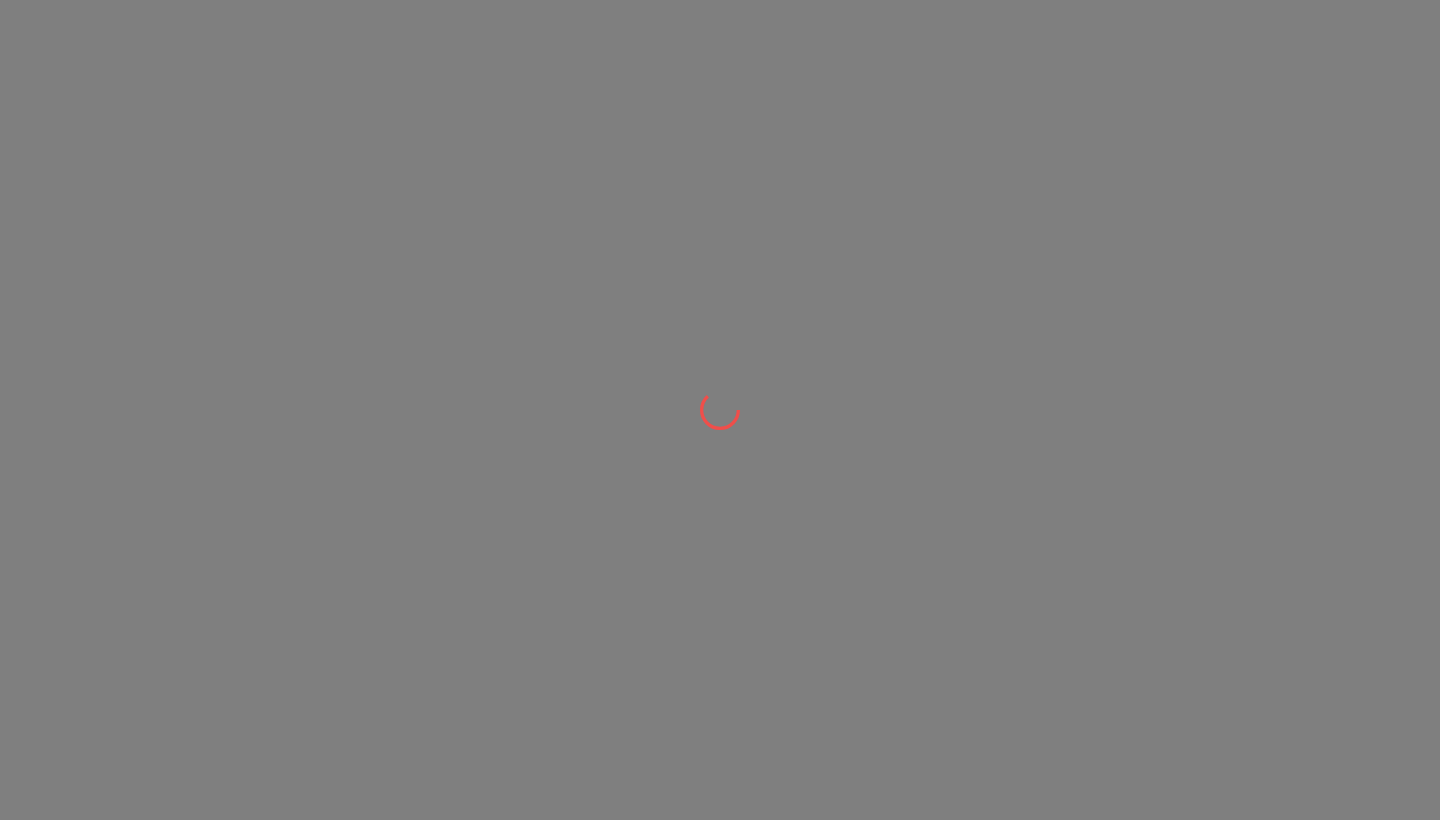 scroll, scrollTop: 0, scrollLeft: 0, axis: both 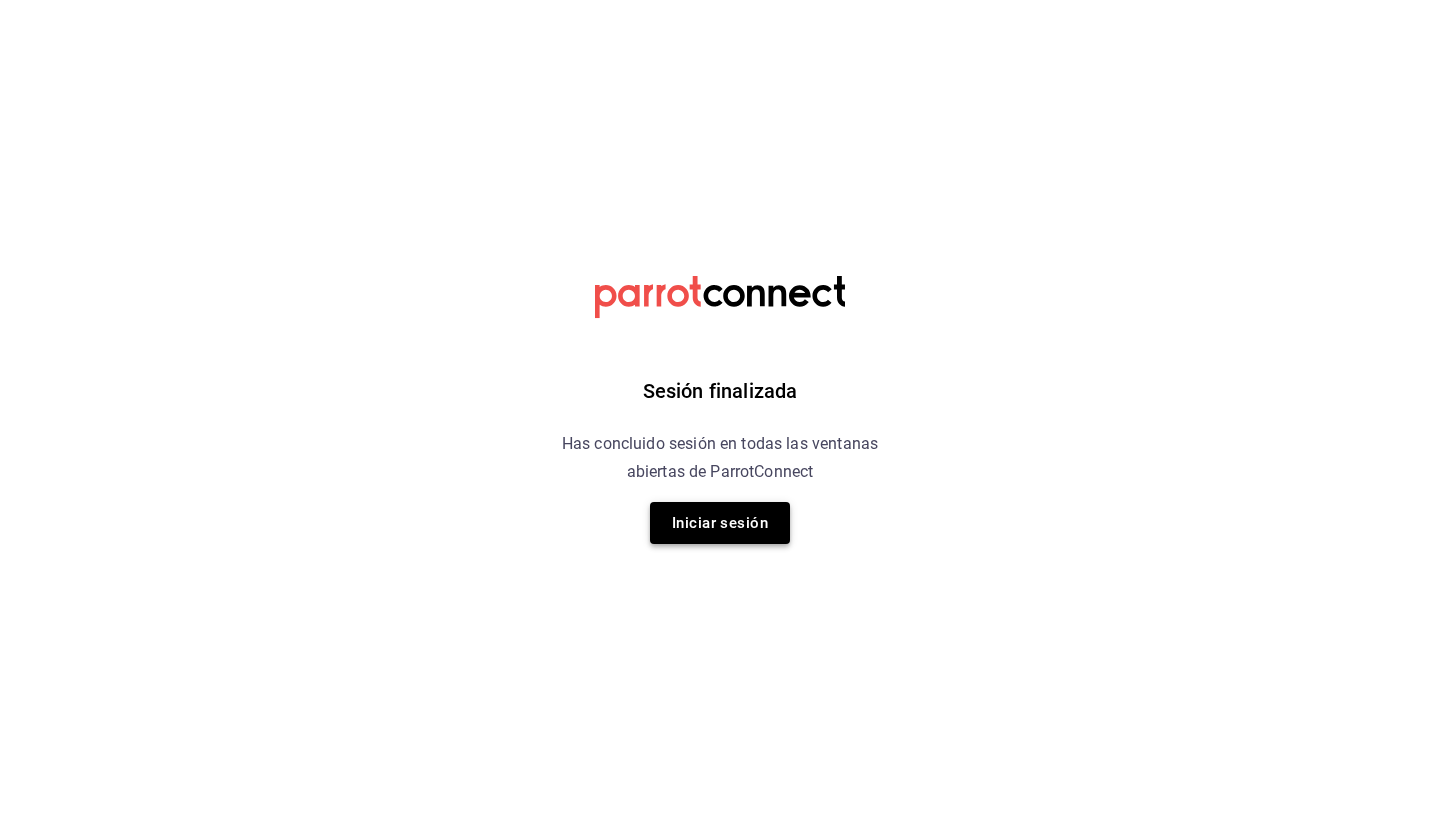 click on "Iniciar sesión" at bounding box center [720, 523] 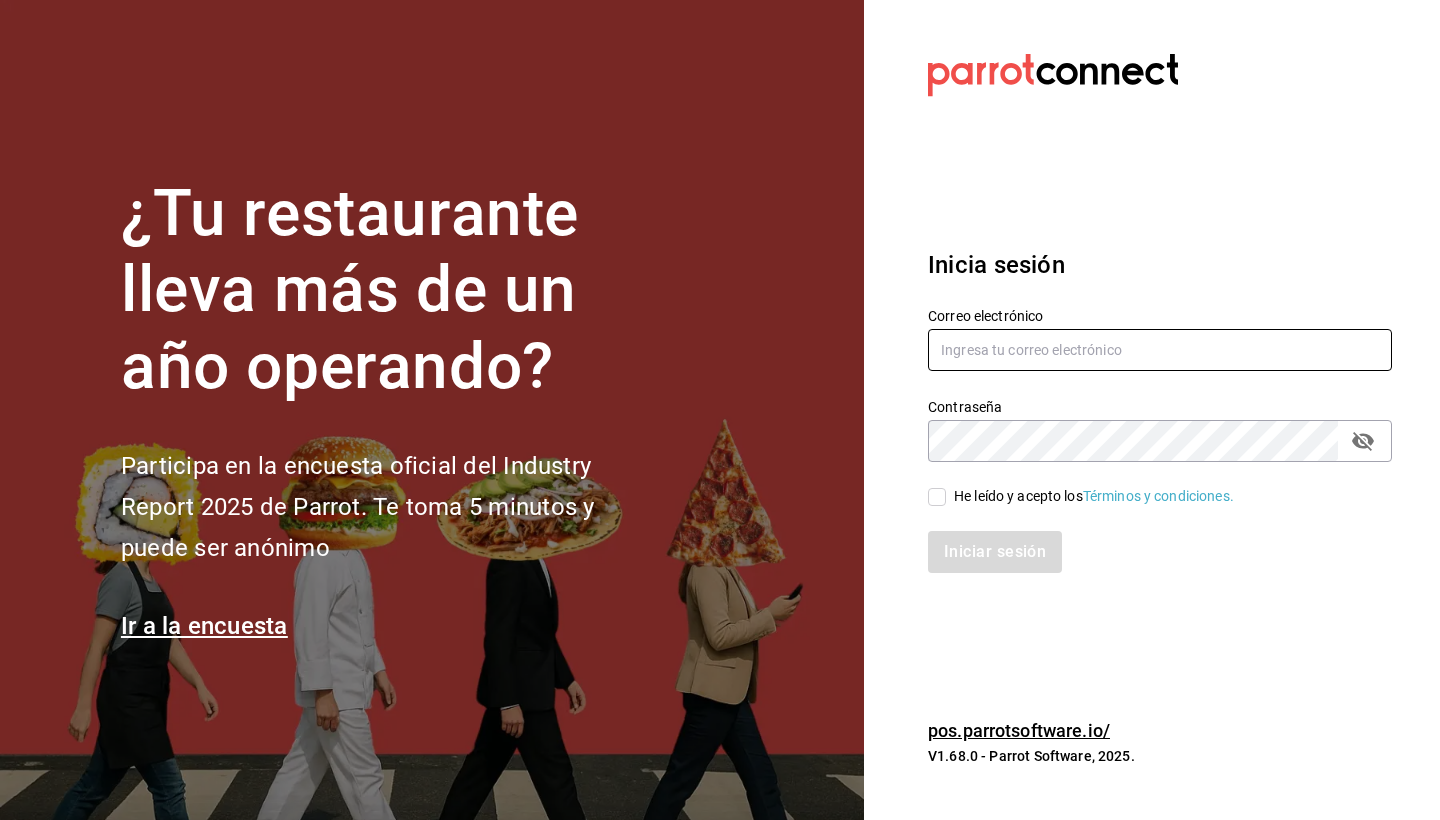 type on "jackelinee83@gmail.com" 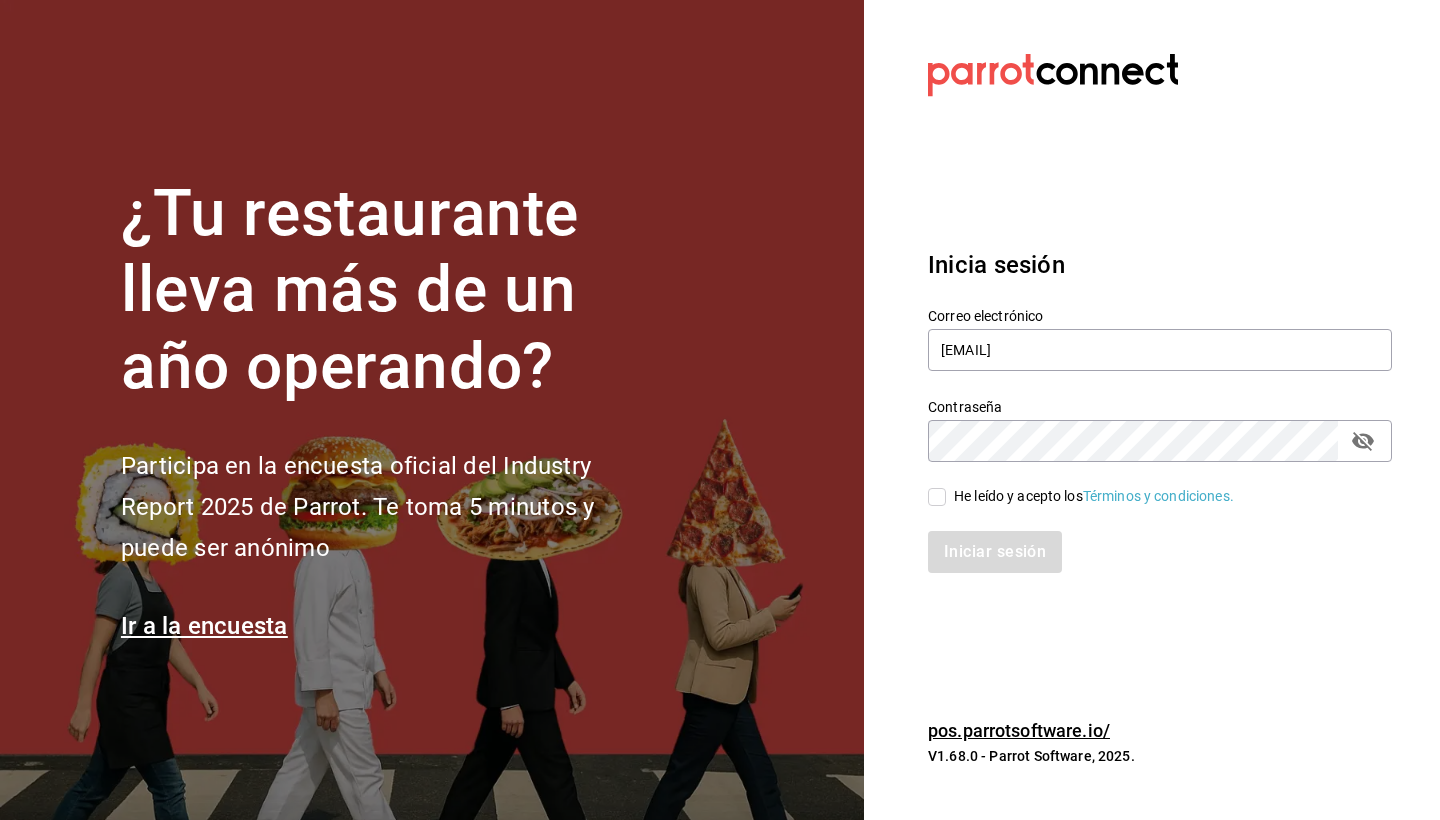 click on "He leído y acepto los  Términos y condiciones." at bounding box center [937, 497] 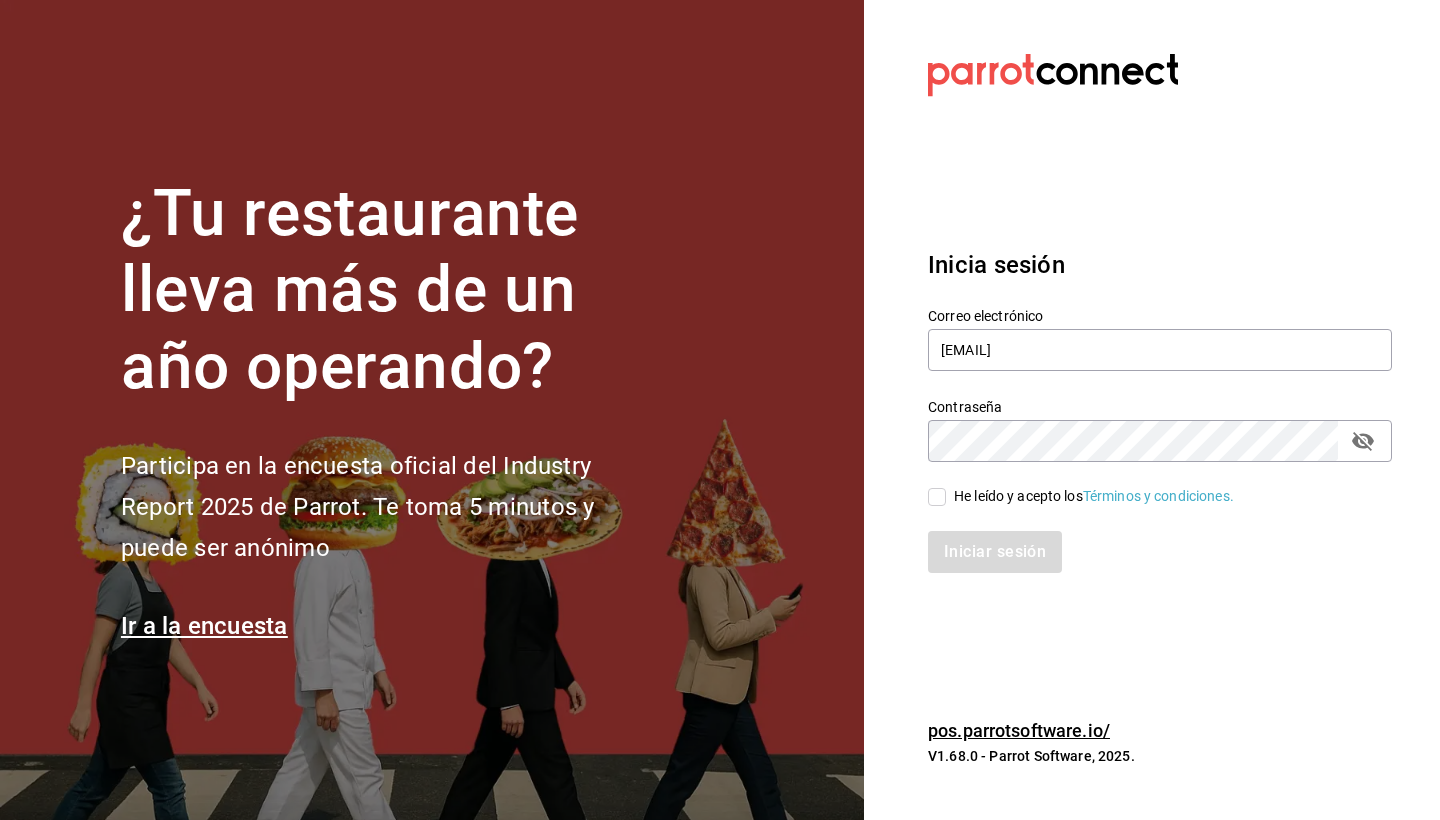 checkbox on "true" 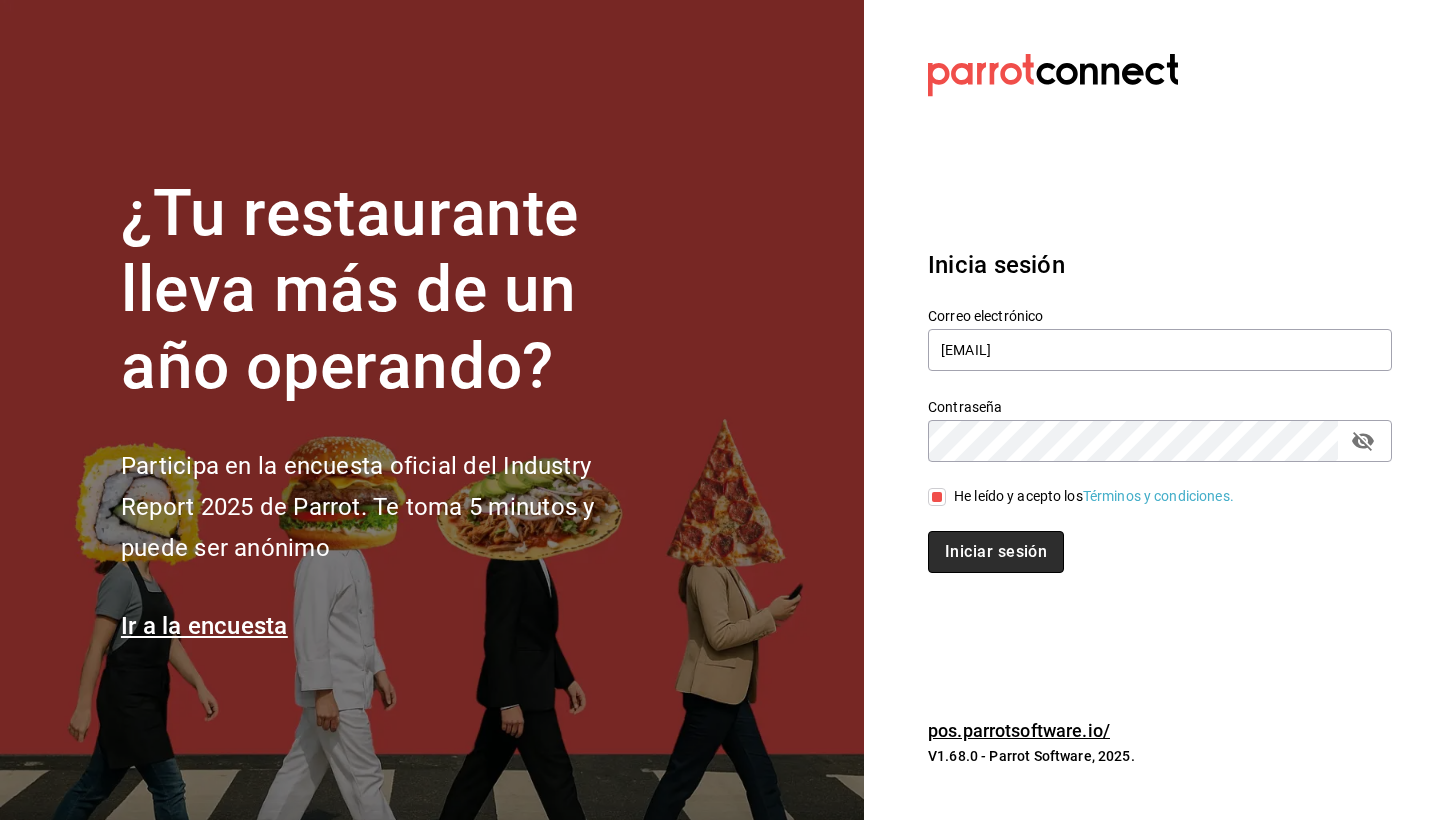 click on "Iniciar sesión" at bounding box center (996, 552) 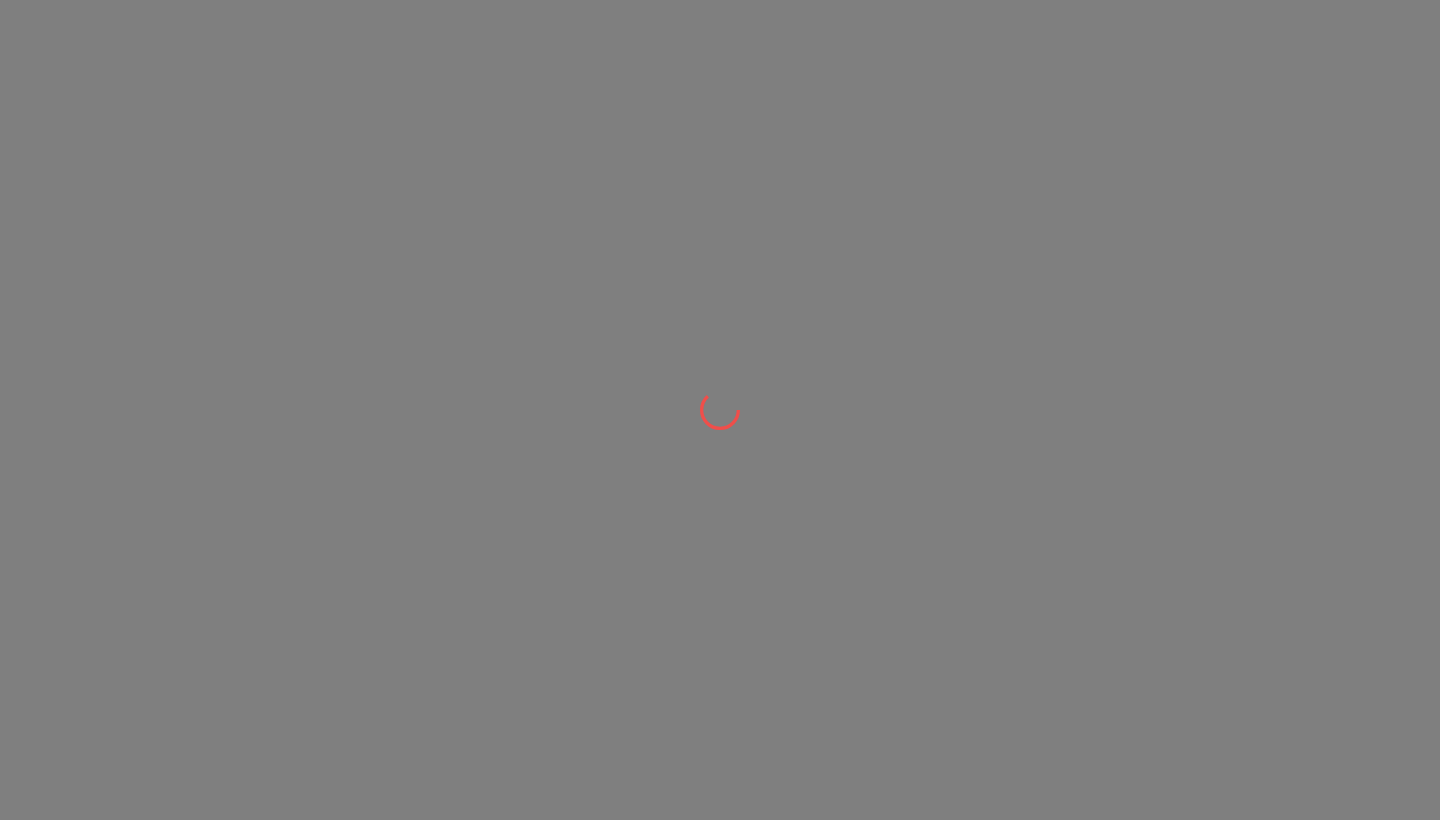 scroll, scrollTop: 0, scrollLeft: 0, axis: both 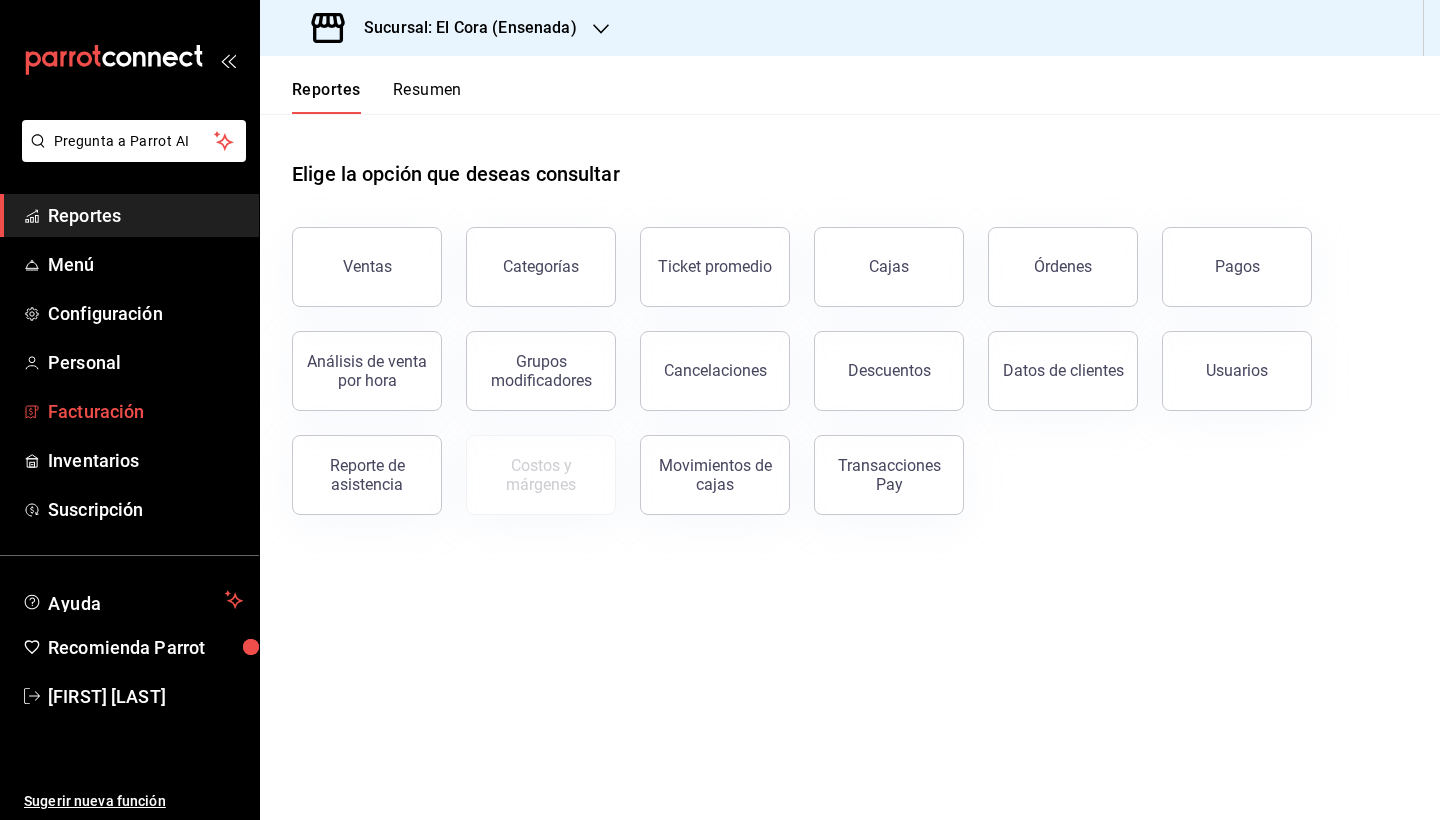 click on "Facturación" at bounding box center (145, 411) 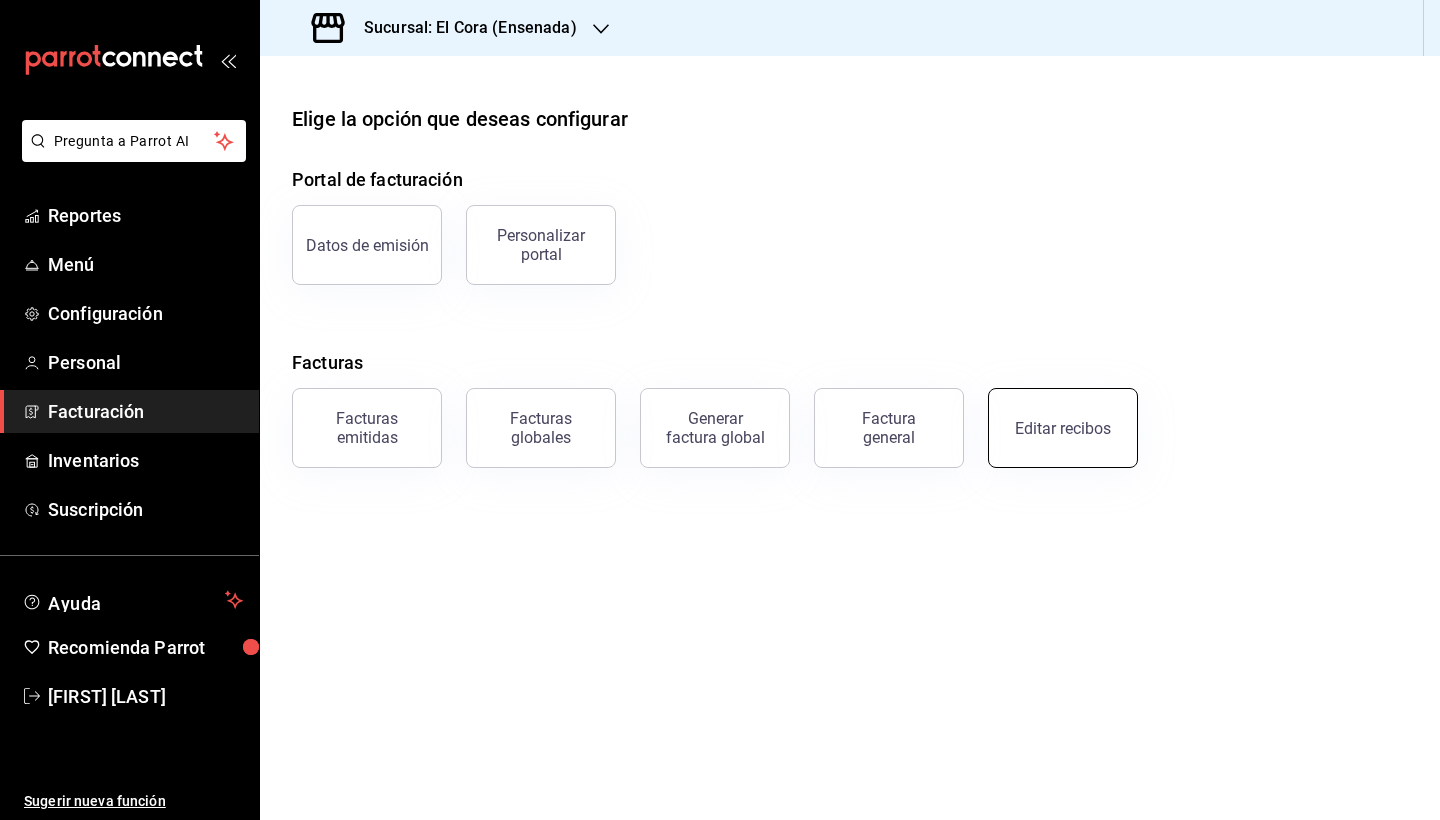 click on "Editar recibos" at bounding box center [1063, 428] 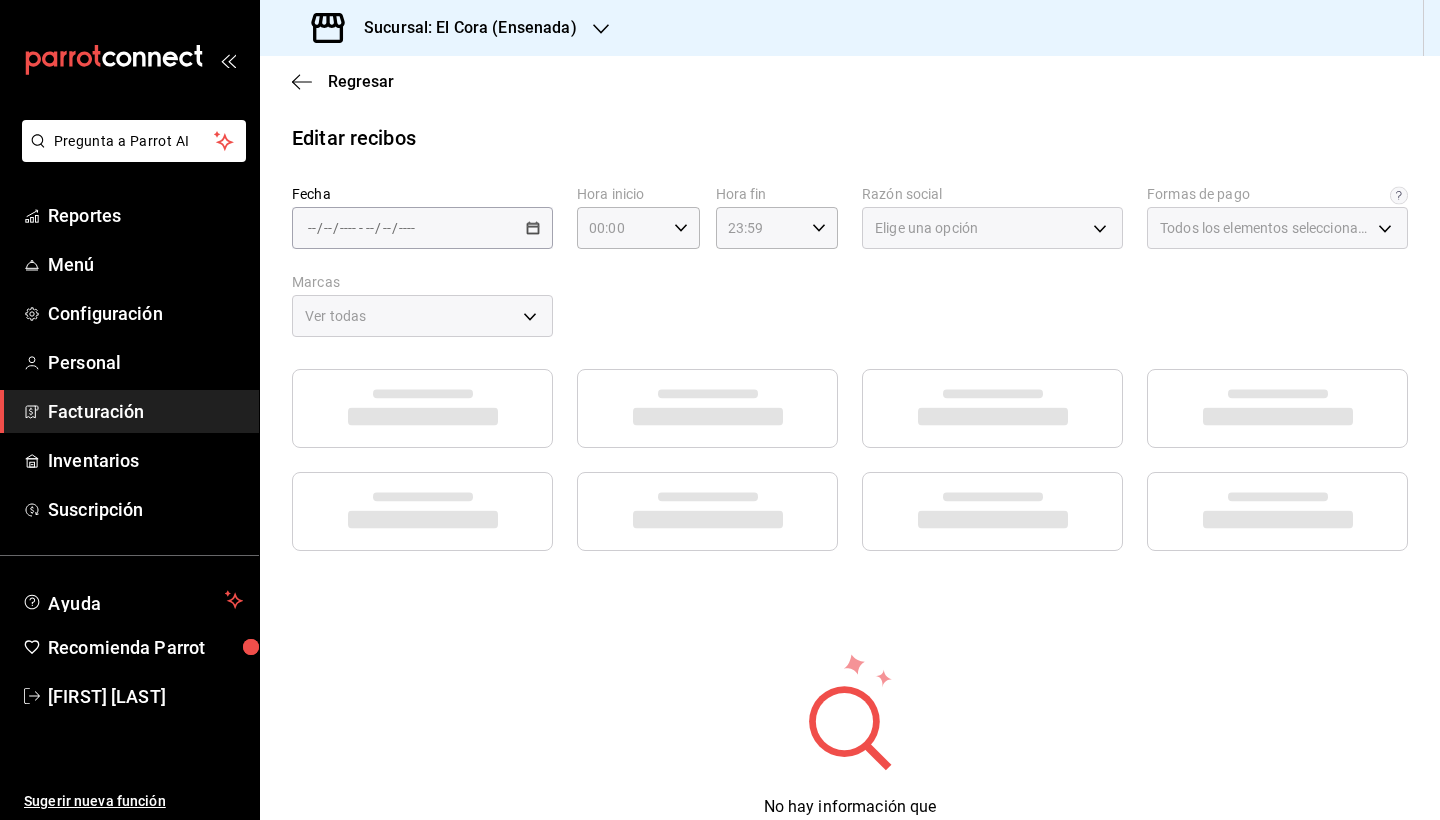 type on "[ID]" 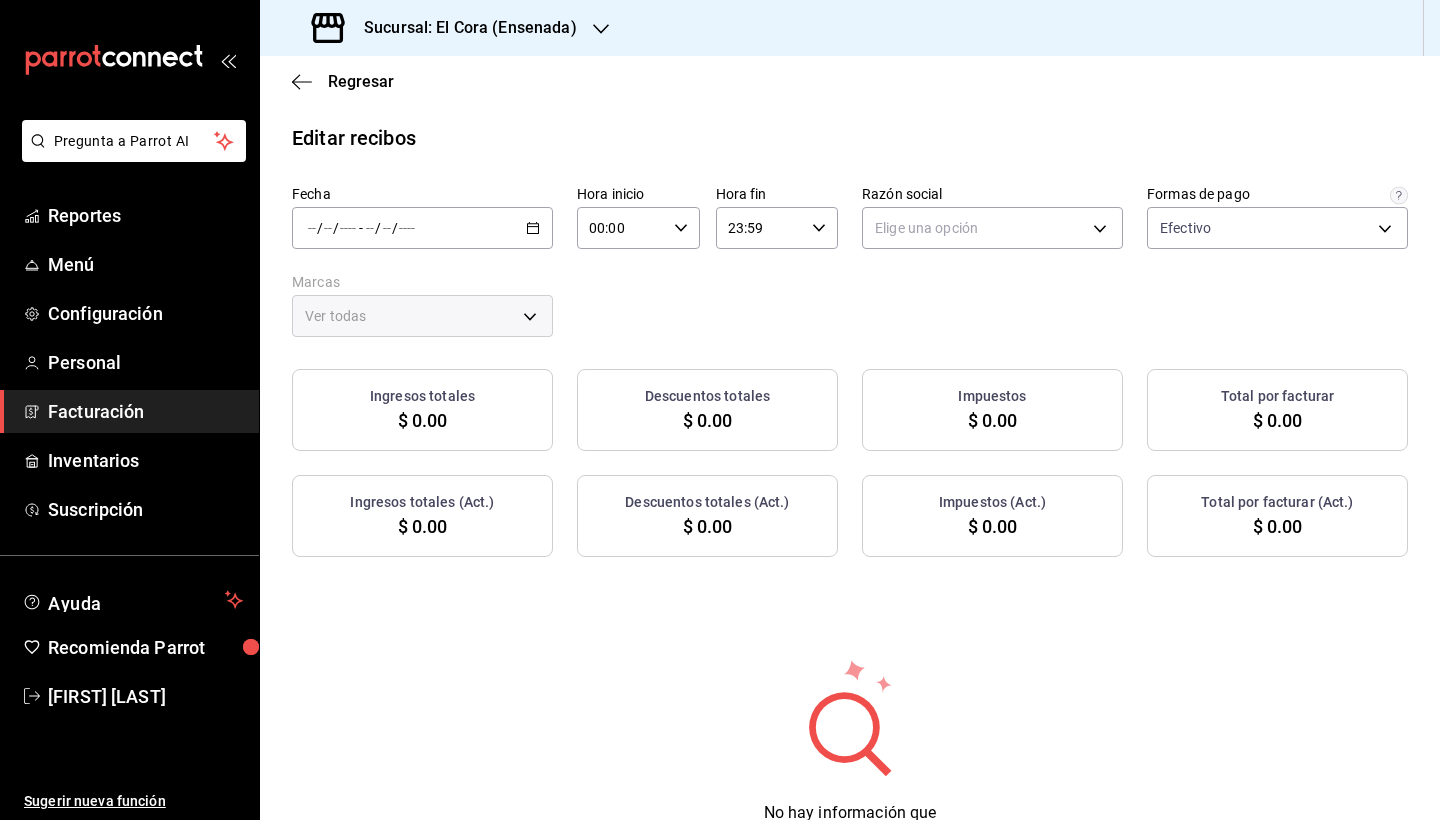 click 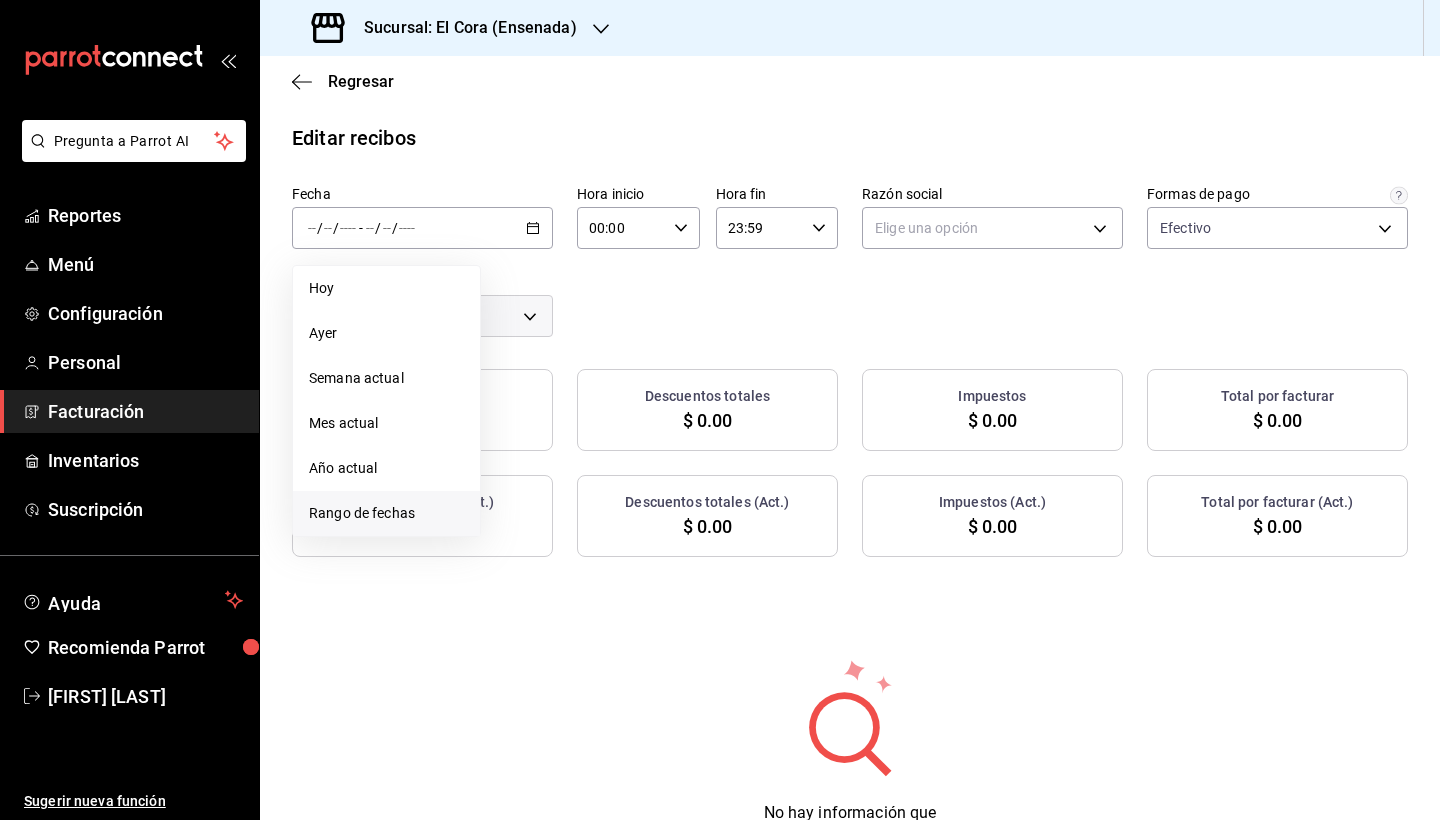 click on "Rango de fechas" at bounding box center (386, 513) 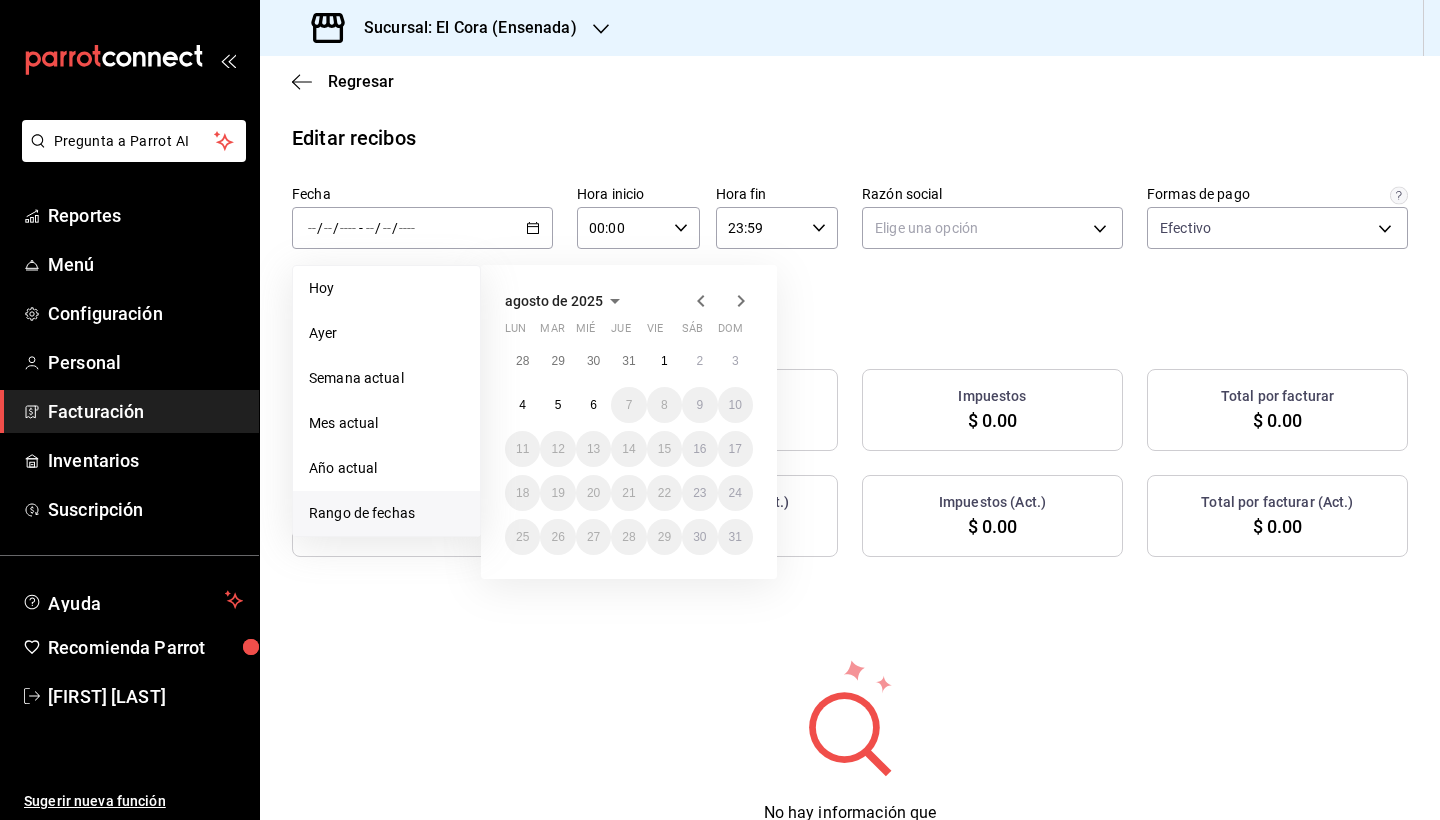 click 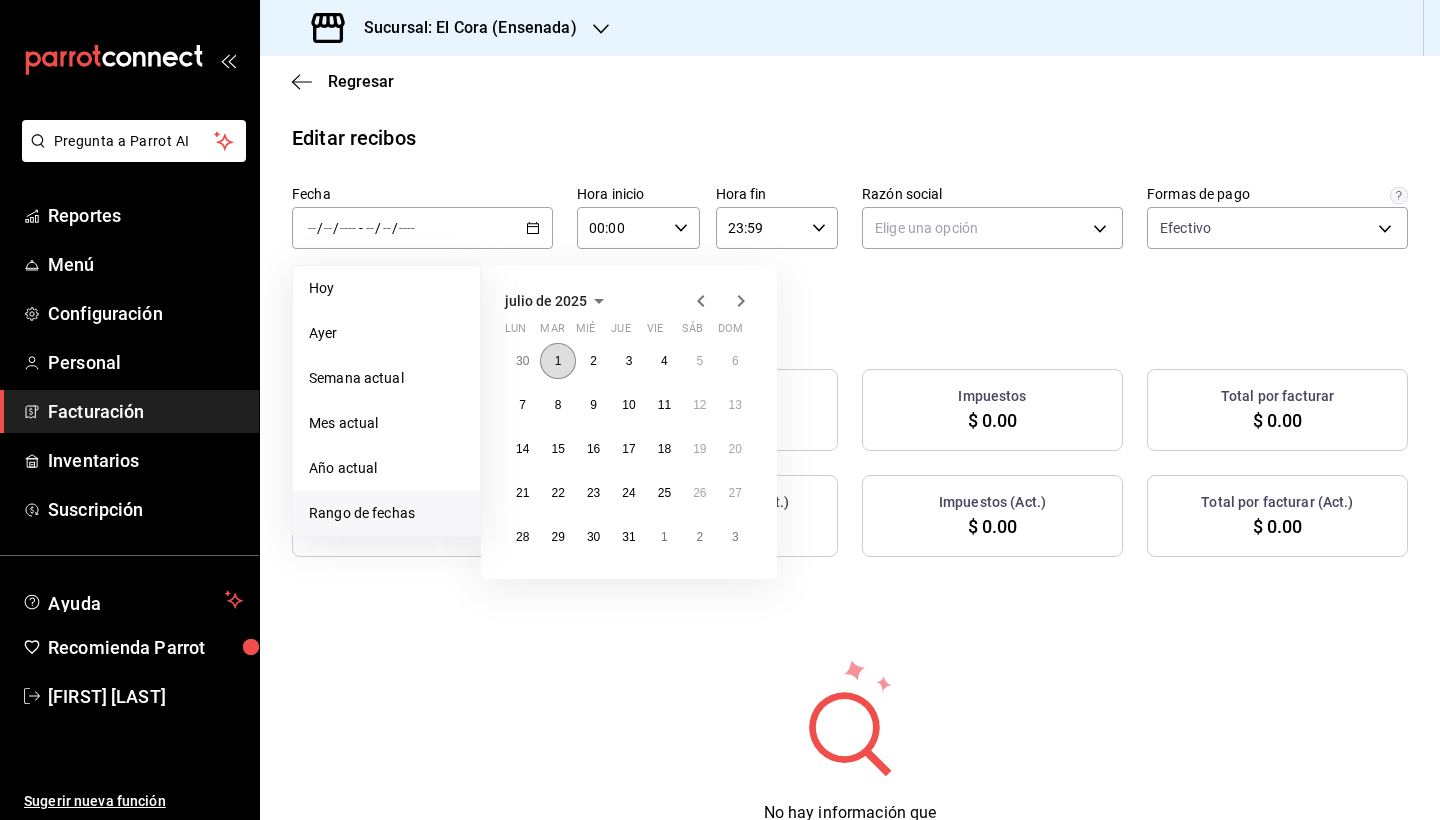 click on "1" at bounding box center (557, 361) 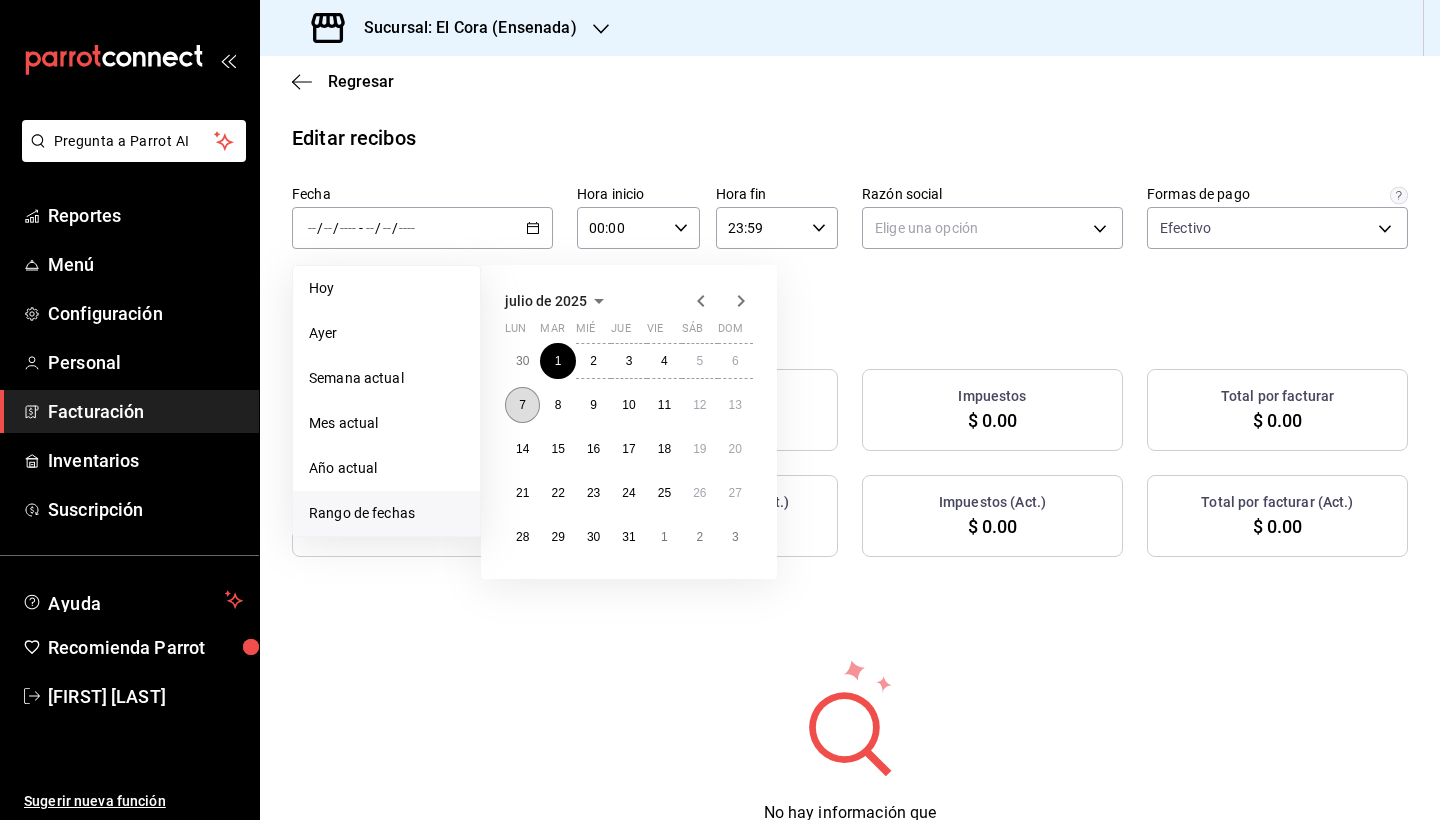 click on "7" at bounding box center [522, 405] 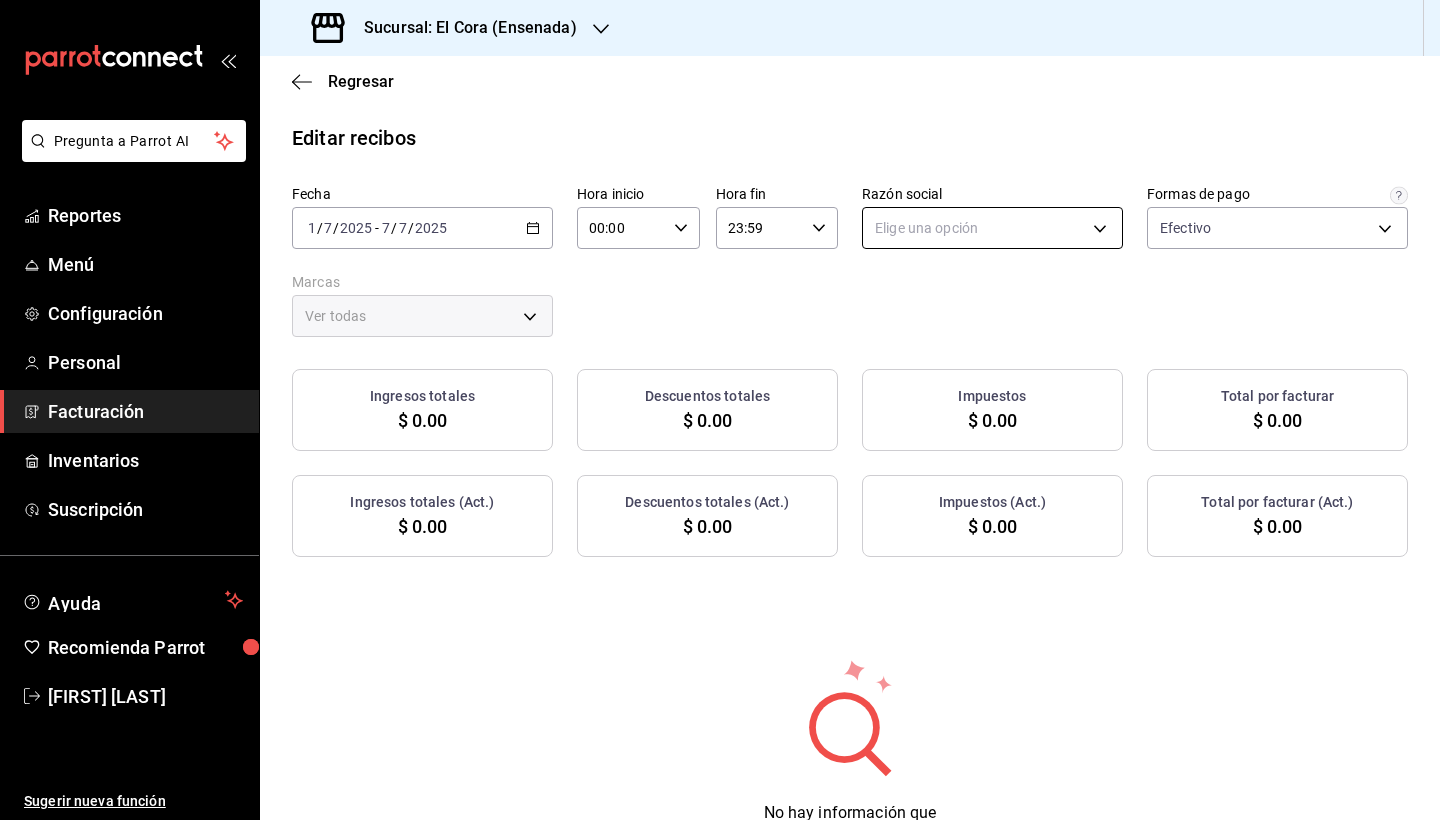 click on "Pregunta a Parrot AI Reportes   Menú   Configuración   Personal   Facturación   Inventarios   Suscripción   Ayuda Recomienda Parrot   [FIRST] [LAST]   Sugerir nueva función   Sucursal: El Cora (Ensenada) Regresar Editar recibos Fecha [DATE] [DATE] - [DATE] [DATE] Hora inicio [TIME] Hora inicio Hora fin [TIME] Hora fin Razón social Elige una opción Formas de pago   Efectivo [ID] Marcas Ver todas Ingresos totales $ 0.00 Descuentos totales $ 0.00 Impuestos $ 0.00 Total por facturar $ 0.00 Ingresos totales (Act.) $ 0.00 Descuentos totales (Act.) $ 0.00 Impuestos  (Act.) $ 0.00 Total por facturar (Act.) $ 0.00 No hay información que mostrar GANA 1 MES GRATIS EN TU SUSCRIPCIÓN AQUÍ ¿Recuerdas cómo empezó tu restaurante?
Hoy puedes ayudar a un colega a tener el mismo cambio que tú viviste.
Recomienda Parrot directamente desde tu Portal Administrador.
Es fácil y rápido.
🎁 Por cada restaurante que se una, ganas 1 mes gratis. Reportes   Menú" at bounding box center (720, 410) 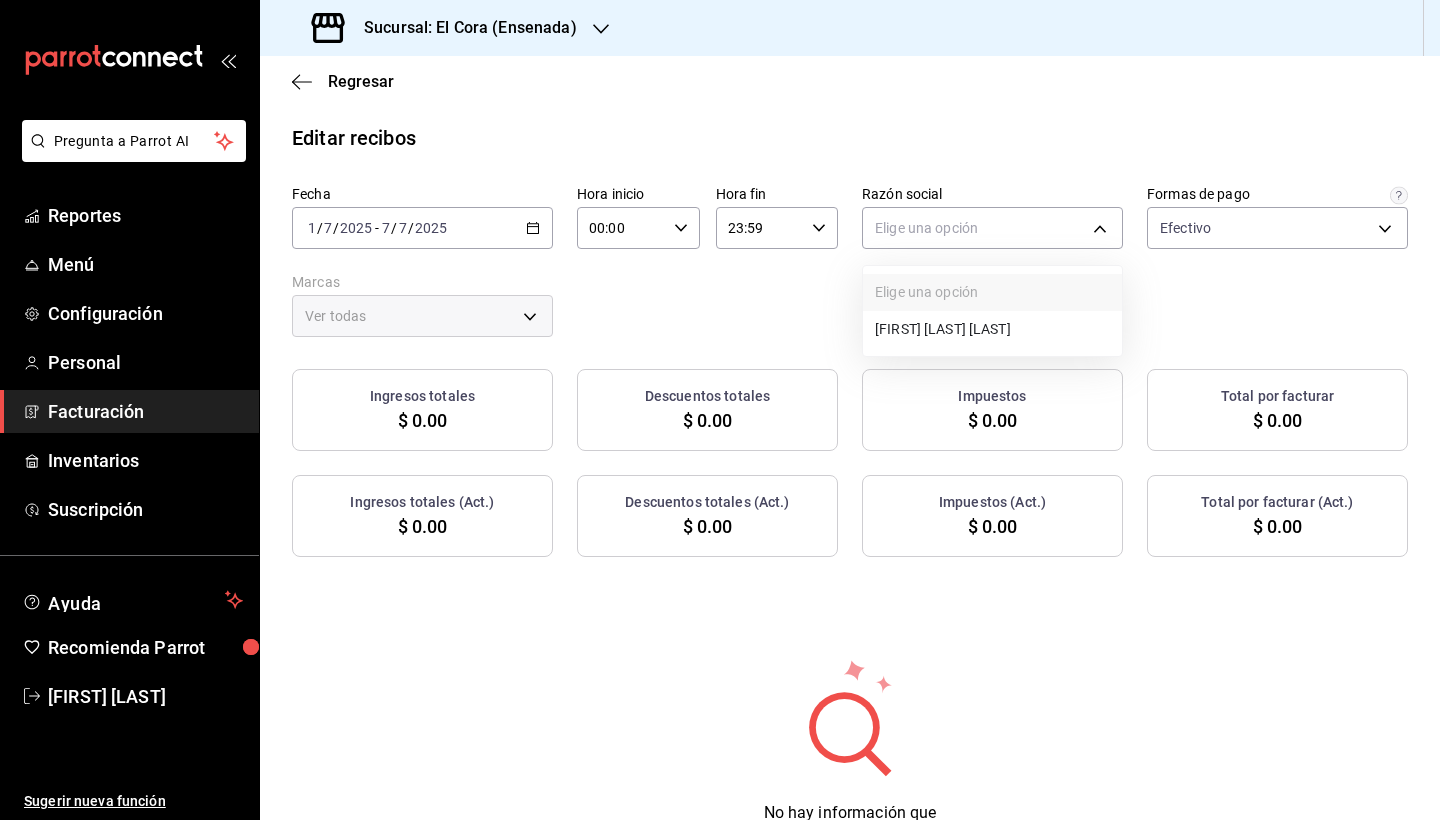 click on "[FIRST] [LAST] [LAST]" at bounding box center (992, 329) 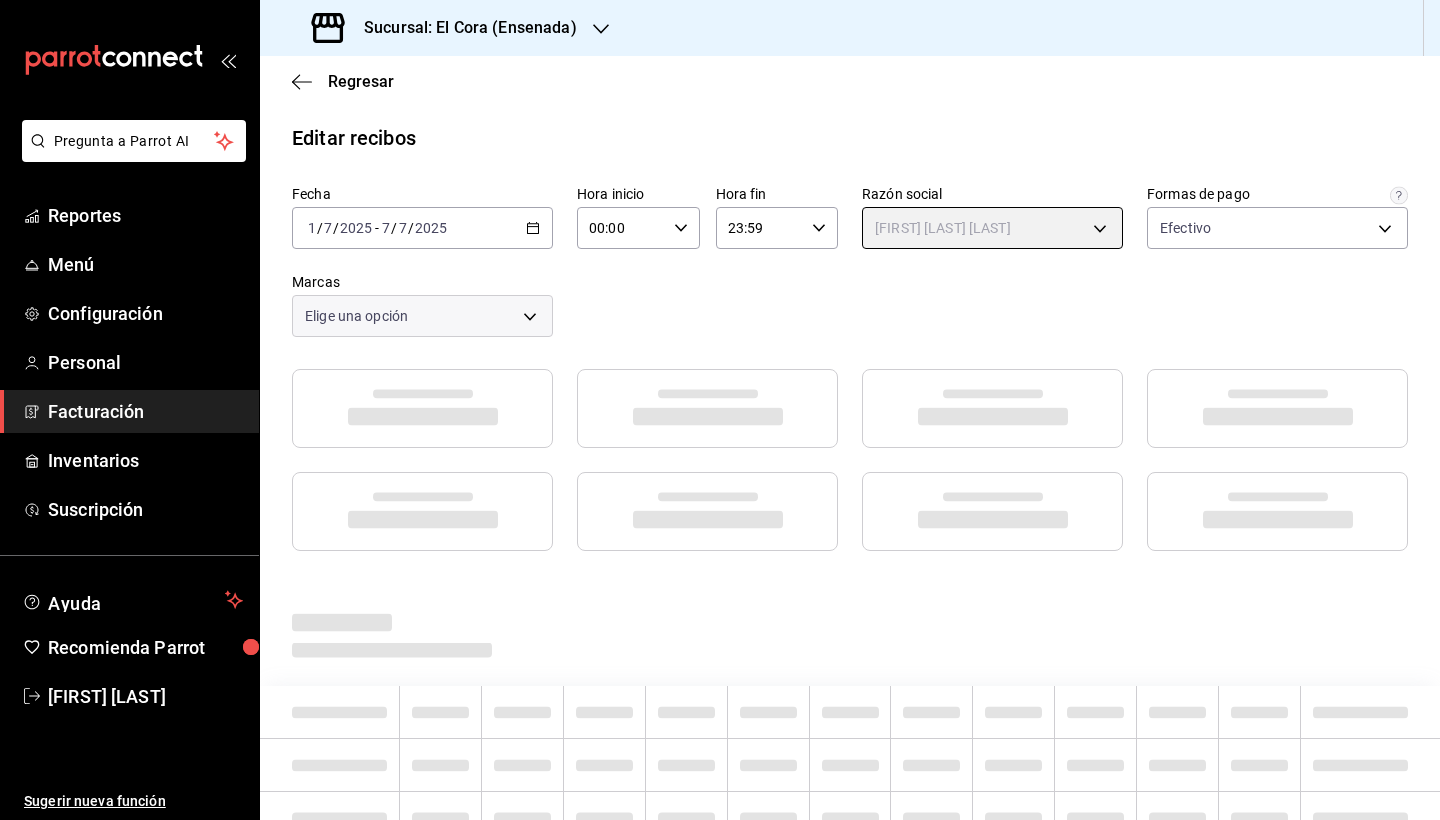 type on "[UUID]" 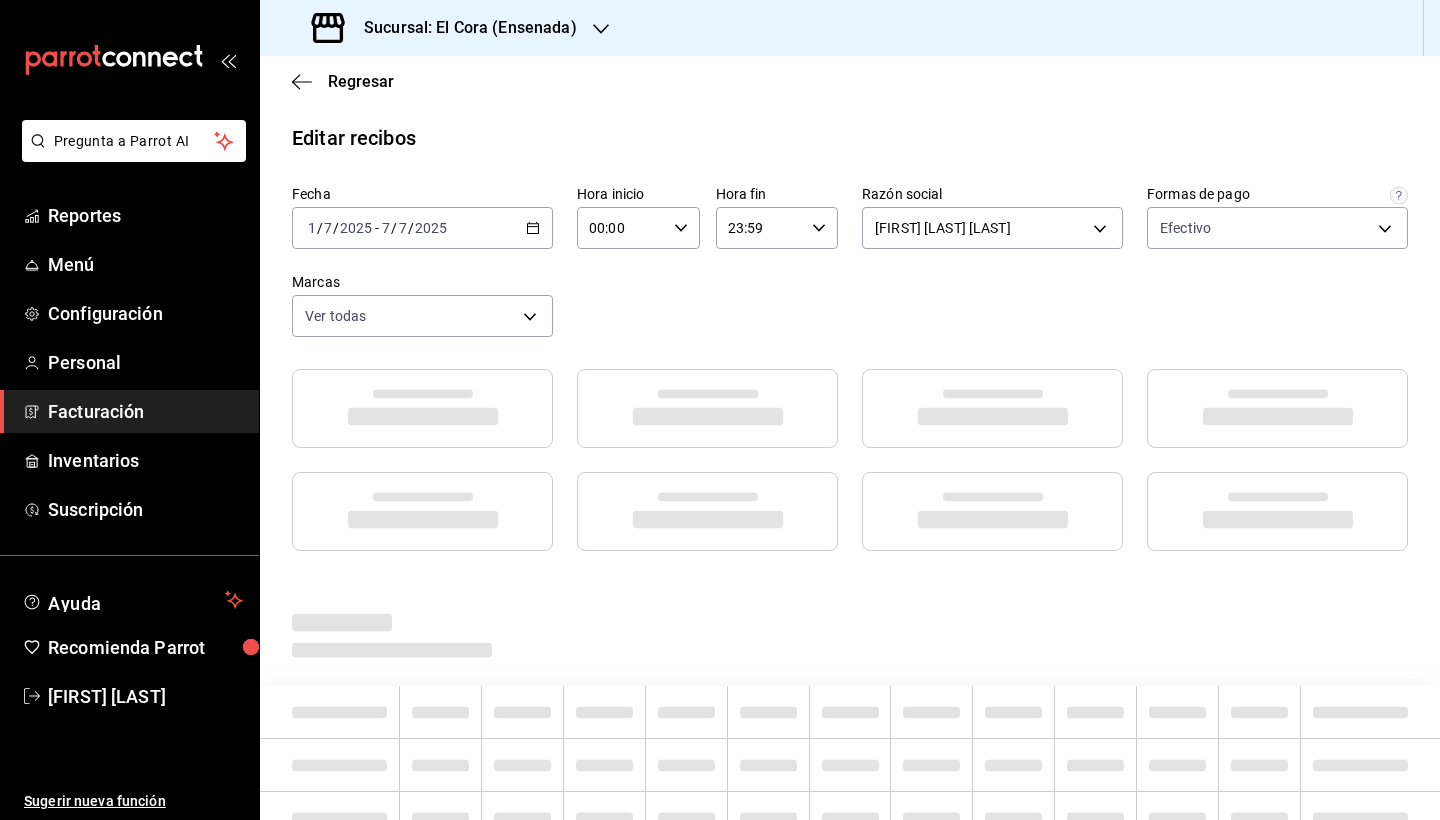 click 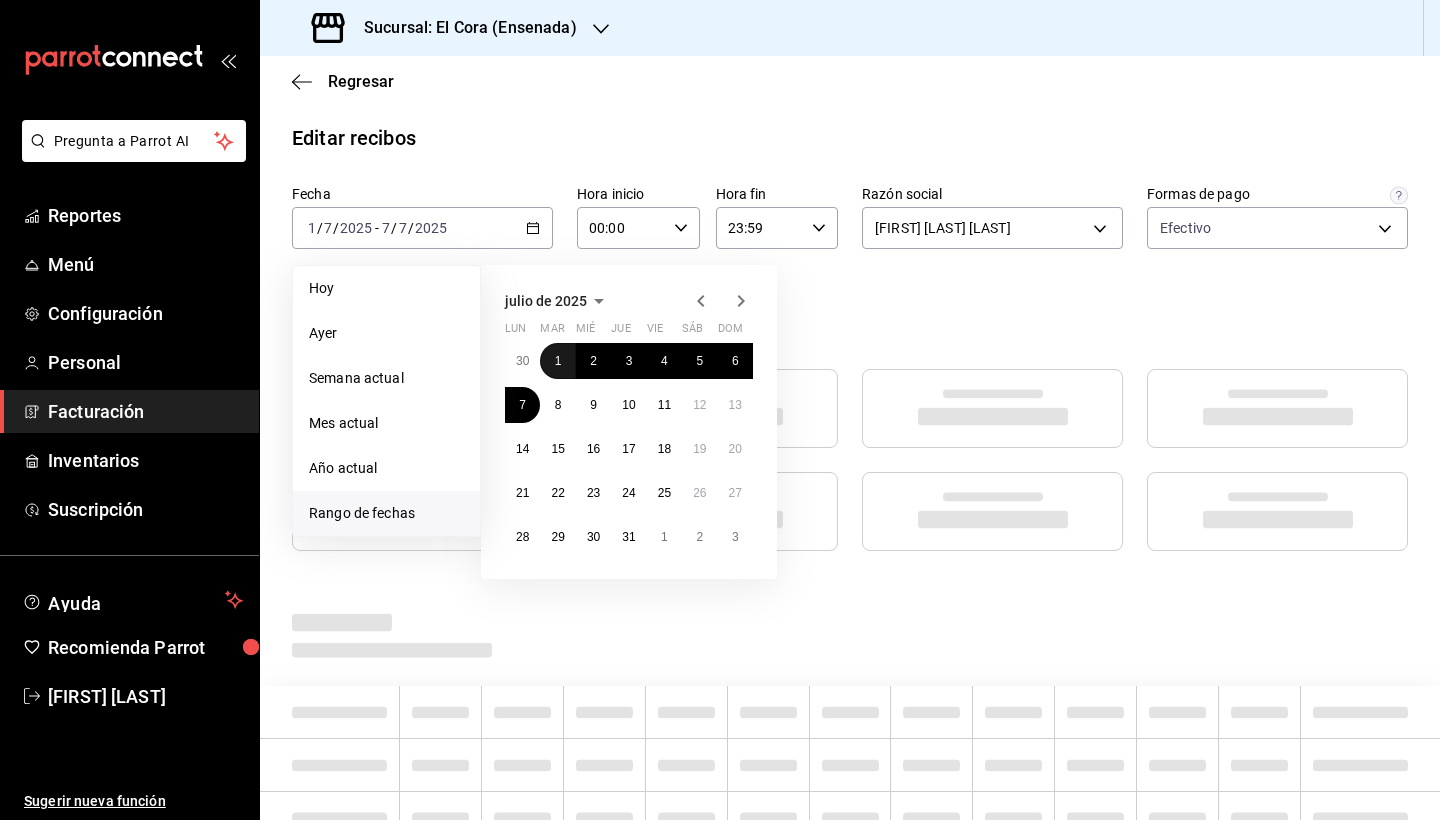 click on "1" at bounding box center (557, 361) 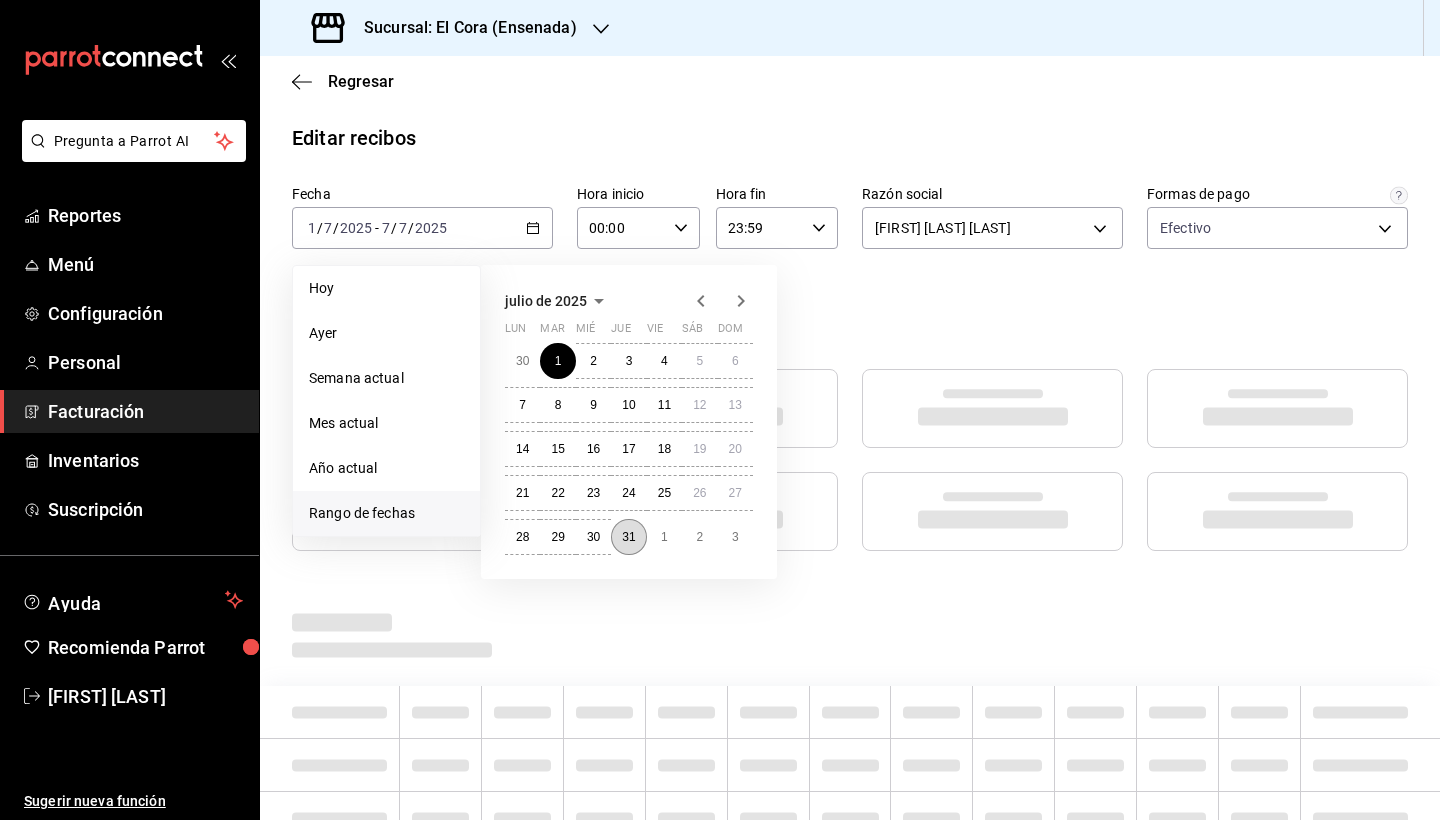 click on "31" at bounding box center [628, 537] 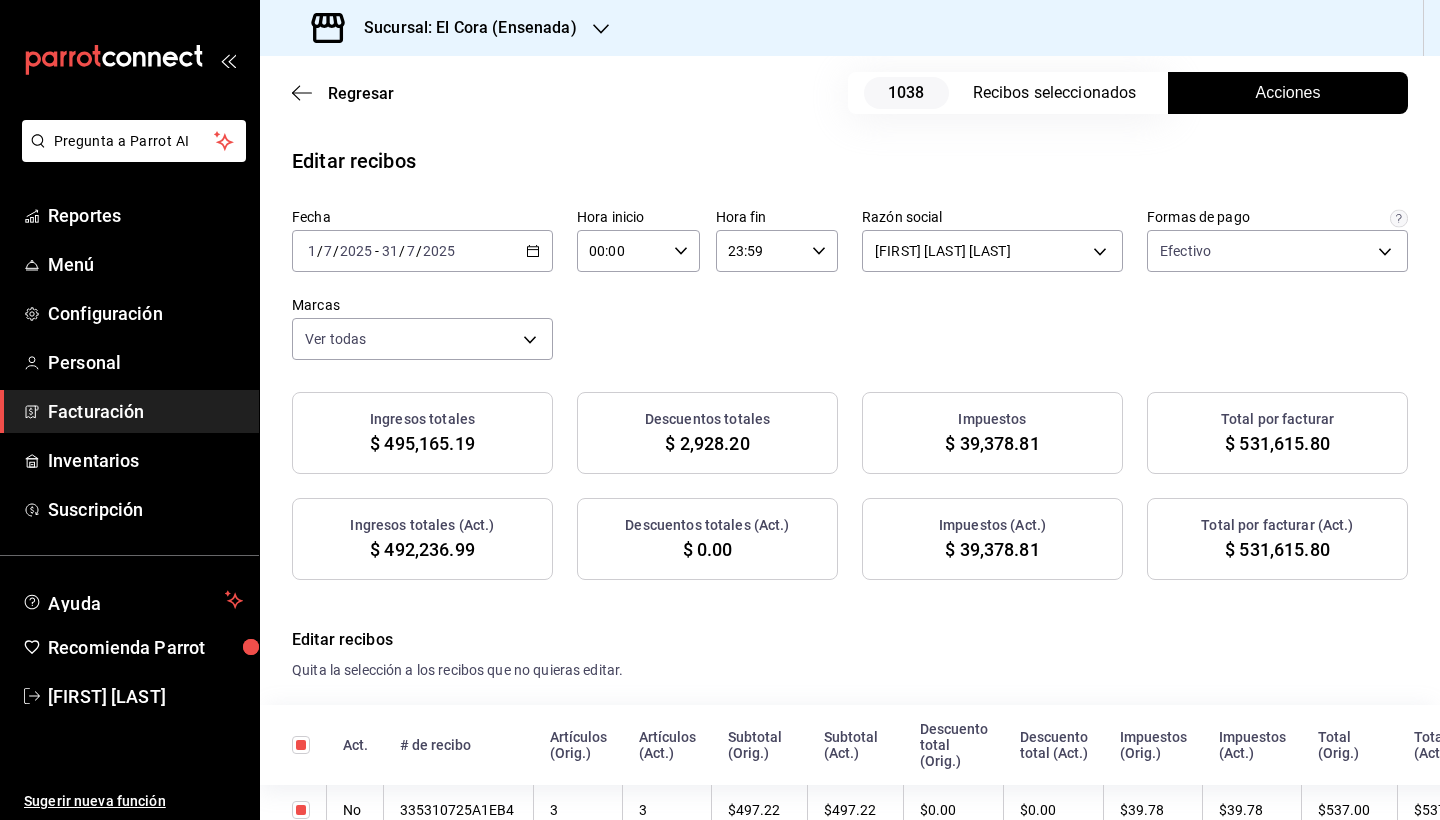 click on "Acciones" at bounding box center (1288, 93) 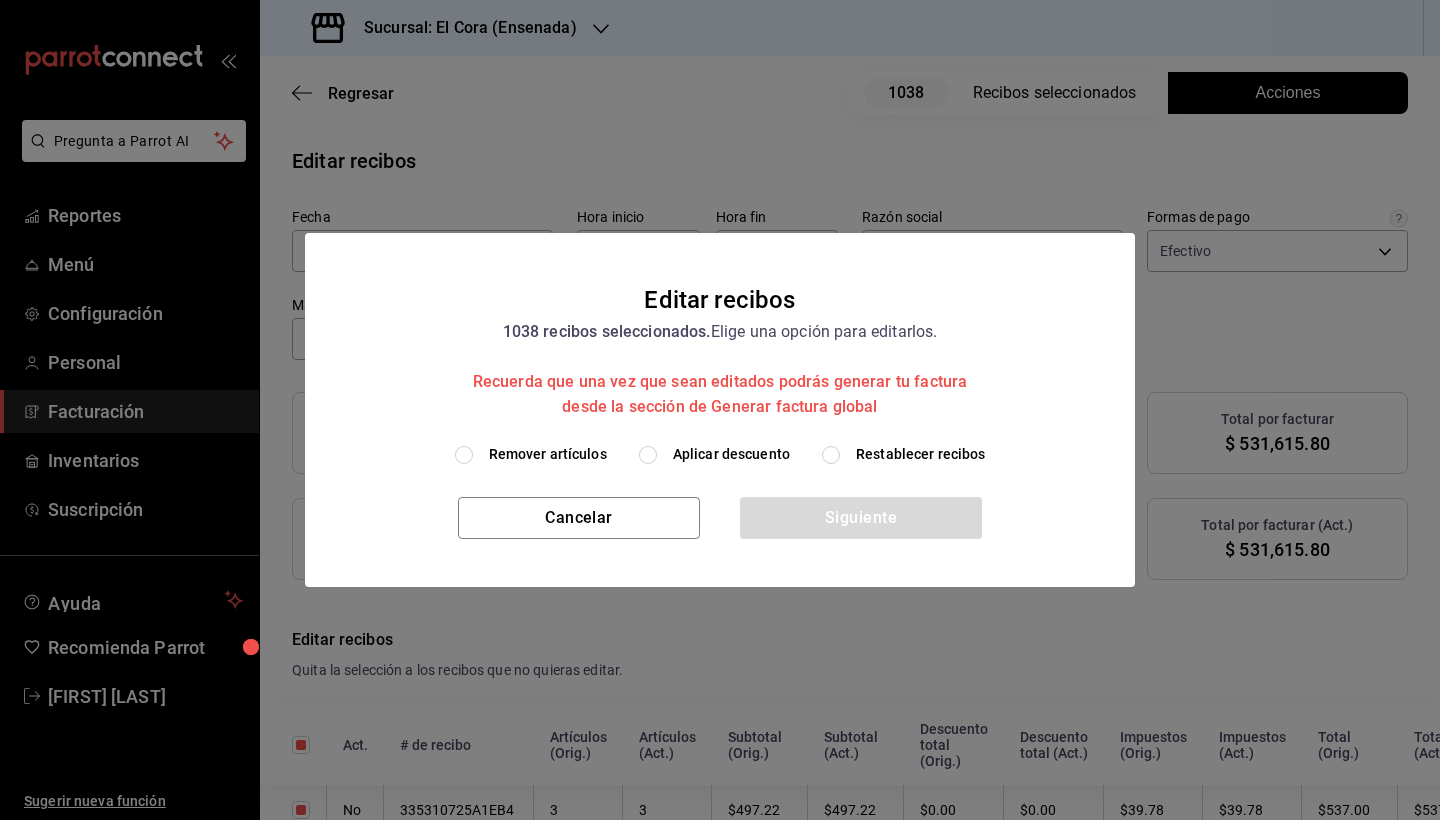 click on "Remover artículos" at bounding box center [531, 454] 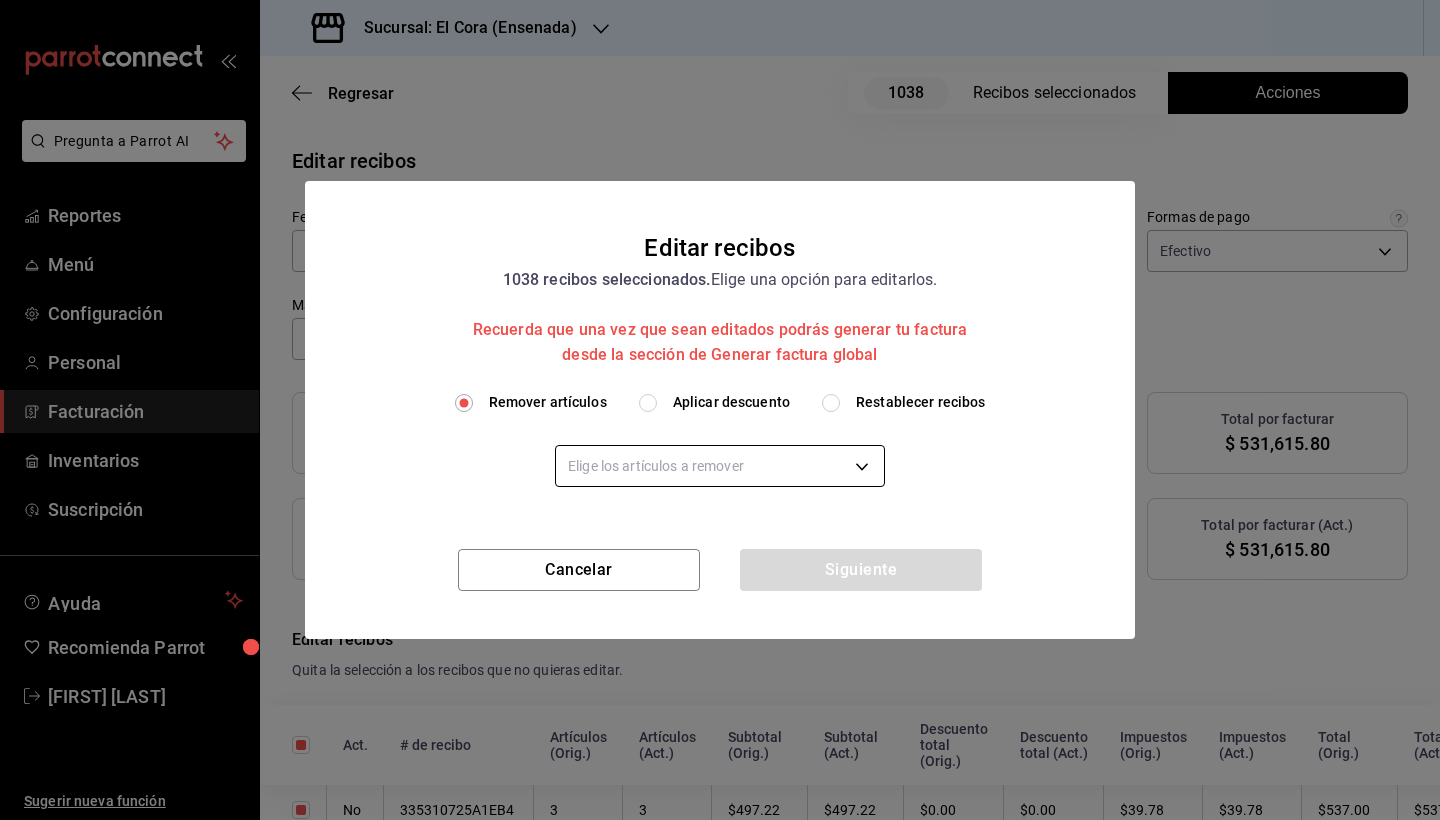 click on "Pregunta a Parrot AI Reportes   Menú   Configuración   Personal   Facturación   Inventarios   Suscripción   Ayuda Recomienda Parrot   [FIRST] [LAST]   Sugerir nueva función   Sucursal: El Cora ([CITY]) Regresar 1038 Recibos seleccionados Acciones Editar recibos Fecha [DATE] [DATE] - [DATE] [DATE] Hora inicio [TIME] Hora inicio Hora fin [TIME] Hora fin Razón social [FULL_NAME] [ID] Formas de pago   Efectivo [ID] Marcas Ver todas [ID] Ingresos totales $ 495,165.19 Descuentos totales $ 2,928.20 Impuestos $ 39,378.81 Total por facturar $ 531,615.80 Ingresos totales (Act.) $ 492,236.99 Descuentos totales (Act.) $ 0.00 Impuestos  (Act.) $ 39,378.81 Total por facturar (Act.) $ 531,615.80 Editar recibos Quita la selección a los recibos que no quieras editar. Act. # de recibo Artículos (Orig.) Artículos (Act.) Subtotal (Orig.) Subtotal (Act.) Descuento total (Orig.) No 3 3 No" at bounding box center (720, 410) 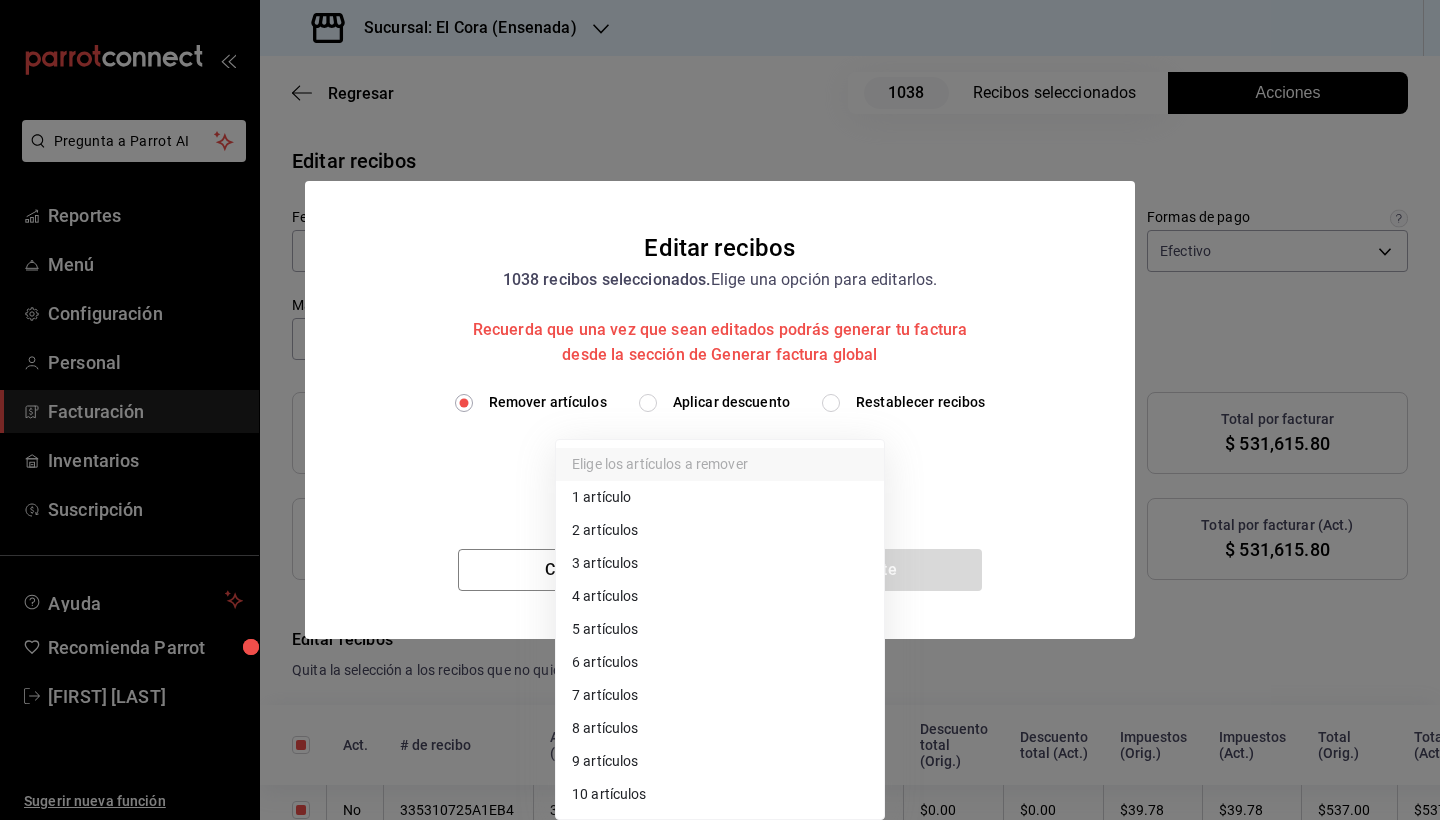 click on "7 artículos" at bounding box center [720, 695] 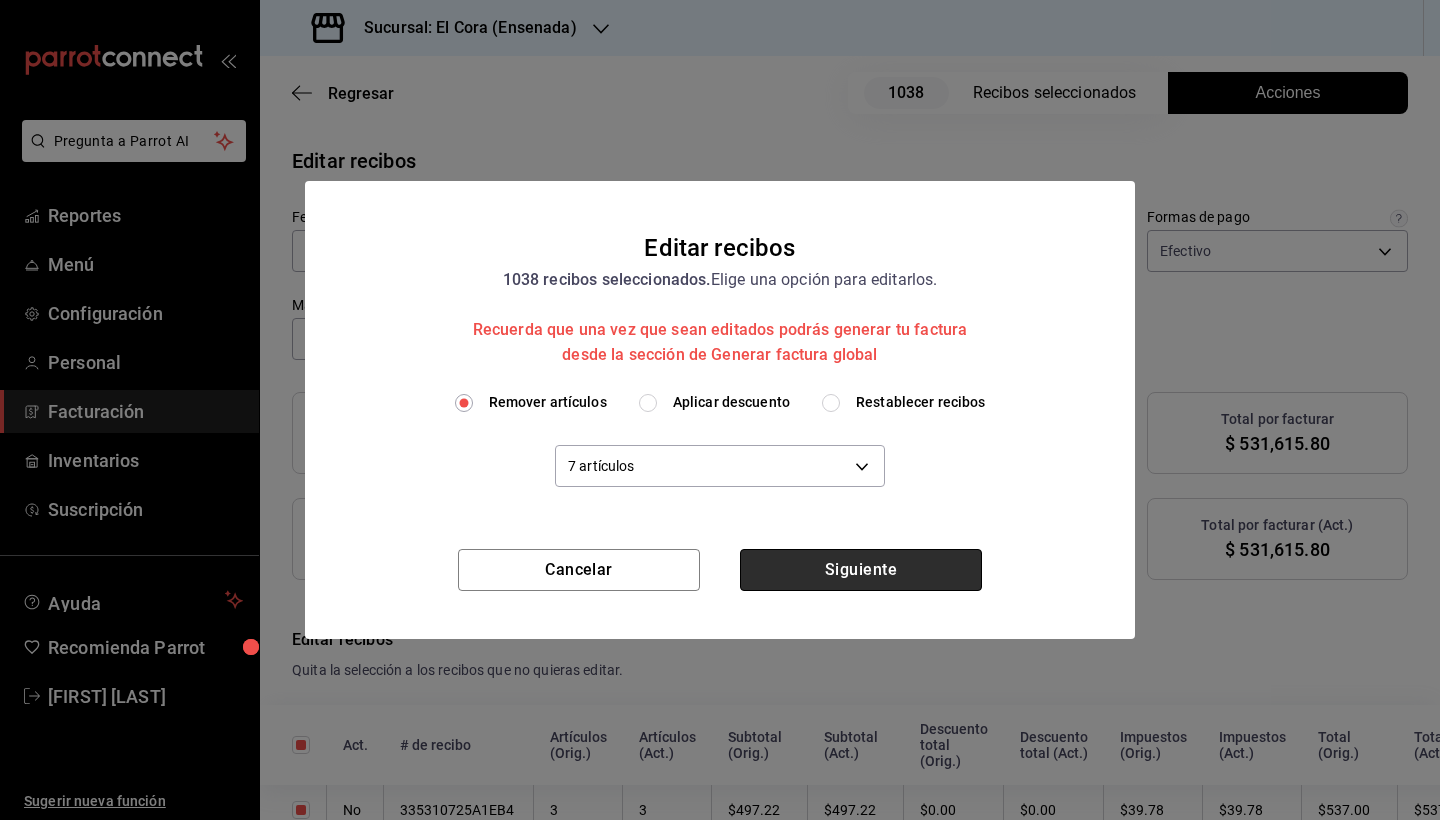 click on "Siguiente" at bounding box center [861, 570] 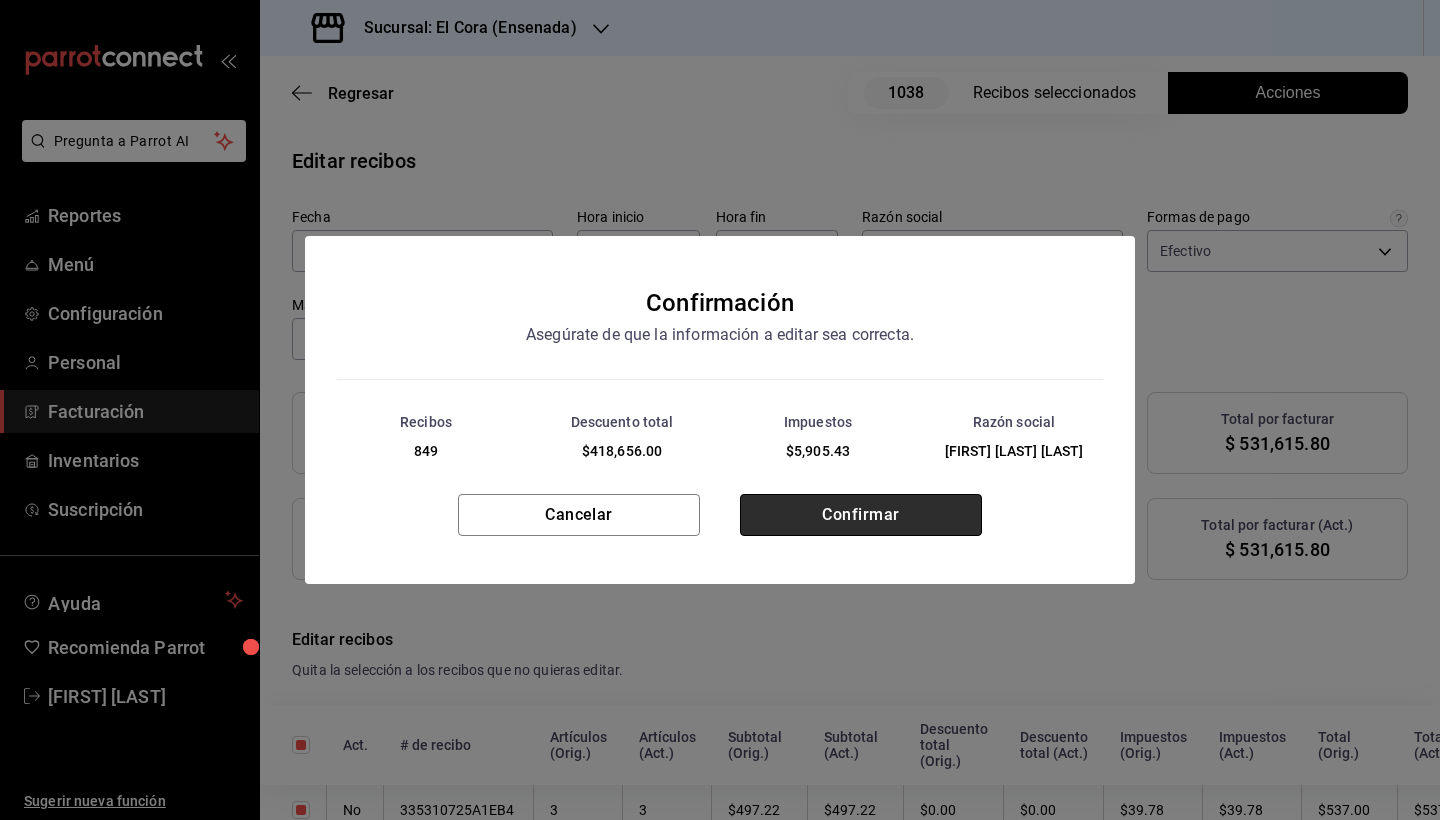 click on "Confirmar" at bounding box center (861, 515) 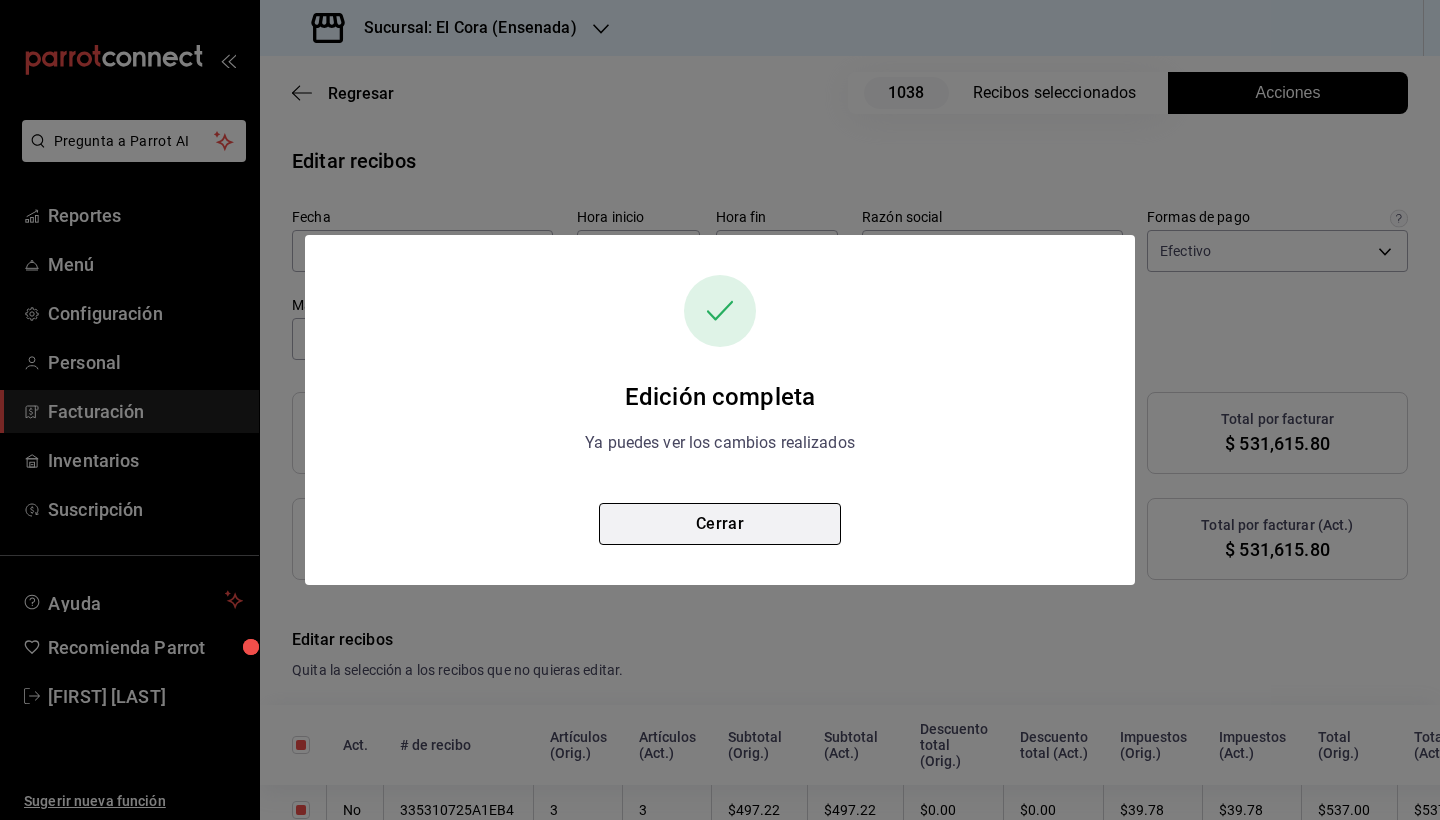 click on "Cerrar" at bounding box center (720, 524) 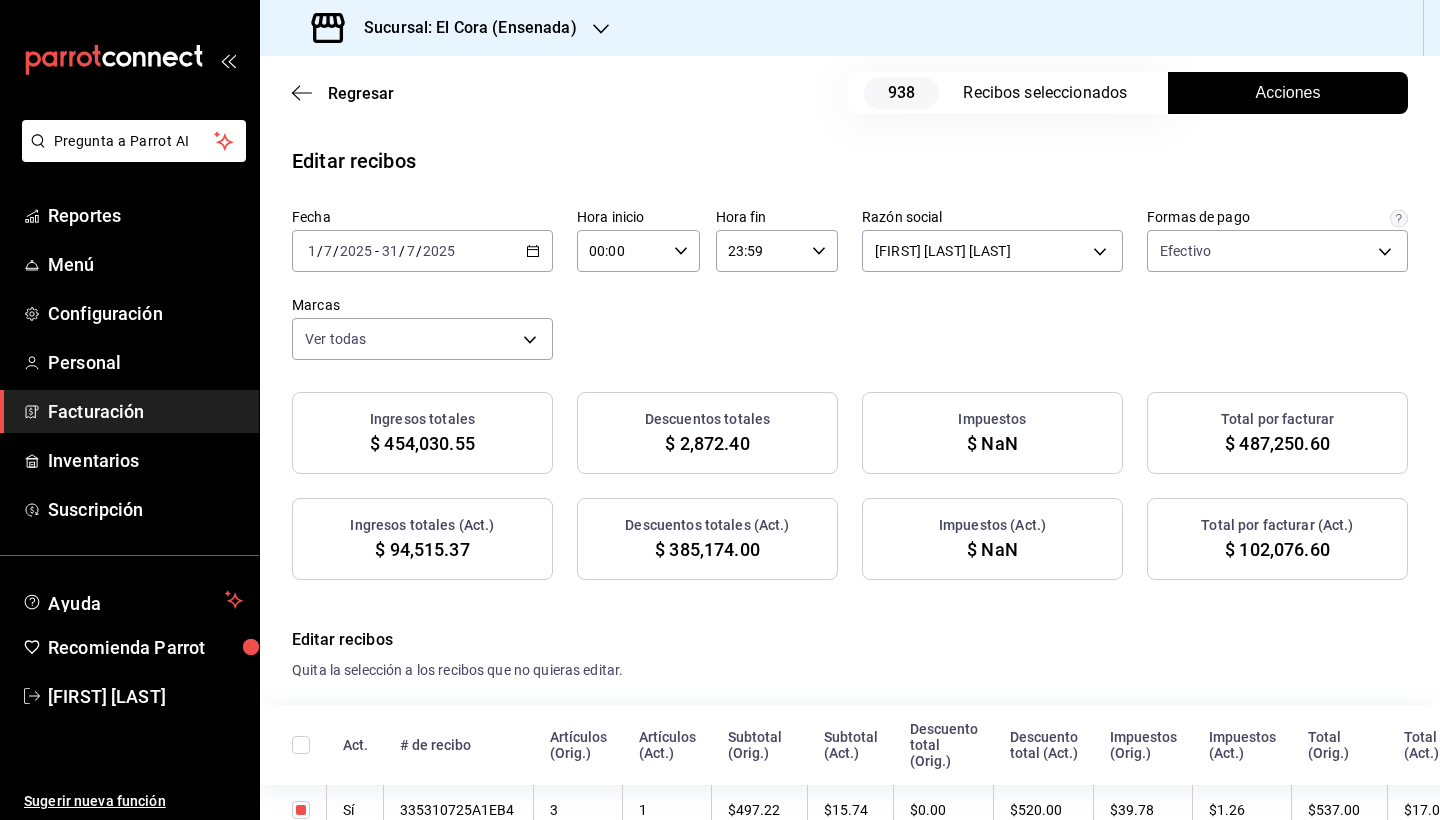 checkbox on "true" 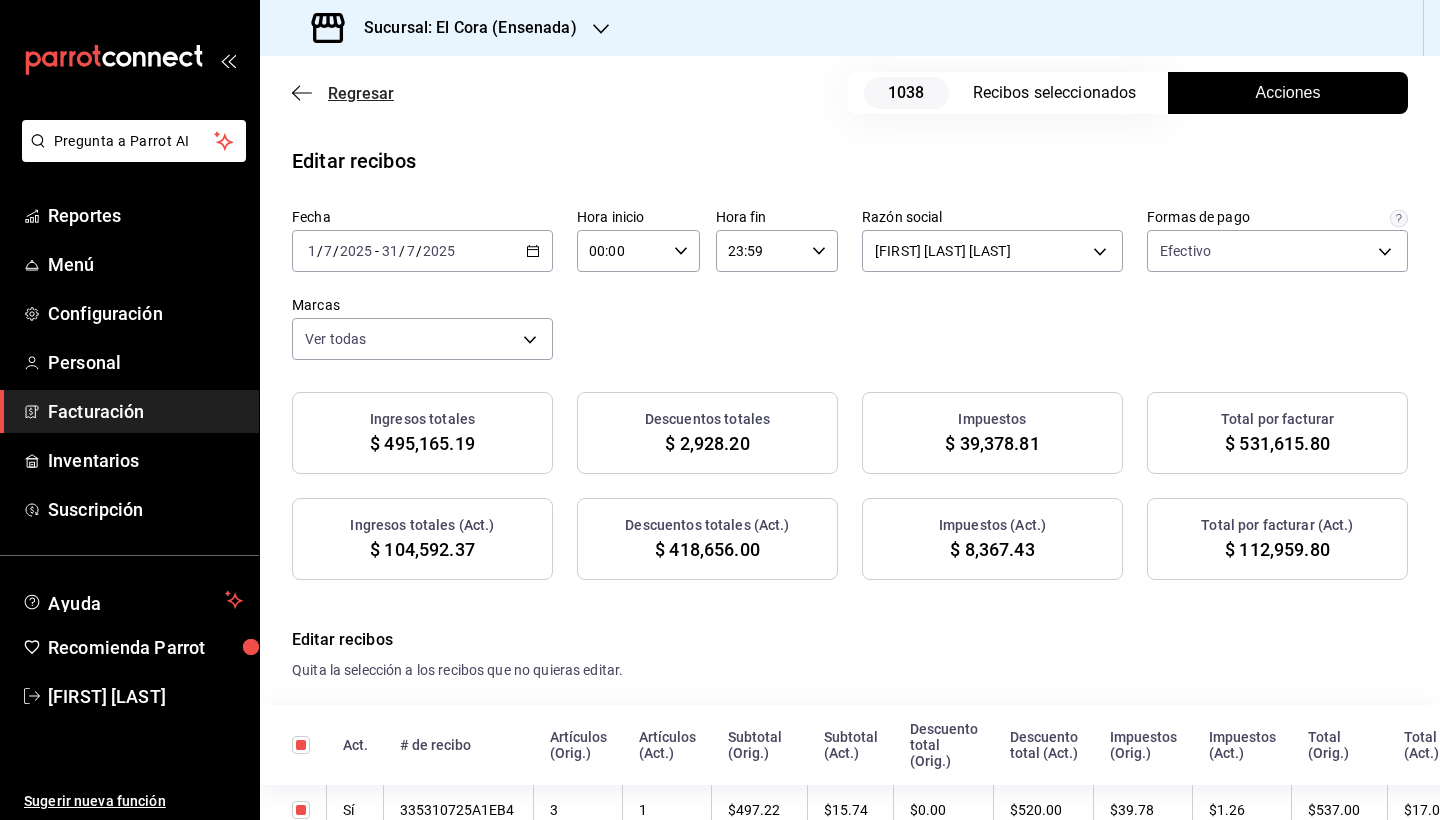 click on "Regresar" at bounding box center [361, 93] 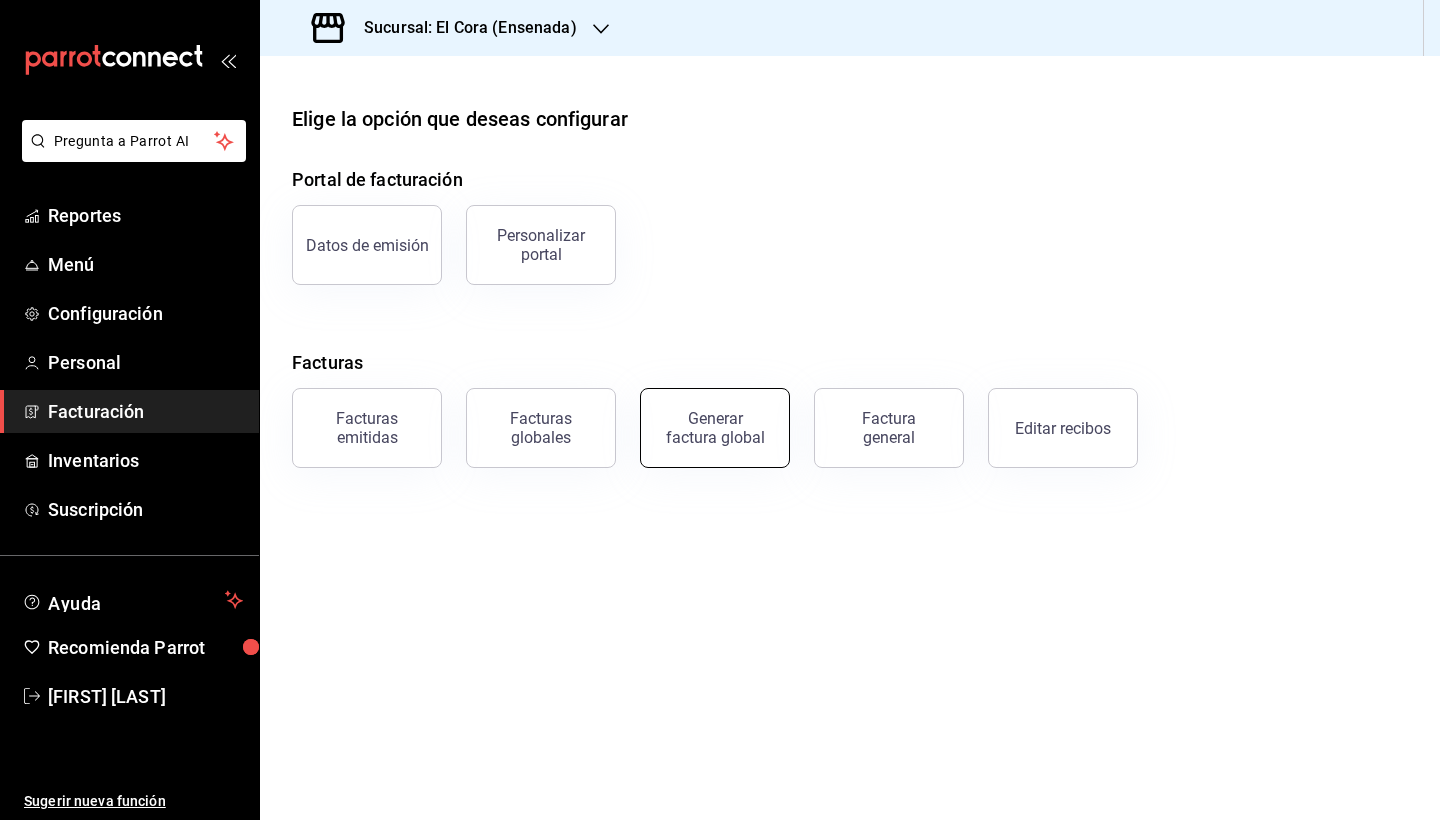 click on "Generar factura global" at bounding box center [715, 428] 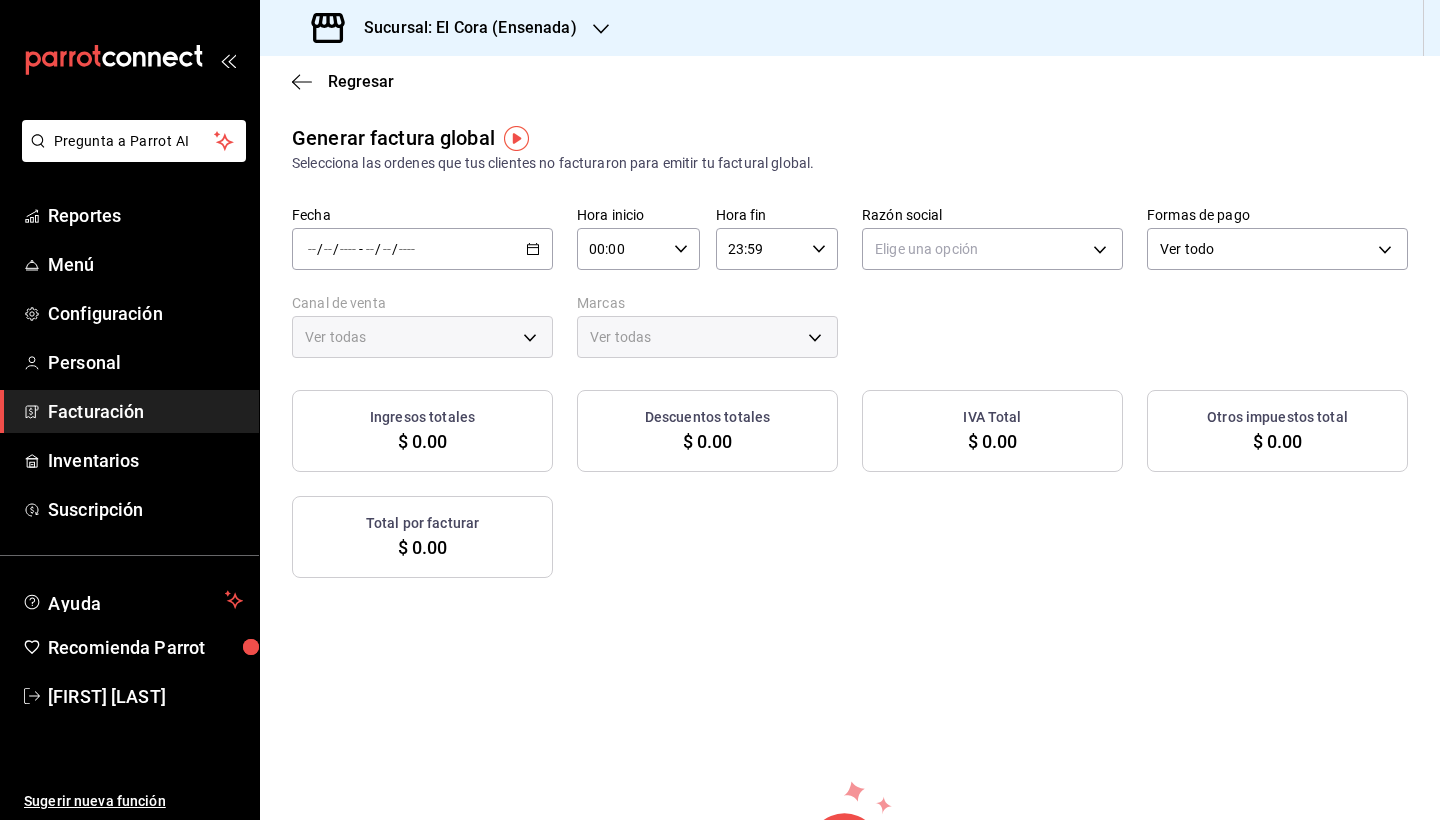 type on "PARROT,UBER_EATS,RAPPI,DIDI_FOOD,ONLINE" 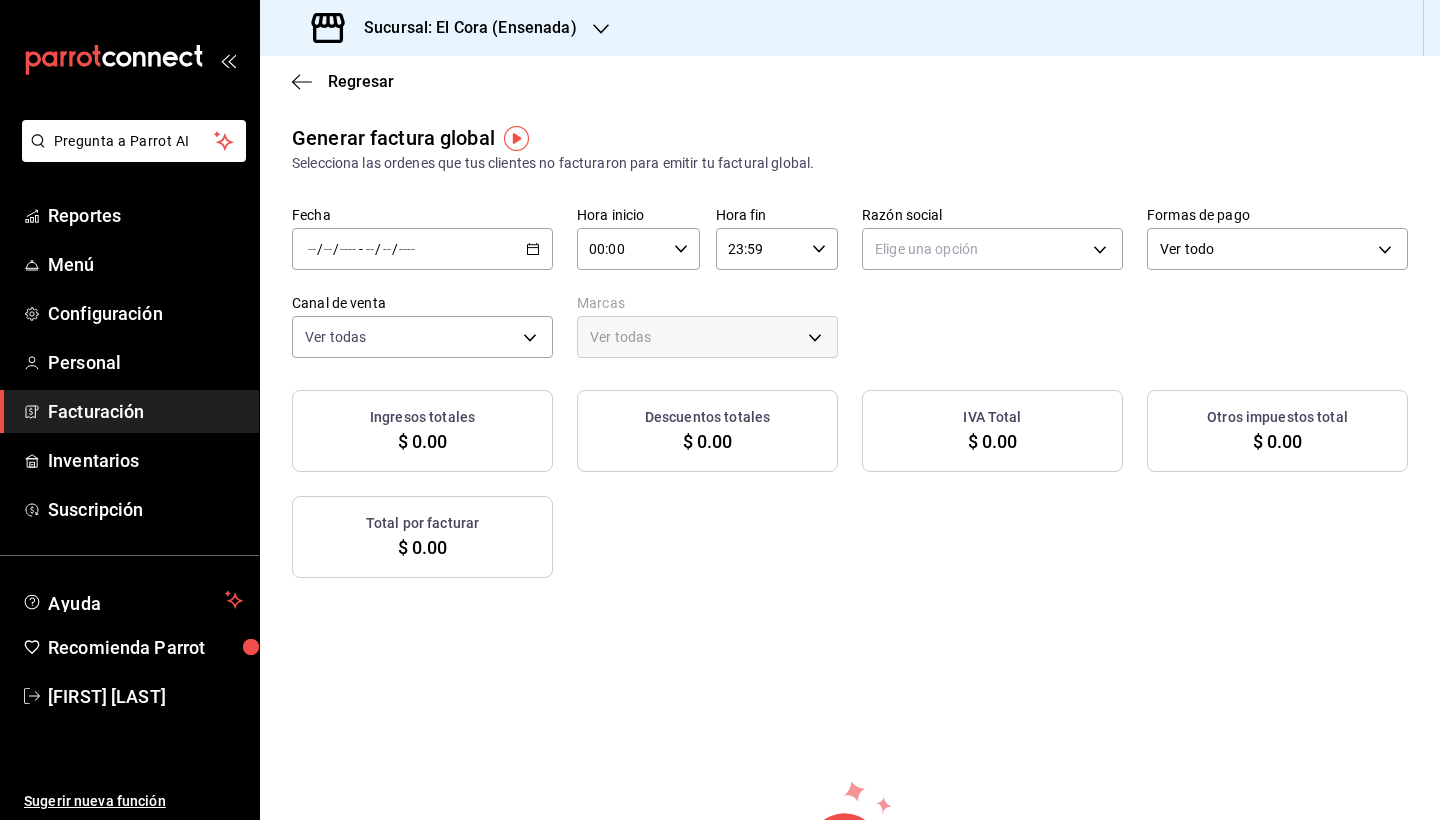 click on "/ / - / /" at bounding box center [422, 249] 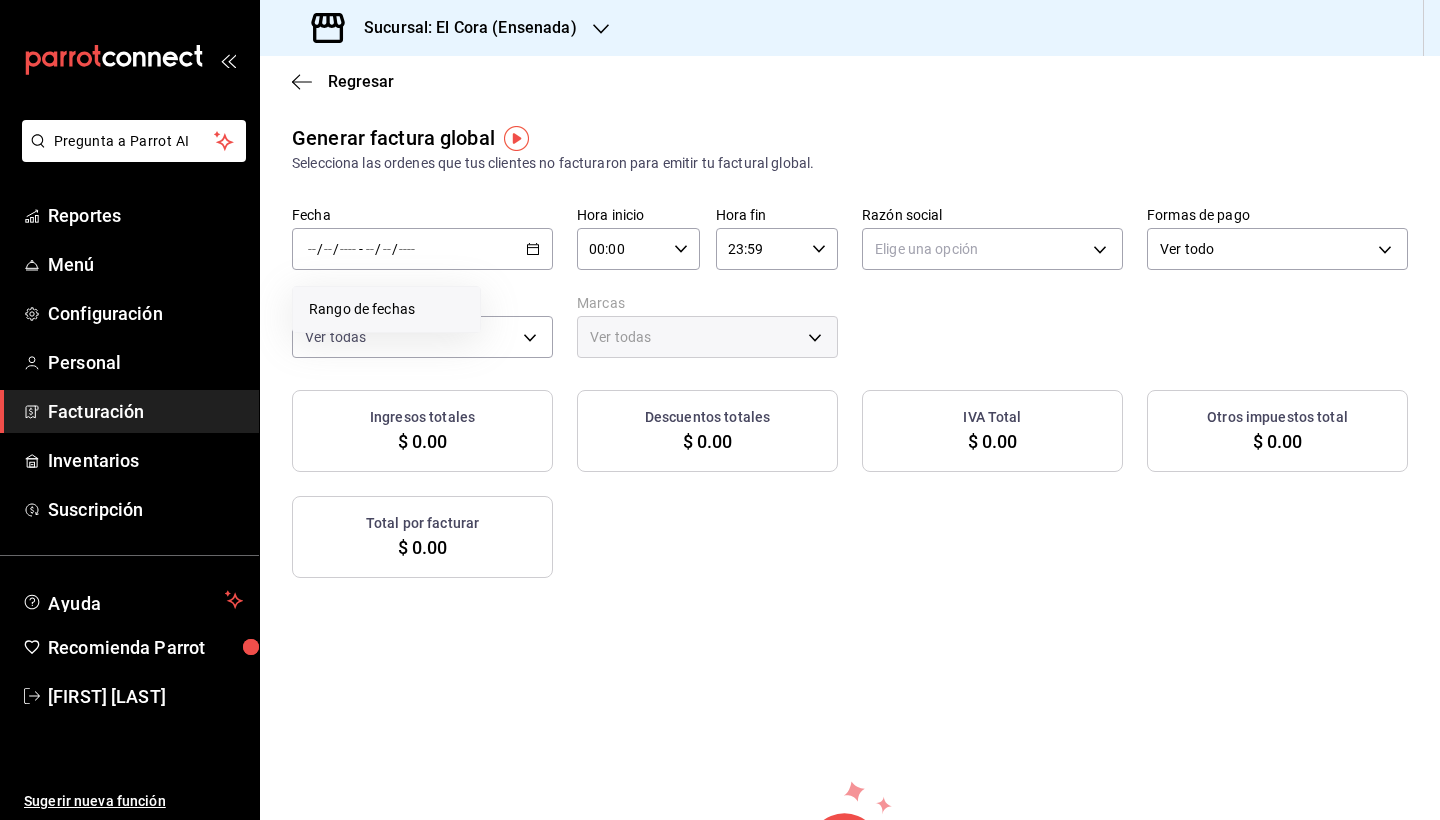 click on "Rango de fechas" at bounding box center (386, 309) 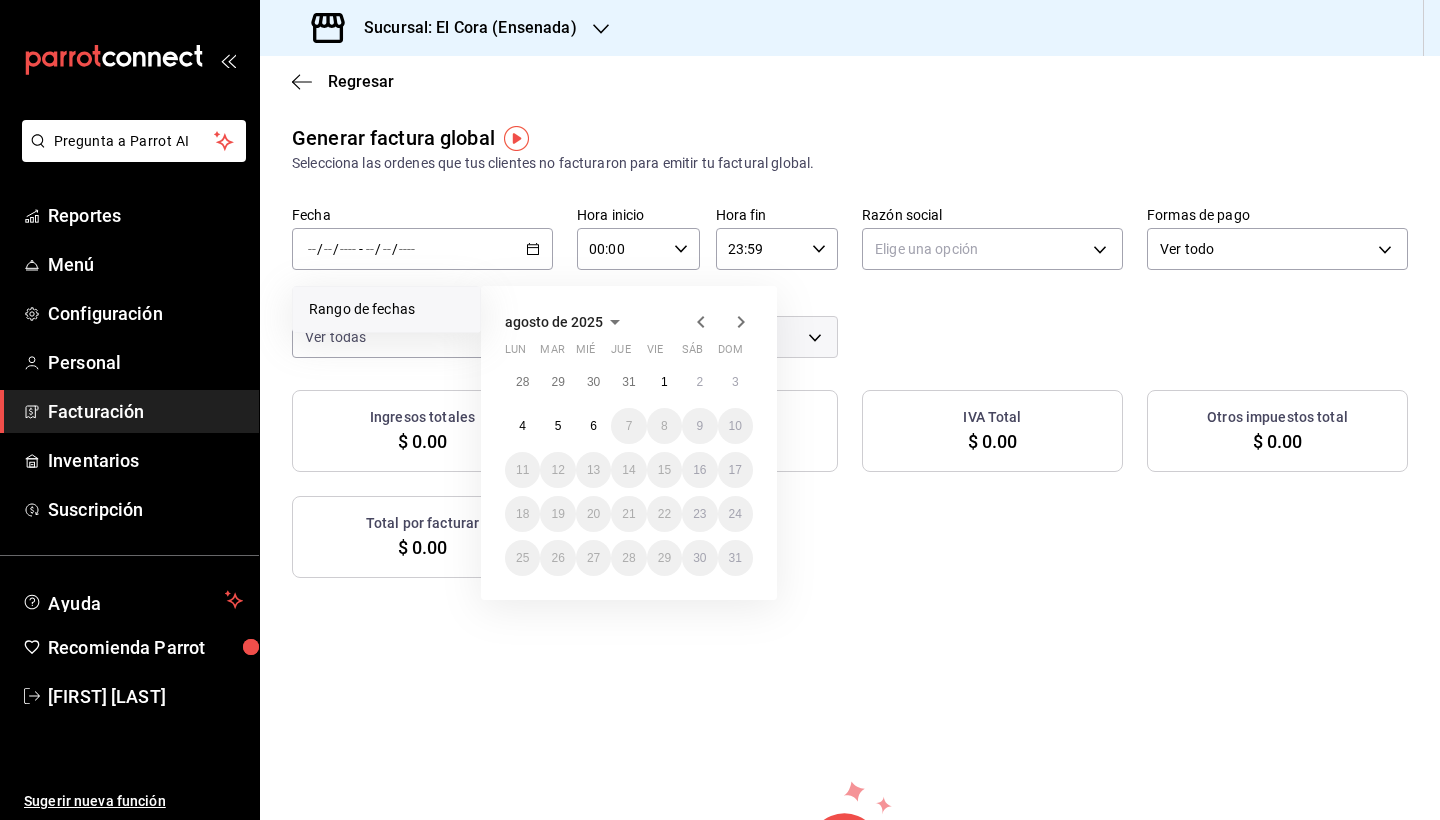 click 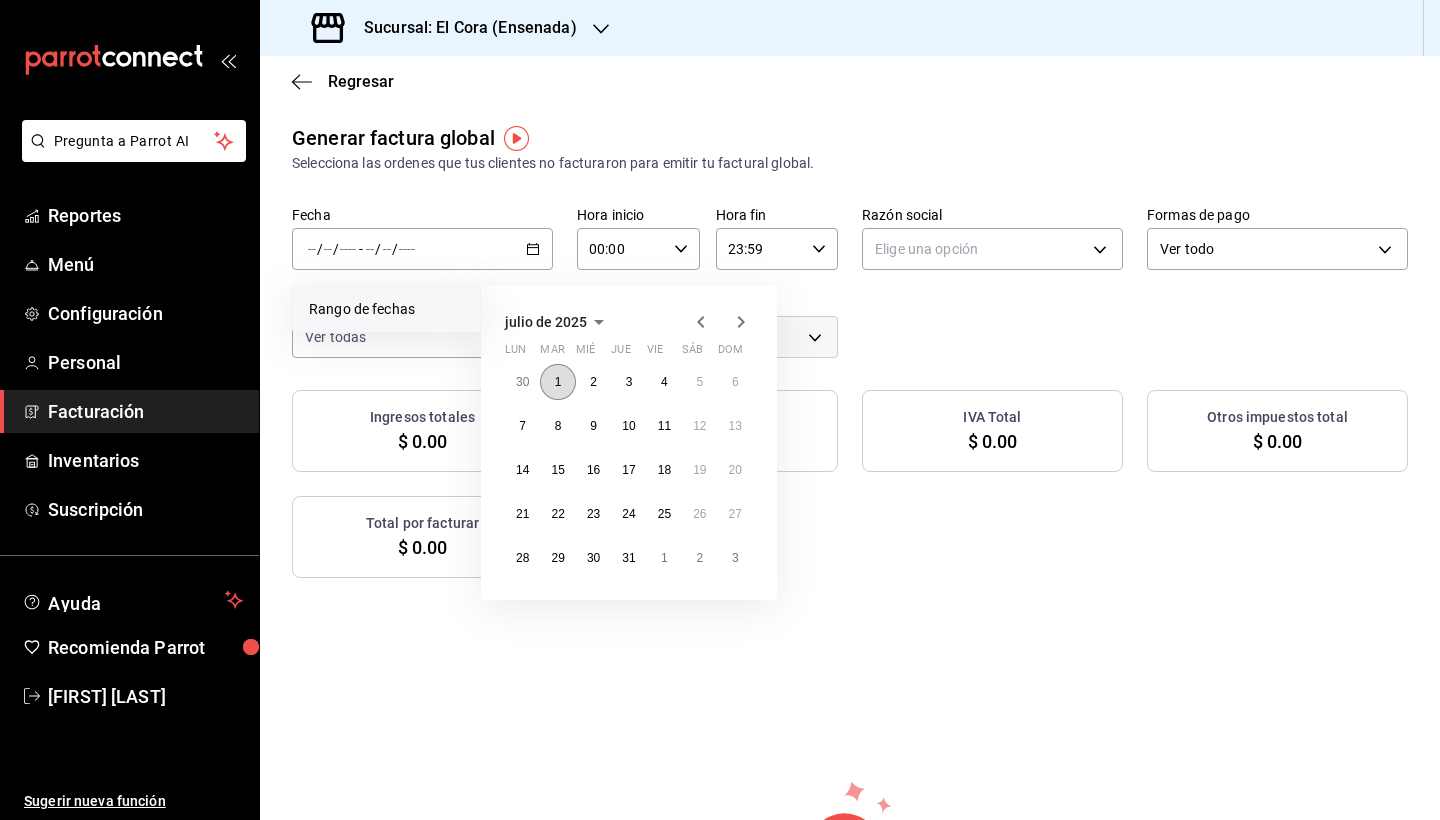 click on "1" at bounding box center [558, 382] 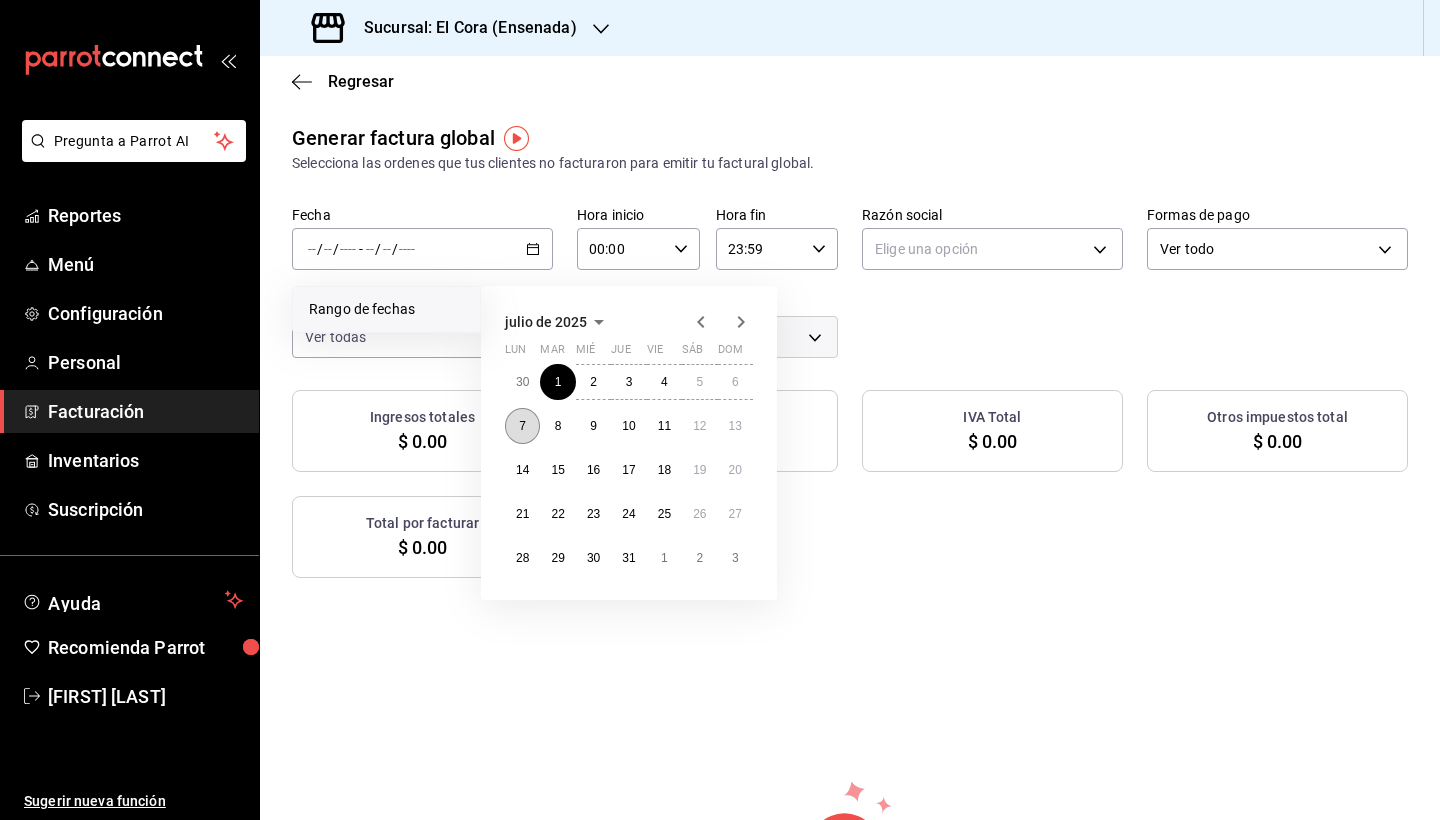 click on "7" at bounding box center (522, 426) 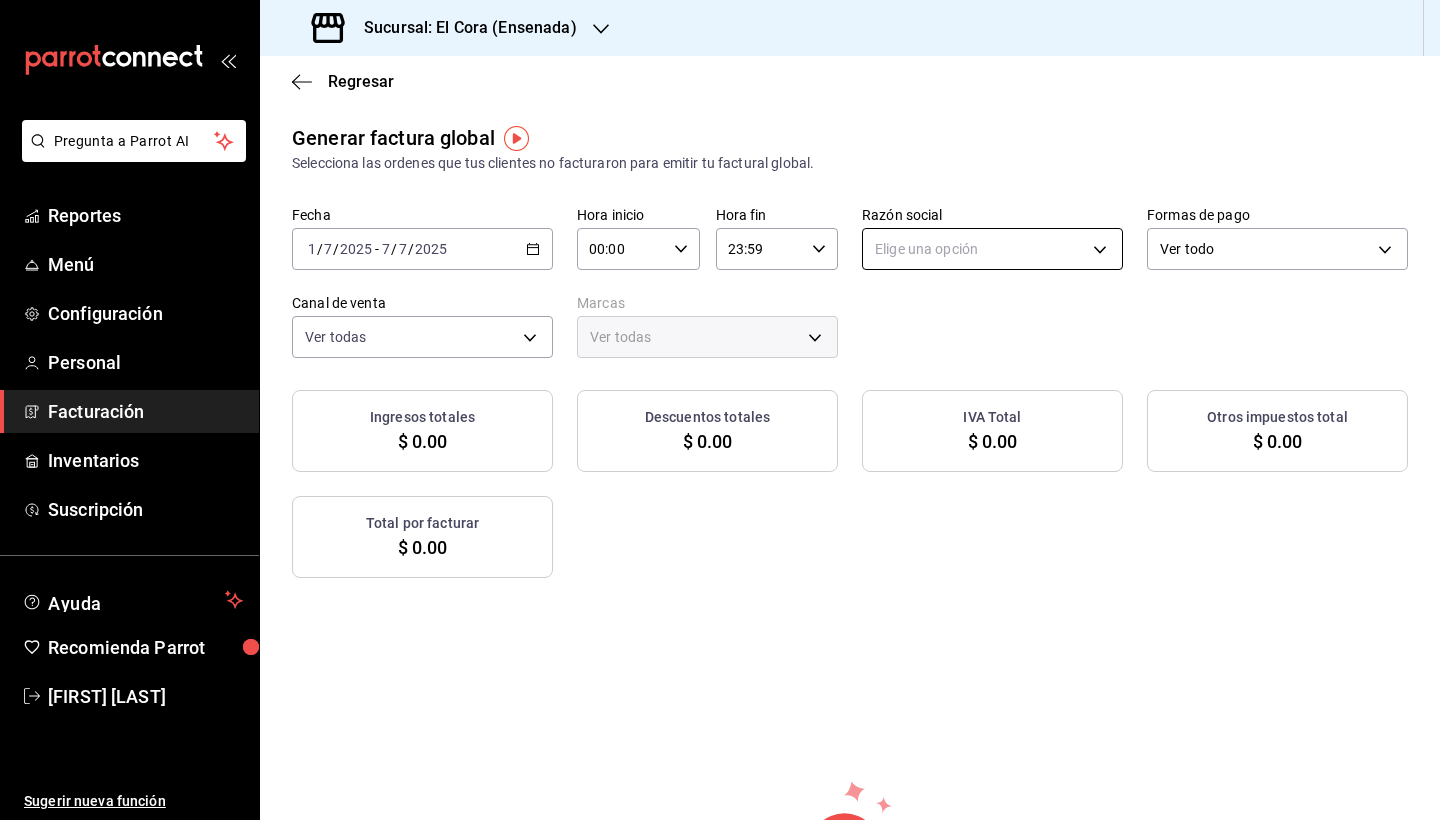 click on "Pregunta a Parrot AI Reportes   Menú   Configuración   Personal   Facturación   Inventarios   Suscripción   Ayuda Recomienda Parrot   [FIRST] [LAST]   Sugerir nueva función   Sucursal: El Cora (Ensenada) Regresar Generar factura global Selecciona las ordenes que tus clientes no facturaron para emitir tu factural global. Fecha 2025-07-01 1 / 7 / 2025 - 2025-07-07 7 / 7 / 2025 Hora inicio 00:00 Hora inicio Hora fin 23:59 Hora fin Razón social Elige una opción Formas de pago Ver todo ALL Canal de venta Ver todas PARROT,UBER_EATS,RAPPI,DIDI_FOOD,ONLINE Marcas Ver todas Ingresos totales $ 0.00 Descuentos totales $ 0.00 IVA Total $ 0.00 Otros impuestos total $ 0.00 Total por facturar $ 0.00 No hay información que mostrar GANA 1 MES GRATIS EN TU SUSCRIPCIÓN AQUÍ Ver video tutorial Ir a video Pregunta a Parrot AI Reportes   Menú   Configuración   Personal   Facturación   Inventarios   Suscripción   Ayuda Recomienda Parrot   [FIRST] [LAST]   Sugerir nueva función   Visitar centro de ayuda" at bounding box center [720, 410] 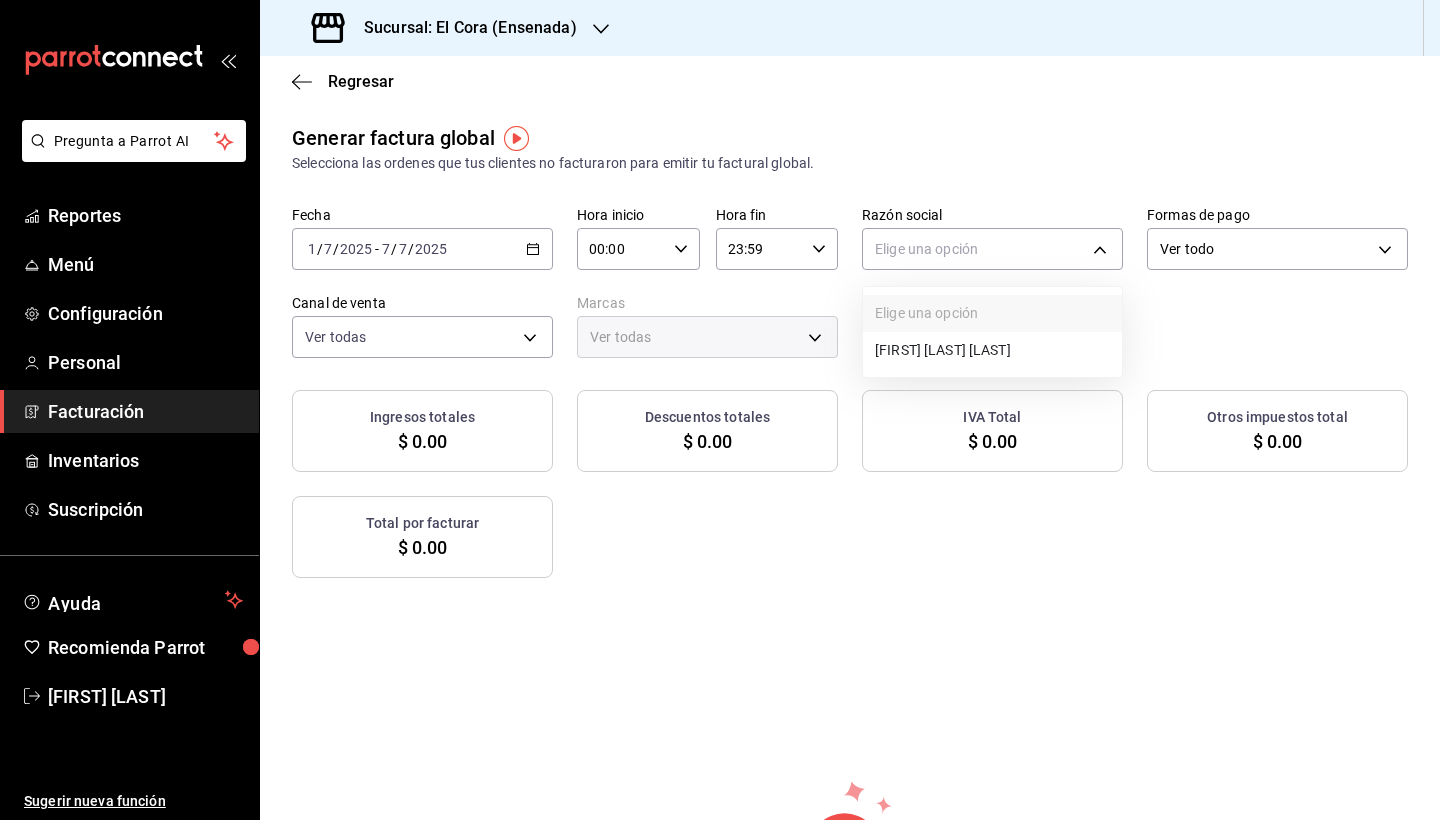 click on "[FIRST] [LAST] [LAST]" at bounding box center [992, 350] 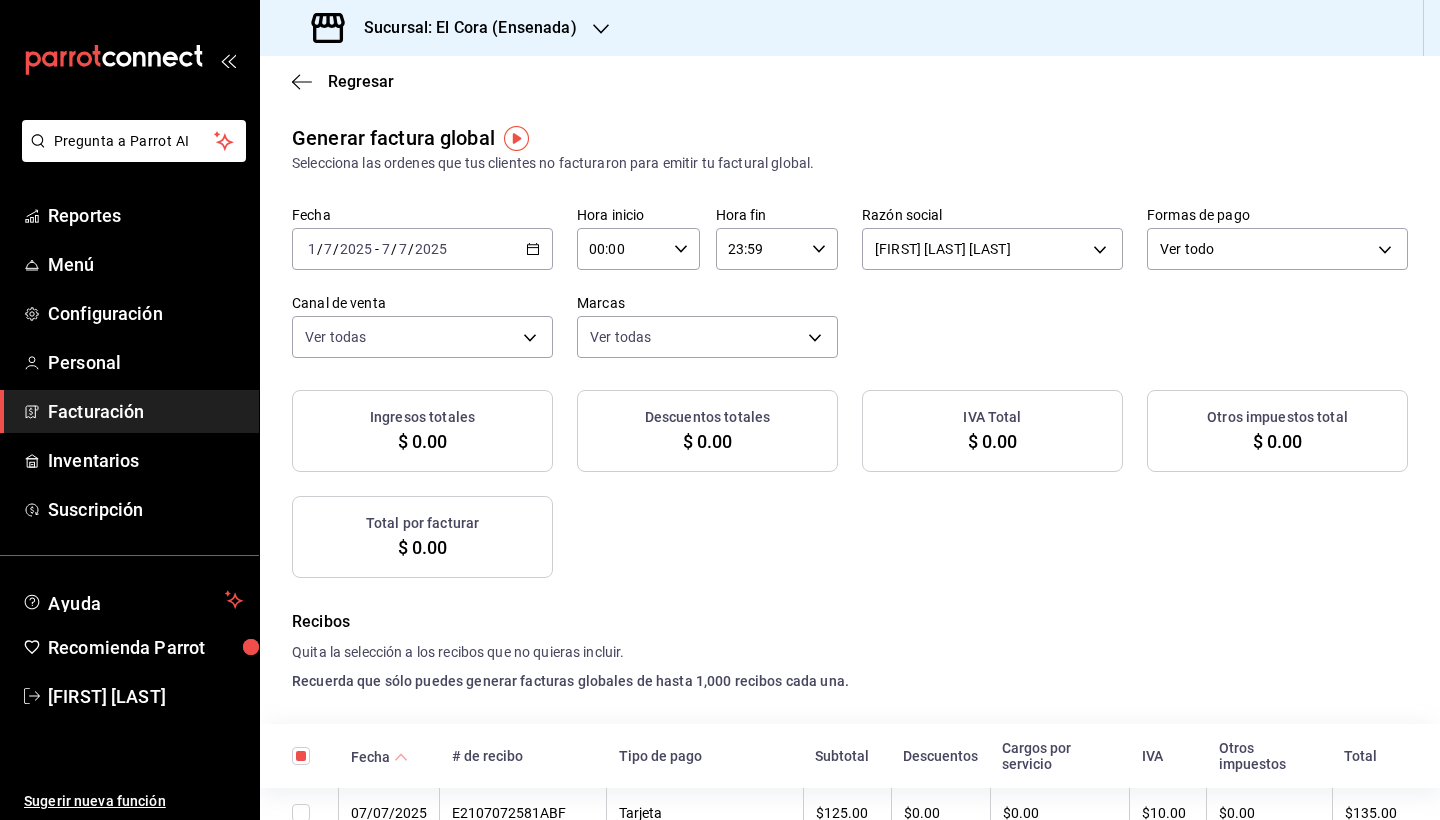 checkbox on "true" 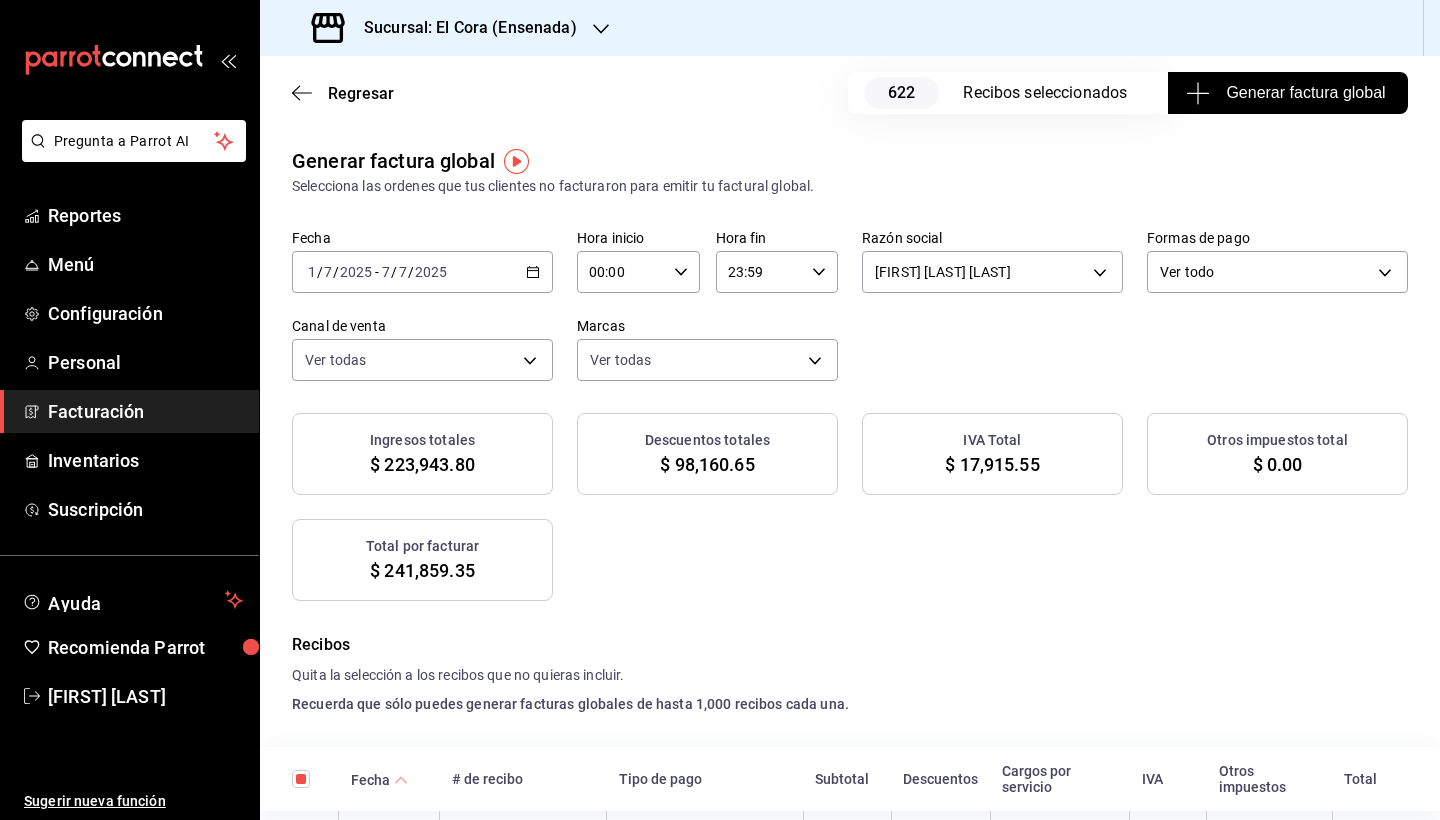 click on "Generar factura global" at bounding box center (1287, 93) 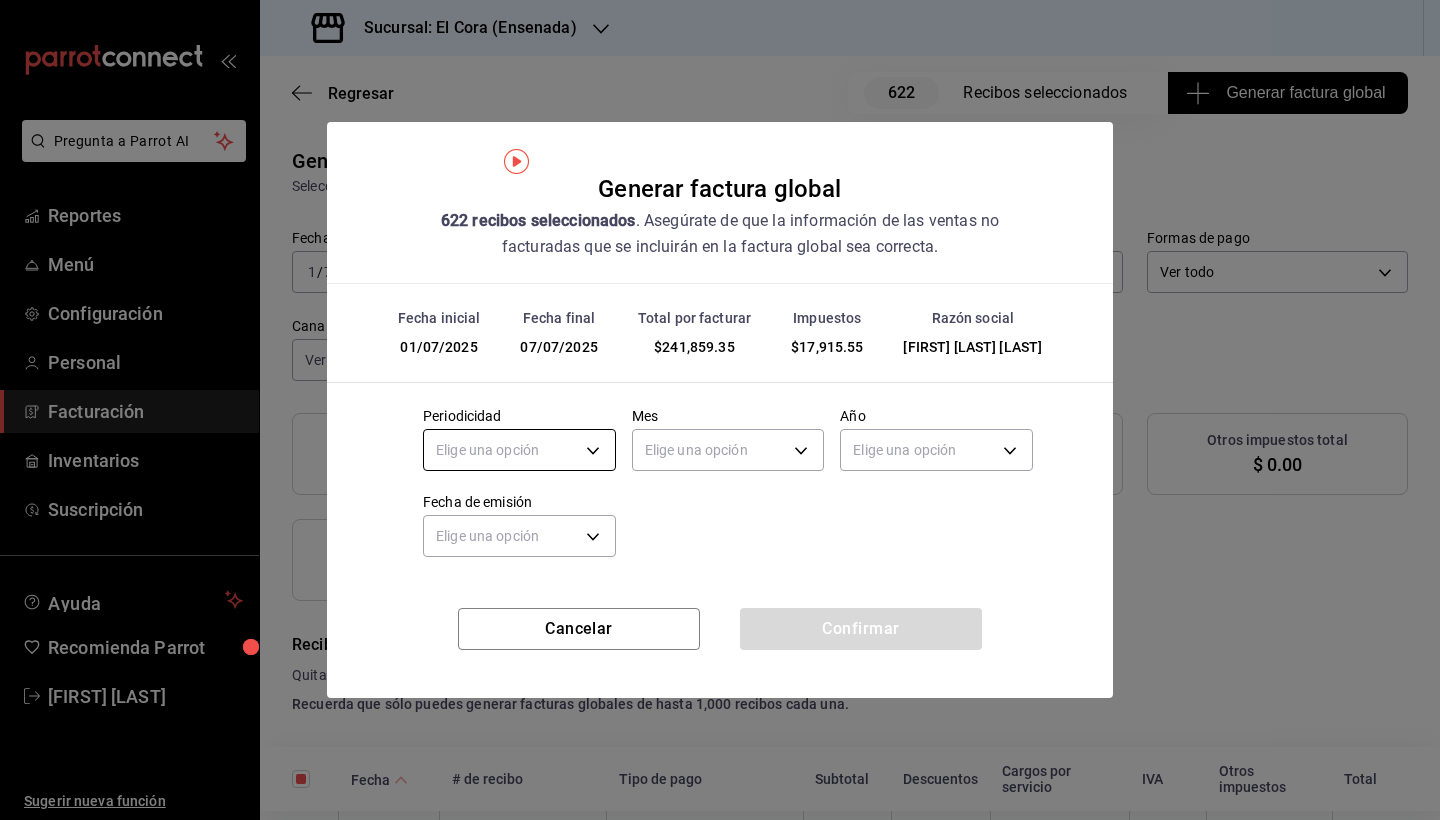click on "Pregunta a Parrot AI Reportes   Menú   Configuración   Personal   Facturación   Inventarios   Suscripción   Ayuda Recomienda Parrot   [FIRST] [LAST]   Sugerir nueva función   Sucursal: El Cora ([CITY]) Regresar 622 Recibos seleccionados Generar factura global Generar factura global Selecciona las ordenes que tus clientes no facturaron para emitir tu factural global. Fecha [DATE] [DATE] - [DATE] [DATE] Hora inicio [TIME] Hora inicio Hora fin [TIME] Hora fin Razón social [FULL_NAME] [ID] Formas de pago Ver todo ALL Canal de venta Ver todas PARROT,UBER_EATS,RAPPI,DIDI_FOOD,ONLINE Marcas Ver todas [ID] Ingresos totales $ 223,943.80 Descuentos totales $ 98,160.65 IVA Total $ 17,915.55 Otros impuestos total $ 0.00 Total por facturar $ 241,859.35 Recibos Quita la selección a los recibos que no quieras incluir. Recuerda que sólo puedes generar facturas globales de hasta 1,000 recibos cada una. Fecha Subtotal" at bounding box center (720, 410) 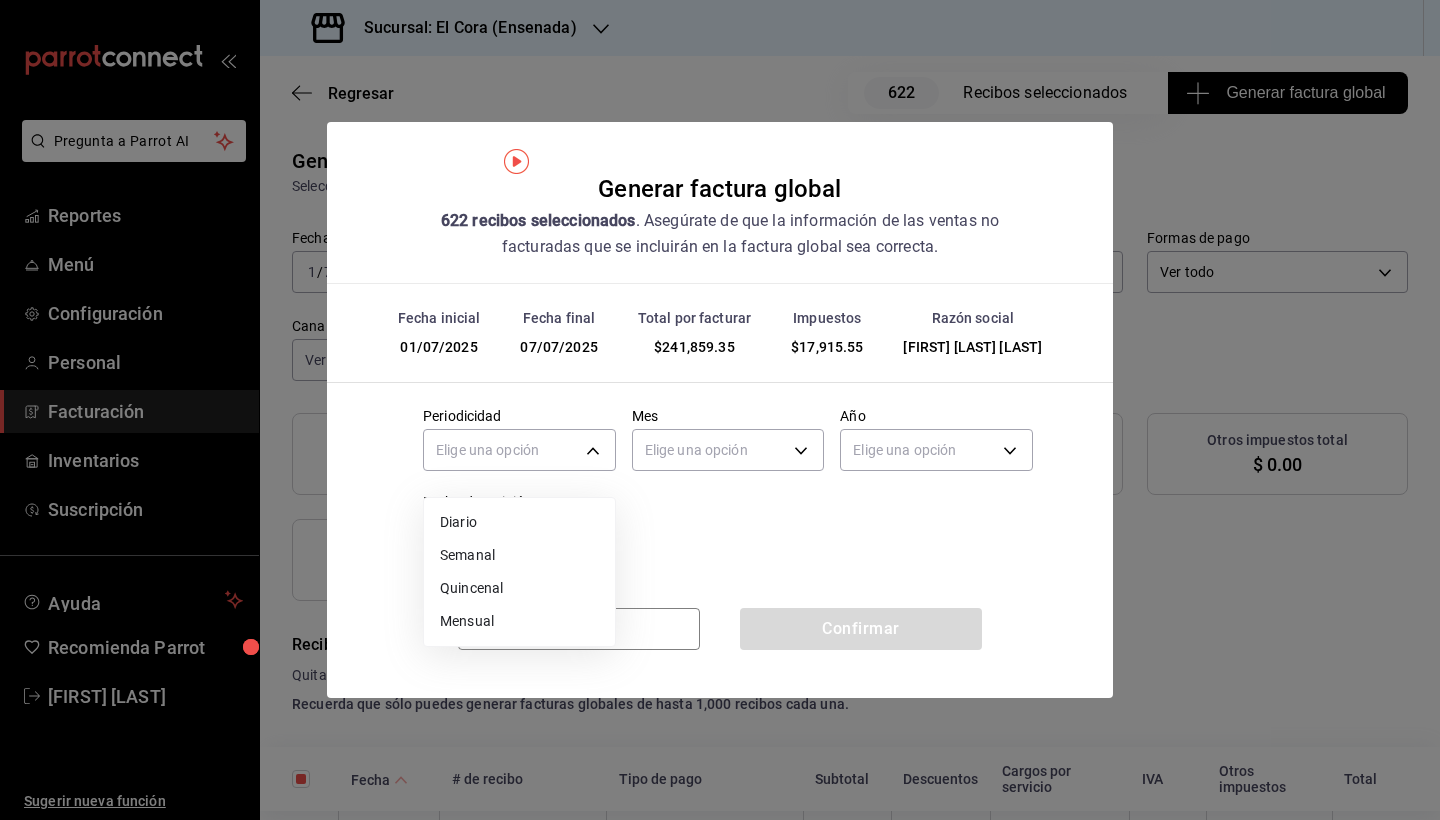 click on "Semanal" at bounding box center (519, 555) 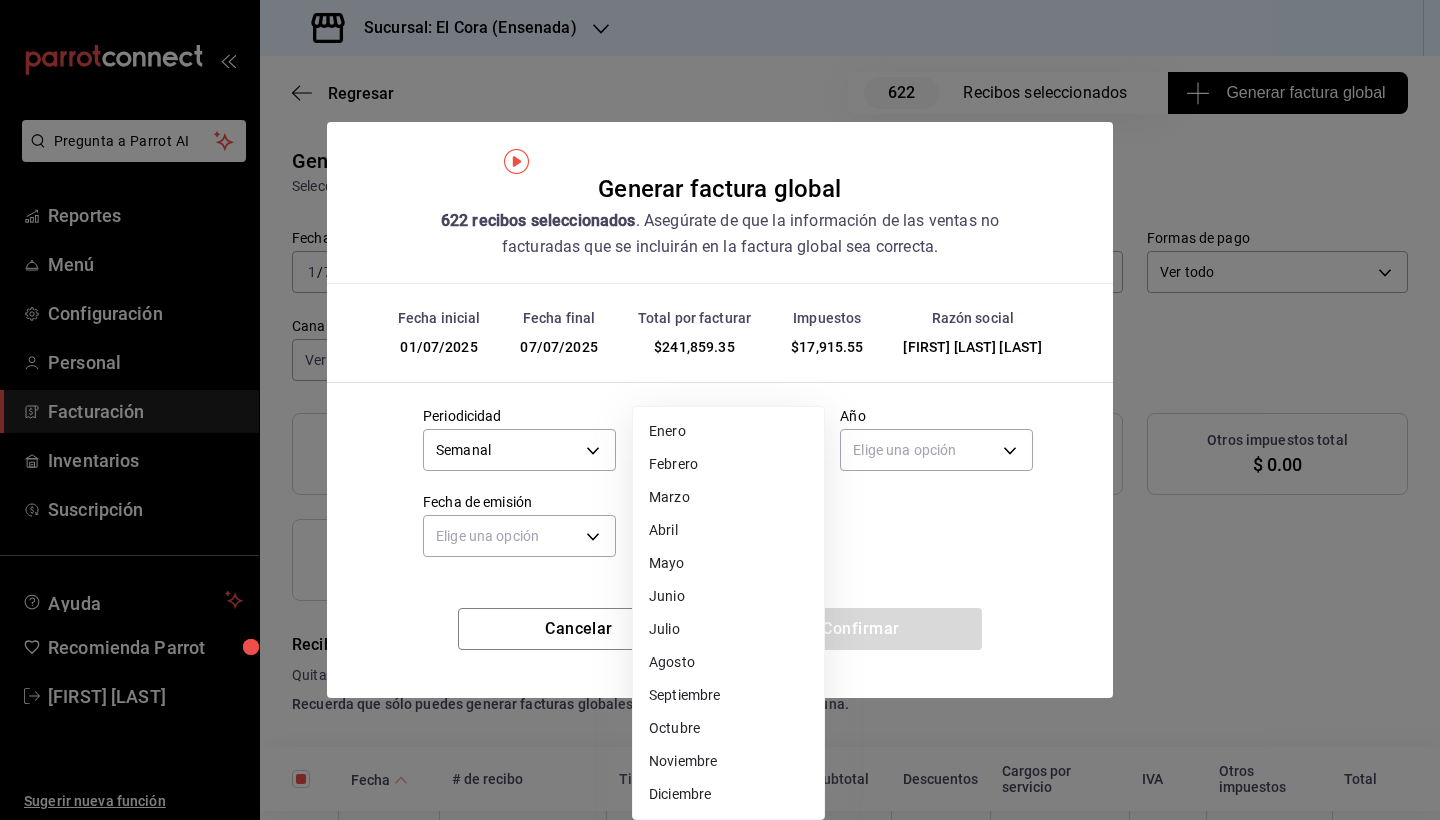 click on "Pregunta a Parrot AI Reportes   Menú   Configuración   Personal   Facturación   Inventarios   Suscripción   Ayuda Recomienda Parrot   [FIRST] [LAST]   Sugerir nueva función   Sucursal: El Cora ([CITY]) Regresar 622 Recibos seleccionados Generar factura global Generar factura global Selecciona las ordenes que tus clientes no facturaron para emitir tu factural global. Fecha [DATE] [DATE] - [DATE] [DATE] Hora inicio [TIME] Hora inicio Hora fin [TIME] Hora fin Razón social [FULL_NAME] [ID] Formas de pago Ver todo ALL Canal de venta Ver todas PARROT,UBER_EATS,RAPPI,DIDI_FOOD,ONLINE Marcas Ver todas [ID] Ingresos totales $ 223,943.80 Descuentos totales $ 98,160.65 IVA Total $ 17,915.55 Otros impuestos total $ 0.00 Total por facturar $ 241,859.35 Recibos Quita la selección a los recibos que no quieras incluir. Recuerda que sólo puedes generar facturas globales de hasta 1,000 recibos cada una. Fecha Subtotal" at bounding box center (720, 410) 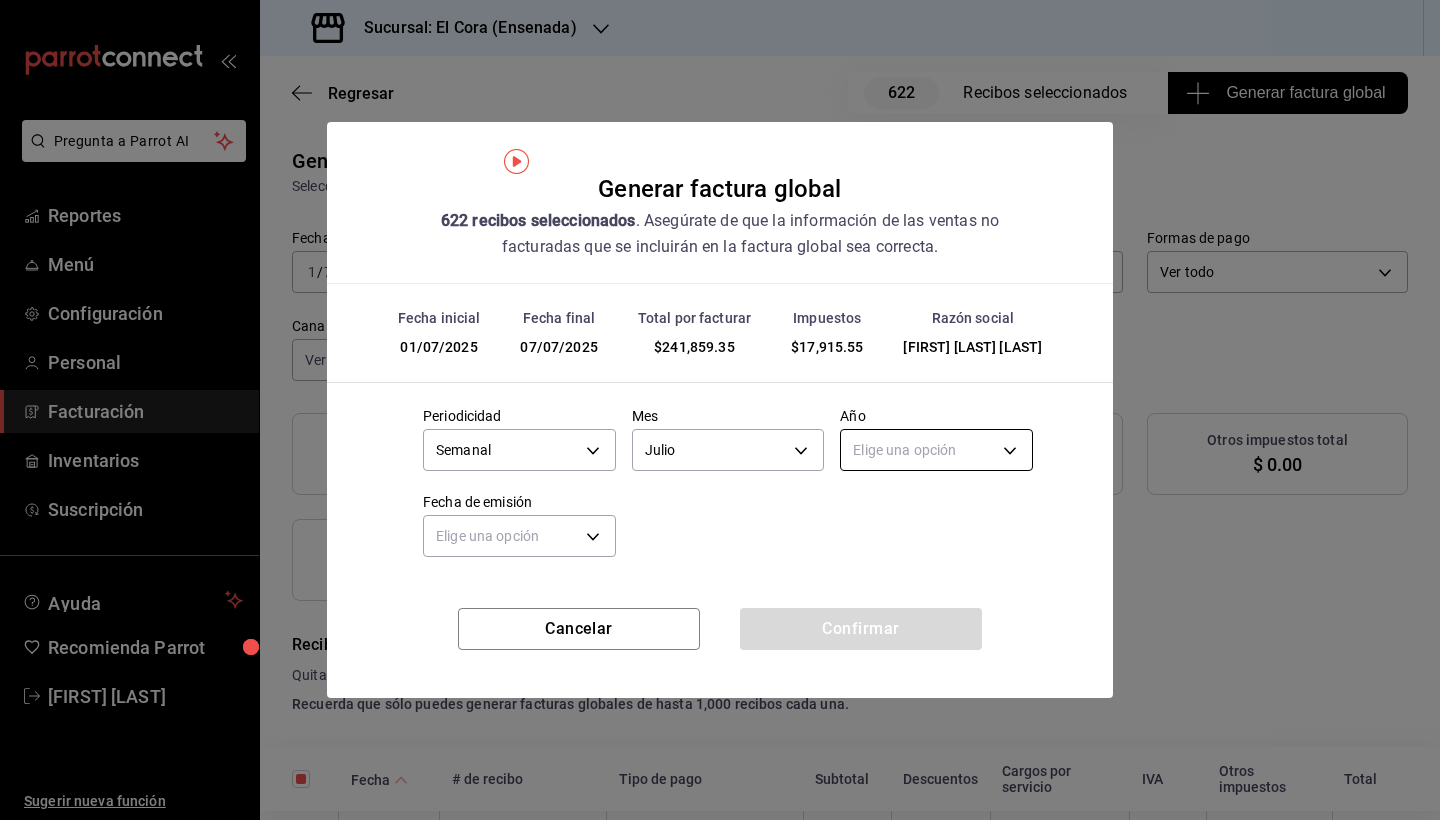 click on "Pregunta a Parrot AI Reportes   Menú   Configuración   Personal   Facturación   Inventarios   Suscripción   Ayuda Recomienda Parrot   [FIRST] [LAST]   Sugerir nueva función   Sucursal: El Cora ([CITY]) Regresar 622 Recibos seleccionados Generar factura global Generar factura global Selecciona las ordenes que tus clientes no facturaron para emitir tu factural global. Fecha [DATE] [DATE] - [DATE] [DATE] Hora inicio [TIME] Hora inicio Hora fin [TIME] Hora fin Razón social [FULL_NAME] [ID] Formas de pago Ver todo ALL Canal de venta Ver todas PARROT,UBER_EATS,RAPPI,DIDI_FOOD,ONLINE Marcas Ver todas [ID] Ingresos totales $ 223,943.80 Descuentos totales $ 98,160.65 IVA Total $ 17,915.55 Otros impuestos total $ 0.00 Total por facturar $ 241,859.35 Recibos Quita la selección a los recibos que no quieras incluir. Recuerda que sólo puedes generar facturas globales de hasta 1,000 recibos cada una. Fecha Subtotal" at bounding box center (720, 410) 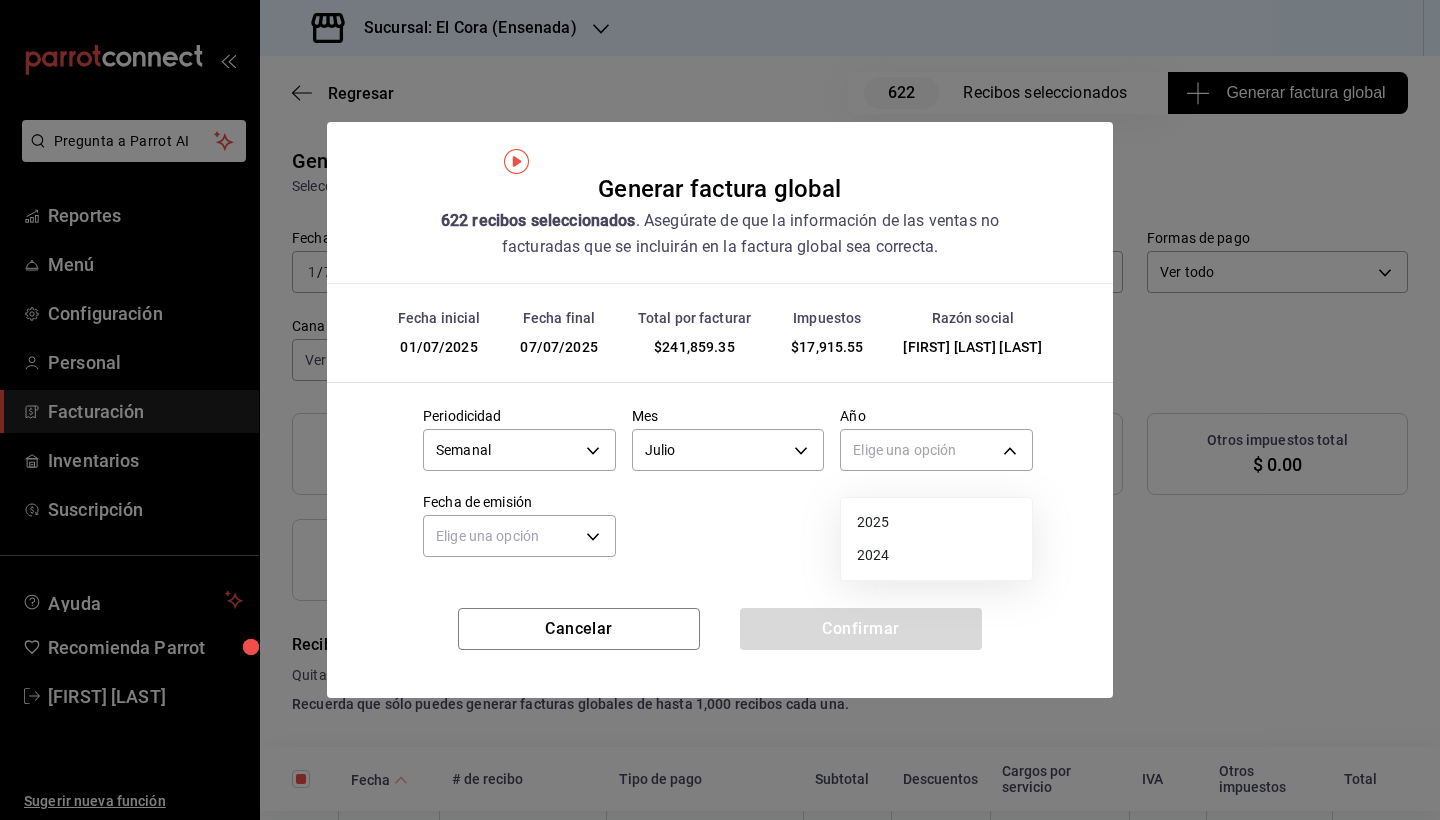 click on "2025" at bounding box center (936, 522) 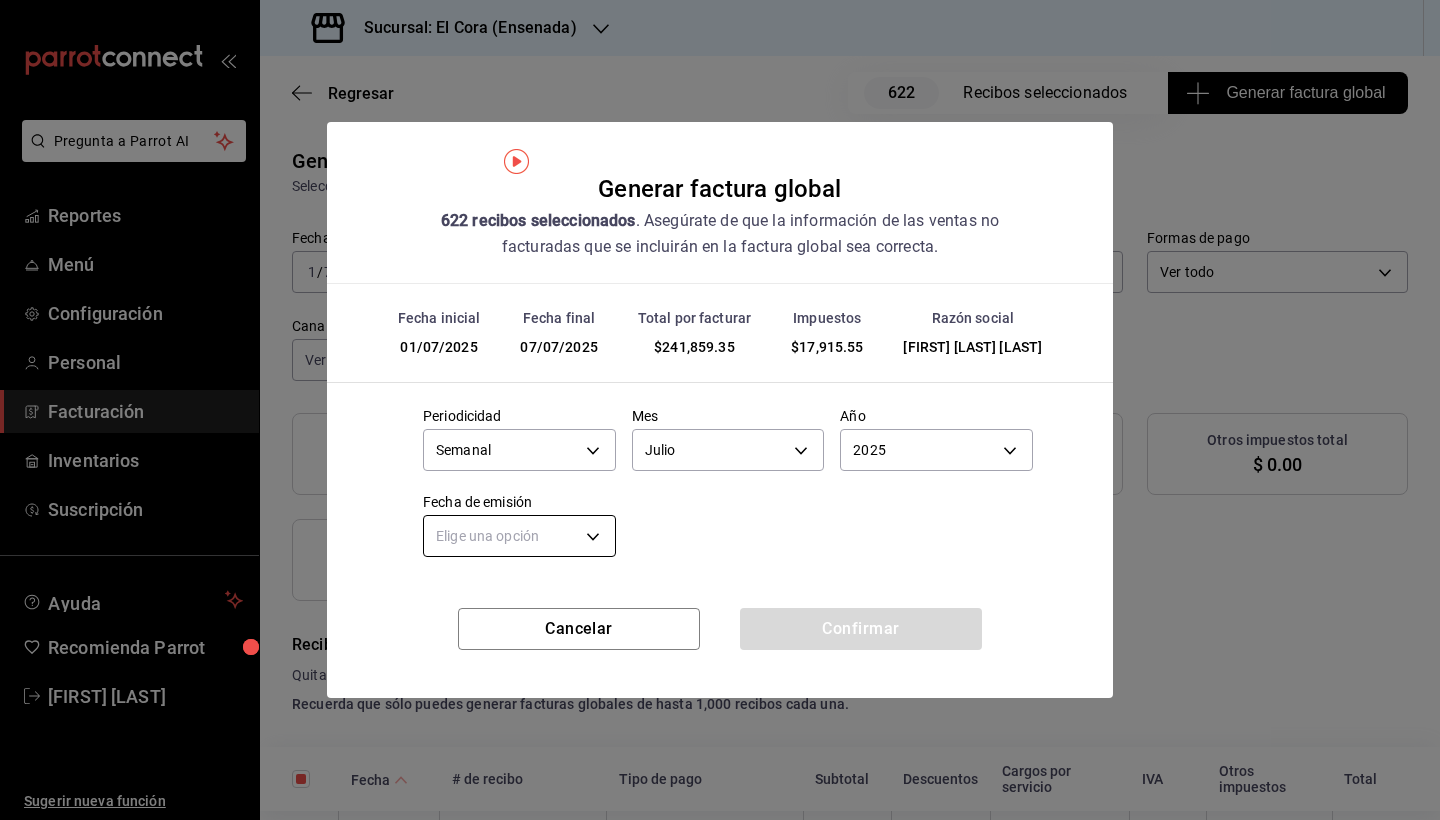 click on "Pregunta a Parrot AI Reportes   Menú   Configuración   Personal   Facturación   Inventarios   Suscripción   Ayuda Recomienda Parrot   [FIRST] [LAST]   Sugerir nueva función   Sucursal: El Cora ([CITY]) Regresar 622 Recibos seleccionados Generar factura global Generar factura global Selecciona las ordenes que tus clientes no facturaron para emitir tu factural global. Fecha [DATE] [DATE] - [DATE] [DATE] Hora inicio [TIME] Hora inicio Hora fin [TIME] Hora fin Razón social [FULL_NAME] [ID] Formas de pago Ver todo ALL Canal de venta Ver todas PARROT,UBER_EATS,RAPPI,DIDI_FOOD,ONLINE Marcas Ver todas [ID] Ingresos totales $ 223,943.80 Descuentos totales $ 98,160.65 IVA Total $ 17,915.55 Otros impuestos total $ 0.00 Total por facturar $ 241,859.35 Recibos Quita la selección a los recibos que no quieras incluir. Recuerda que sólo puedes generar facturas globales de hasta 1,000 recibos cada una. Fecha Subtotal" at bounding box center [720, 410] 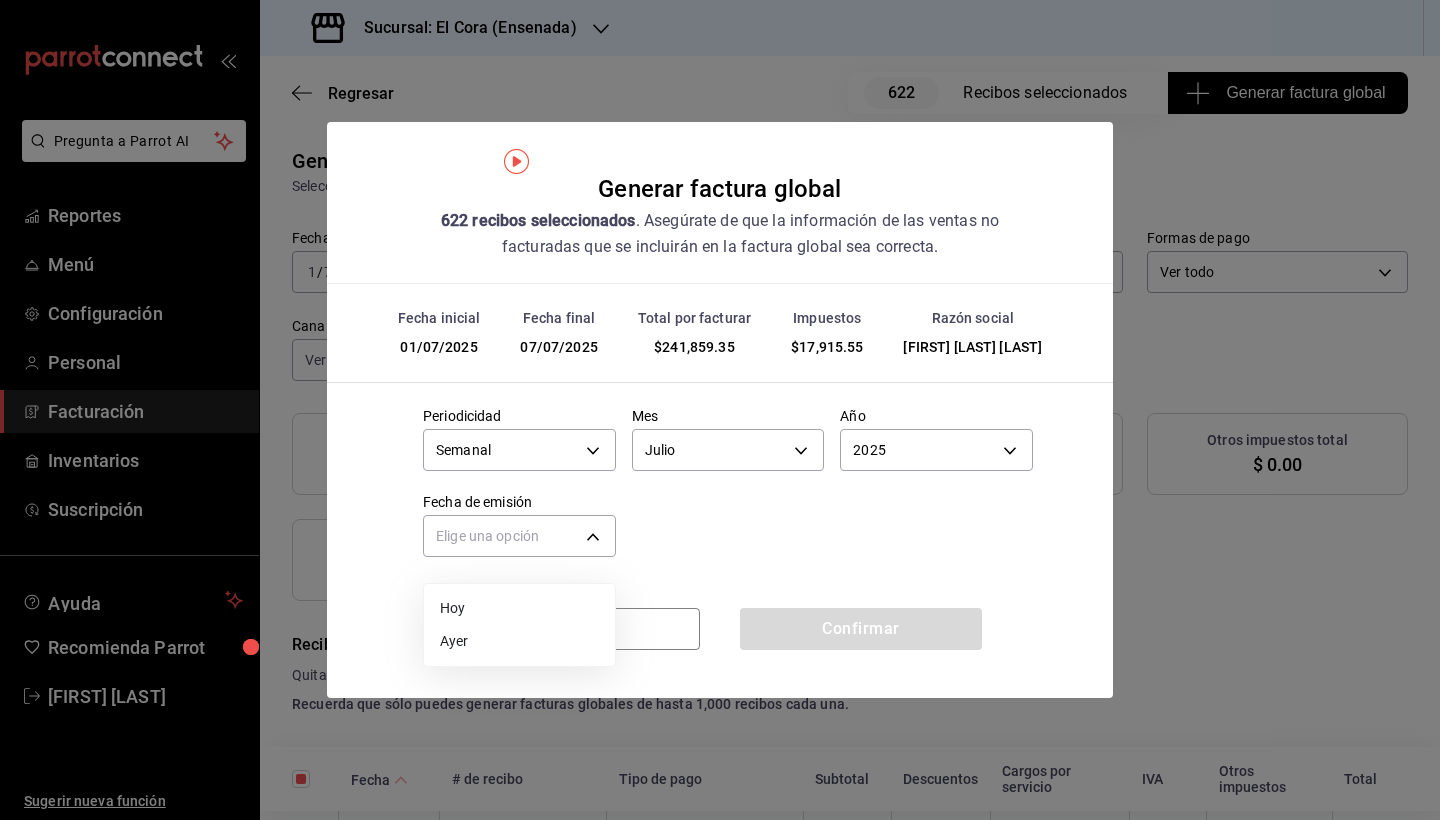 click on "Ayer" at bounding box center (519, 641) 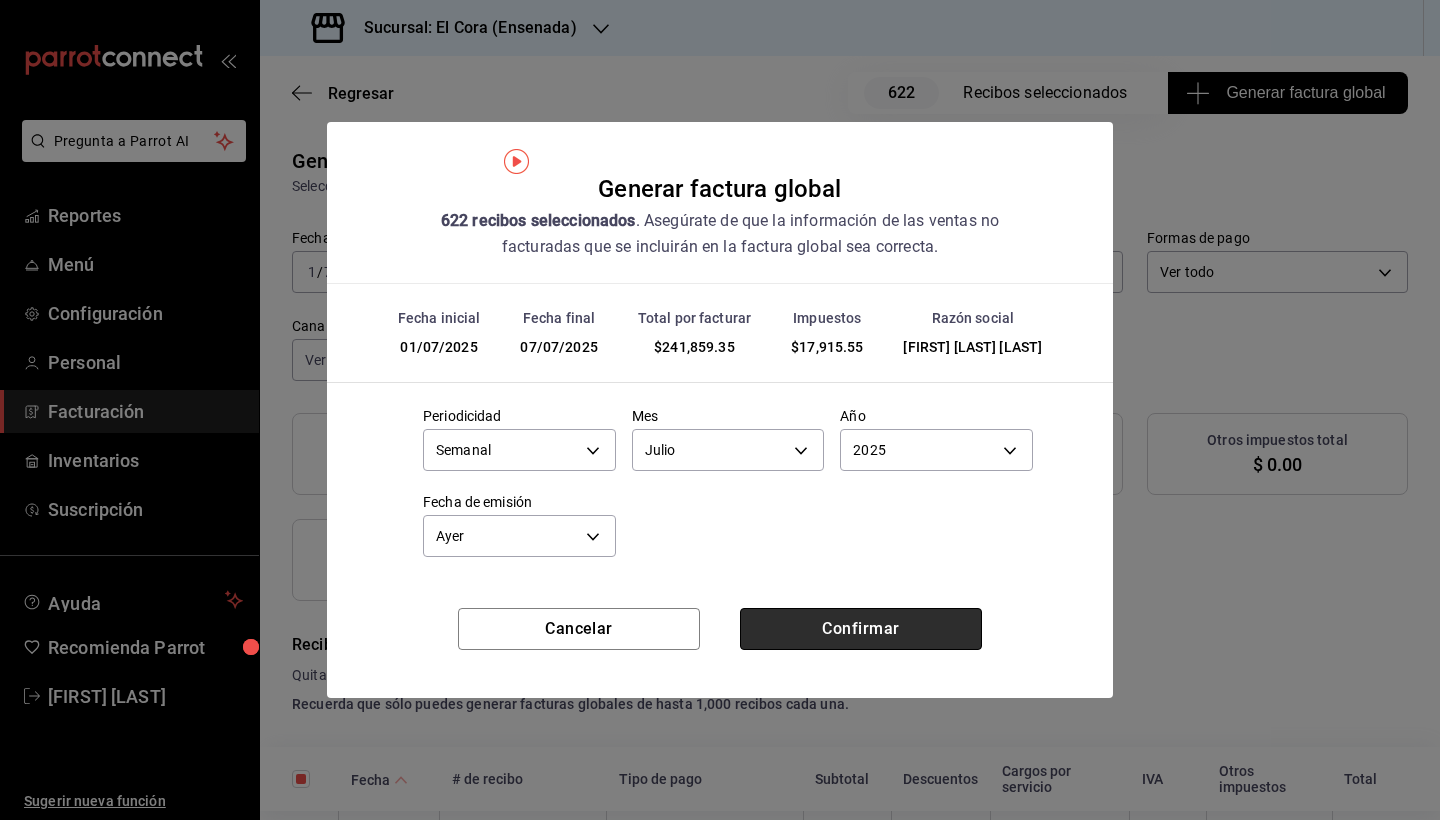 click on "Confirmar" at bounding box center [861, 629] 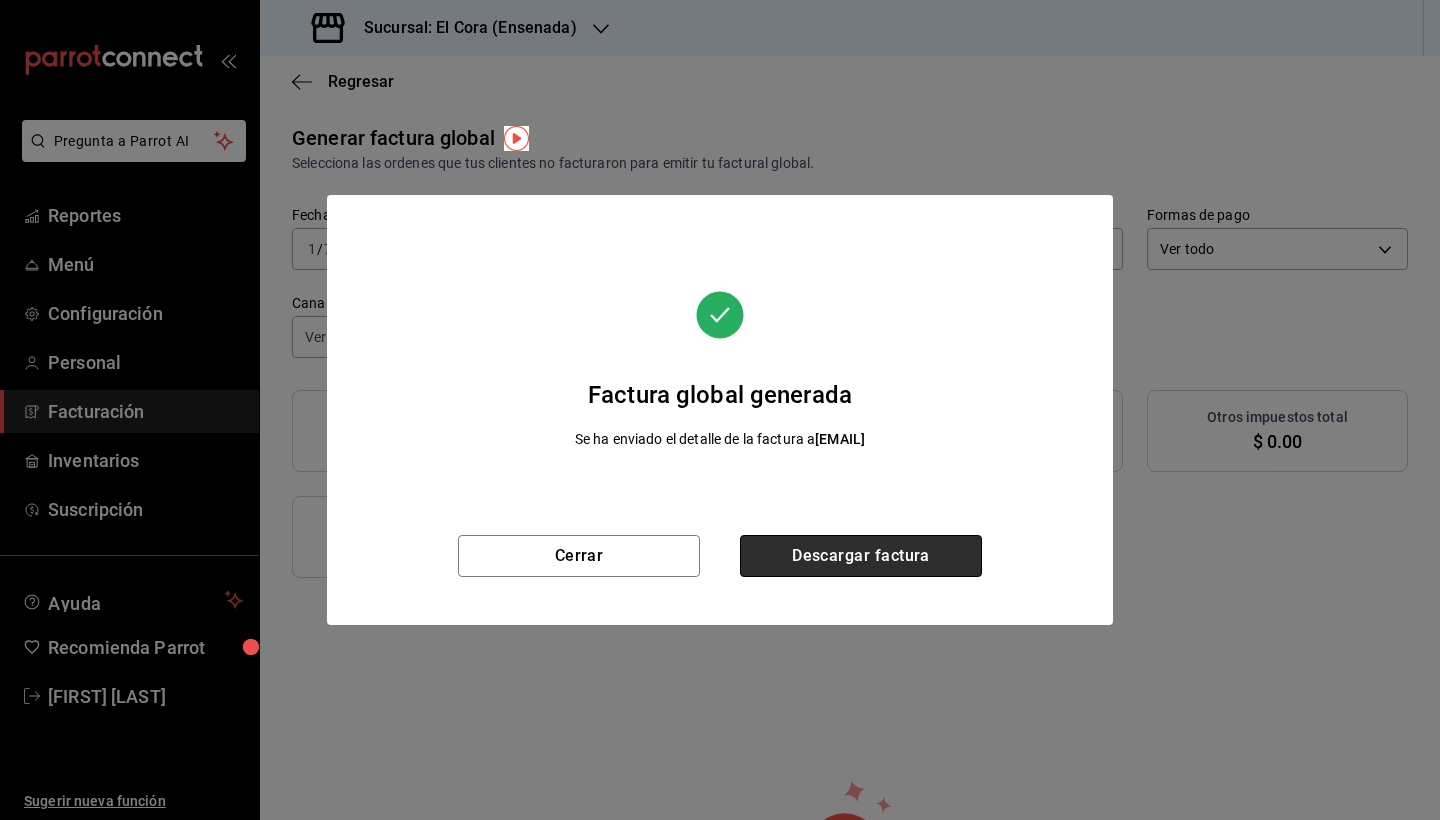 click on "Descargar factura" at bounding box center [861, 556] 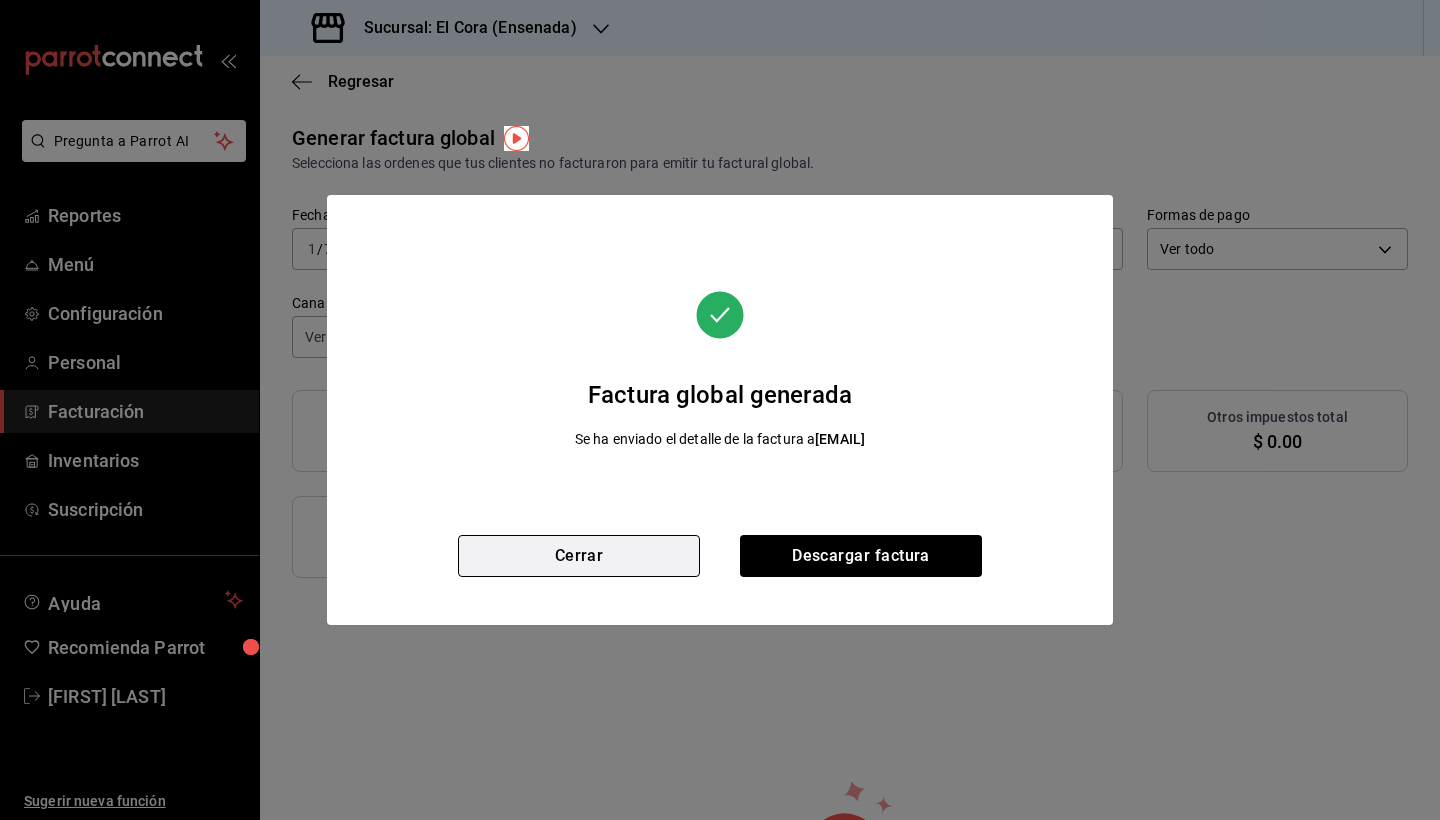 click on "Cerrar" at bounding box center [579, 556] 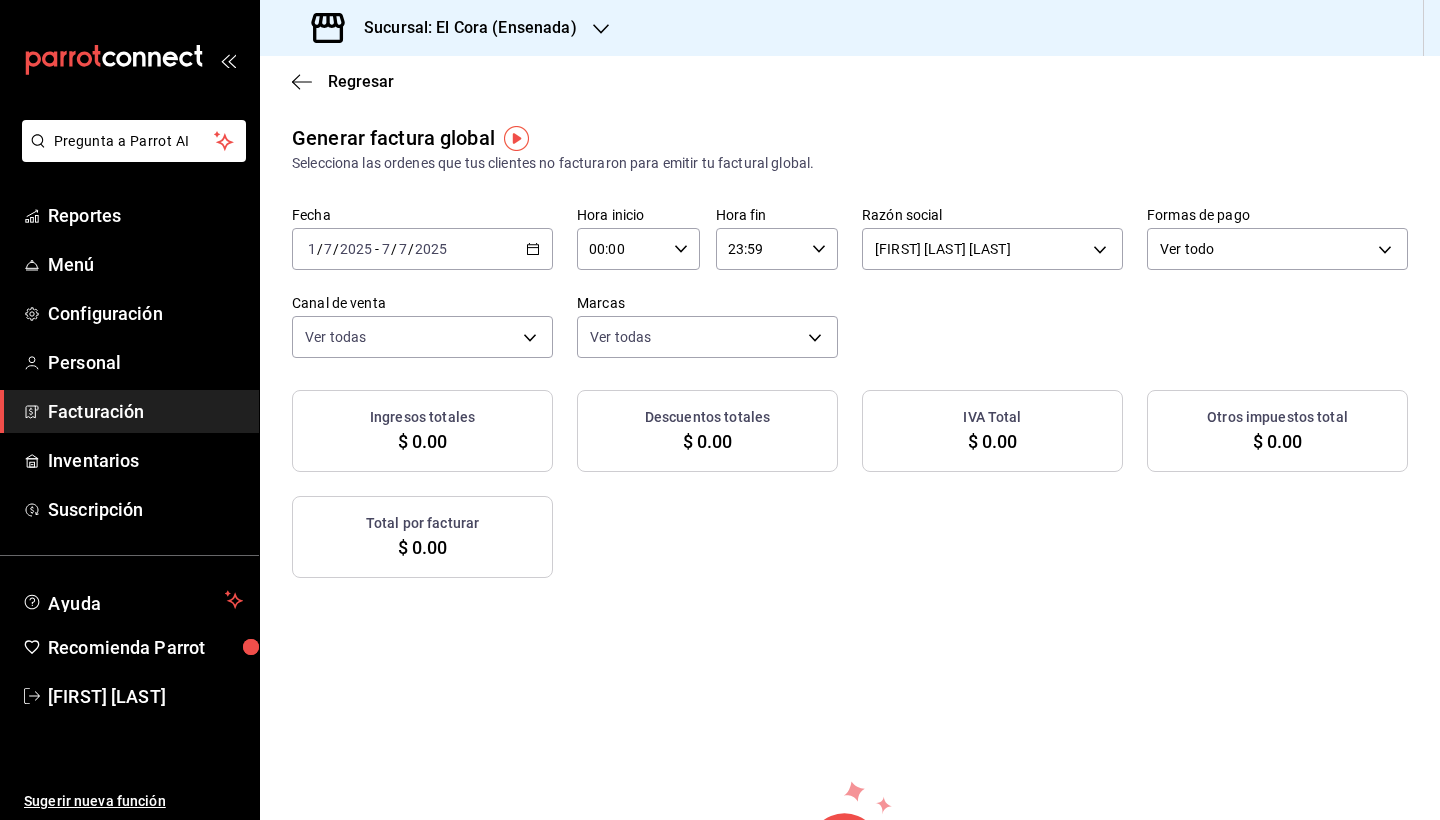 click 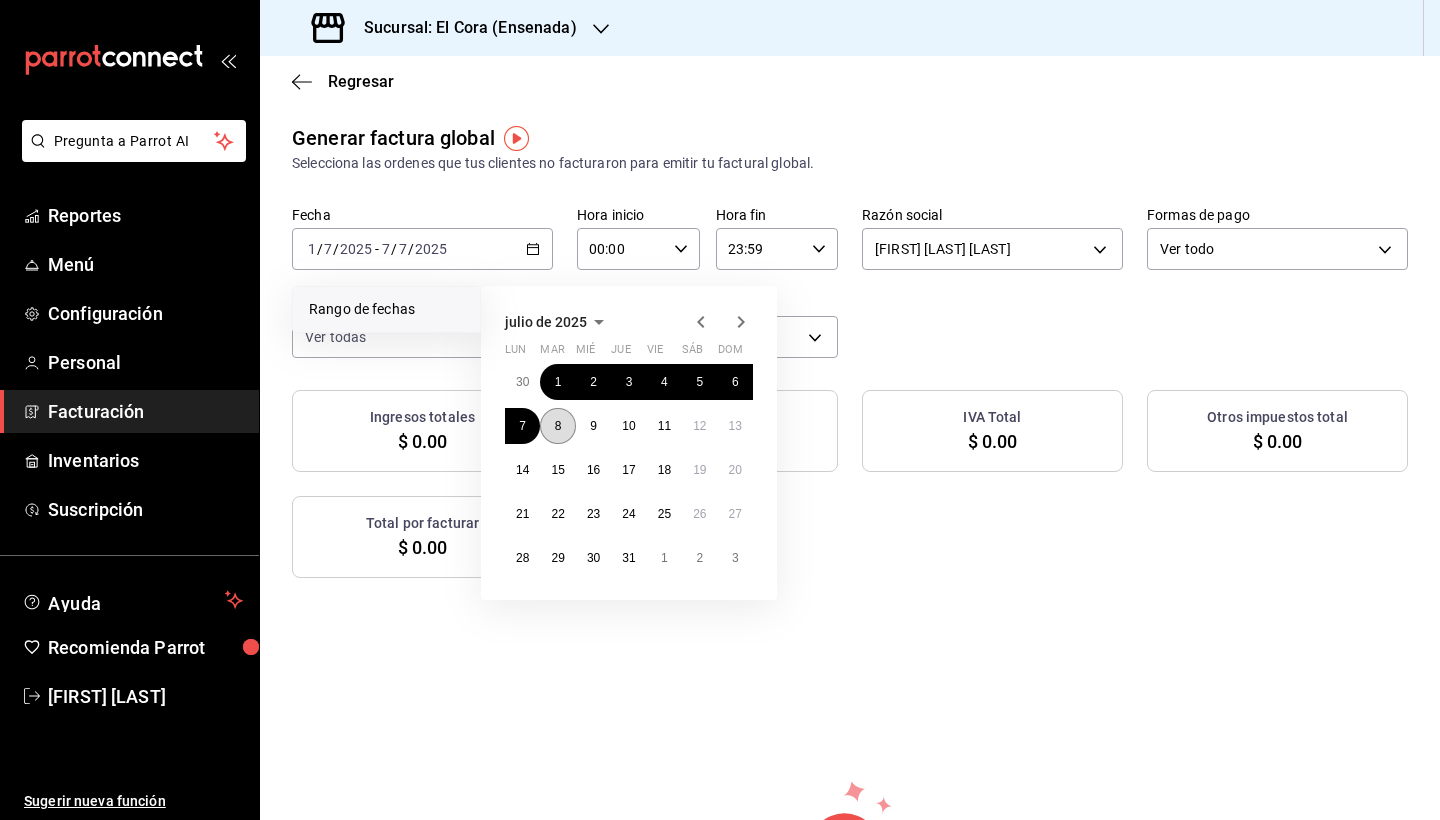 click on "8" at bounding box center (557, 426) 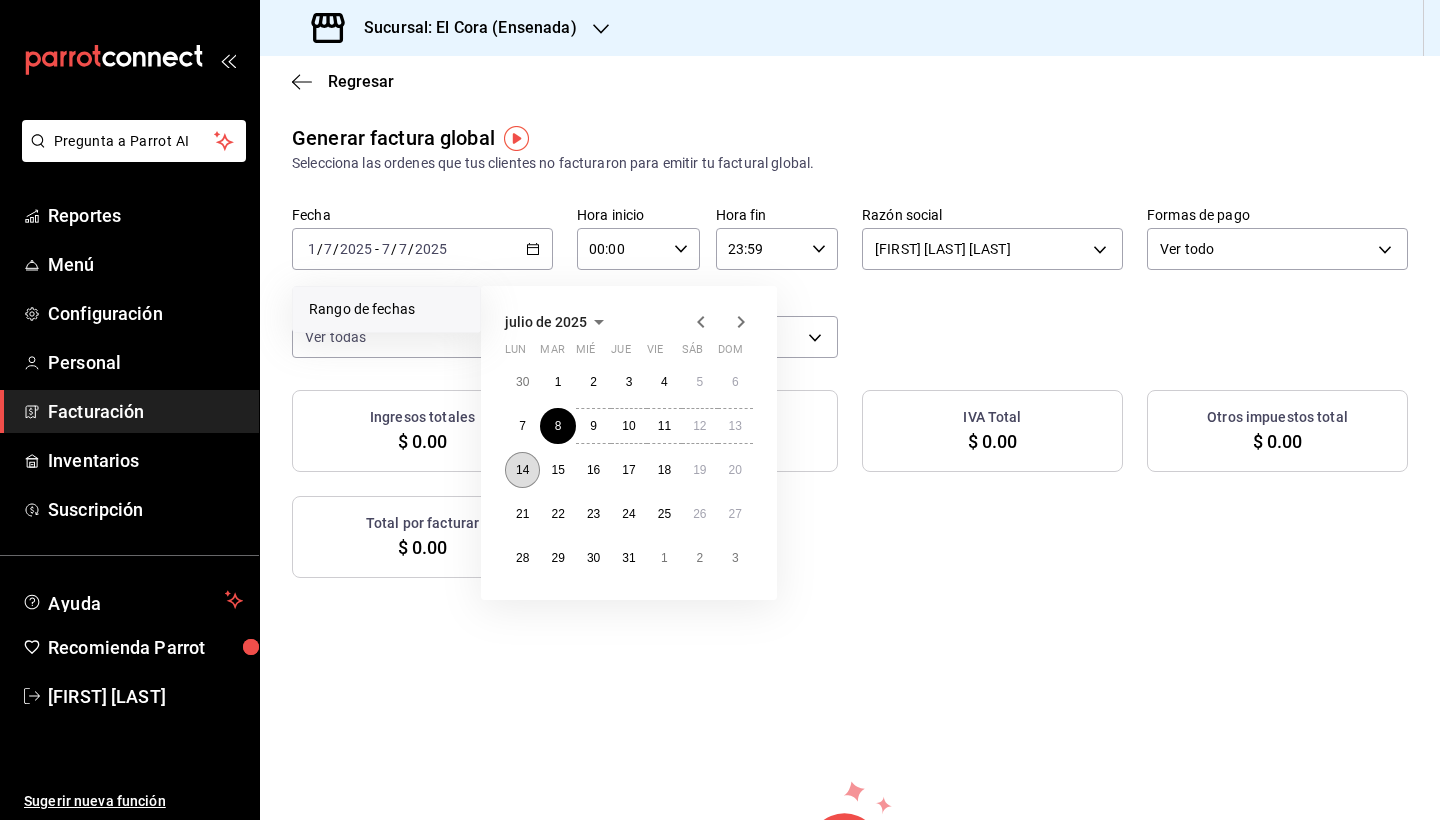 click on "14" at bounding box center [522, 470] 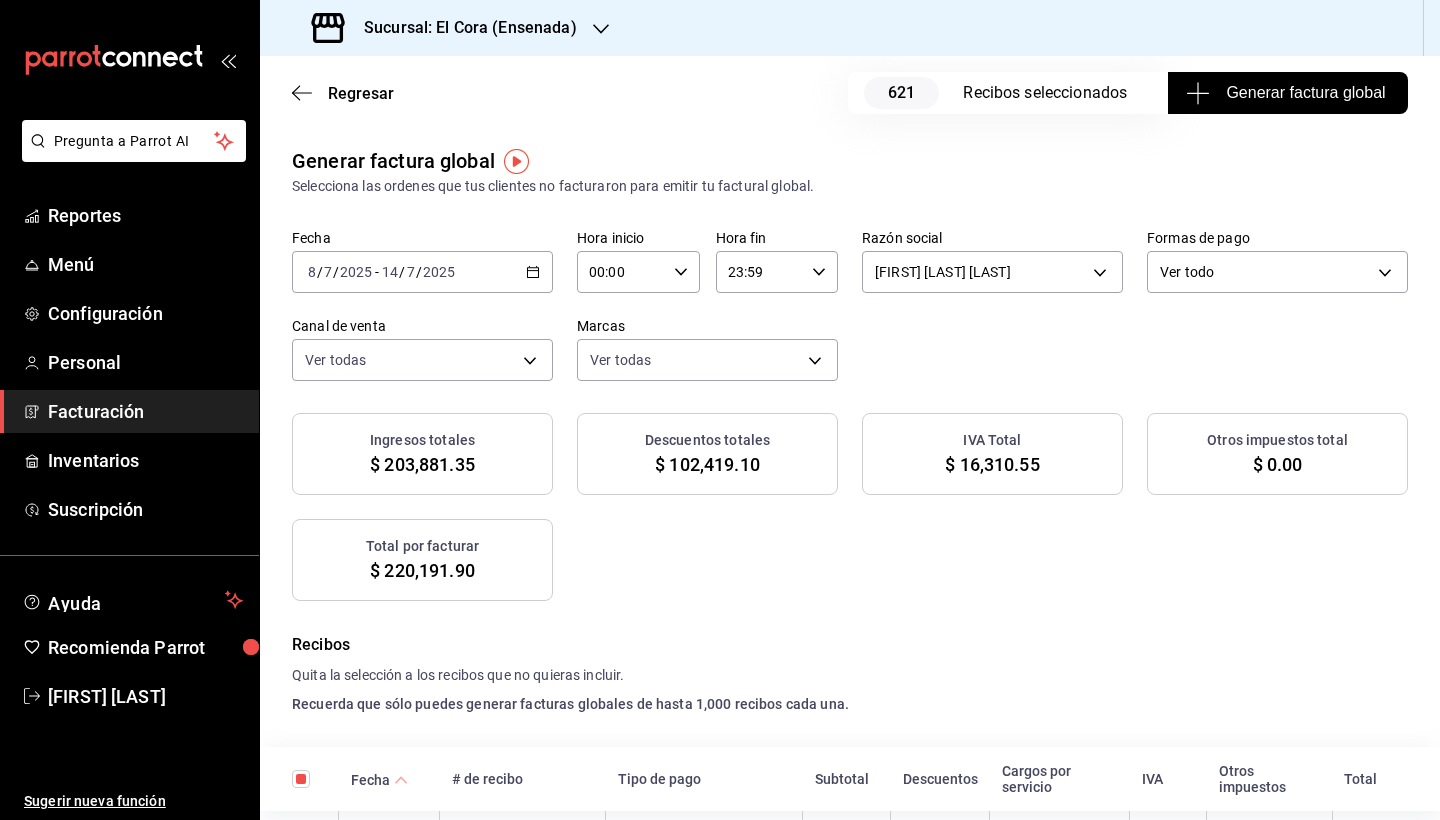 click 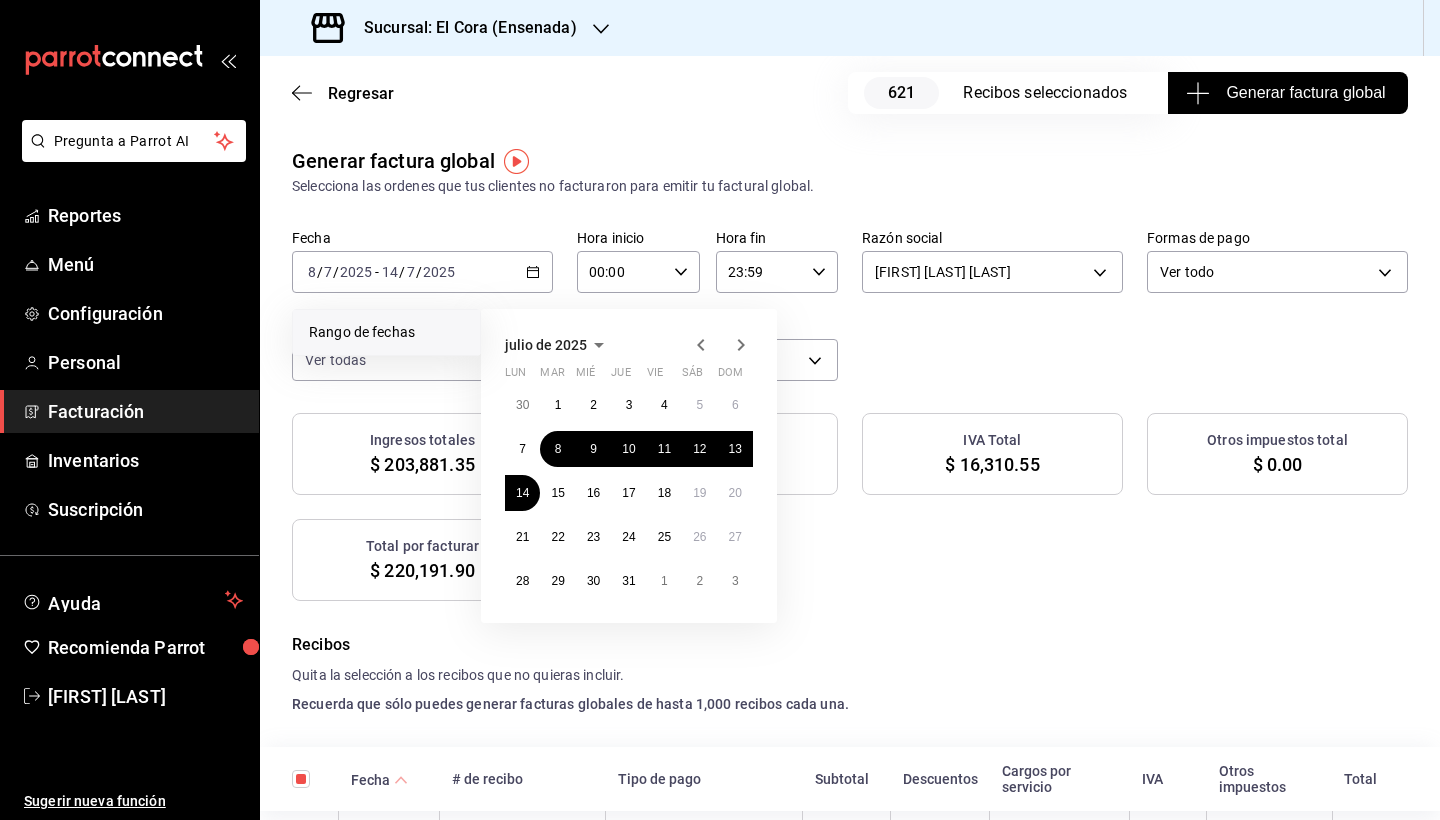 click on "Generar factura global Selecciona las ordenes que tus clientes no facturaron para emitir tu factural global. Fecha 2025-07-08 8 / 7 / 2025 - 2025-07-14 14 / 7 / 2025 Rango de fechas julio de 2025 lun mar mié jue vie sáb dom 30 1 2 3 4 5 6 7 8 9 10 11 12 13 14 15 16 17 18 19 20 21 22 23 24 25 26 27 28 29 30 31 1 2 3 Hora inicio 00:00 Hora inicio Hora fin 23:59 Hora fin Razón social [FIRST] [LAST] [LAST] [UUID] Formas de pago Ver todo ALL Canal de venta Ver todas PARROT,UBER_EATS,RAPPI,DIDI_FOOD,ONLINE Marcas Ver todas [UUID] Ingresos totales $ 203,881.35 Descuentos totales $ 102,419.10 IVA Total $ 16,310.55 Otros impuestos total $ 0.00 Total por facturar $ 220,191.90" at bounding box center [850, 373] 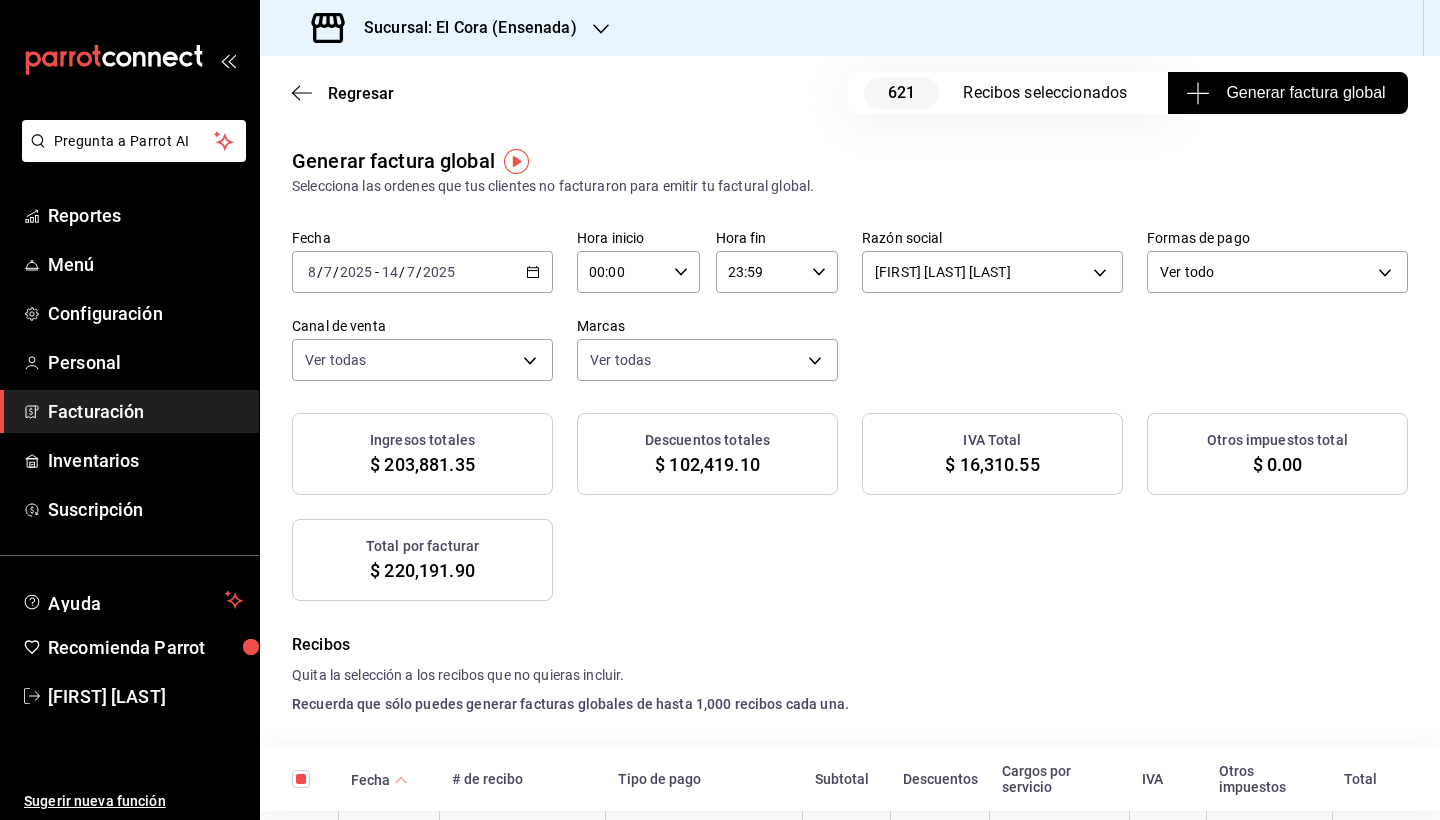 click on "Generar factura global" at bounding box center [1287, 93] 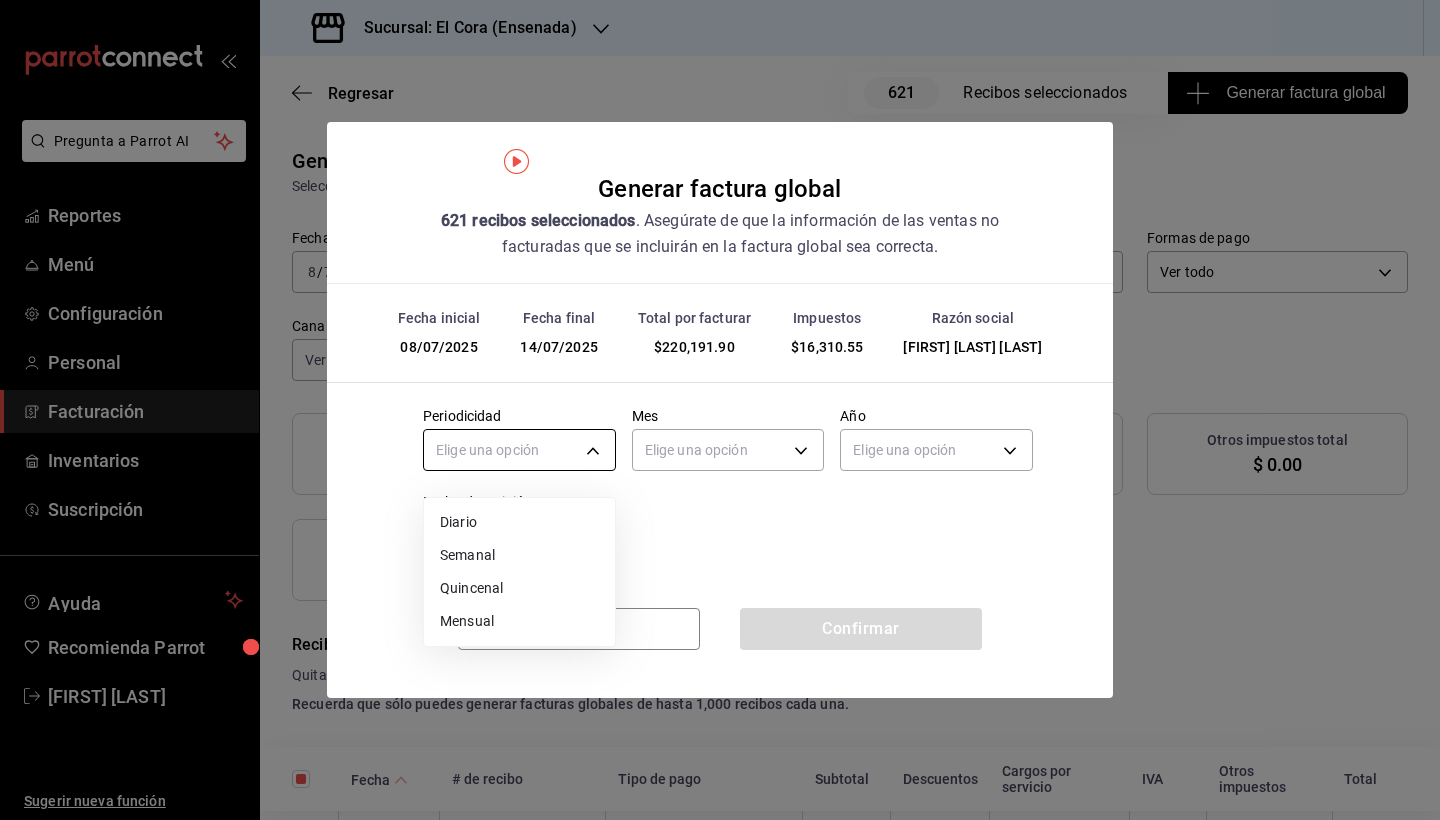 click on "Pregunta a Parrot AI Reportes   Menú   Configuración   Personal   Facturación   Inventarios   Suscripción   Ayuda Recomienda Parrot   [FIRST] [LAST]   Sugerir nueva función   Sucursal: El Cora (Ensenada) Regresar 621 Recibos seleccionados Generar factura global Generar factura global Selecciona las ordenes que tus clientes no facturaron para emitir tu factural global. Fecha 2025-07-08 8 / 7 / 2025 - 2025-07-14 14 / 7 / 2025 Hora inicio 00:00 Hora inicio Hora fin 23:59 Hora fin Razón social [FIRST] [LAST] [LAST] [UUID] Formas de pago Ver todo ALL Canal de venta Ver todas PARROT,UBER_EATS,RAPPI,DIDI_FOOD,ONLINE Marcas Ver todas [UUID] Ingresos totales $ 203,881.35 Descuentos totales $ 102,419.10 IVA Total $ 16,310.55 Otros impuestos total $ 0.00 Total por facturar $ 220,191.90 Recibos Quita la selección a los recibos que no quieras incluir. Recuerda que sólo puedes generar facturas globales de hasta 1,000 recibos cada una. Fecha IVA" at bounding box center (720, 410) 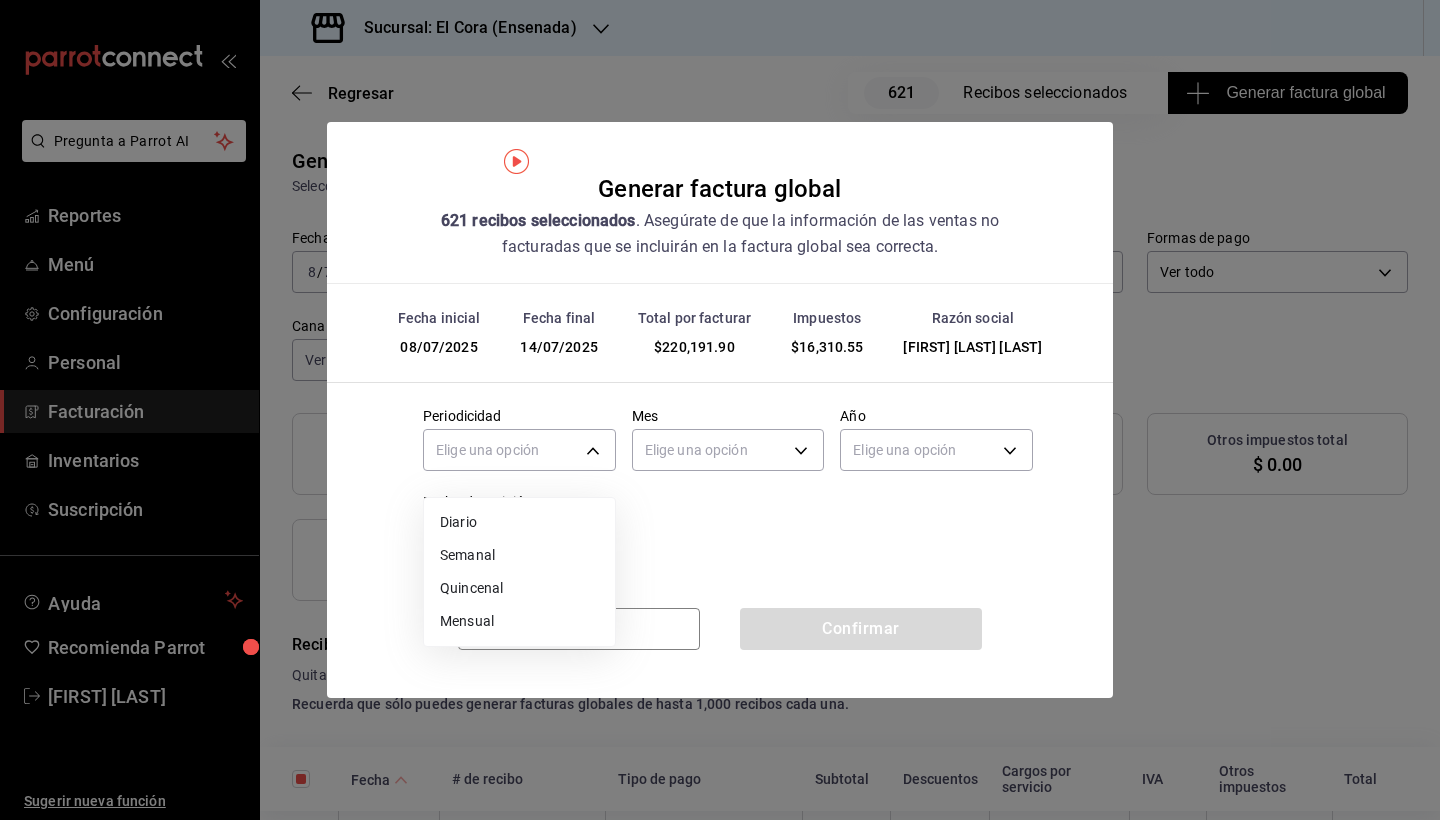 click on "Semanal" at bounding box center [519, 555] 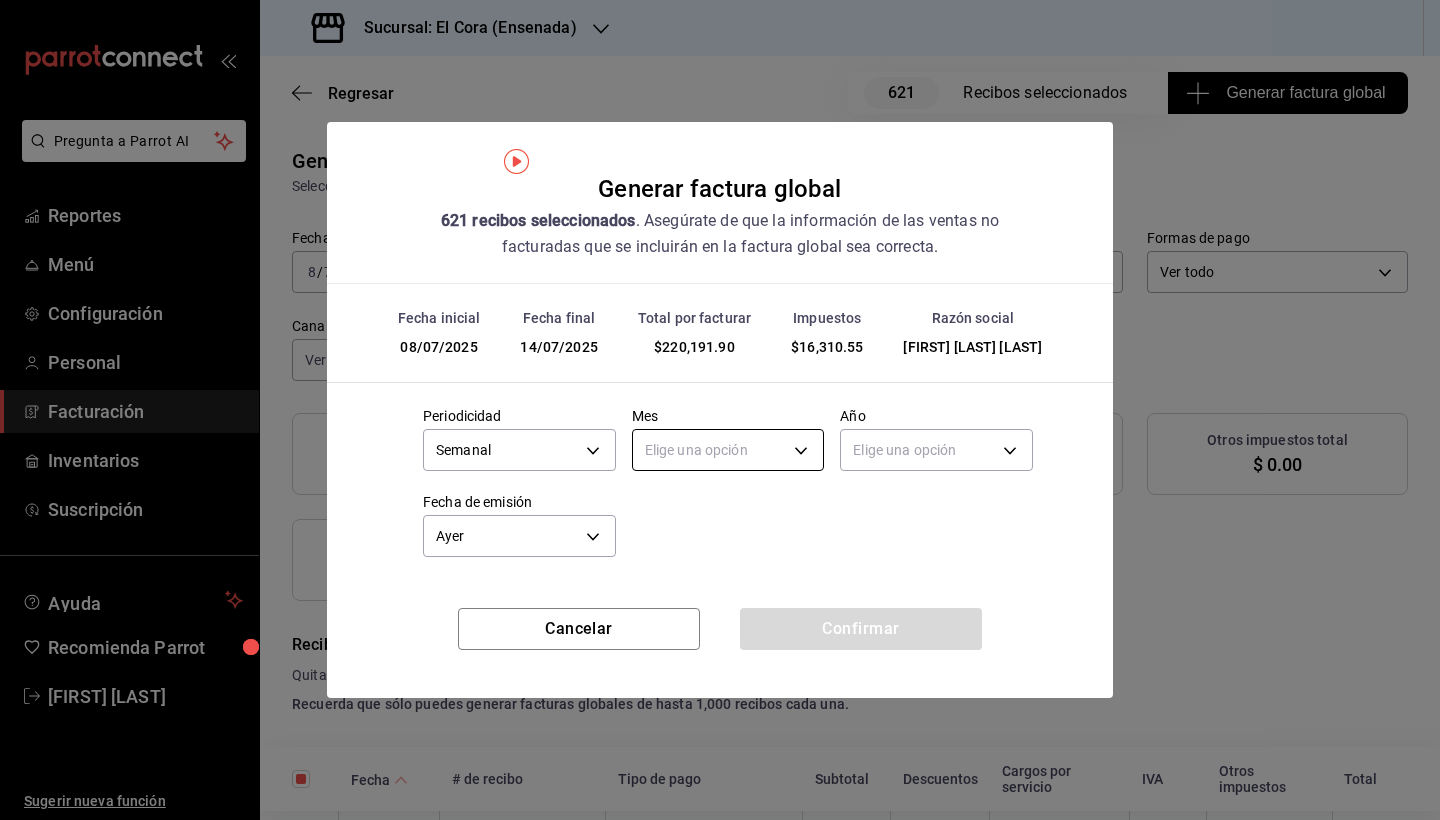 click on "Pregunta a Parrot AI Reportes   Menú   Configuración   Personal   Facturación   Inventarios   Suscripción   Ayuda Recomienda Parrot   [FIRST] [LAST]   Sugerir nueva función   Sucursal: El Cora (Ensenada) Regresar 621 Recibos seleccionados Generar factura global Generar factura global Selecciona las ordenes que tus clientes no facturaron para emitir tu factural global. Fecha 2025-07-08 8 / 7 / 2025 - 2025-07-14 14 / 7 / 2025 Hora inicio 00:00 Hora inicio Hora fin 23:59 Hora fin Razón social [FIRST] [LAST] [LAST] [UUID] Formas de pago Ver todo ALL Canal de venta Ver todas PARROT,UBER_EATS,RAPPI,DIDI_FOOD,ONLINE Marcas Ver todas [UUID] Ingresos totales $ 203,881.35 Descuentos totales $ 102,419.10 IVA Total $ 16,310.55 Otros impuestos total $ 0.00 Total por facturar $ 220,191.90 Recibos Quita la selección a los recibos que no quieras incluir. Recuerda que sólo puedes generar facturas globales de hasta 1,000 recibos cada una. Fecha IVA" at bounding box center (720, 410) 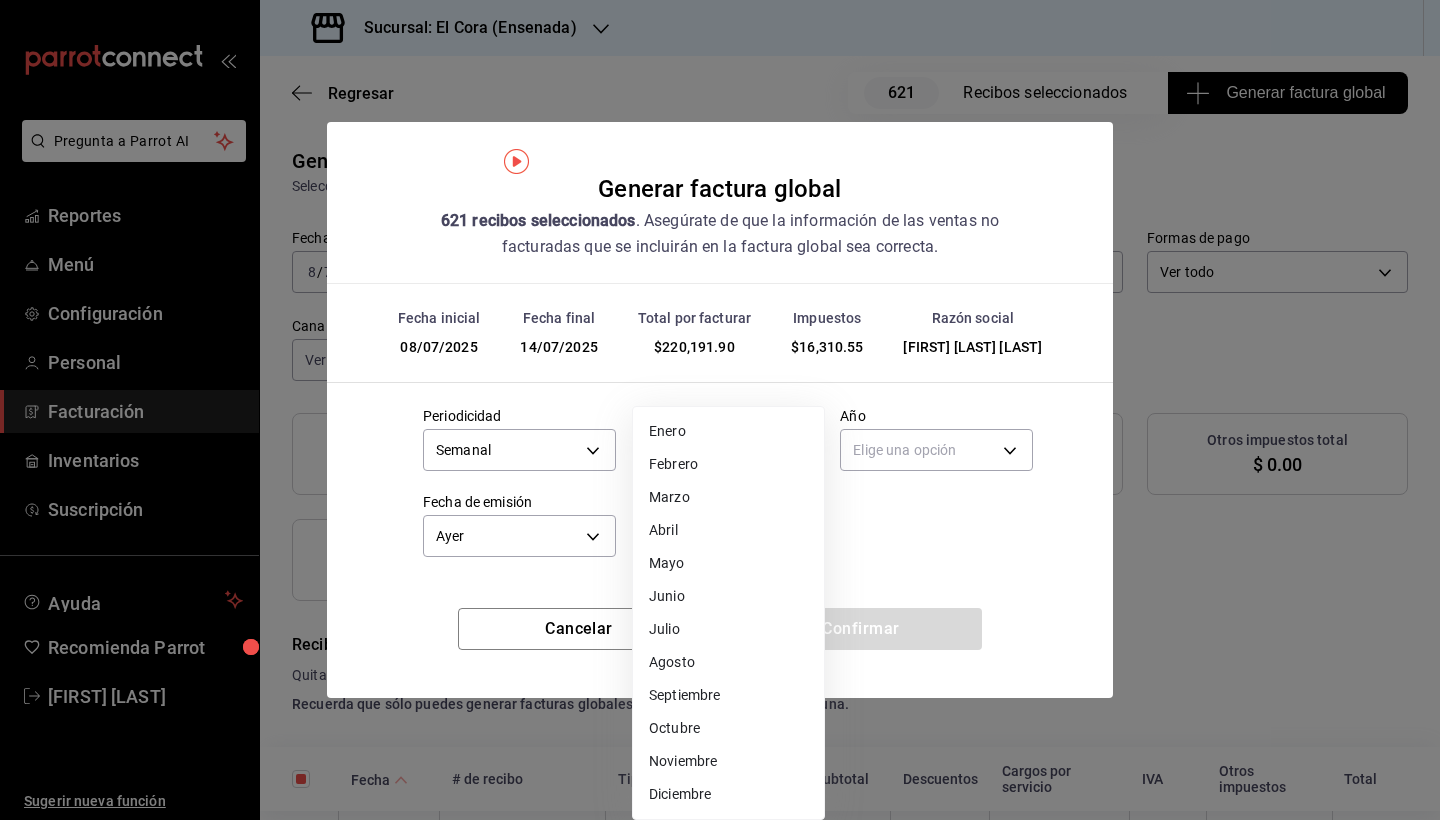 click on "Julio" at bounding box center (728, 629) 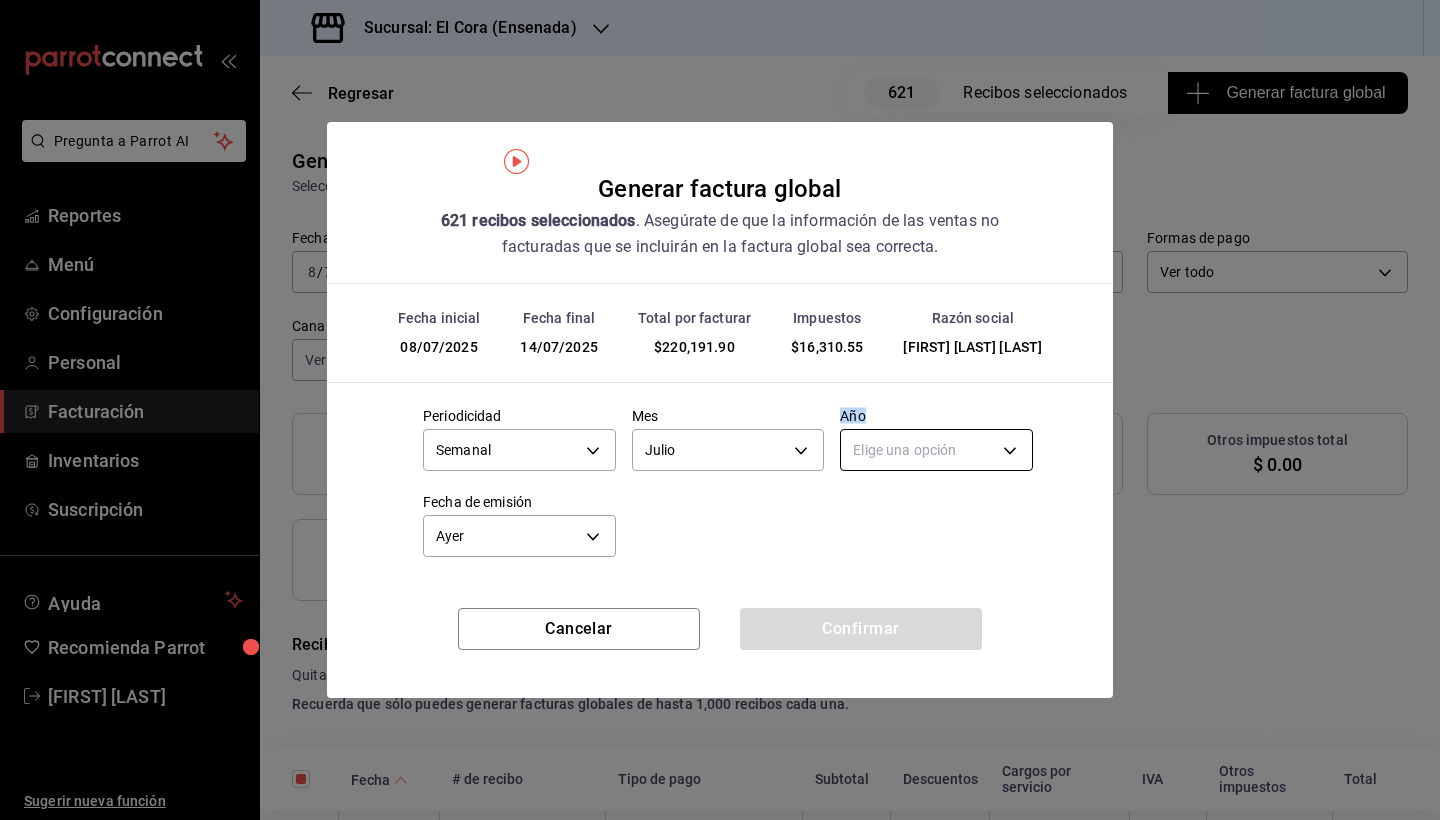 click on "Año Elige una opción" at bounding box center [928, 434] 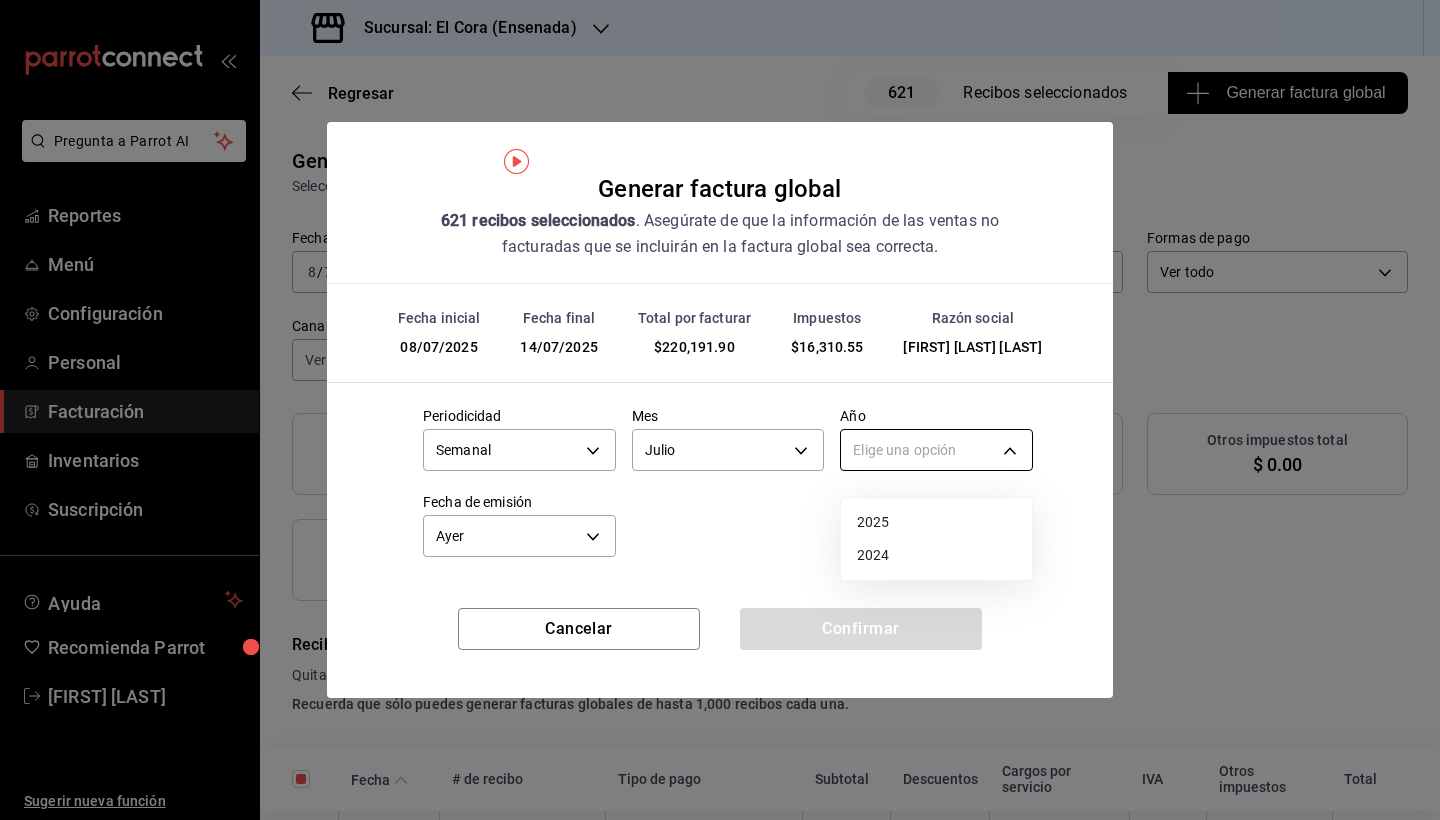 click on "Pregunta a Parrot AI Reportes   Menú   Configuración   Personal   Facturación   Inventarios   Suscripción   Ayuda Recomienda Parrot   [FIRST] [LAST]   Sugerir nueva función   Sucursal: El Cora (Ensenada) Regresar 621 Recibos seleccionados Generar factura global Generar factura global Selecciona las ordenes que tus clientes no facturaron para emitir tu factural global. Fecha 2025-07-08 8 / 7 / 2025 - 2025-07-14 14 / 7 / 2025 Hora inicio 00:00 Hora inicio Hora fin 23:59 Hora fin Razón social [FIRST] [LAST] [LAST] [UUID] Formas de pago Ver todo ALL Canal de venta Ver todas PARROT,UBER_EATS,RAPPI,DIDI_FOOD,ONLINE Marcas Ver todas [UUID] Ingresos totales $ 203,881.35 Descuentos totales $ 102,419.10 IVA Total $ 16,310.55 Otros impuestos total $ 0.00 Total por facturar $ 220,191.90 Recibos Quita la selección a los recibos que no quieras incluir. Recuerda que sólo puedes generar facturas globales de hasta 1,000 recibos cada una. Fecha IVA" at bounding box center (720, 410) 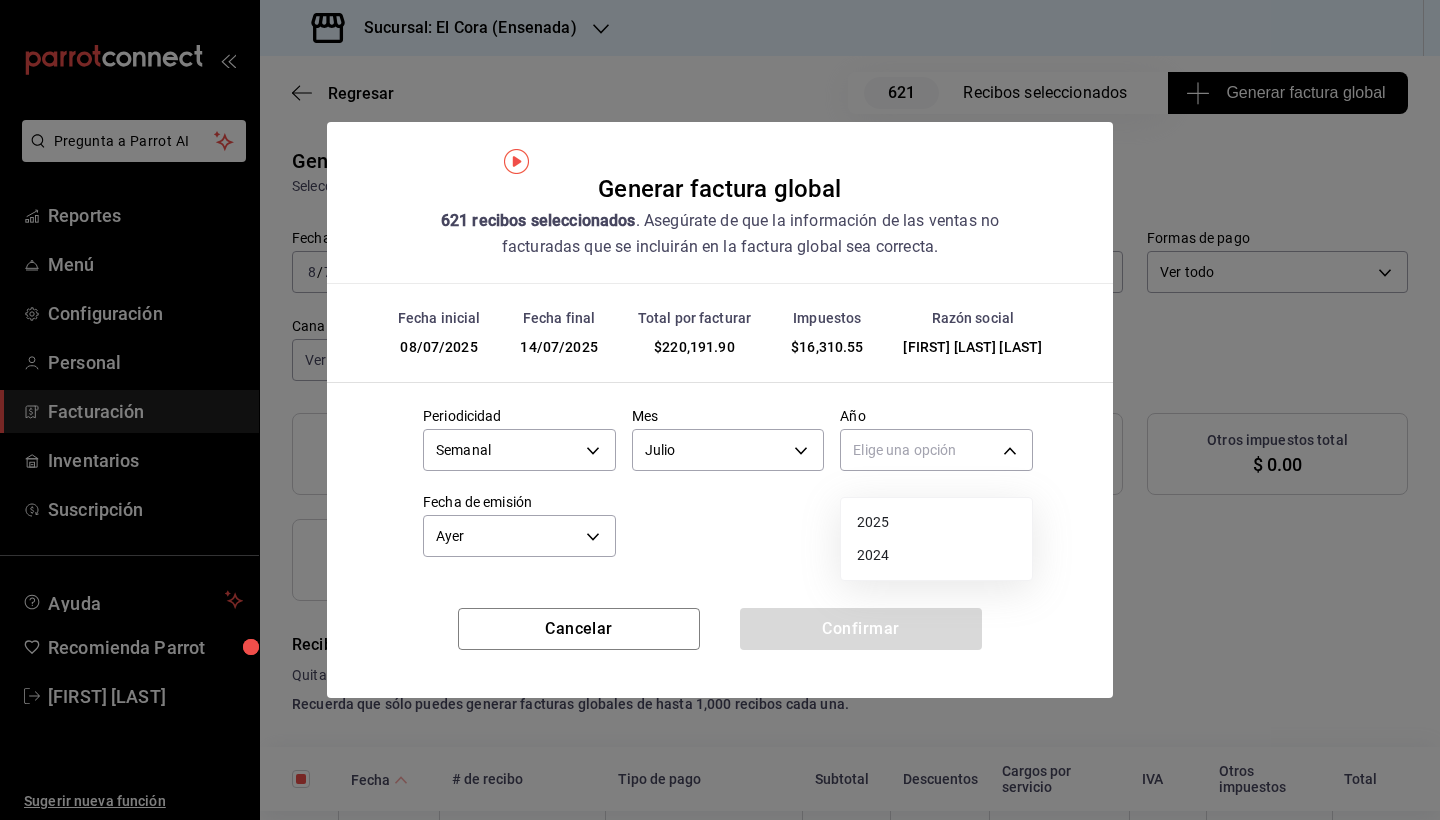 click on "2025" at bounding box center [936, 522] 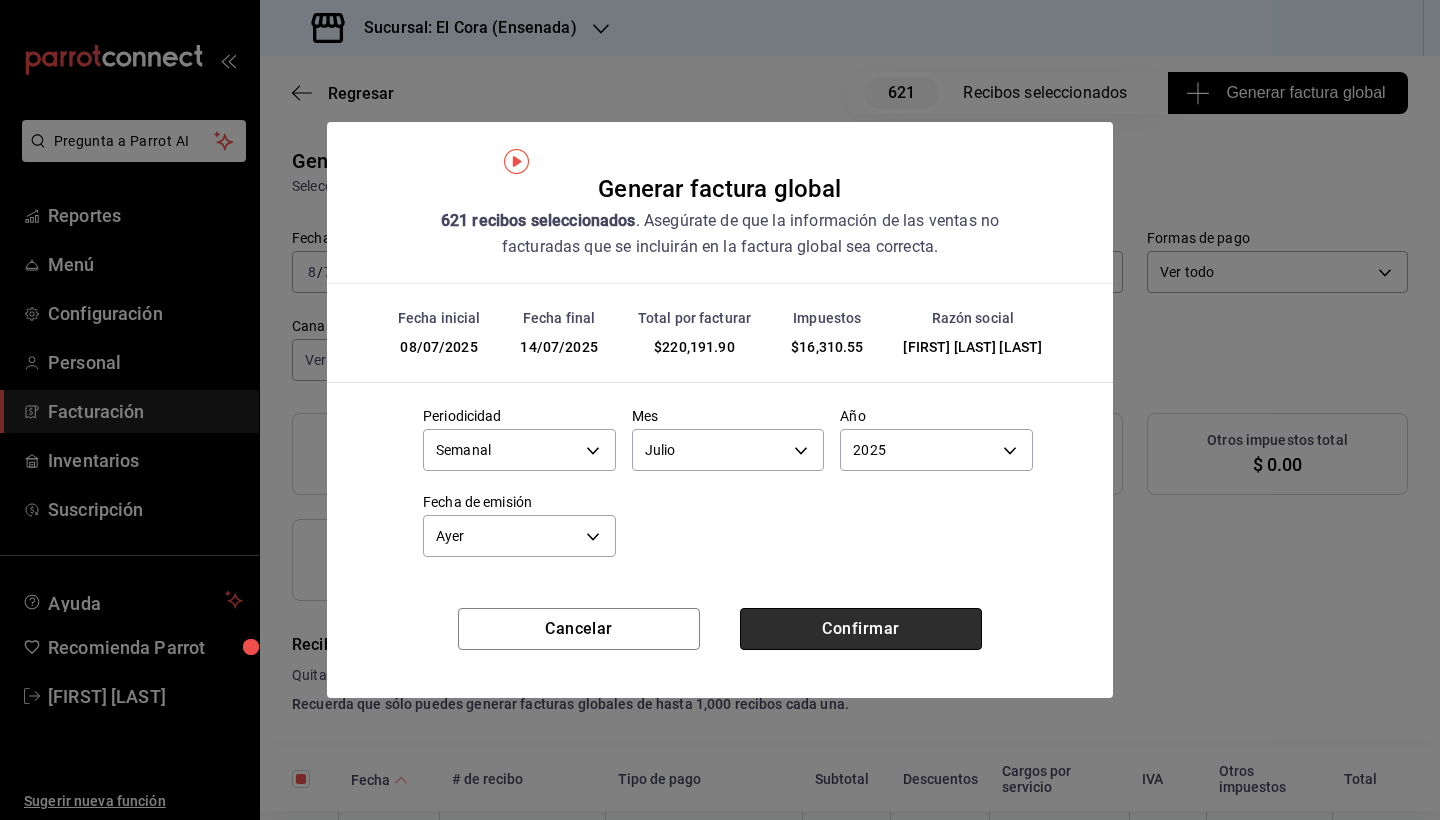 click on "Confirmar" at bounding box center (861, 629) 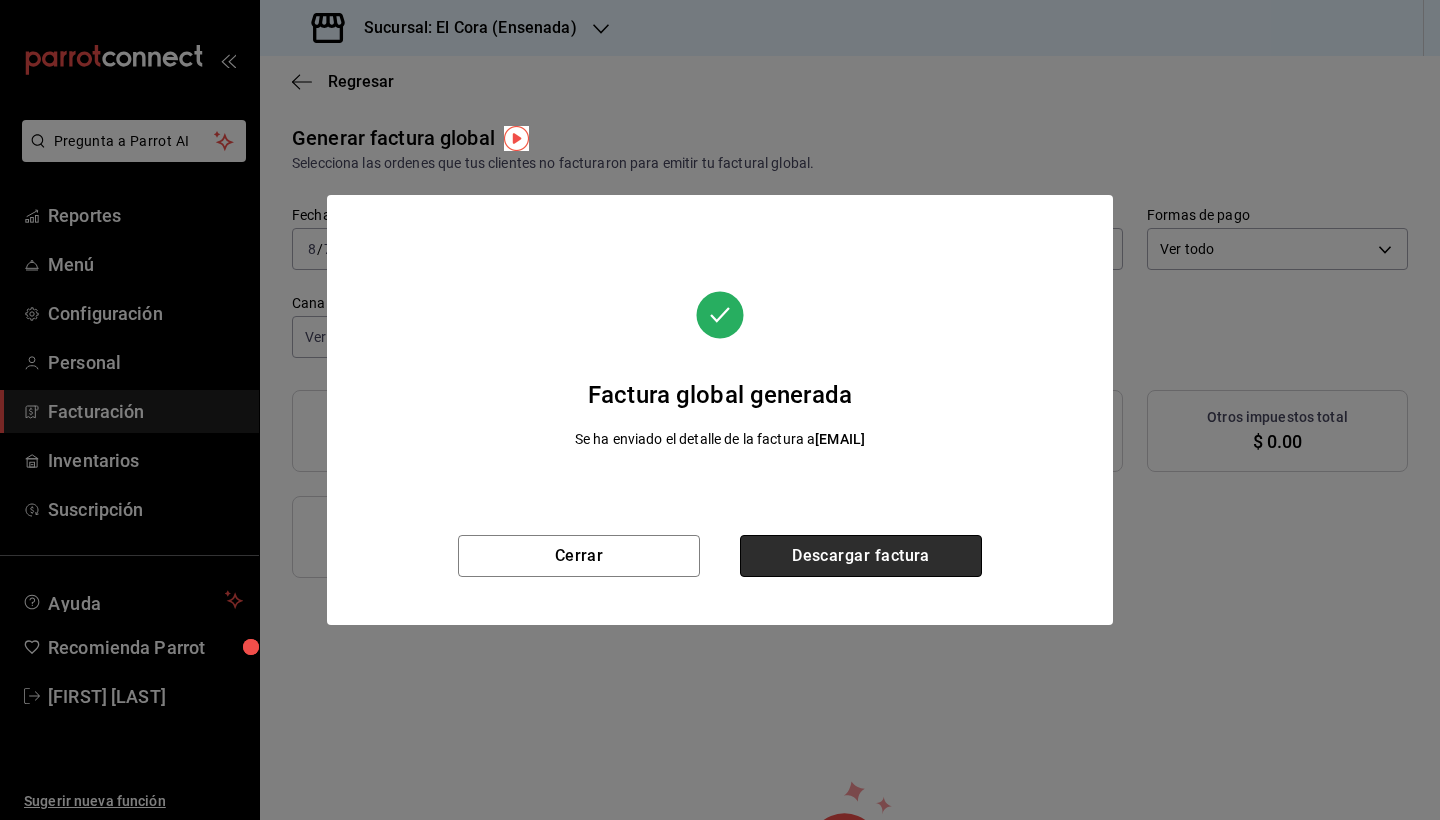click on "Descargar factura" at bounding box center [861, 556] 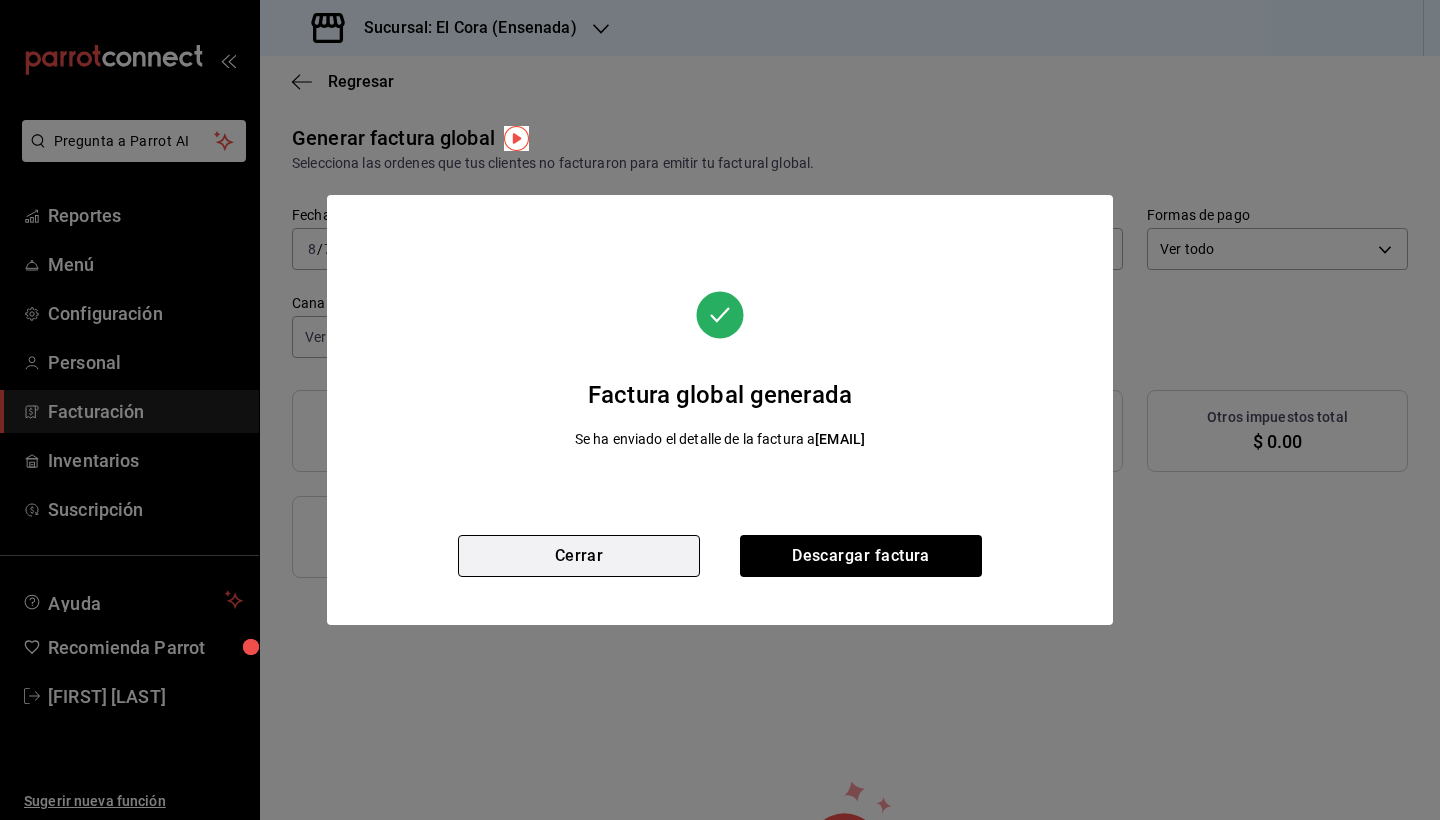 click on "Cerrar" at bounding box center (579, 556) 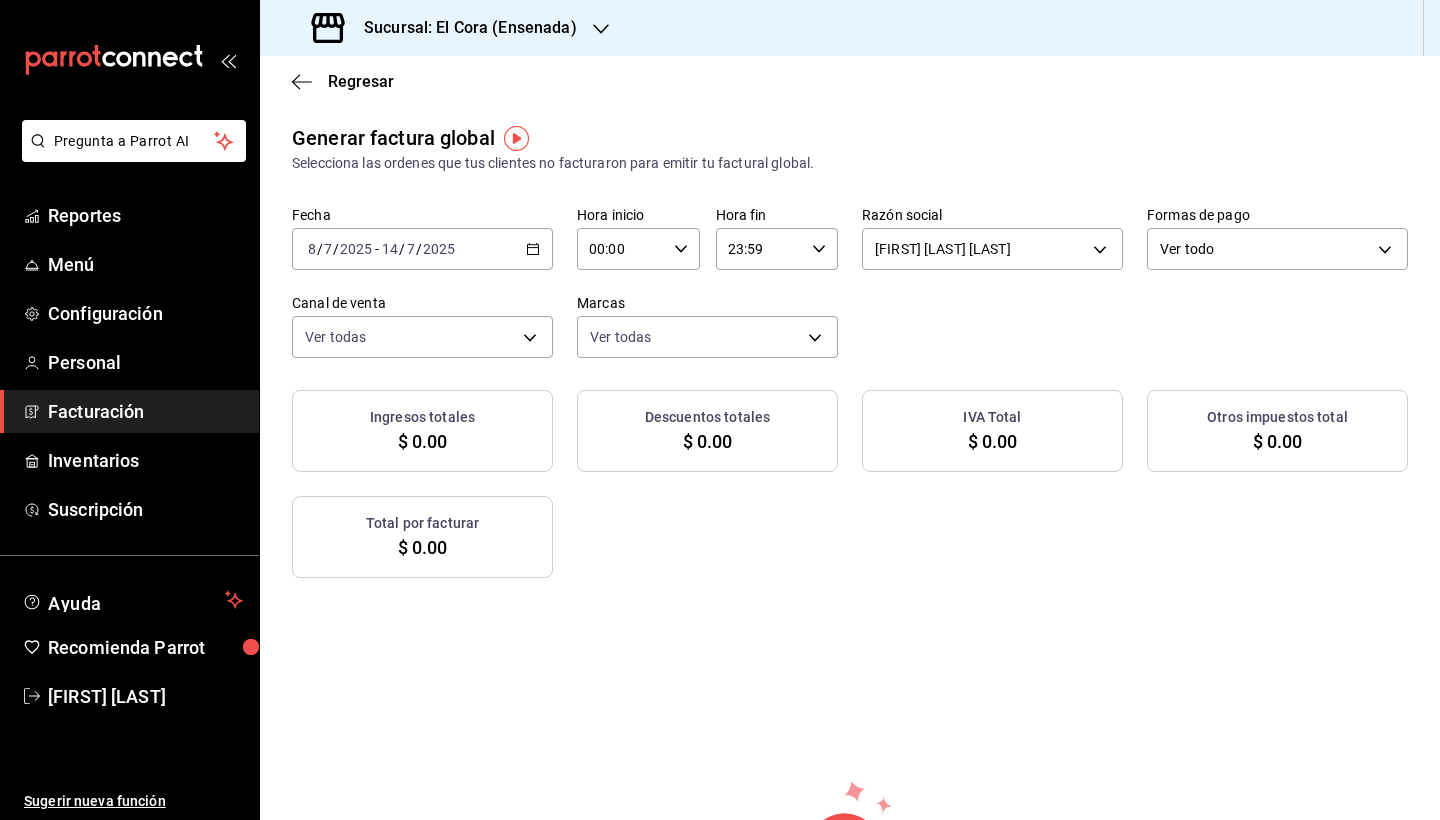 click 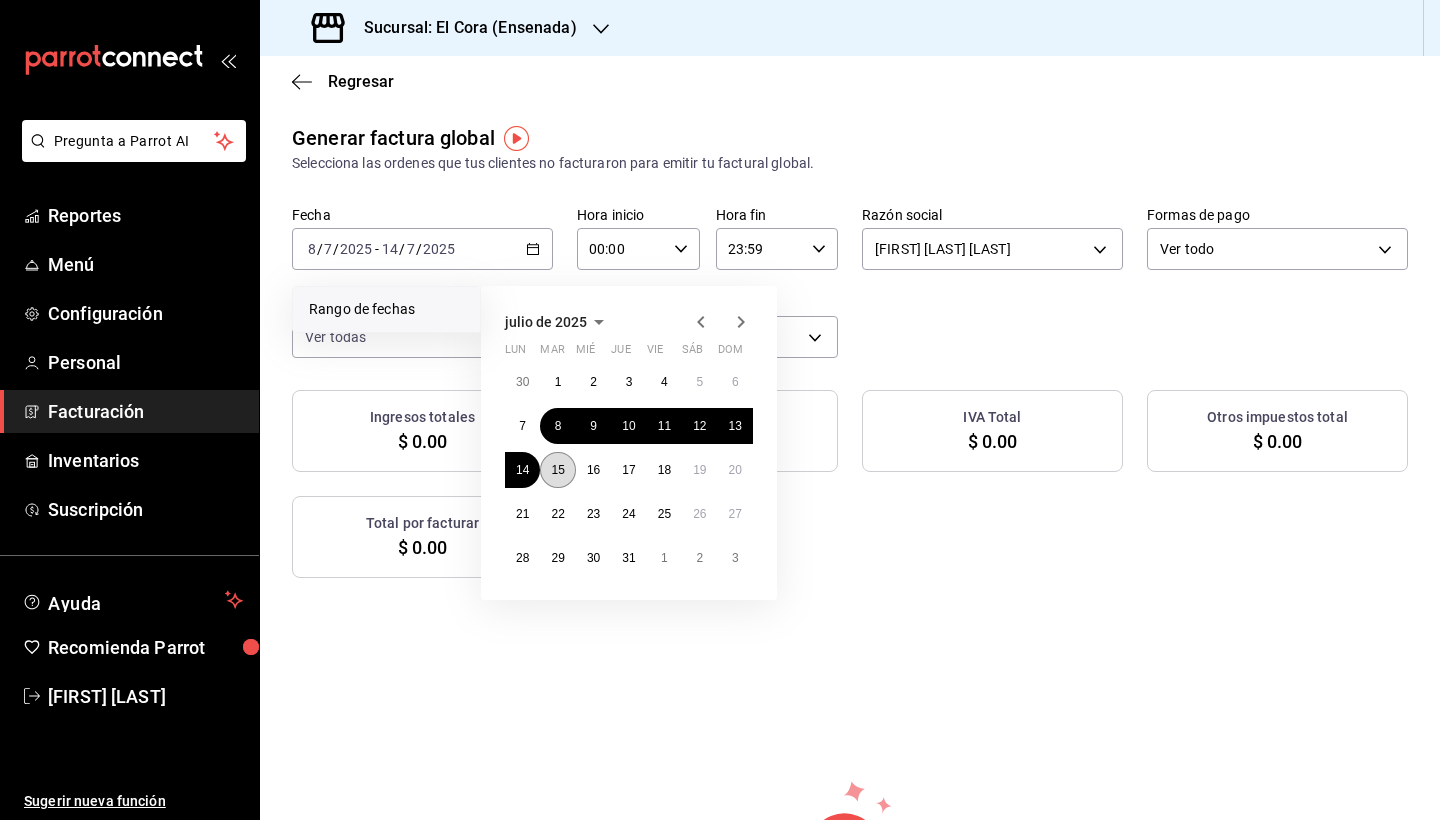 click on "15" at bounding box center (557, 470) 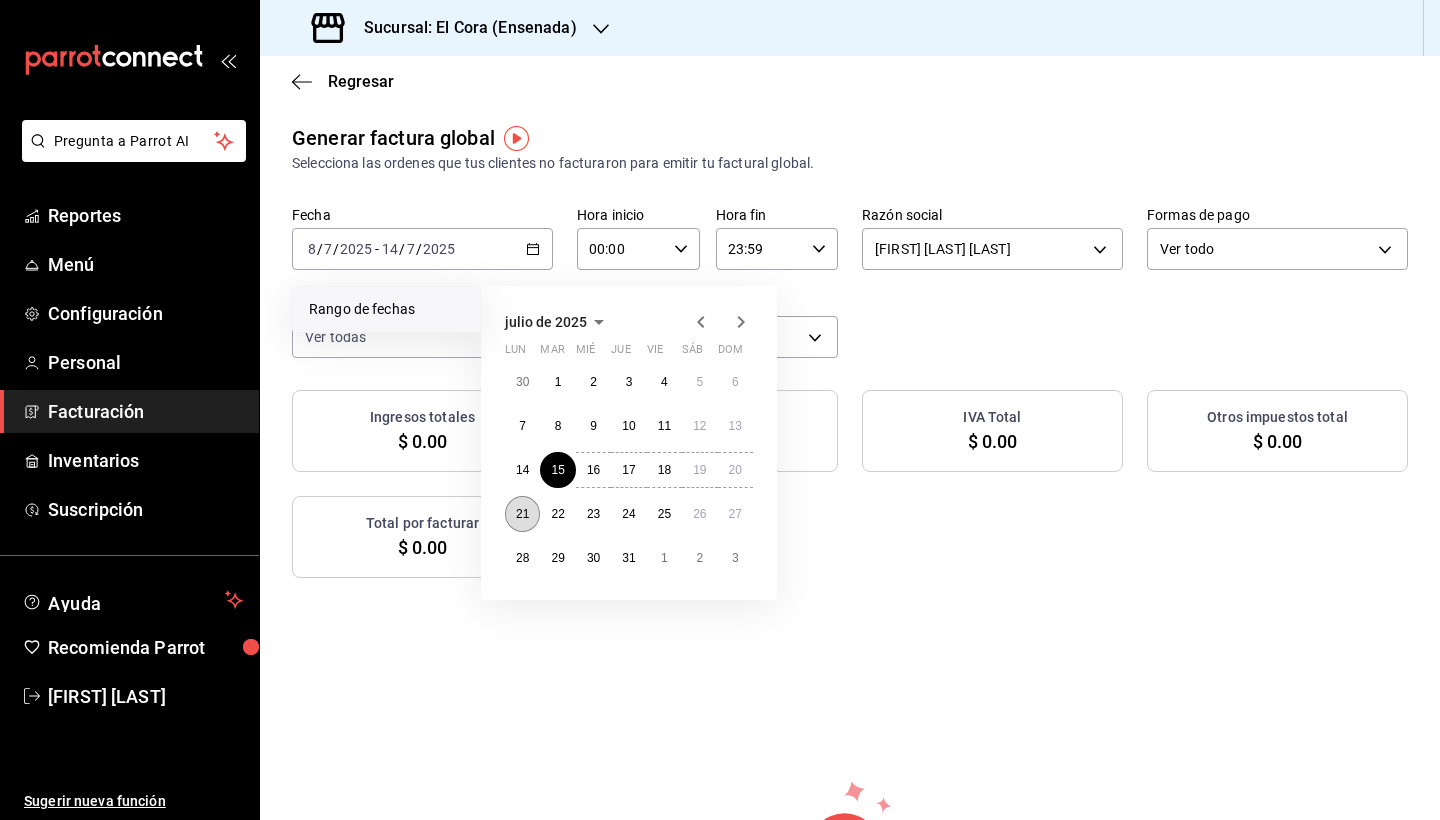 click on "21" at bounding box center [522, 514] 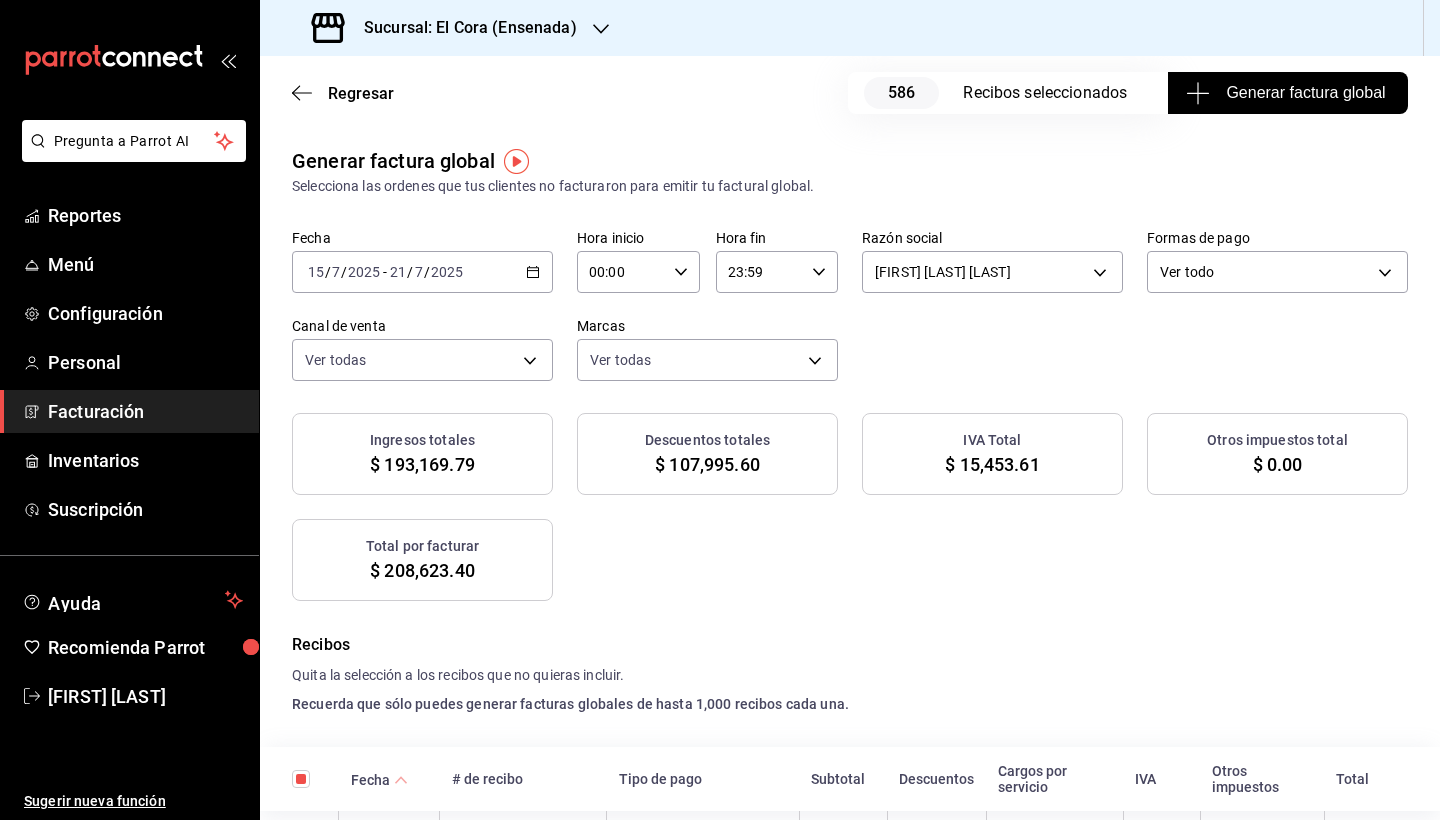 click on "Generar factura global" at bounding box center (1287, 93) 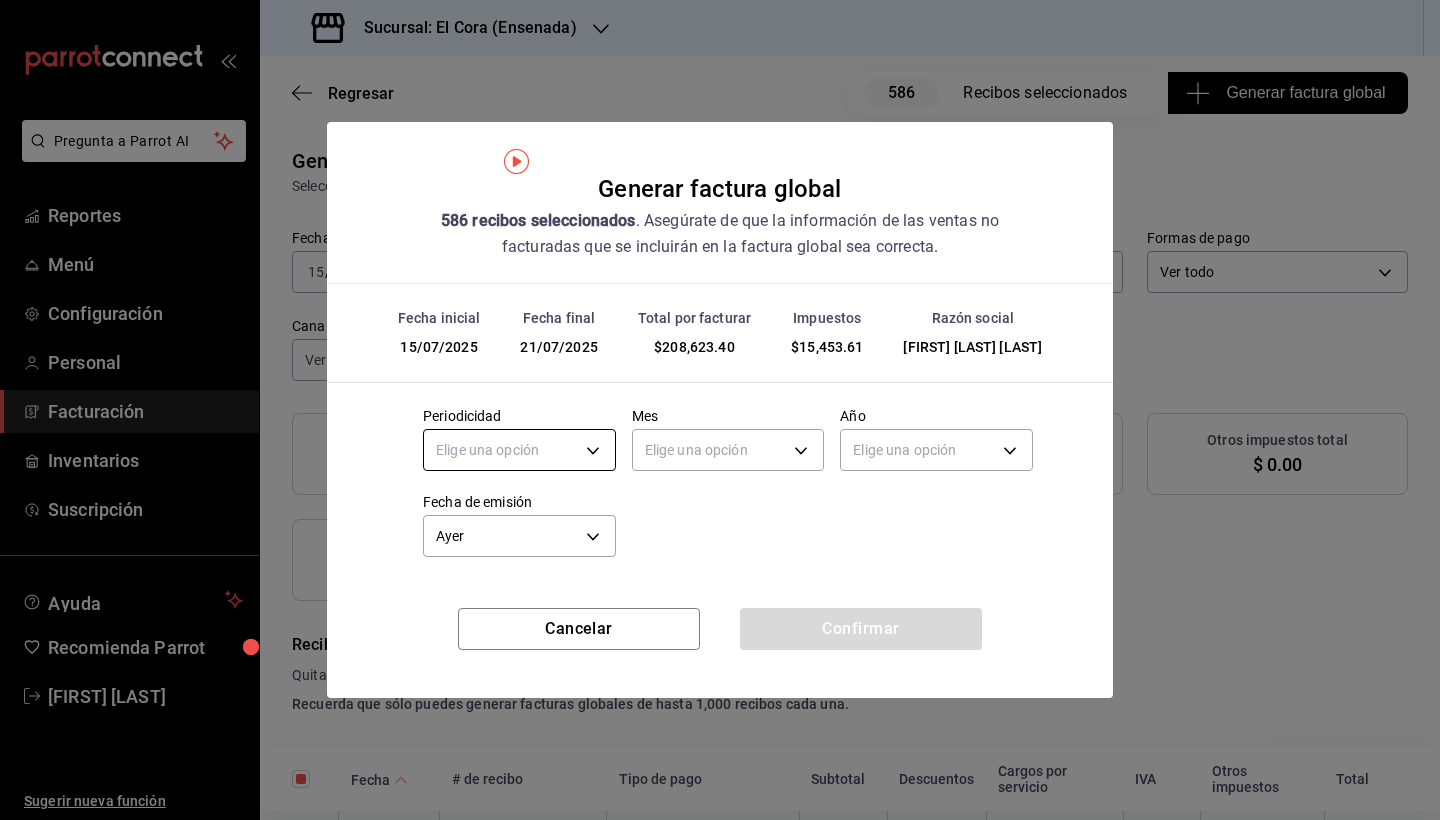 click on "Pregunta a Parrot AI Reportes   Menú   Configuración   Personal   Facturación   Inventarios   Suscripción   Ayuda Recomienda Parrot   [FIRST] [LAST]   Sugerir nueva función   Sucursal: El Cora (Ensenada) Regresar 586 Recibos seleccionados Generar factura global Generar factura global Selecciona las ordenes que tus clientes no facturaron para emitir tu factural global. Fecha [DATE] [DATE] - [DATE] [DATE] Hora inicio 00:00 Hora inicio Hora fin 23:59 Hora fin Razón social [NAME] [UUID] Formas de pago Ver todo ALL Canal de venta Ver todas PARROT,UBER_EATS,RAPPI,DIDI_FOOD,ONLINE Marcas Ver todas [ID_NUMBER] Ingresos totales $ 193,169.79 Descuentos totales $ 107,995.60 IVA Total $ 15,453.61 Otros impuestos total $ 0.00 Total por facturar $ 208,623.40 Recibos Quita la selección a los recibos que no quieras incluir. Recuerda que sólo puedes generar facturas globales de hasta 1,000 recibos cada una. Fecha IVA" at bounding box center [720, 410] 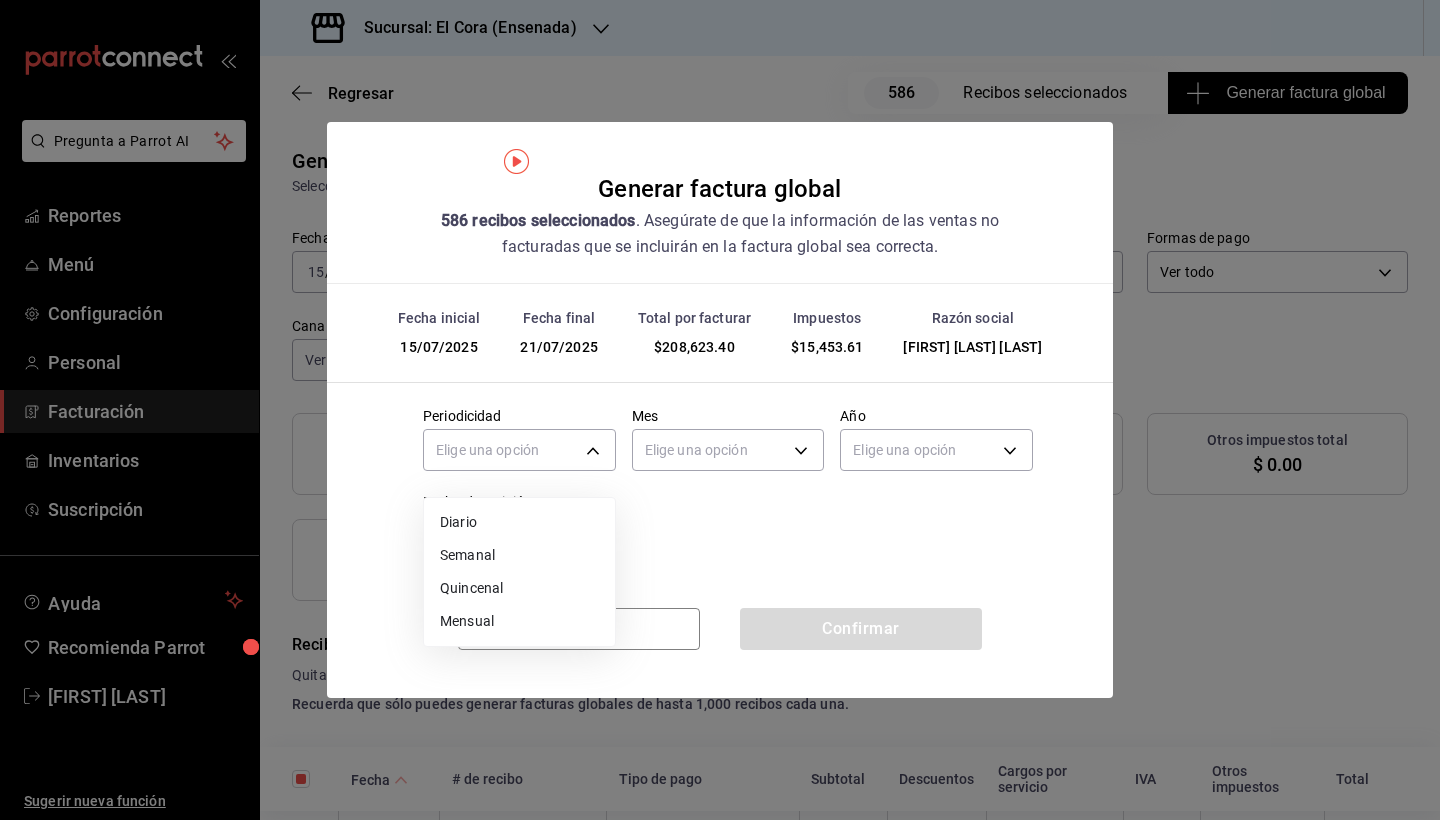 click on "Semanal" at bounding box center [519, 555] 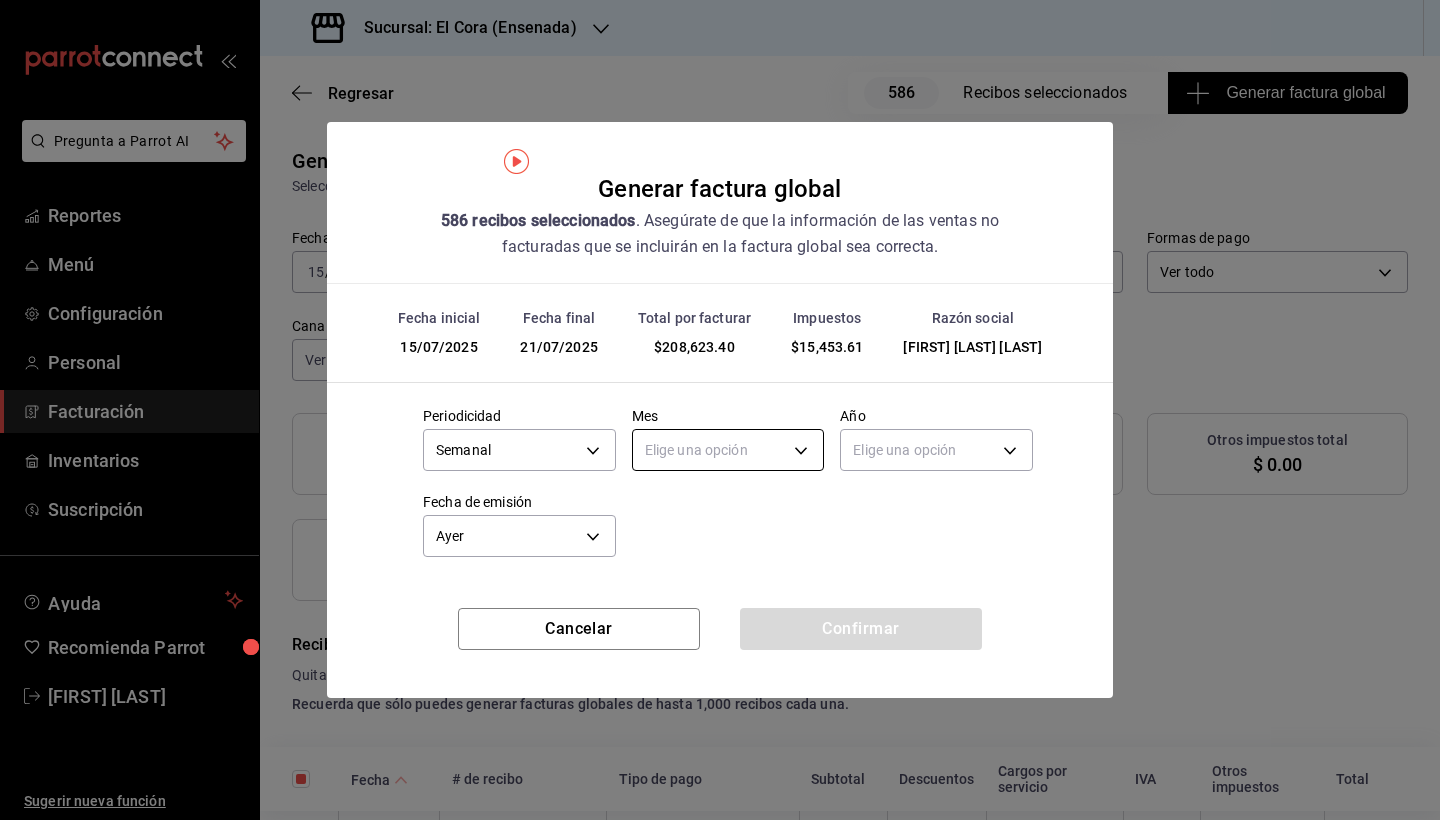 click on "Pregunta a Parrot AI Reportes   Menú   Configuración   Personal   Facturación   Inventarios   Suscripción   Ayuda Recomienda Parrot   [FIRST] [LAST]   Sugerir nueva función   Sucursal: El Cora (Ensenada) Regresar 586 Recibos seleccionados Generar factura global Generar factura global Selecciona las ordenes que tus clientes no facturaron para emitir tu factural global. Fecha [DATE] [DATE] - [DATE] [DATE] Hora inicio 00:00 Hora inicio Hora fin 23:59 Hora fin Razón social [NAME] [UUID] Formas de pago Ver todo ALL Canal de venta Ver todas PARROT,UBER_EATS,RAPPI,DIDI_FOOD,ONLINE Marcas Ver todas [ID_NUMBER] Ingresos totales $ 193,169.79 Descuentos totales $ 107,995.60 IVA Total $ 15,453.61 Otros impuestos total $ 0.00 Total por facturar $ 208,623.40 Recibos Quita la selección a los recibos que no quieras incluir. Recuerda que sólo puedes generar facturas globales de hasta 1,000 recibos cada una. Fecha IVA" at bounding box center [720, 410] 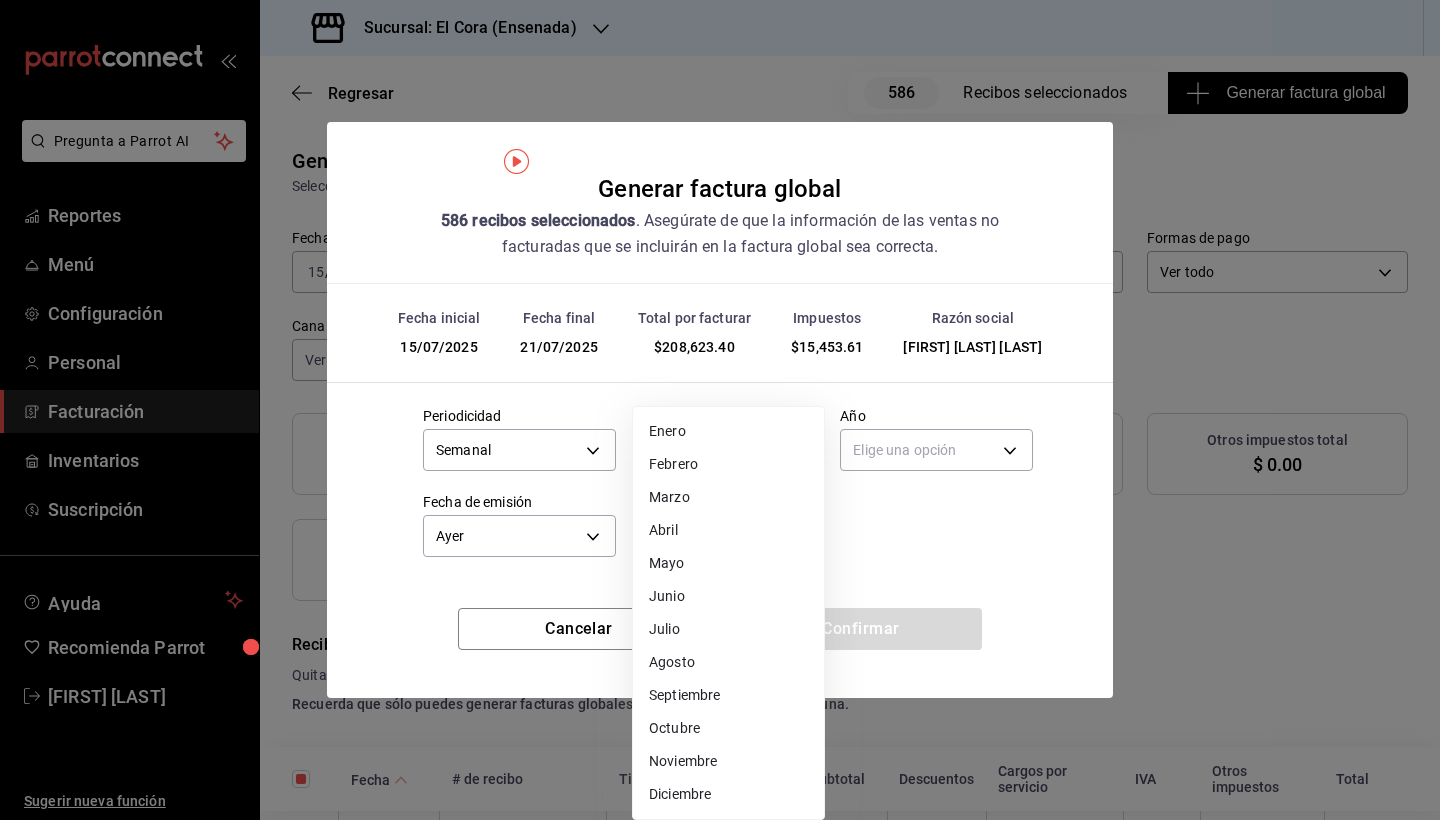 click on "Julio" at bounding box center (728, 629) 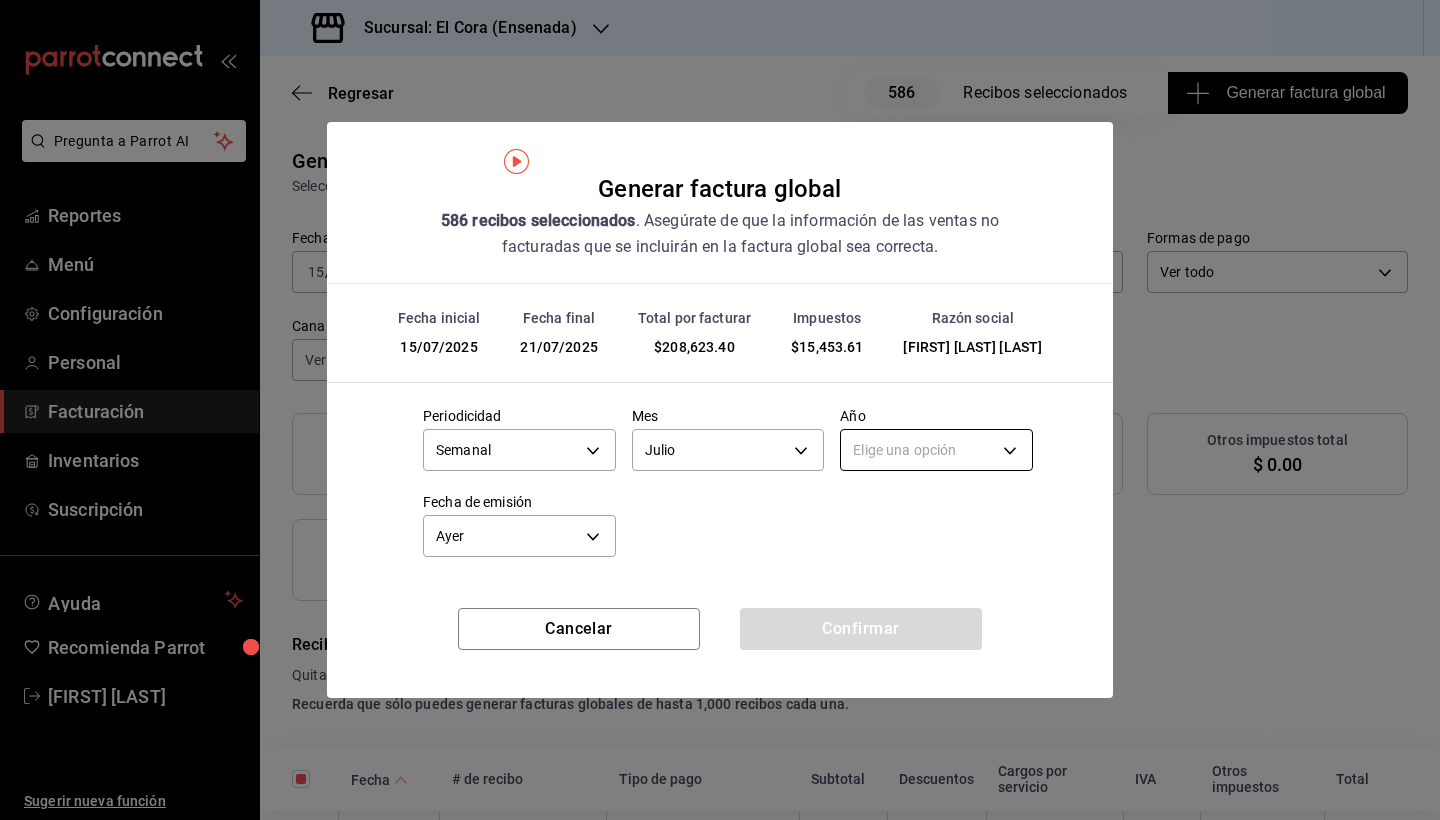 click on "Pregunta a Parrot AI Reportes   Menú   Configuración   Personal   Facturación   Inventarios   Suscripción   Ayuda Recomienda Parrot   [FIRST] [LAST]   Sugerir nueva función   Sucursal: El Cora (Ensenada) Regresar 586 Recibos seleccionados Generar factura global Generar factura global Selecciona las ordenes que tus clientes no facturaron para emitir tu factural global. Fecha [DATE] [DATE] - [DATE] [DATE] Hora inicio 00:00 Hora inicio Hora fin 23:59 Hora fin Razón social [NAME] [UUID] Formas de pago Ver todo ALL Canal de venta Ver todas PARROT,UBER_EATS,RAPPI,DIDI_FOOD,ONLINE Marcas Ver todas [ID_NUMBER] Ingresos totales $ 193,169.79 Descuentos totales $ 107,995.60 IVA Total $ 15,453.61 Otros impuestos total $ 0.00 Total por facturar $ 208,623.40 Recibos Quita la selección a los recibos que no quieras incluir. Recuerda que sólo puedes generar facturas globales de hasta 1,000 recibos cada una. Fecha IVA" at bounding box center [720, 410] 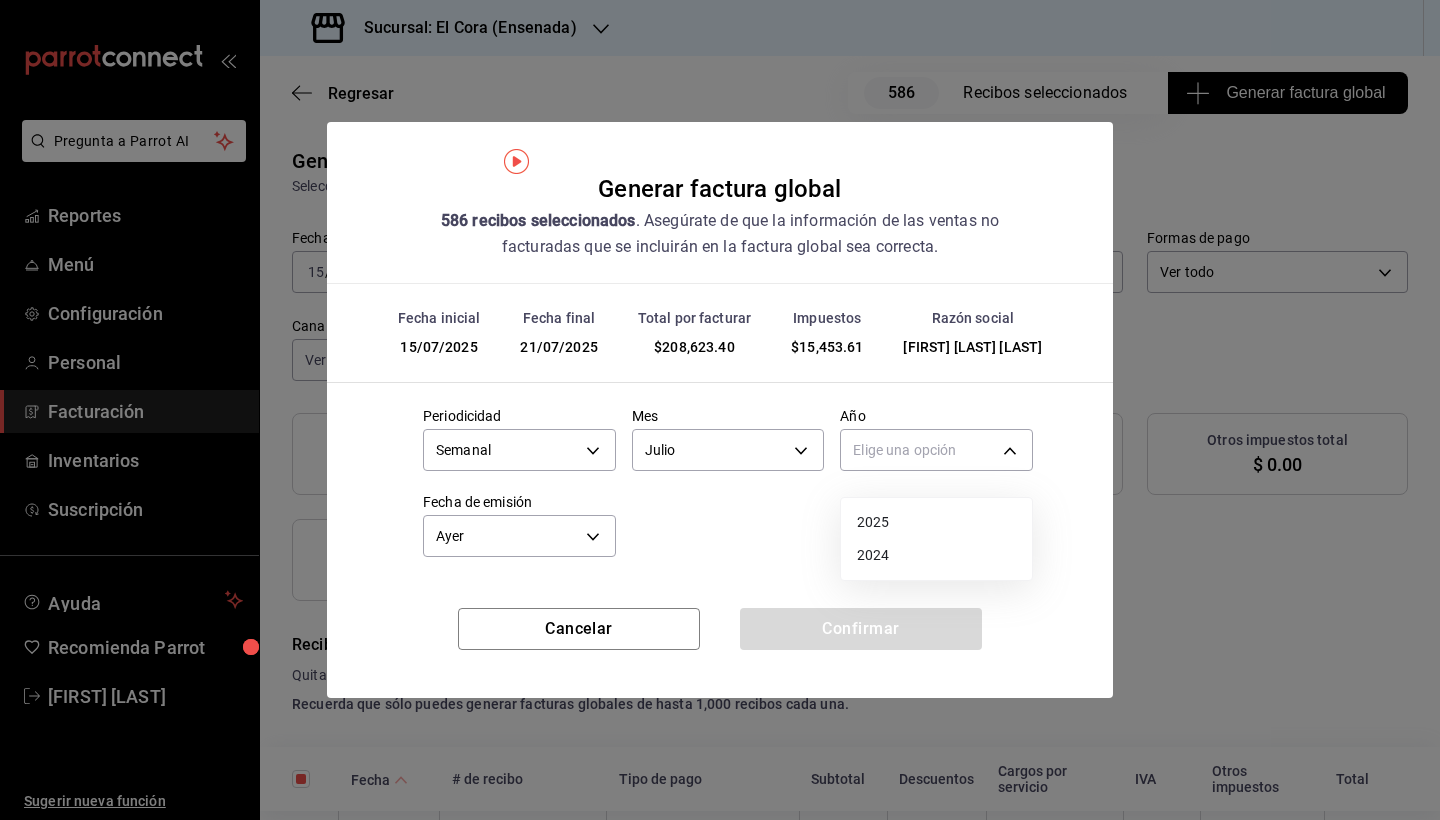 click on "2025" at bounding box center (936, 522) 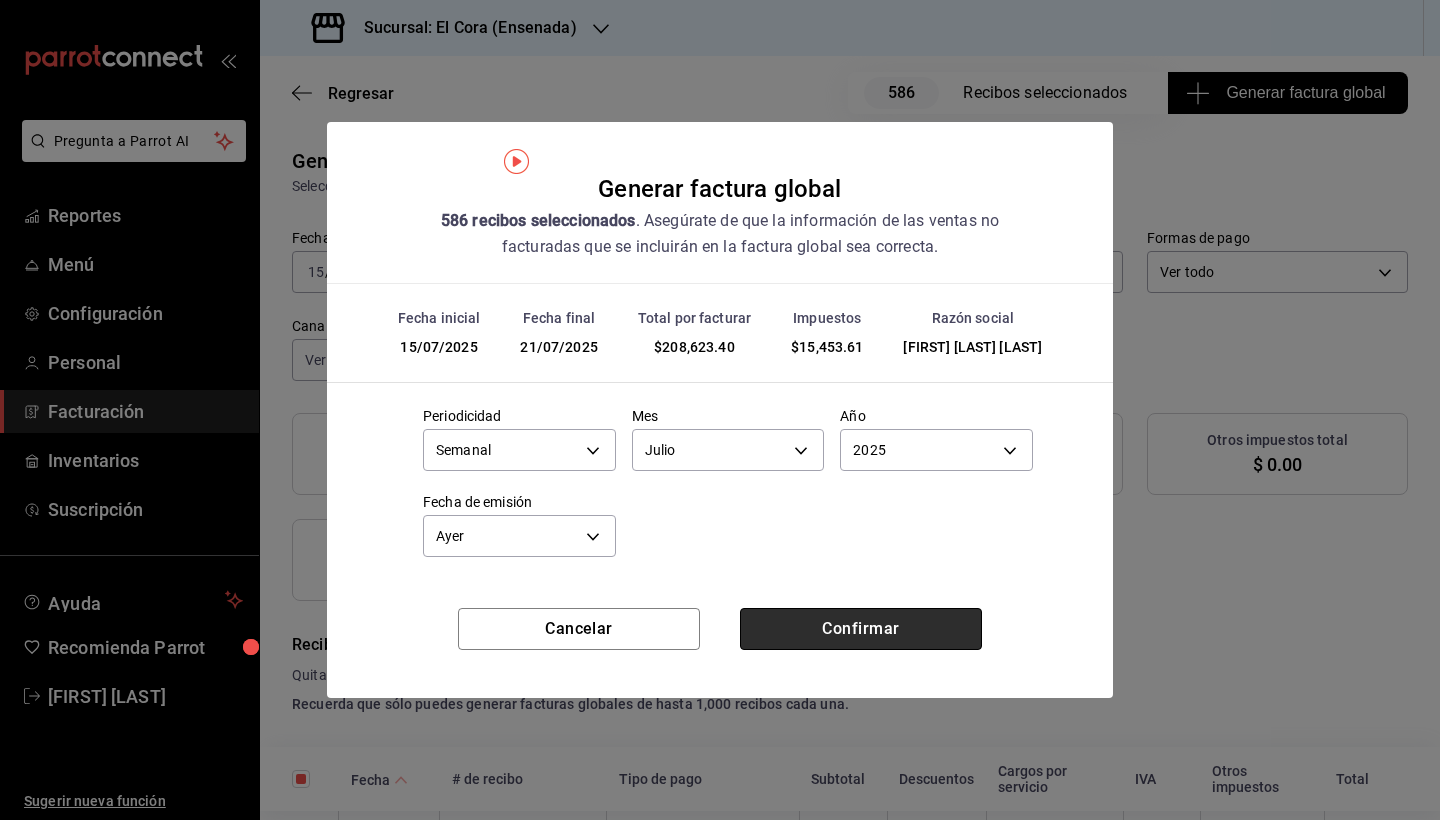 click on "Confirmar" at bounding box center (861, 629) 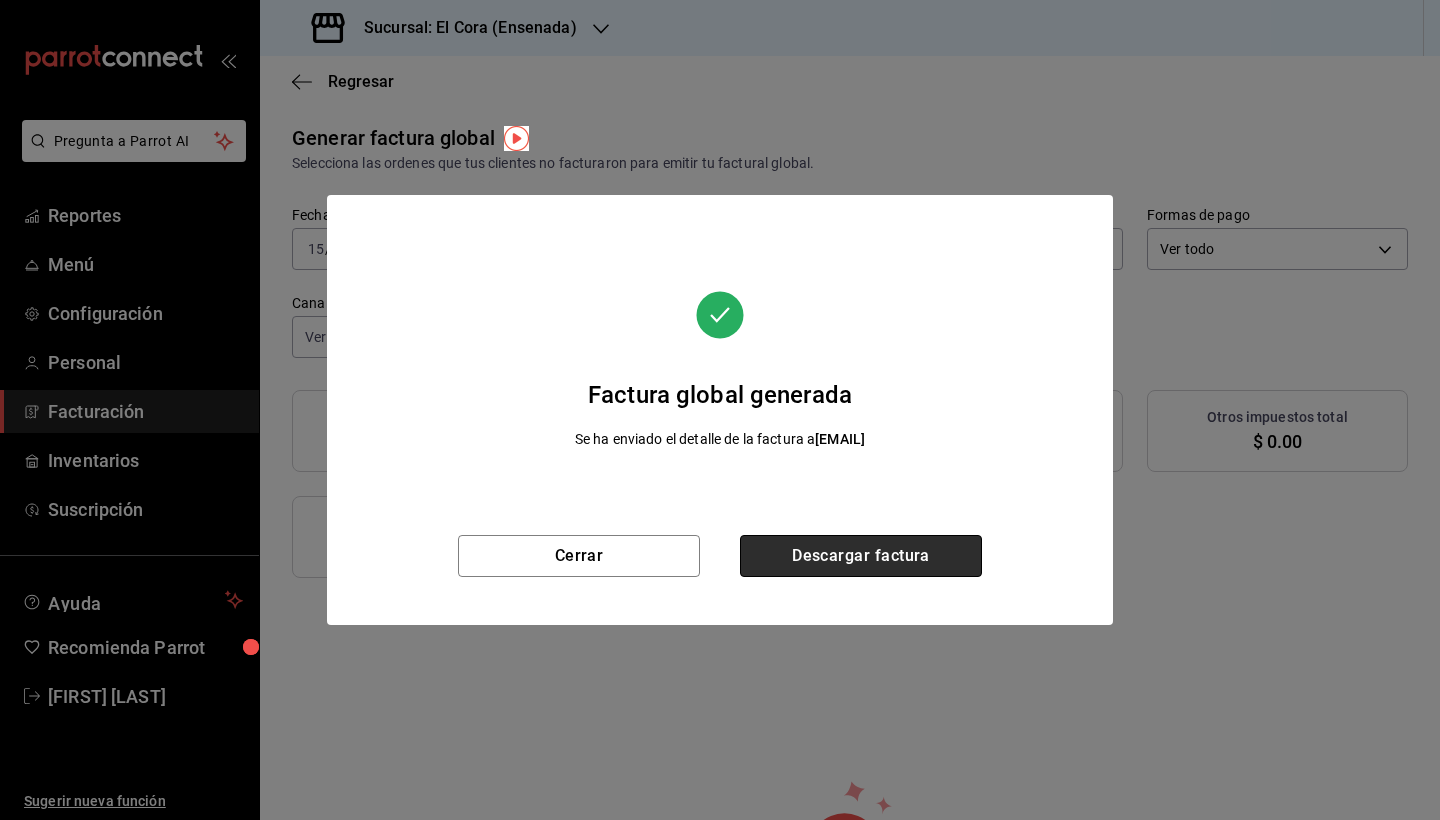 click on "Descargar factura" at bounding box center (861, 556) 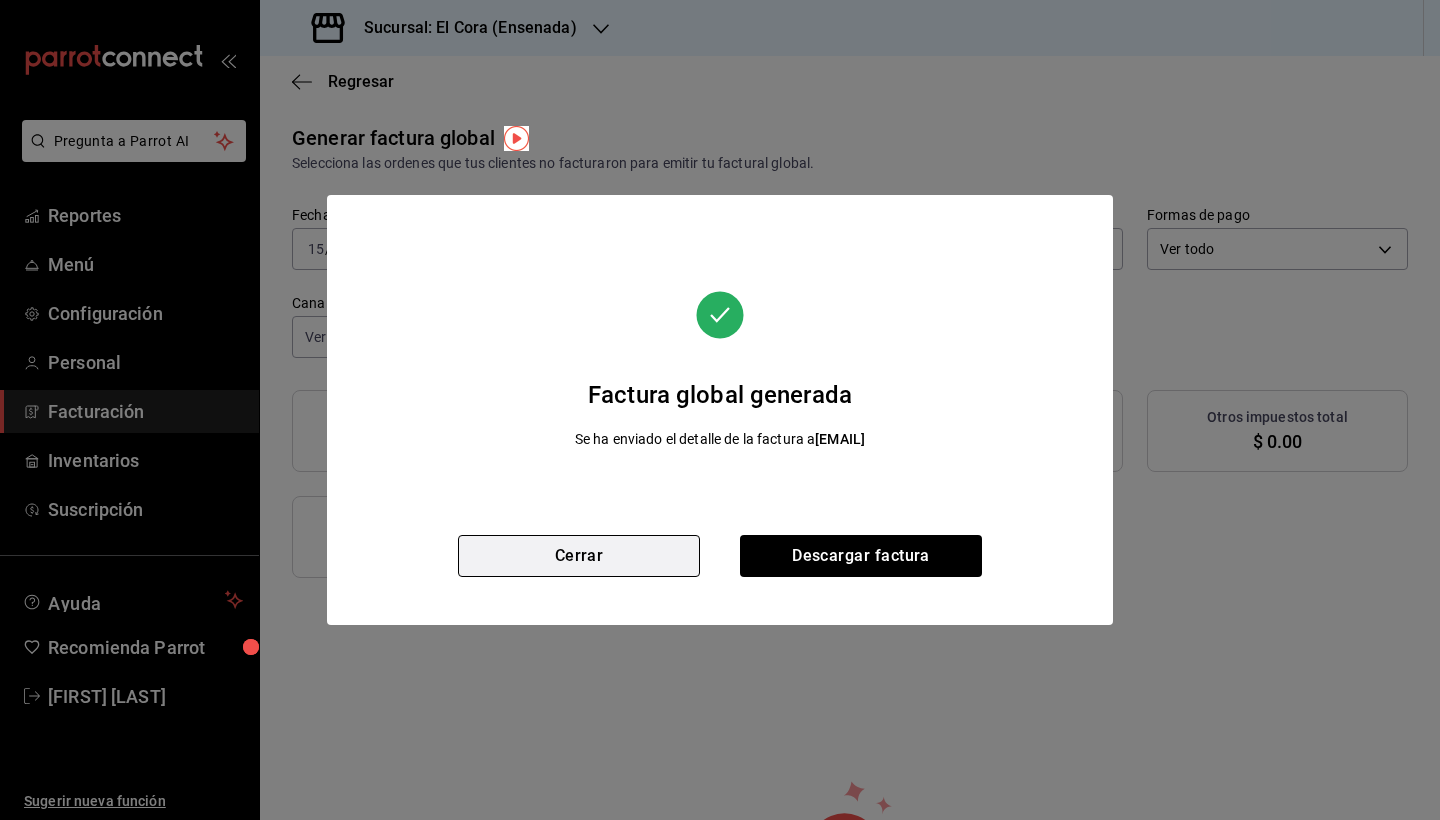 click on "Cerrar" at bounding box center (579, 556) 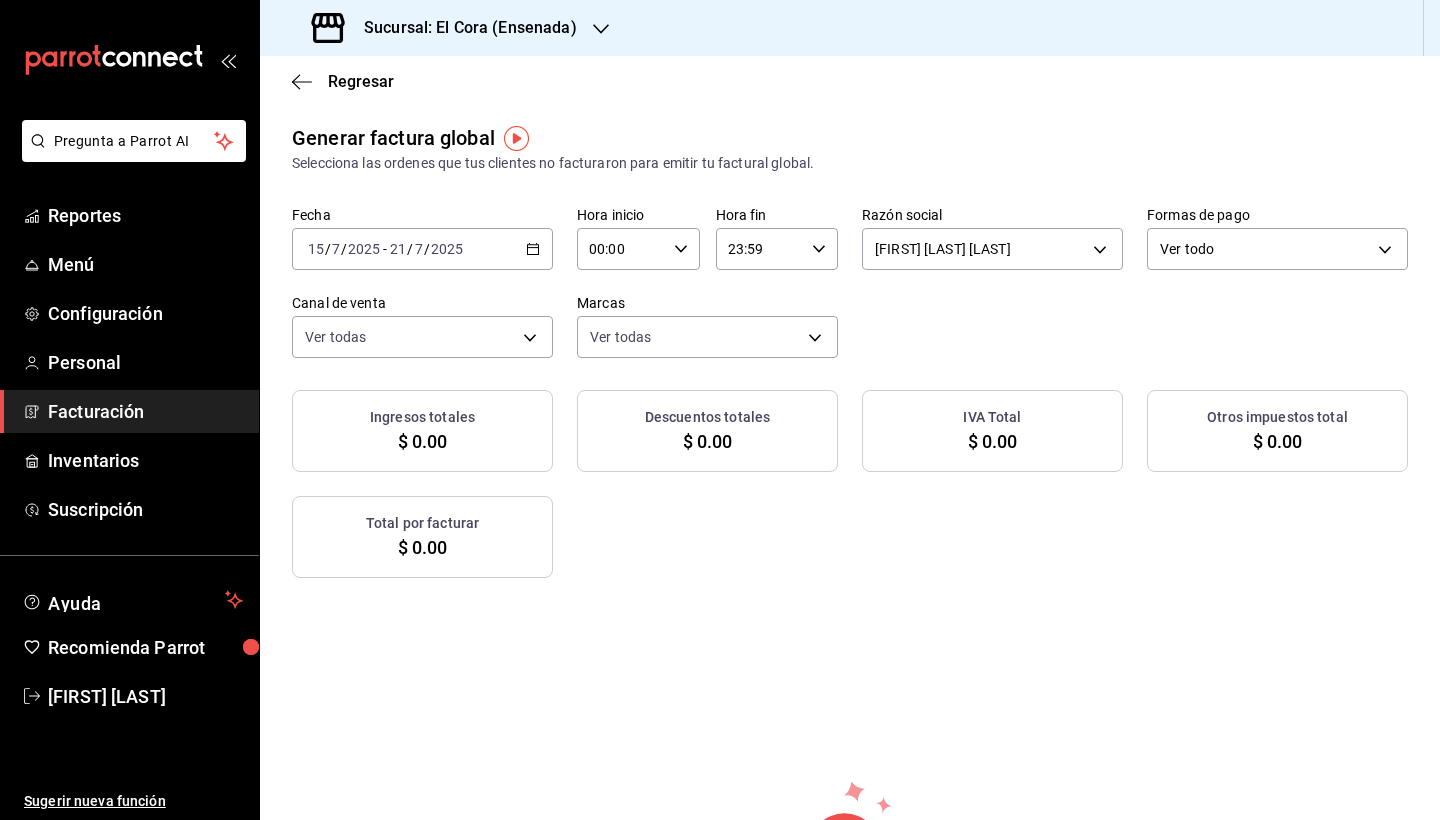 click 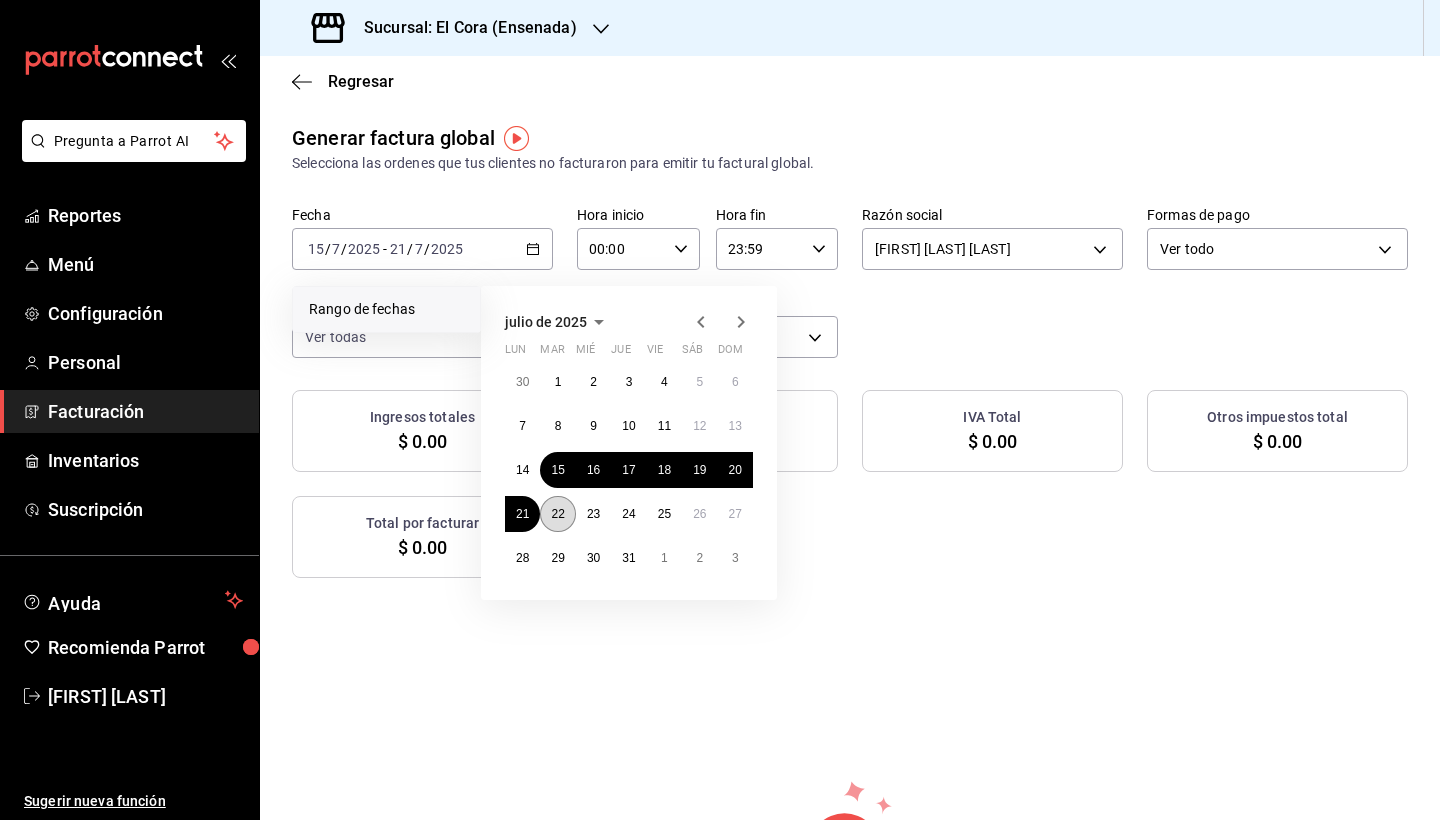 click on "22" at bounding box center [557, 514] 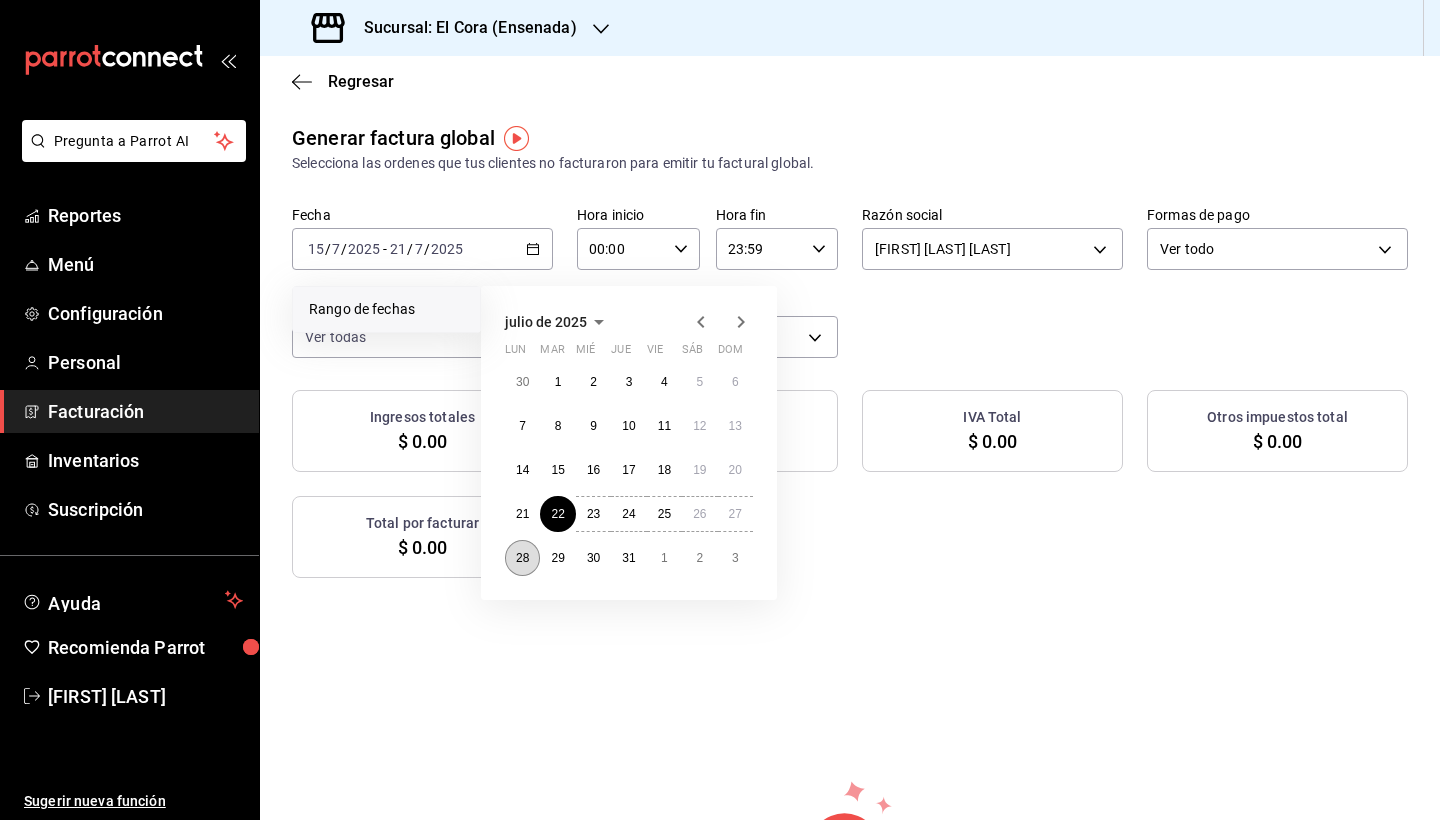 click on "28" at bounding box center (522, 558) 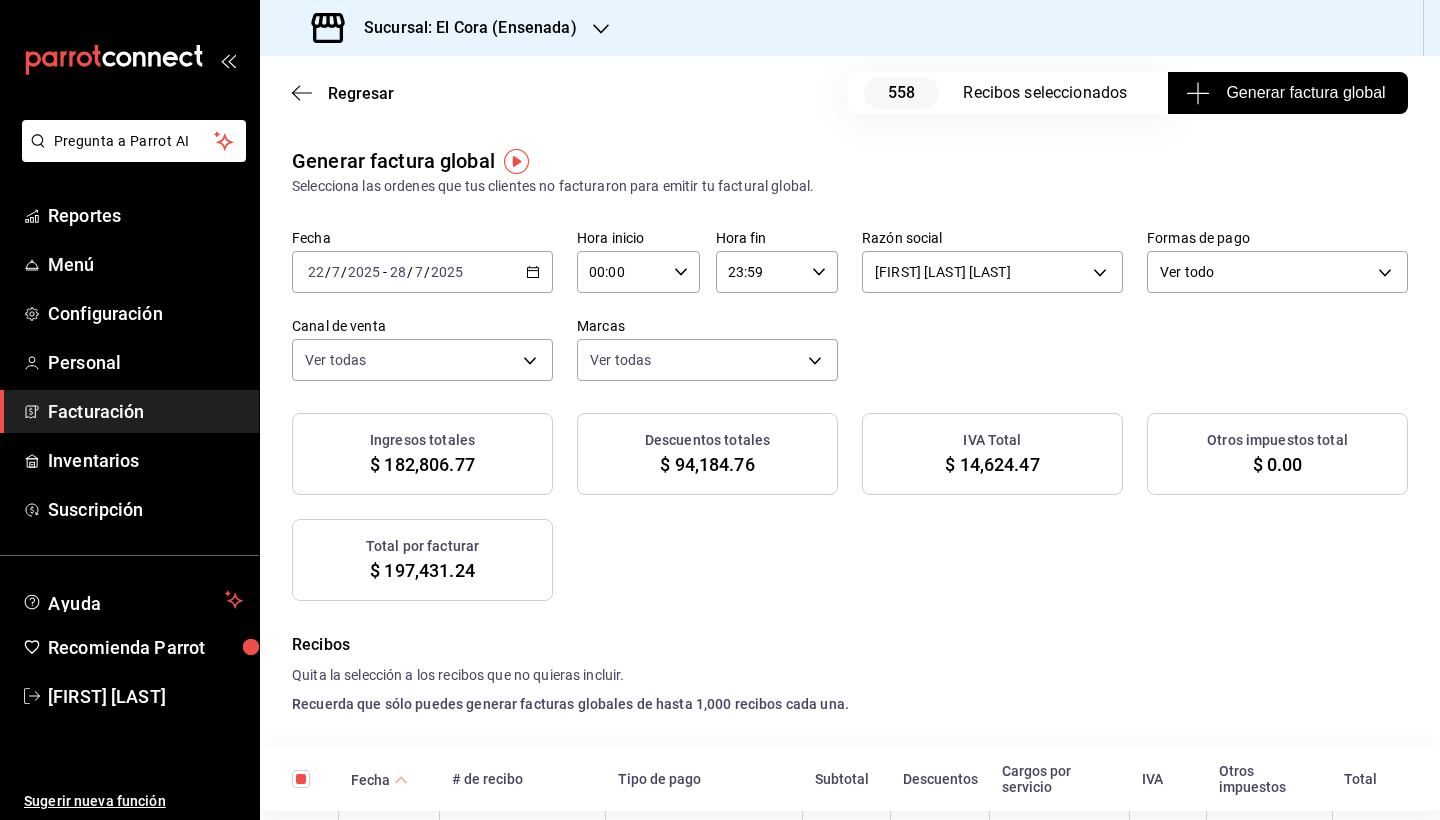 click on "Generar factura global" at bounding box center (1287, 93) 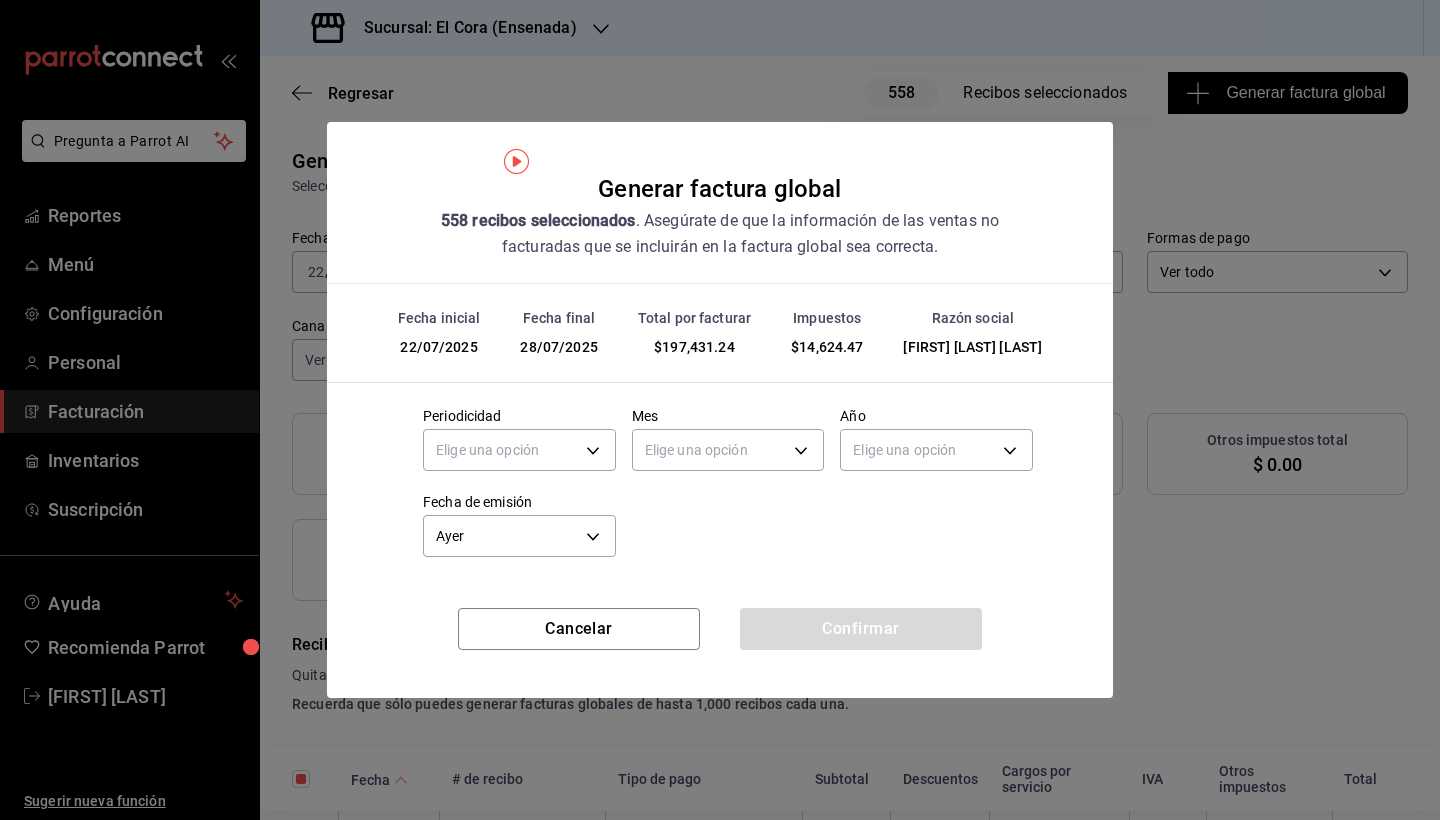 click on "Elige una opción" at bounding box center [519, 447] 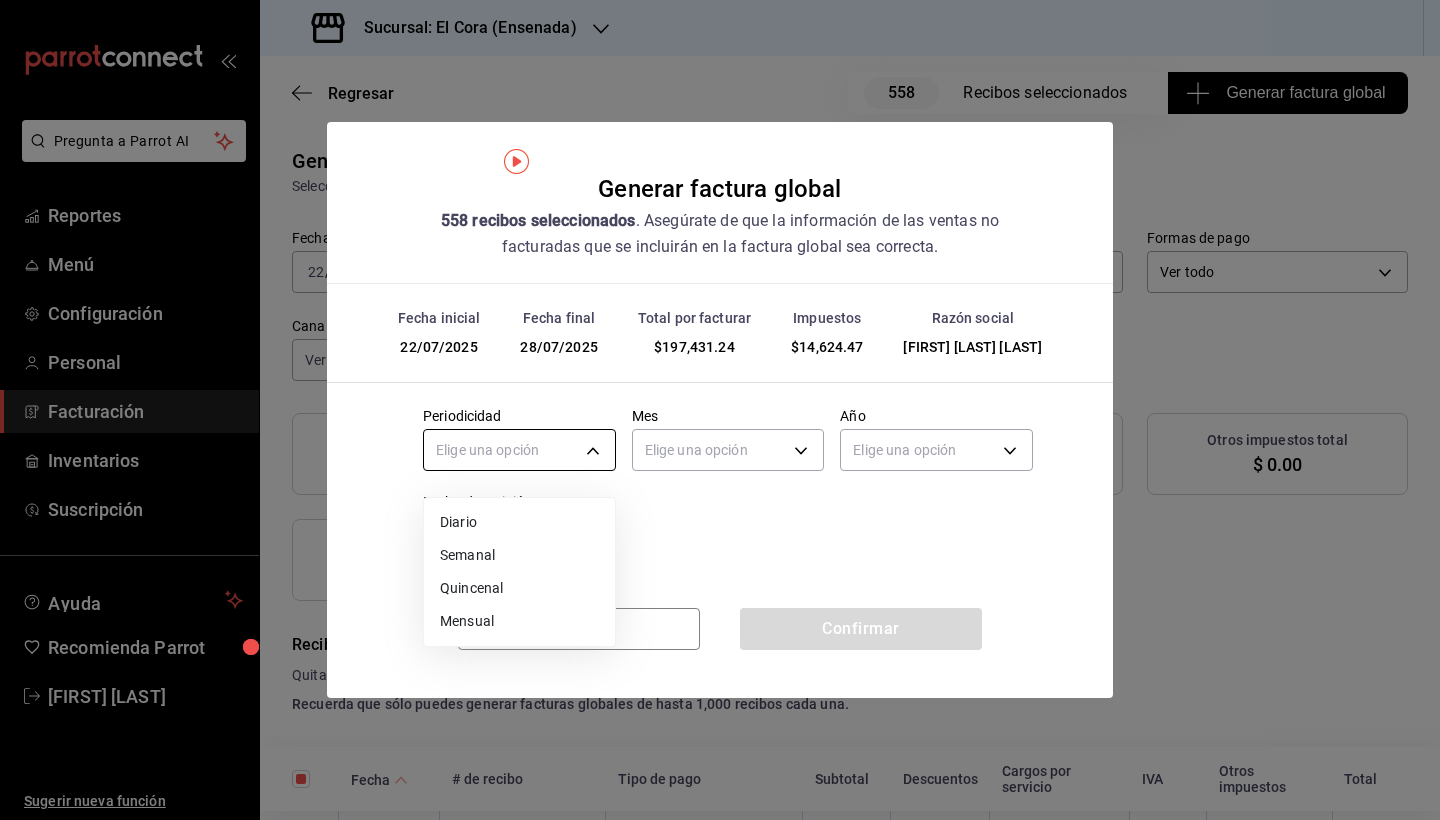 click on "Pregunta a Parrot AI Reportes   Menú   Configuración   Personal   Facturación   Inventarios   Suscripción   Ayuda Recomienda Parrot   [FIRST] [LAST]   Sugerir nueva función   Sucursal: El Cora ([CITY]) Regresar 558 Recibos seleccionados Generar factura global Generar factura global Selecciona las ordenes que tus clientes no facturaron para emitir tu factural global. Fecha [DATE] [DATE] - [DATE] [DATE] Hora inicio [TIME] Hora inicio Hora fin [TIME] Hora fin Razón social [FULL_NAME] [ID] Formas de pago Ver todo ALL Canal de venta Ver todas PARROT,UBER_EATS,RAPPI,DIDI_FOOD,ONLINE Marcas Ver todas [ID] Ingresos totales $ 182,806.77 Descuentos totales $ 94,184.76 IVA Total $ 14,624.47 Otros impuestos total $ 0.00 Total por facturar $ 197,431.24 Recibos Quita la selección a los recibos que no quieras incluir. Recuerda que sólo puedes generar facturas globales de hasta 1,000 recibos cada una. Fecha IVA" at bounding box center (720, 410) 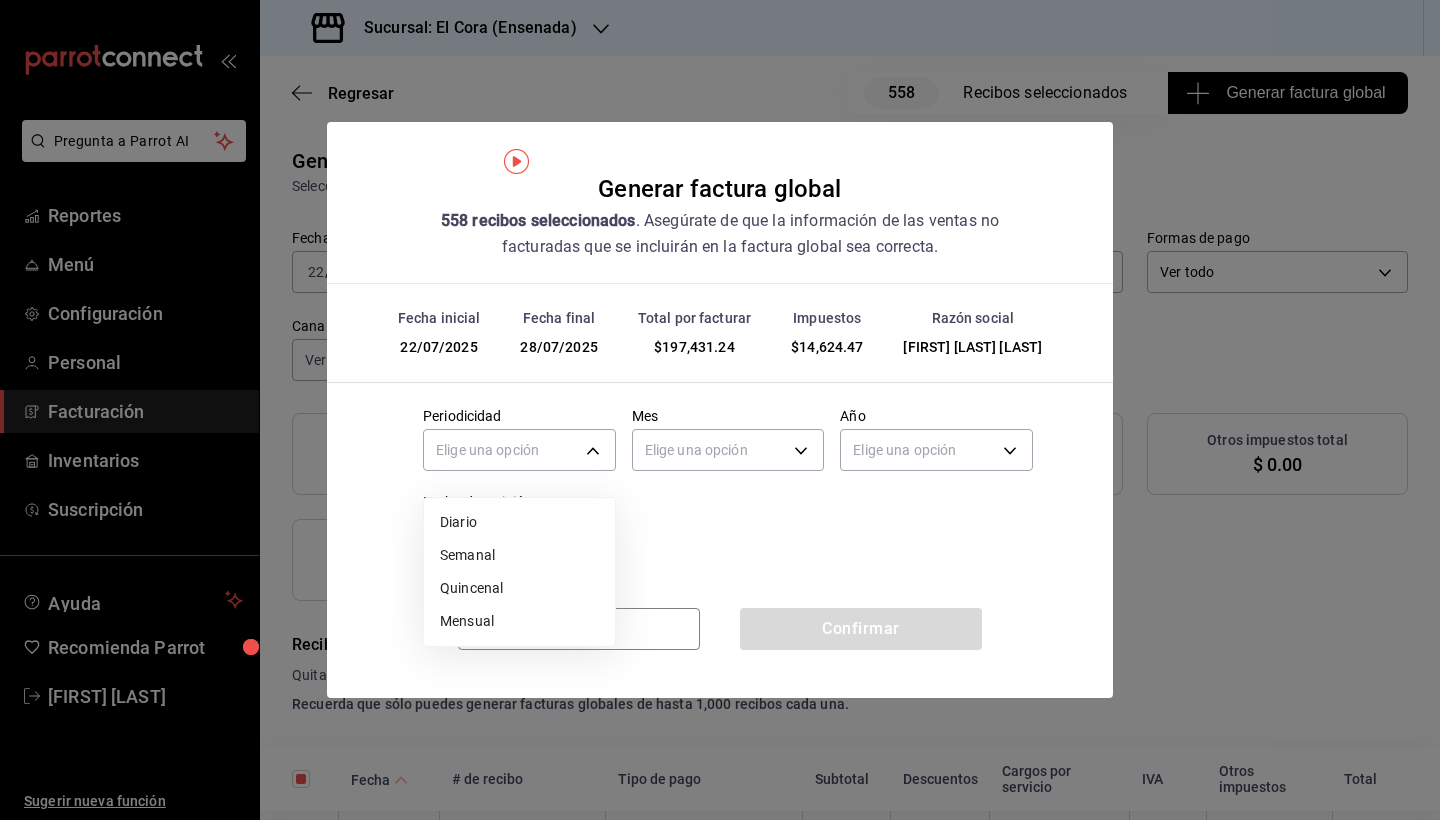 click on "Semanal" at bounding box center [519, 555] 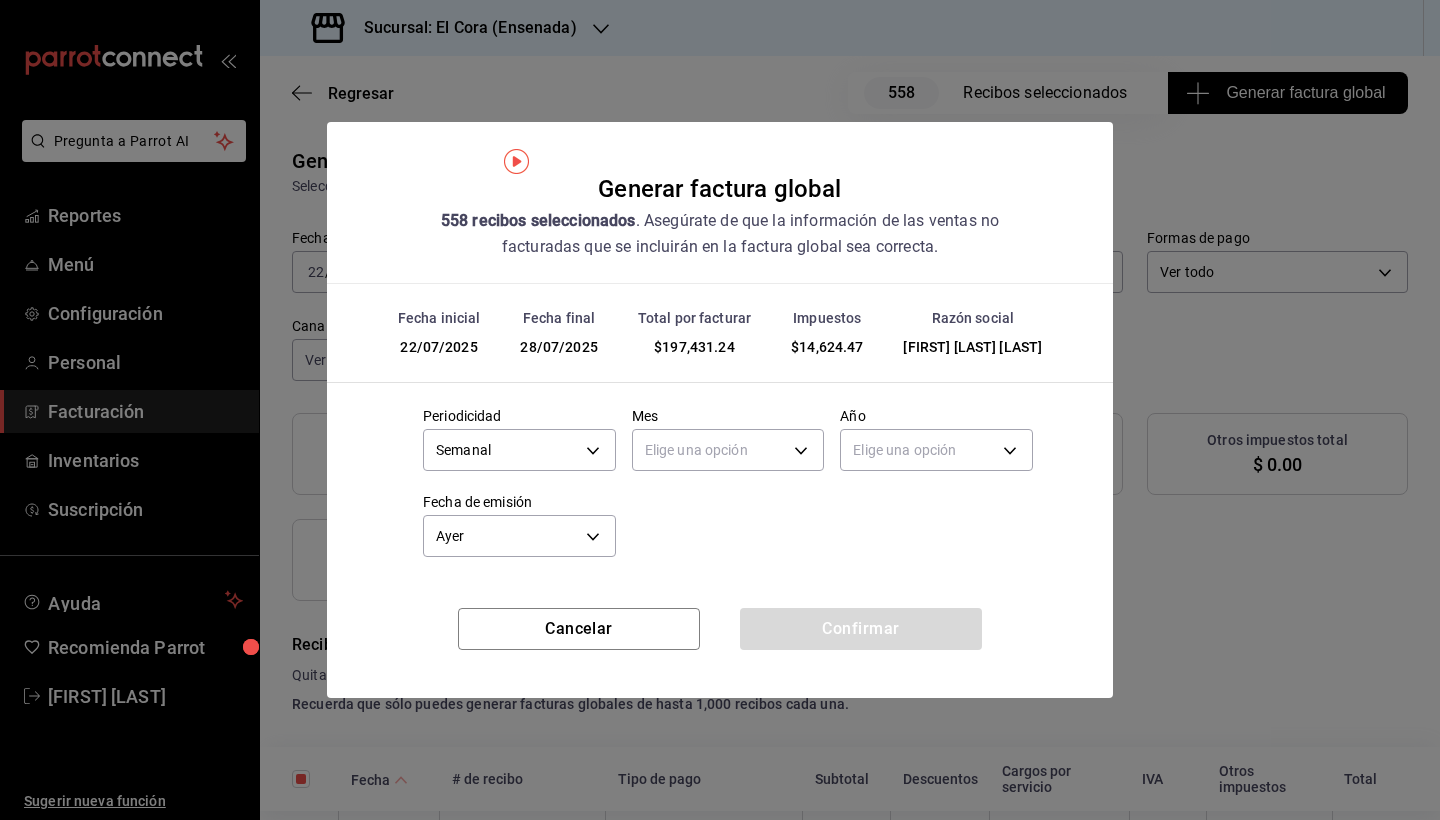 click on "Mes Elige una opción" at bounding box center (728, 442) 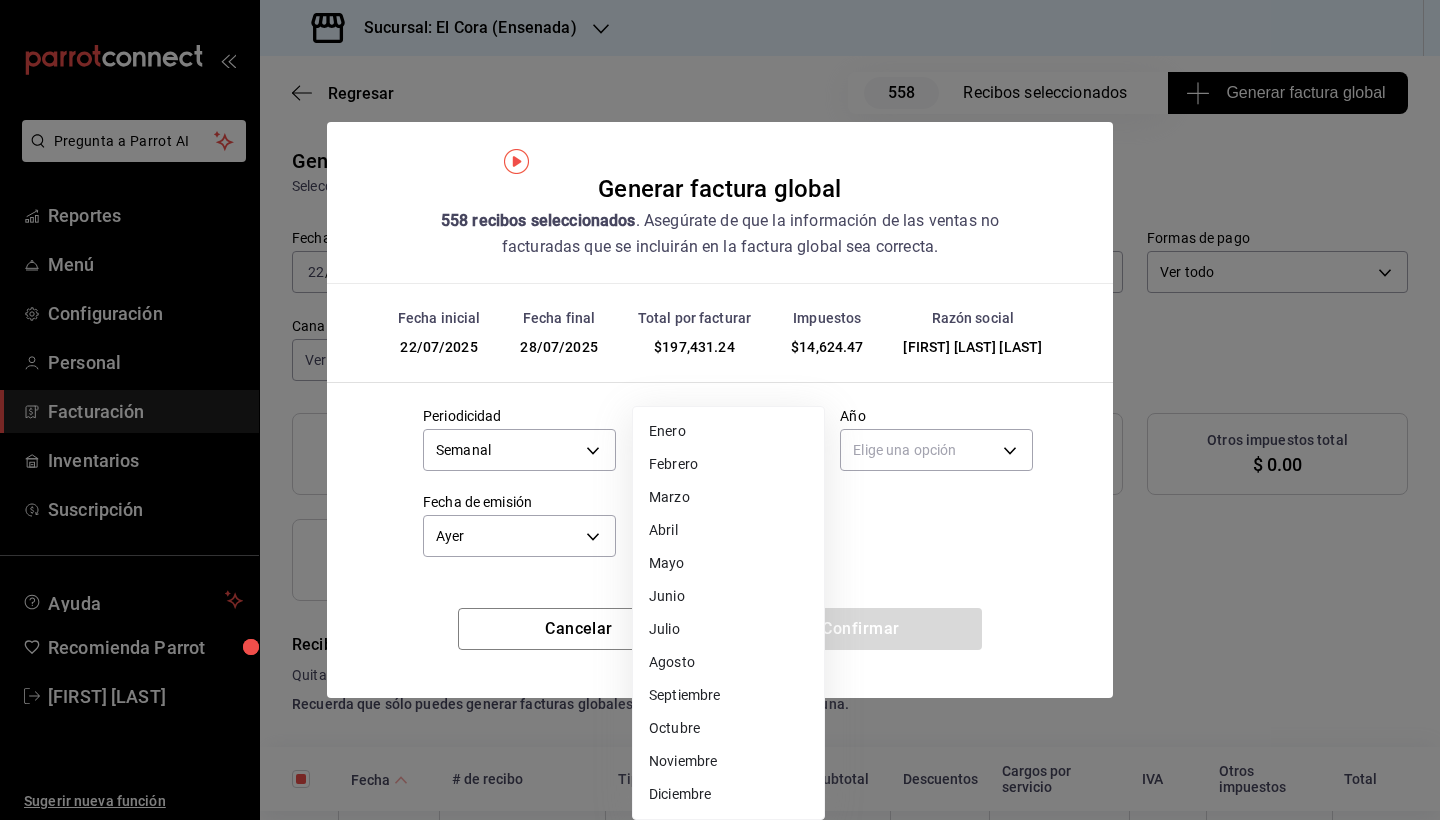 click on "Pregunta a Parrot AI Reportes   Menú   Configuración   Personal   Facturación   Inventarios   Suscripción   Ayuda Recomienda Parrot   [FIRST] [LAST]   Sugerir nueva función   Sucursal: El Cora ([CITY]) Regresar 558 Recibos seleccionados Generar factura global Generar factura global Selecciona las ordenes que tus clientes no facturaron para emitir tu factural global. Fecha [DATE] [DATE] - [DATE] [DATE] Hora inicio [TIME] Hora inicio Hora fin [TIME] Hora fin Razón social [FULL_NAME] [ID] Formas de pago Ver todo ALL Canal de venta Ver todas PARROT,UBER_EATS,RAPPI,DIDI_FOOD,ONLINE Marcas Ver todas [ID] Ingresos totales $ 182,806.77 Descuentos totales $ 94,184.76 IVA Total $ 14,624.47 Otros impuestos total $ 0.00 Total por facturar $ 197,431.24 Recibos Quita la selección a los recibos que no quieras incluir. Recuerda que sólo puedes generar facturas globales de hasta 1,000 recibos cada una. Fecha IVA" at bounding box center [720, 410] 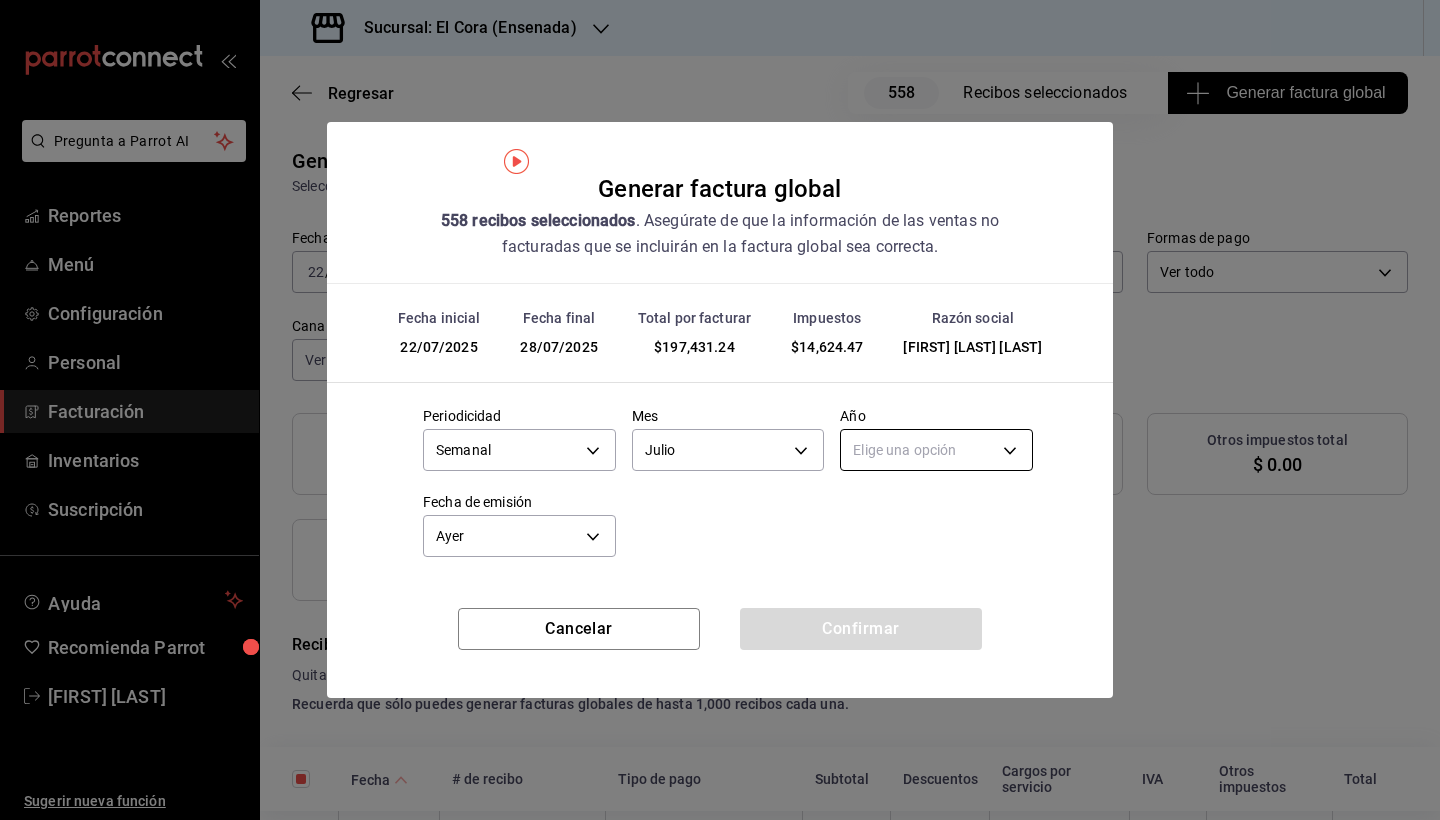 click on "Pregunta a Parrot AI Reportes   Menú   Configuración   Personal   Facturación   Inventarios   Suscripción   Ayuda Recomienda Parrot   [FIRST] [LAST]   Sugerir nueva función   Sucursal: El Cora ([CITY]) Regresar 558 Recibos seleccionados Generar factura global Generar factura global Selecciona las ordenes que tus clientes no facturaron para emitir tu factural global. Fecha [DATE] [DATE] - [DATE] [DATE] Hora inicio [TIME] Hora inicio Hora fin [TIME] Hora fin Razón social [FULL_NAME] [ID] Formas de pago Ver todo ALL Canal de venta Ver todas PARROT,UBER_EATS,RAPPI,DIDI_FOOD,ONLINE Marcas Ver todas [ID] Ingresos totales $ 182,806.77 Descuentos totales $ 94,184.76 IVA Total $ 14,624.47 Otros impuestos total $ 0.00 Total por facturar $ 197,431.24 Recibos Quita la selección a los recibos que no quieras incluir. Recuerda que sólo puedes generar facturas globales de hasta 1,000 recibos cada una. Fecha IVA" at bounding box center [720, 410] 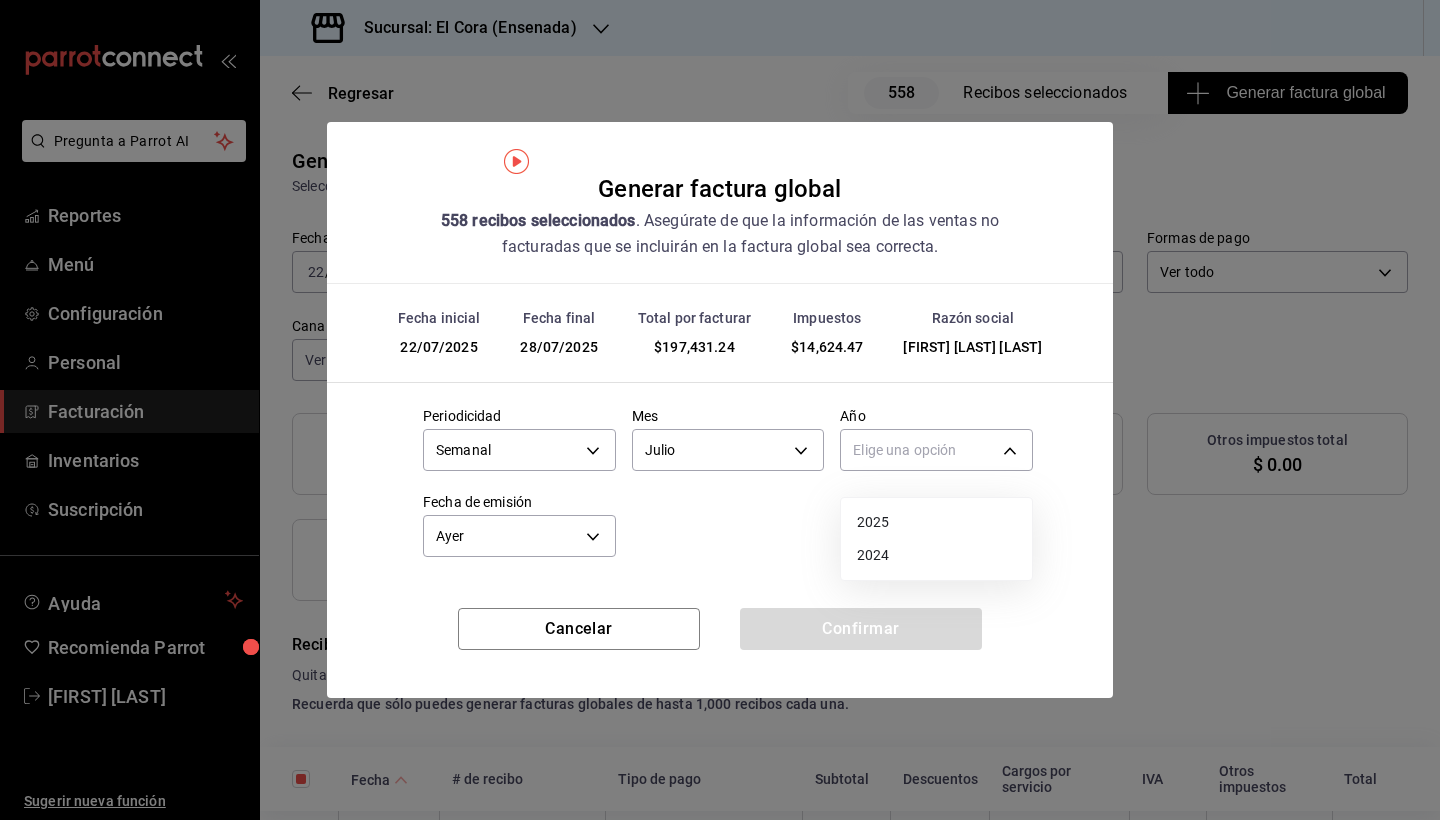 click on "2025" at bounding box center [936, 522] 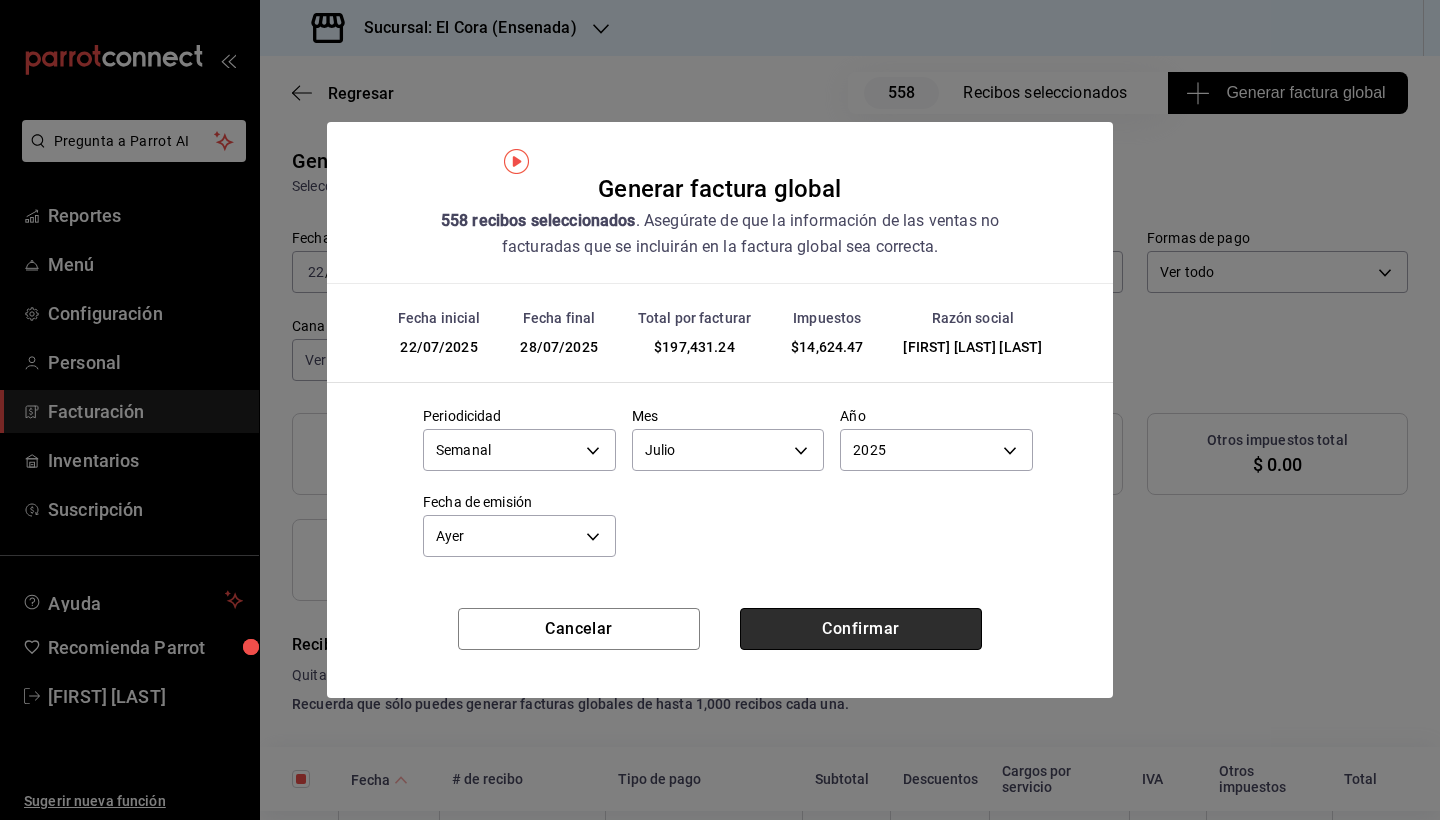 click on "Confirmar" at bounding box center (861, 629) 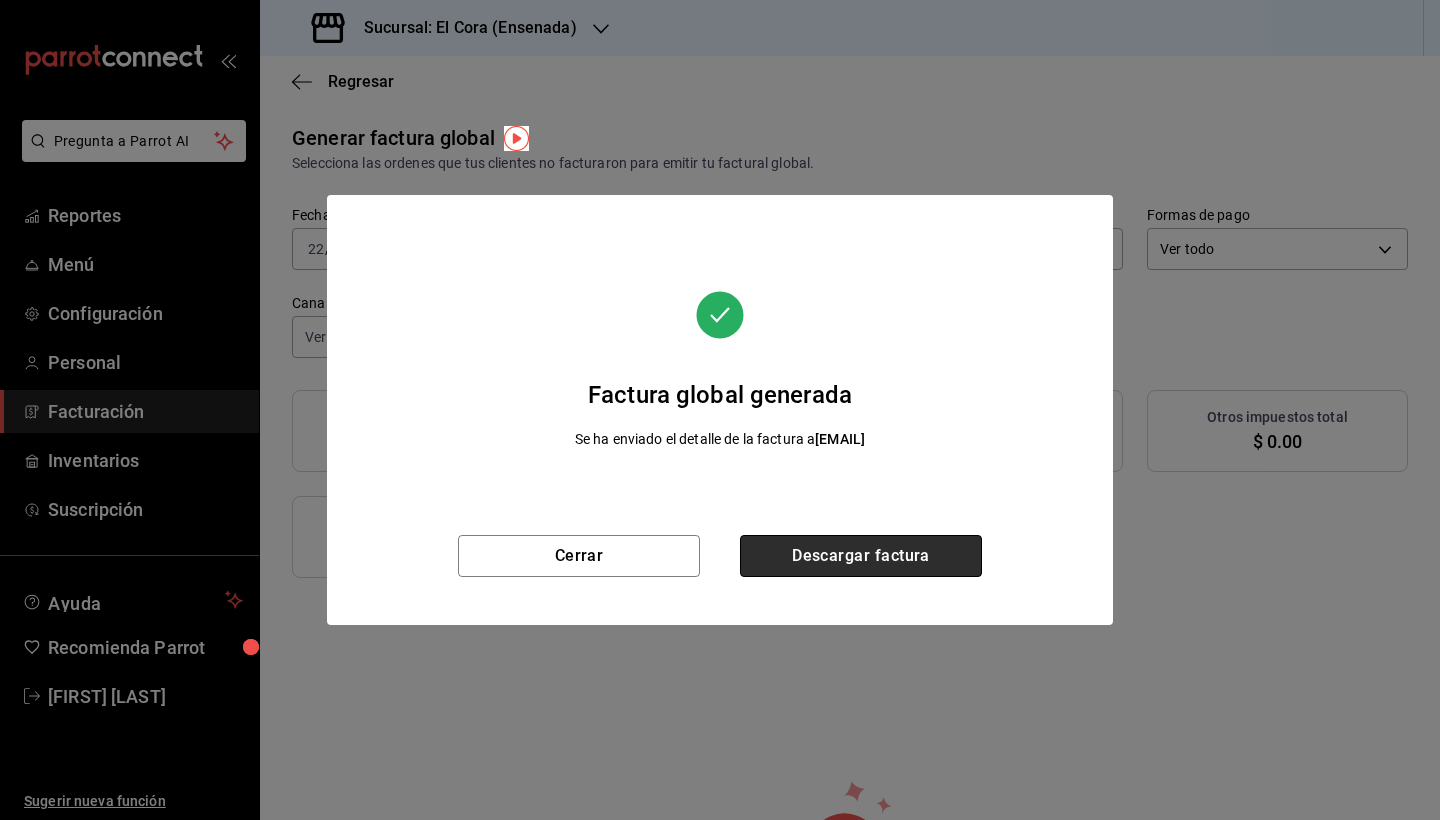 click on "Descargar factura" at bounding box center [861, 556] 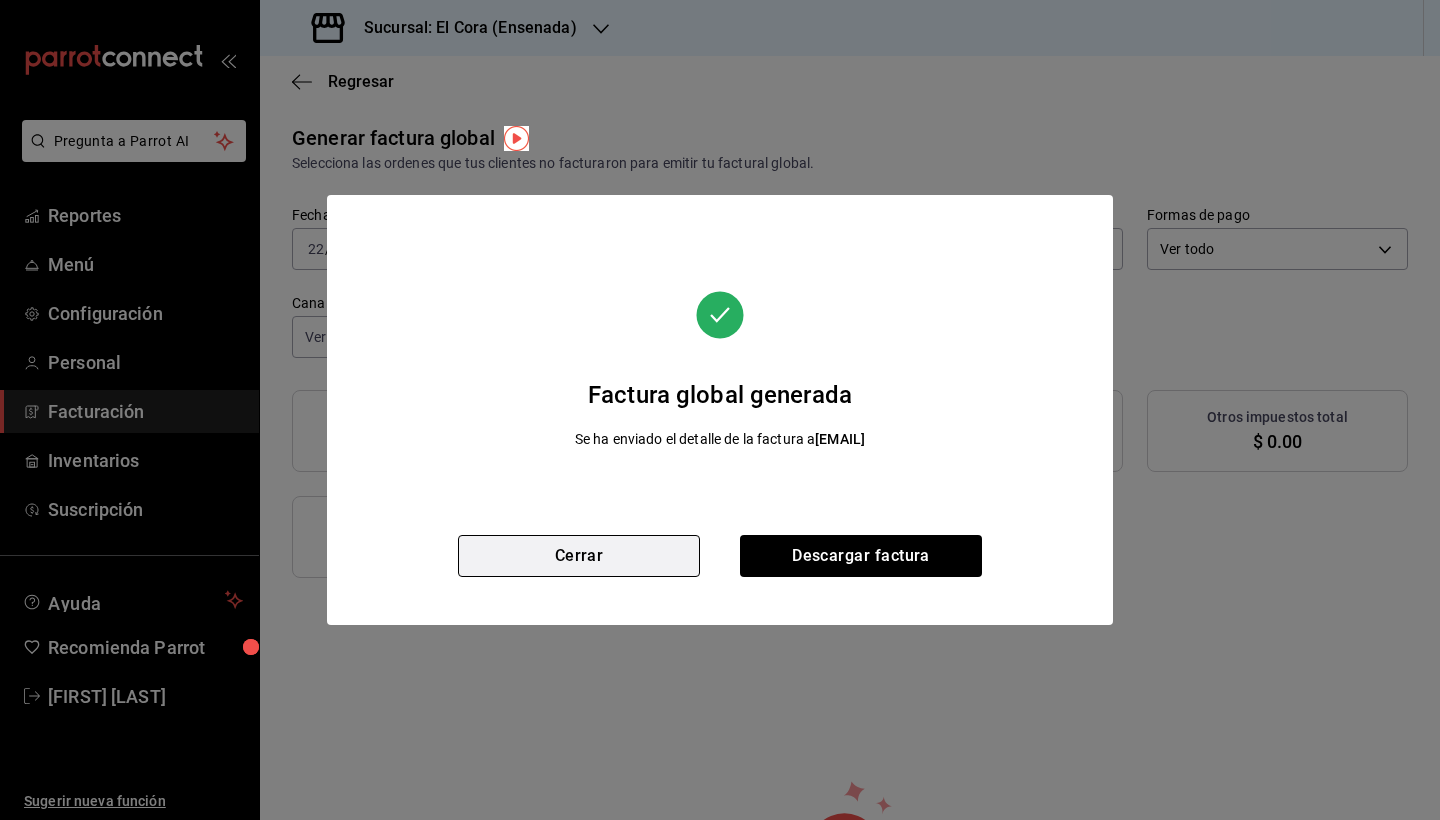 click on "Cerrar" at bounding box center [579, 556] 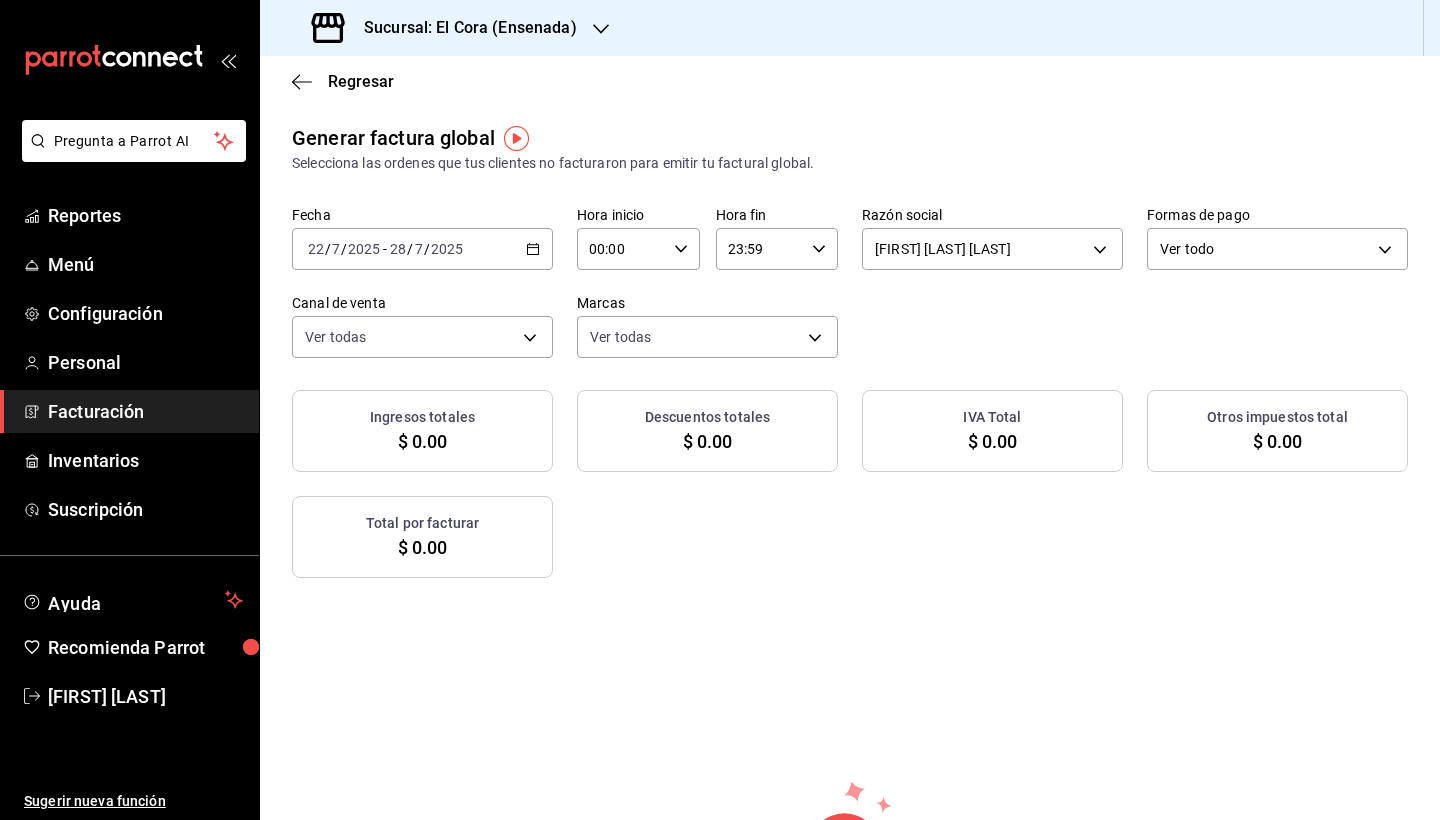 click 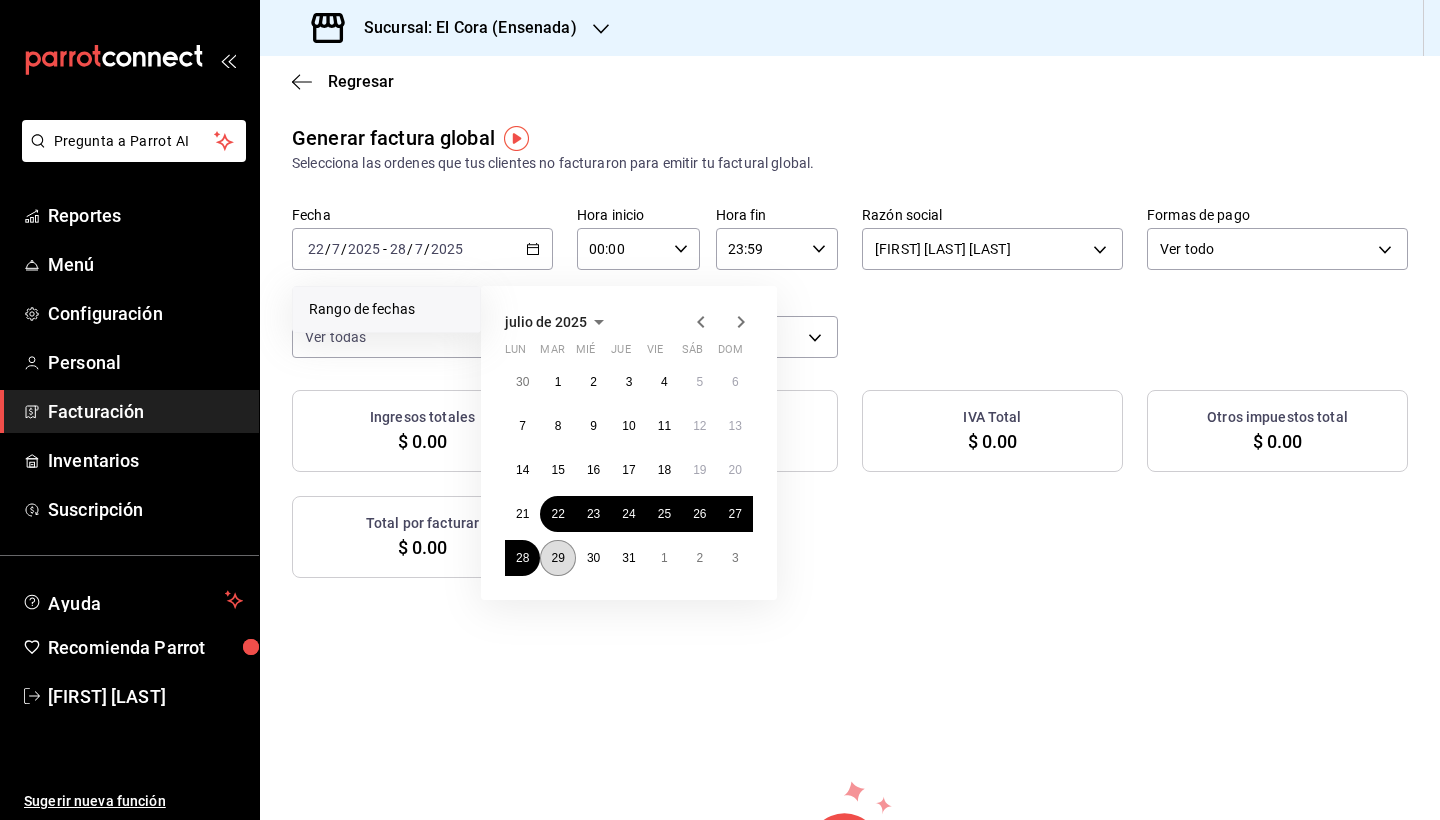 click on "29" at bounding box center (557, 558) 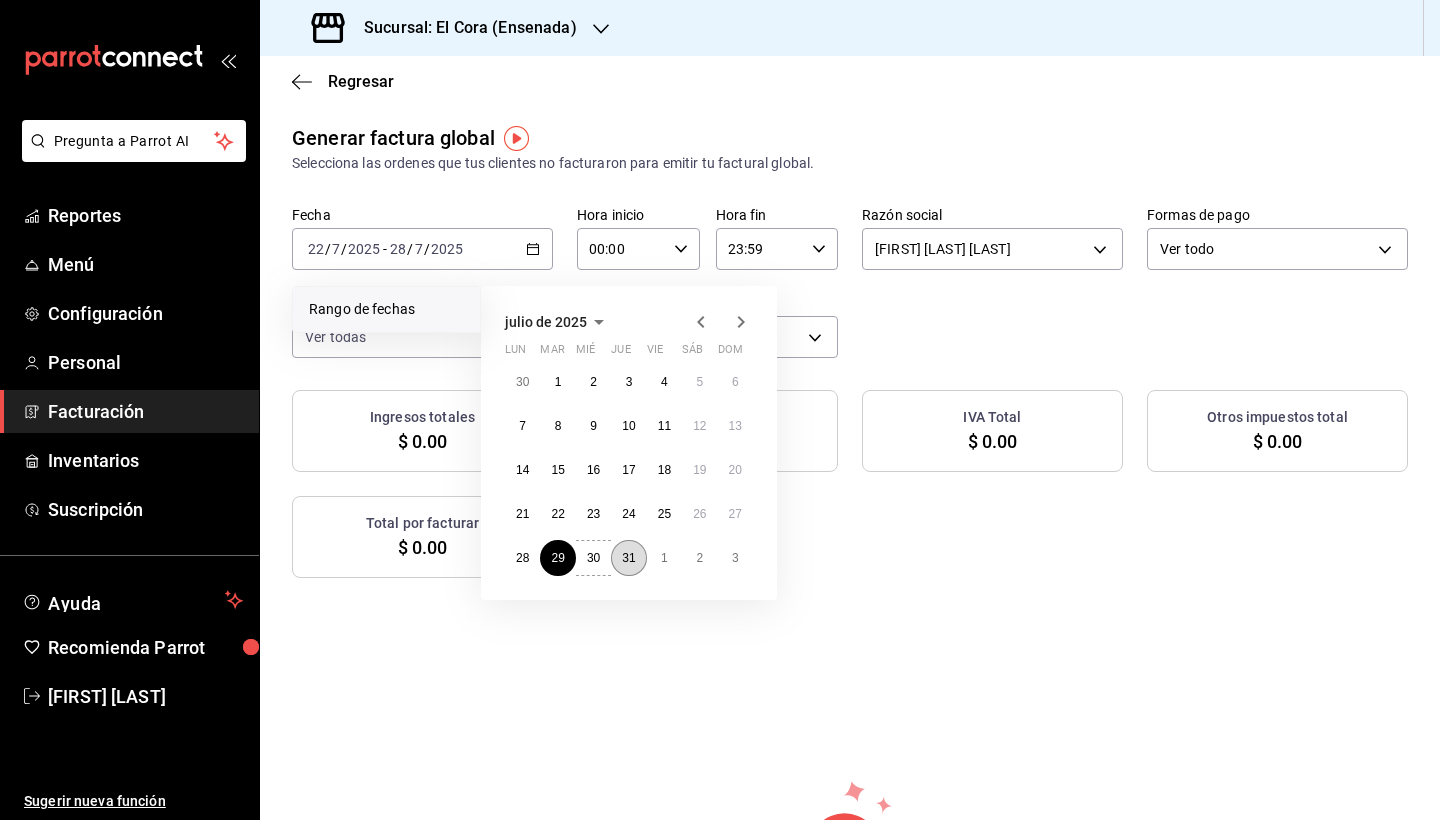 click on "31" at bounding box center [628, 558] 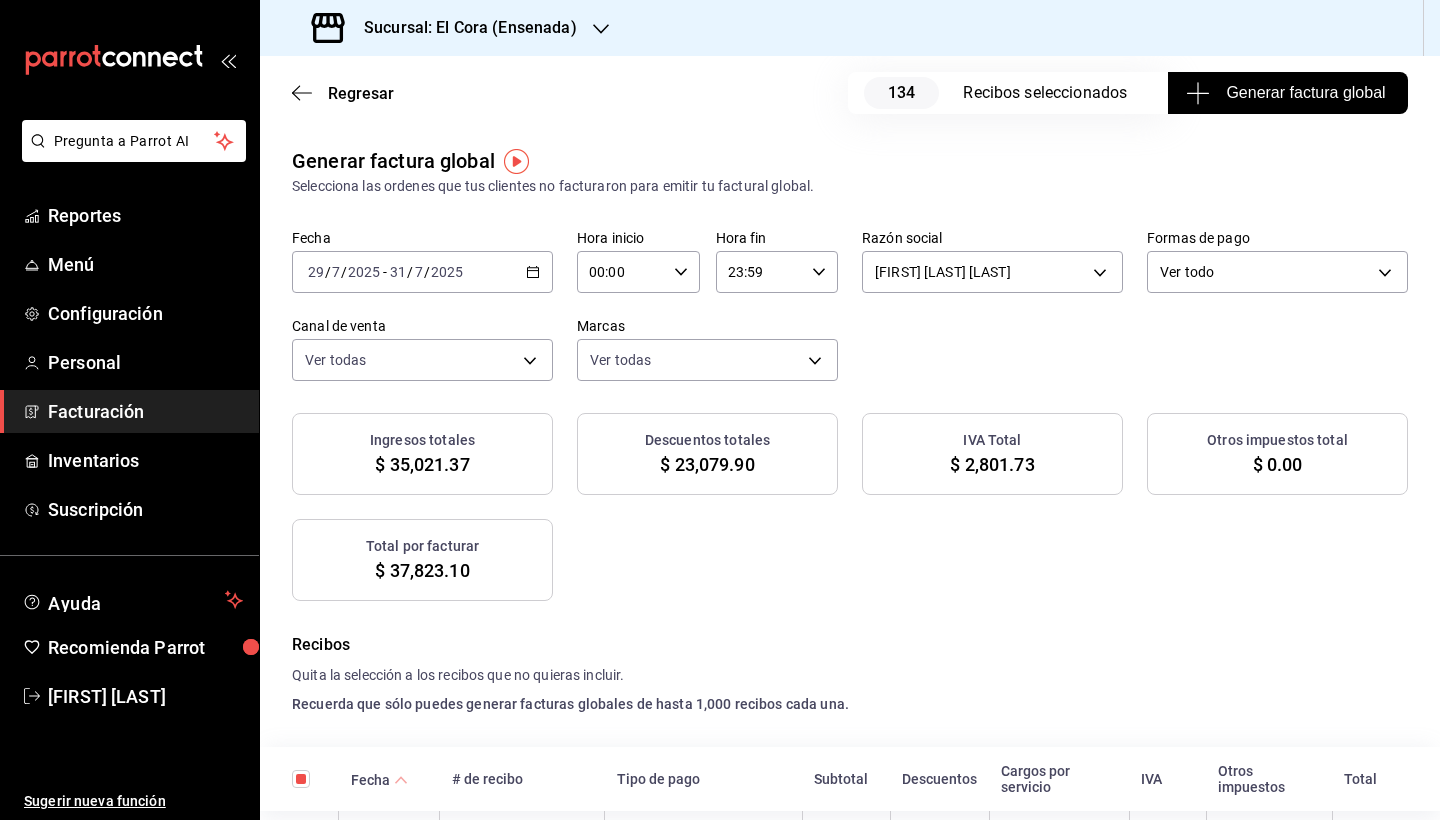 click 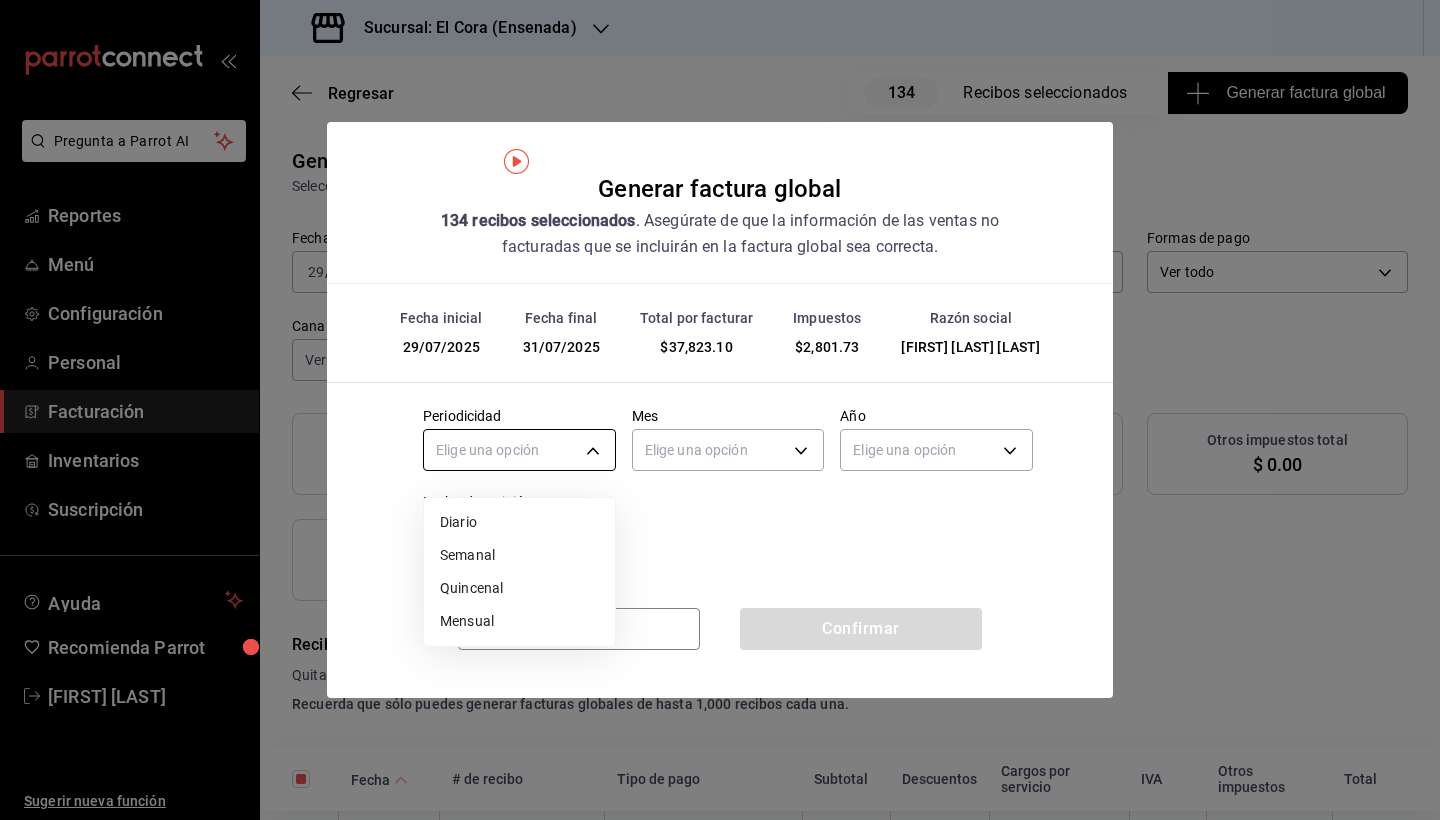 click on "Pregunta a Parrot AI Reportes   Menú   Configuración   Personal   Facturación   Inventarios   Suscripción   Ayuda Recomienda Parrot   [FIRST] [LAST]   Sugerir nueva función   Sucursal: El Cora ([CITY]) Regresar 134 Recibos seleccionados Generar factura global Generar factura global Selecciona las ordenes que tus clientes no facturaron para emitir tu factural global. Fecha [DATE] [DATE] - [DATE] [DATE] Hora inicio [TIME] Hora inicio Hora fin [TIME] Hora fin Razón social [FULL_NAME] [ID] Formas de pago Ver todo ALL Canal de venta Ver todas PARROT,UBER_EATS,RAPPI,DIDI_FOOD,ONLINE Marcas Ver todas [ID] Ingresos totales $ 35,021.37 Descuentos totales $ 23,079.90 IVA Total $ 2,801.73 Otros impuestos total $ 0.00 Total por facturar $ 37,823.10 Recibos Quita la selección a los recibos que no quieras incluir. Recuerda que sólo puedes generar facturas globales de hasta 1,000 recibos cada una. Fecha Subtotal" at bounding box center (720, 410) 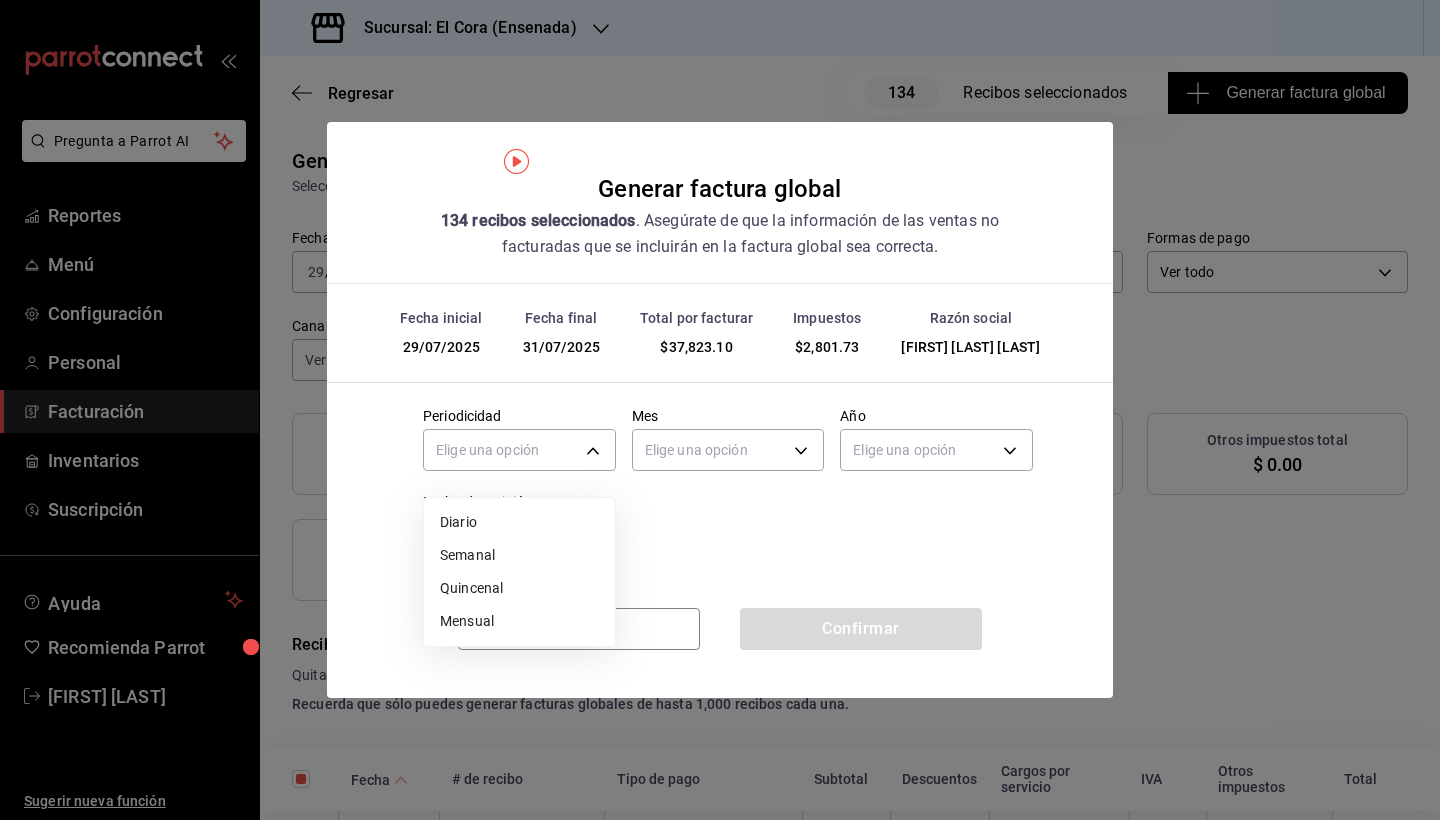 click on "Semanal" at bounding box center [519, 555] 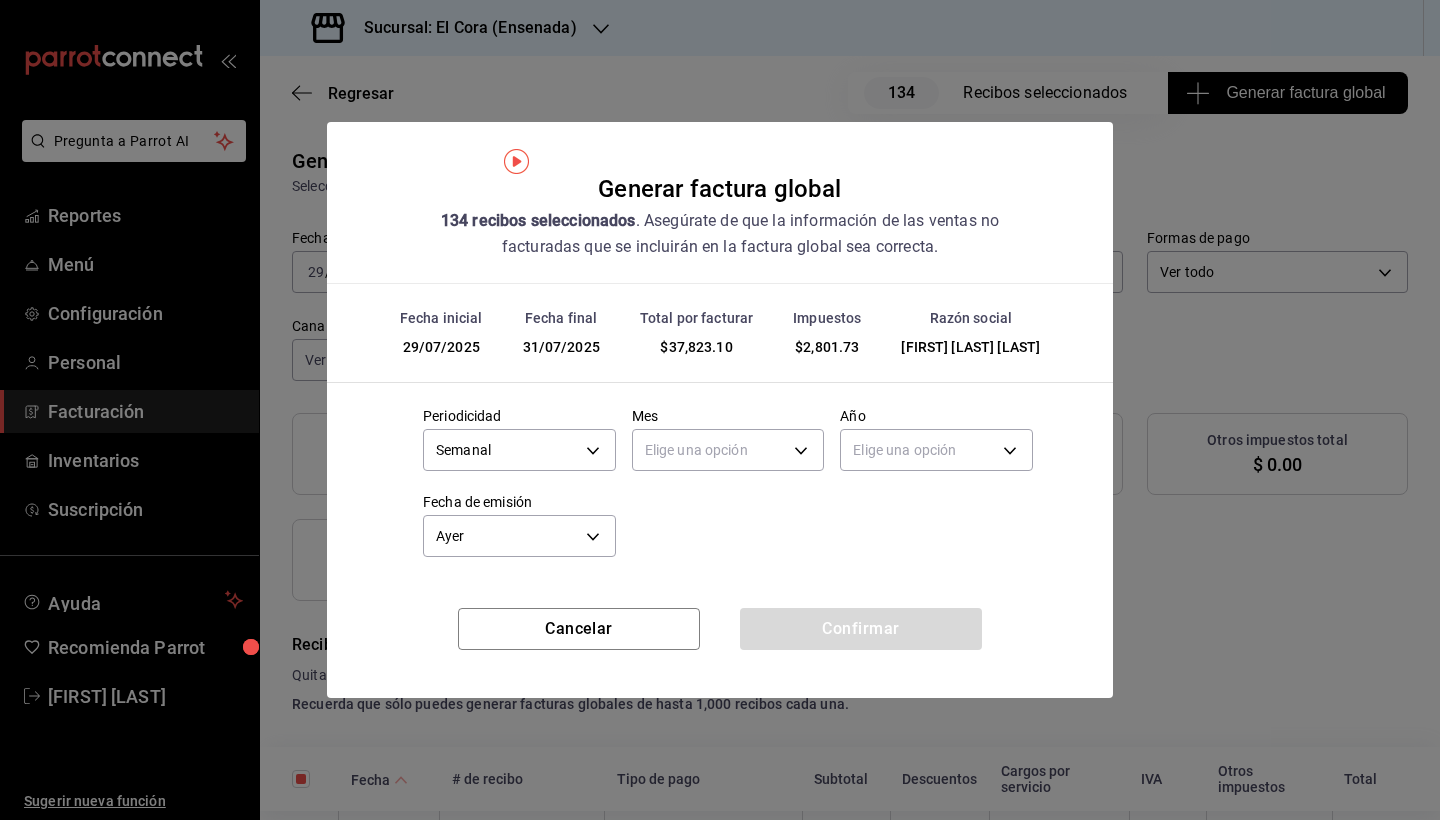 click on "Mes Elige una opción" at bounding box center (728, 442) 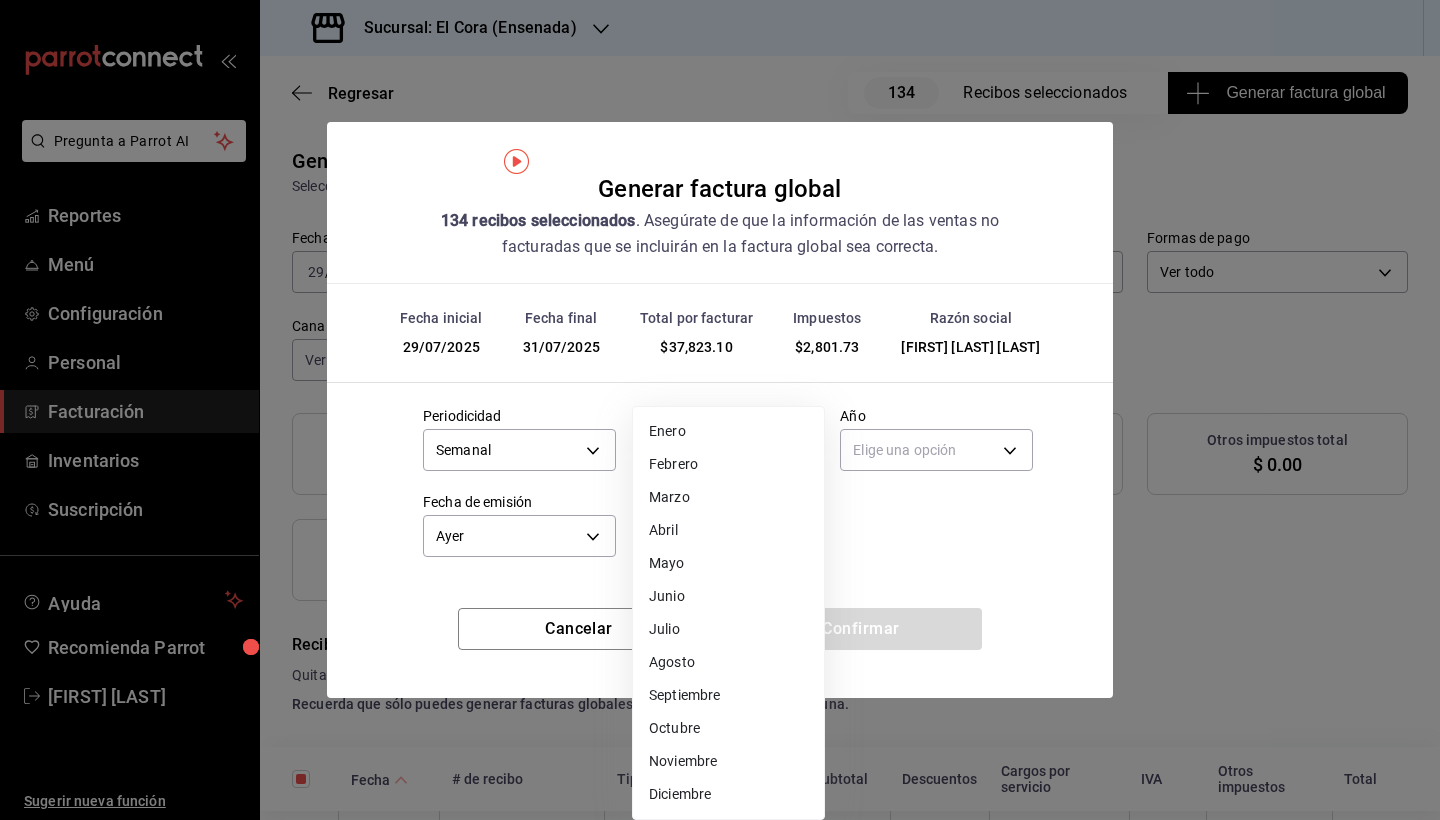 click on "Pregunta a Parrot AI Reportes   Menú   Configuración   Personal   Facturación   Inventarios   Suscripción   Ayuda Recomienda Parrot   [FIRST] [LAST]   Sugerir nueva función   Sucursal: El Cora ([CITY]) Regresar 134 Recibos seleccionados Generar factura global Generar factura global Selecciona las ordenes que tus clientes no facturaron para emitir tu factural global. Fecha [DATE] [DATE] - [DATE] [DATE] Hora inicio [TIME] Hora inicio Hora fin [TIME] Hora fin Razón social [FULL_NAME] [ID] Formas de pago Ver todo ALL Canal de venta Ver todas PARROT,UBER_EATS,RAPPI,DIDI_FOOD,ONLINE Marcas Ver todas [ID] Ingresos totales $ 35,021.37 Descuentos totales $ 23,079.90 IVA Total $ 2,801.73 Otros impuestos total $ 0.00 Total por facturar $ 37,823.10 Recibos Quita la selección a los recibos que no quieras incluir. Recuerda que sólo puedes generar facturas globales de hasta 1,000 recibos cada una. Fecha Subtotal" at bounding box center [720, 410] 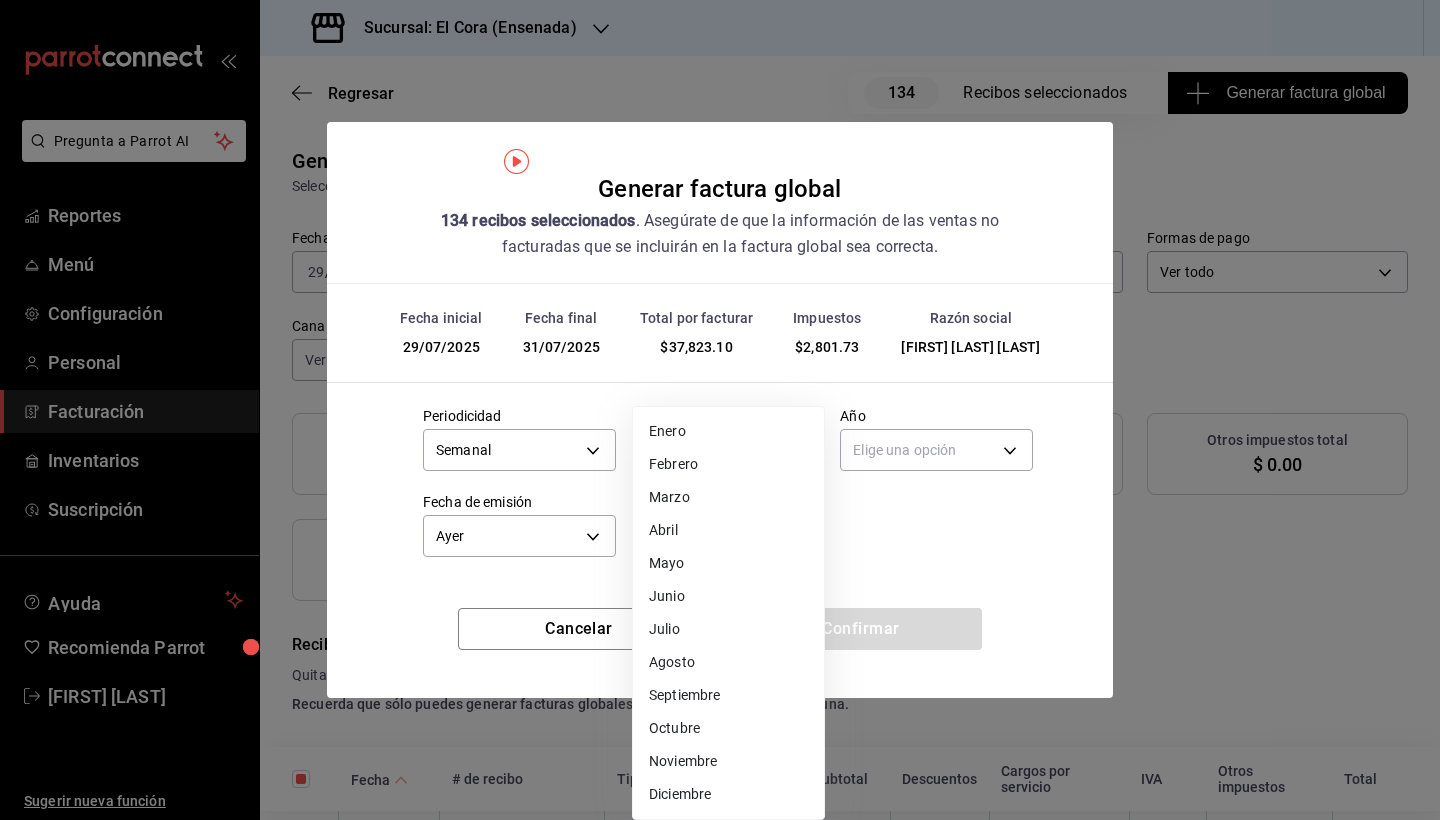 click on "Julio" at bounding box center [728, 629] 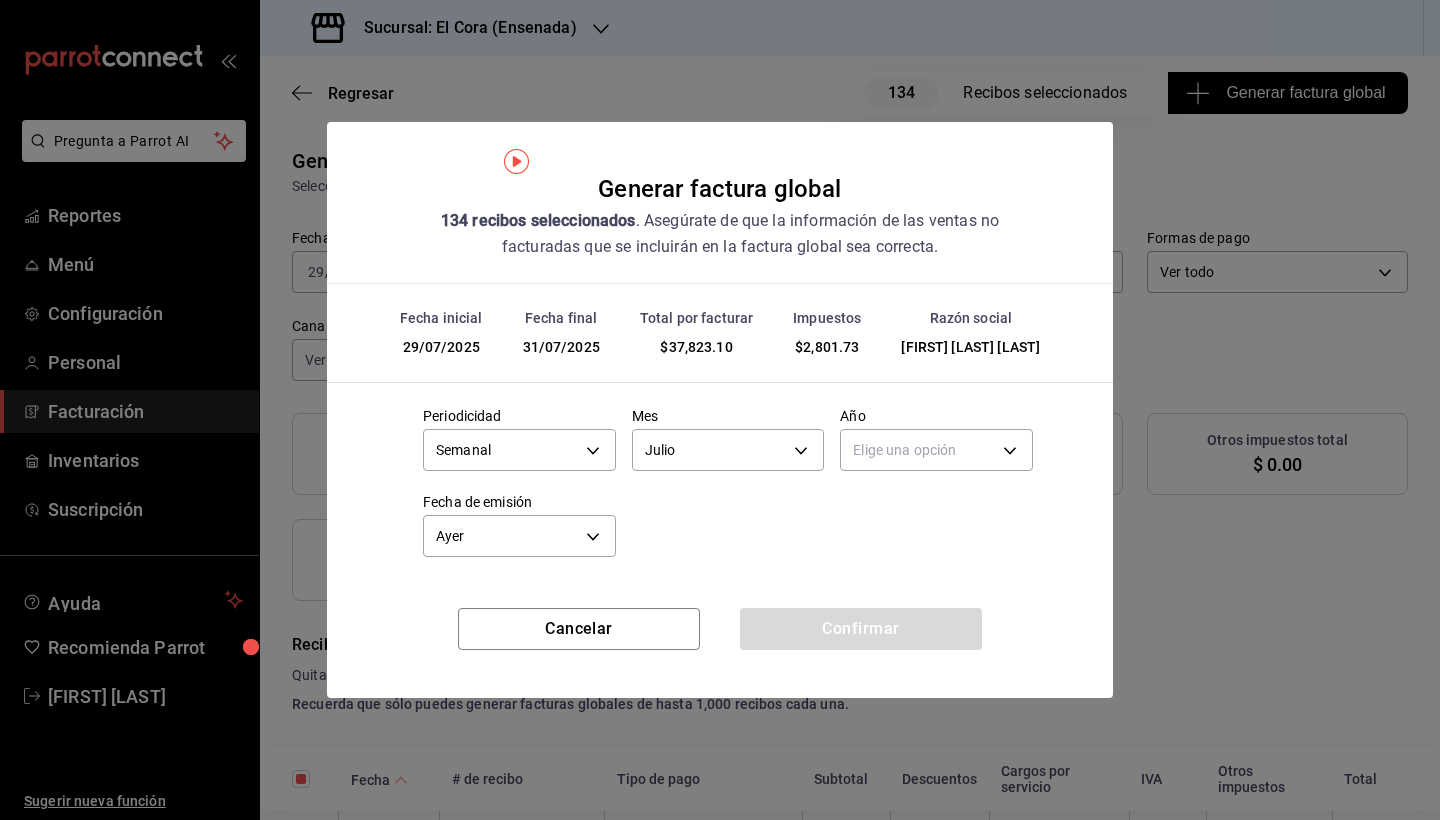 click on "Año Elige una opción" at bounding box center (936, 442) 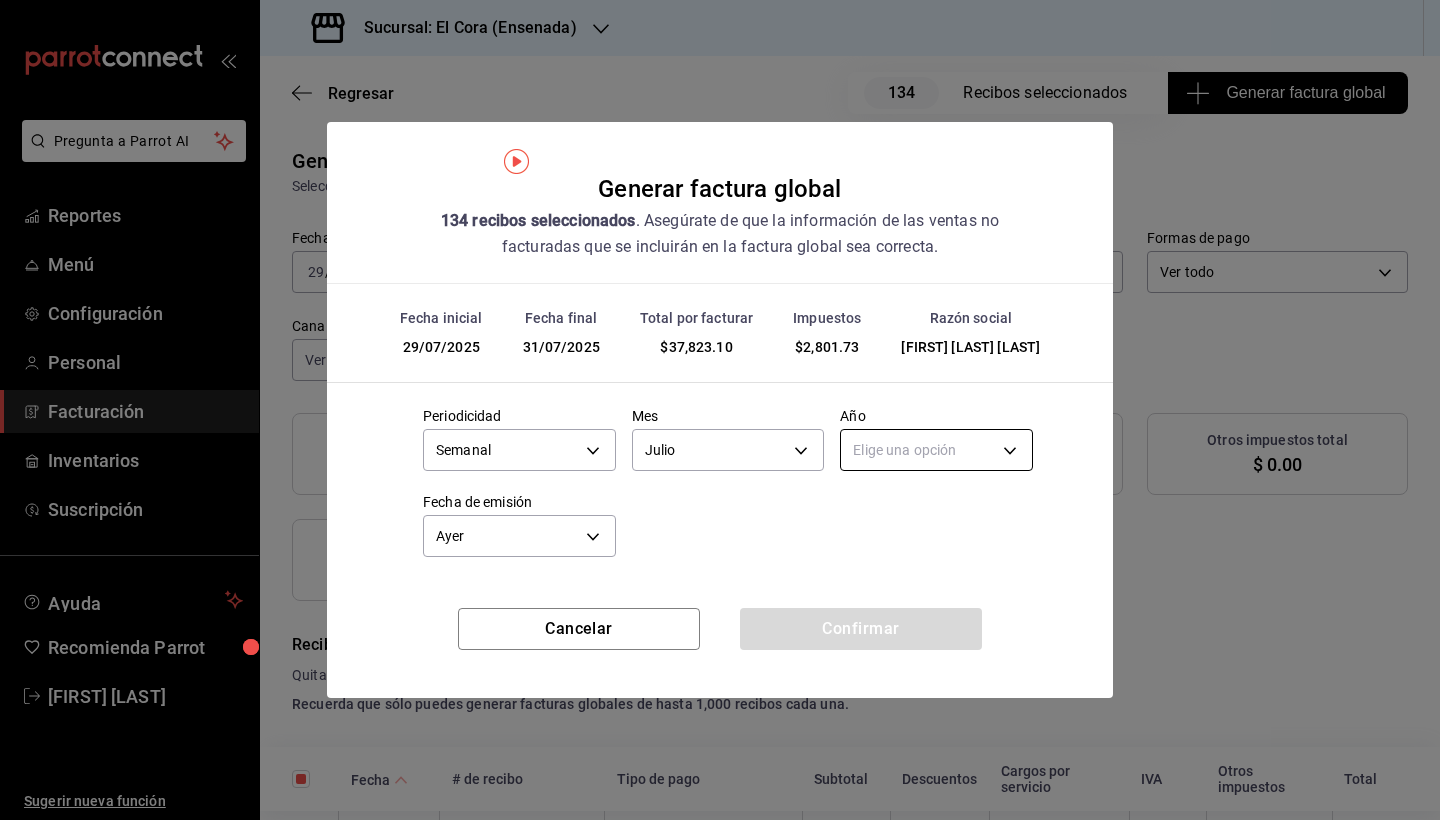 click on "Pregunta a Parrot AI Reportes   Menú   Configuración   Personal   Facturación   Inventarios   Suscripción   Ayuda Recomienda Parrot   [FIRST] [LAST]   Sugerir nueva función   Sucursal: El Cora ([CITY]) Regresar 134 Recibos seleccionados Generar factura global Generar factura global Selecciona las ordenes que tus clientes no facturaron para emitir tu factural global. Fecha [DATE] [DATE] - [DATE] [DATE] Hora inicio [TIME] Hora inicio Hora fin [TIME] Hora fin Razón social [FULL_NAME] [ID] Formas de pago Ver todo ALL Canal de venta Ver todas PARROT,UBER_EATS,RAPPI,DIDI_FOOD,ONLINE Marcas Ver todas [ID] Ingresos totales $ 35,021.37 Descuentos totales $ 23,079.90 IVA Total $ 2,801.73 Otros impuestos total $ 0.00 Total por facturar $ 37,823.10 Recibos Quita la selección a los recibos que no quieras incluir. Recuerda que sólo puedes generar facturas globales de hasta 1,000 recibos cada una. Fecha Subtotal" at bounding box center (720, 410) 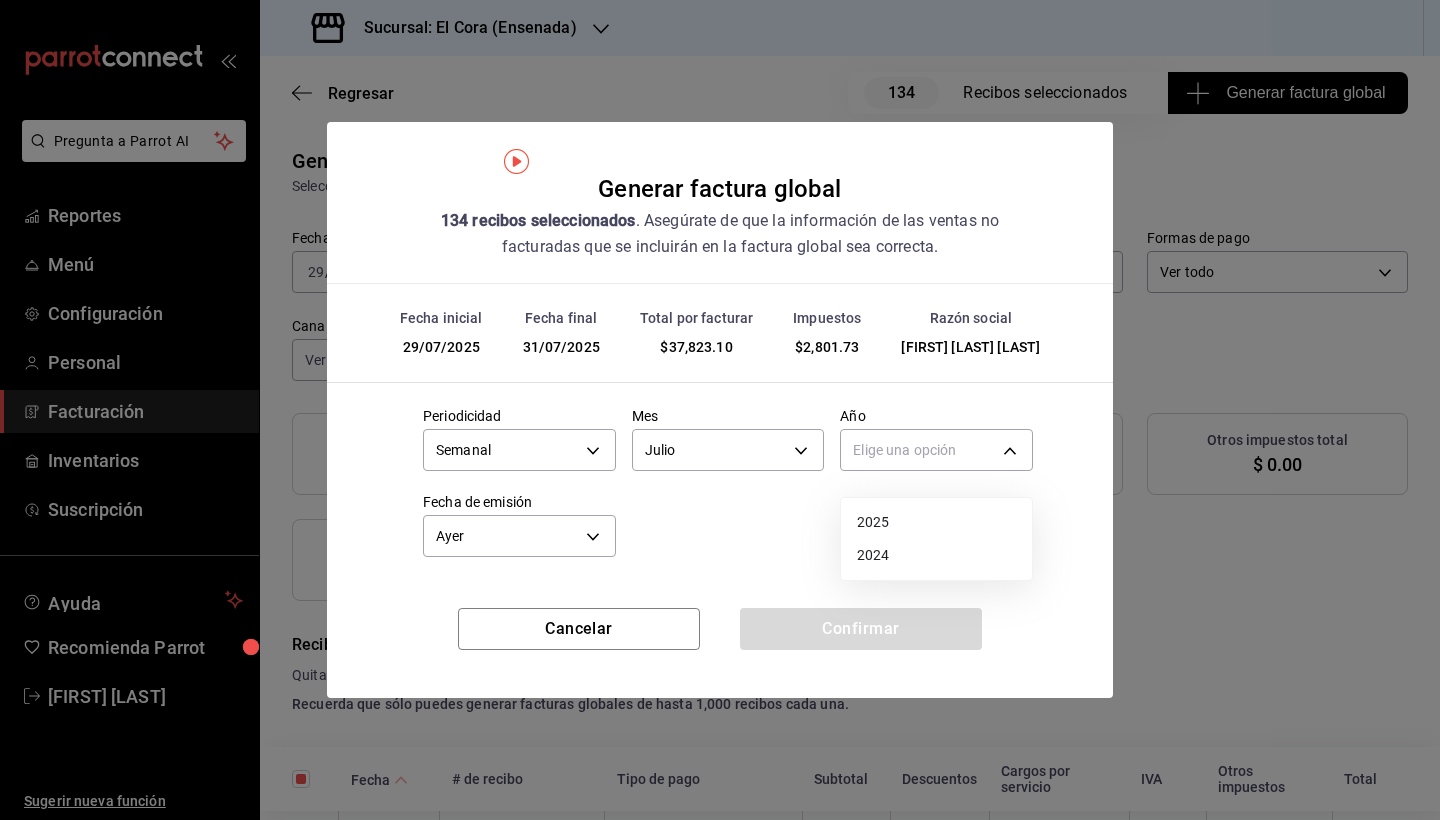 click on "2025" at bounding box center (936, 522) 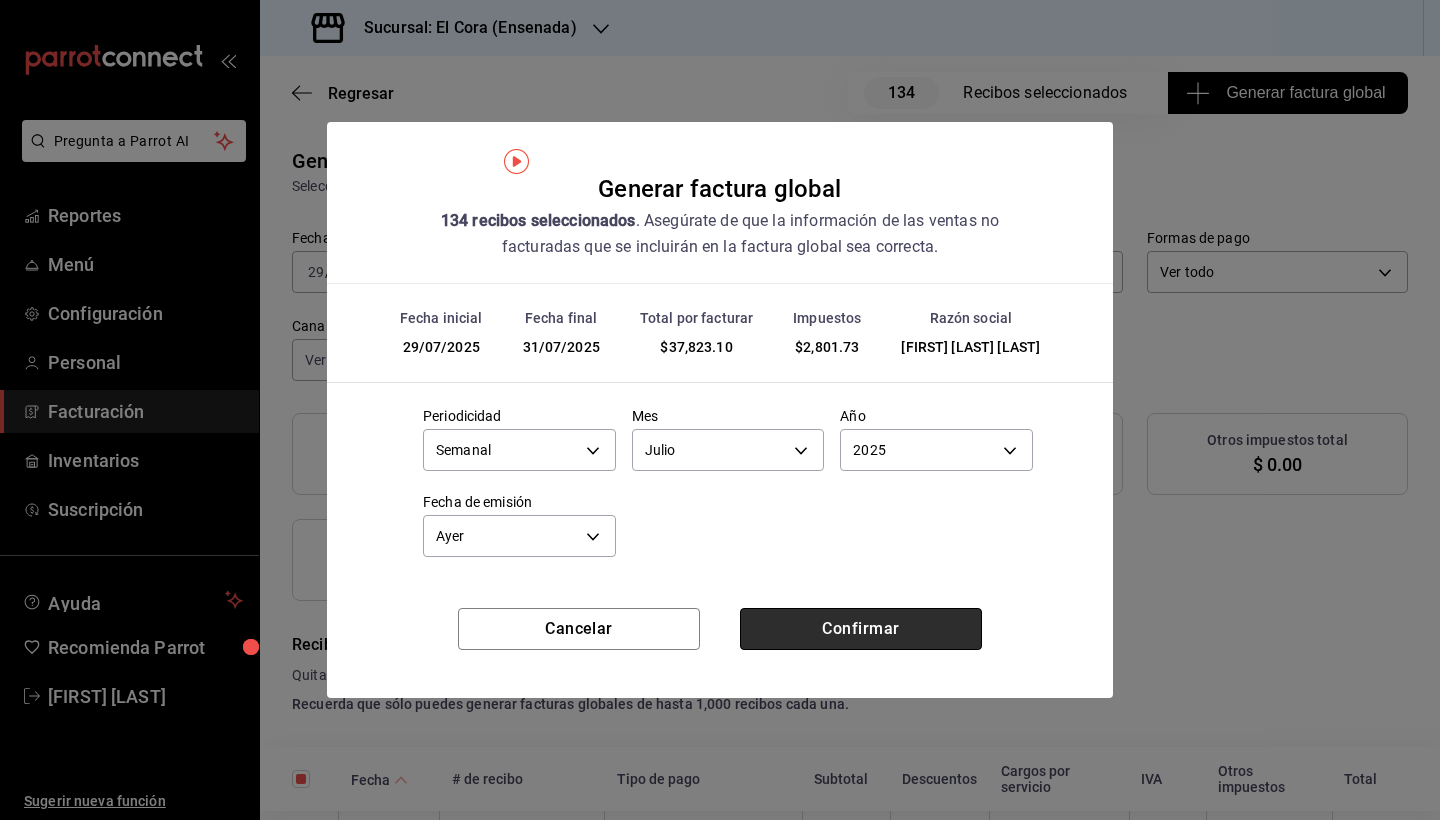 click on "Confirmar" at bounding box center [861, 629] 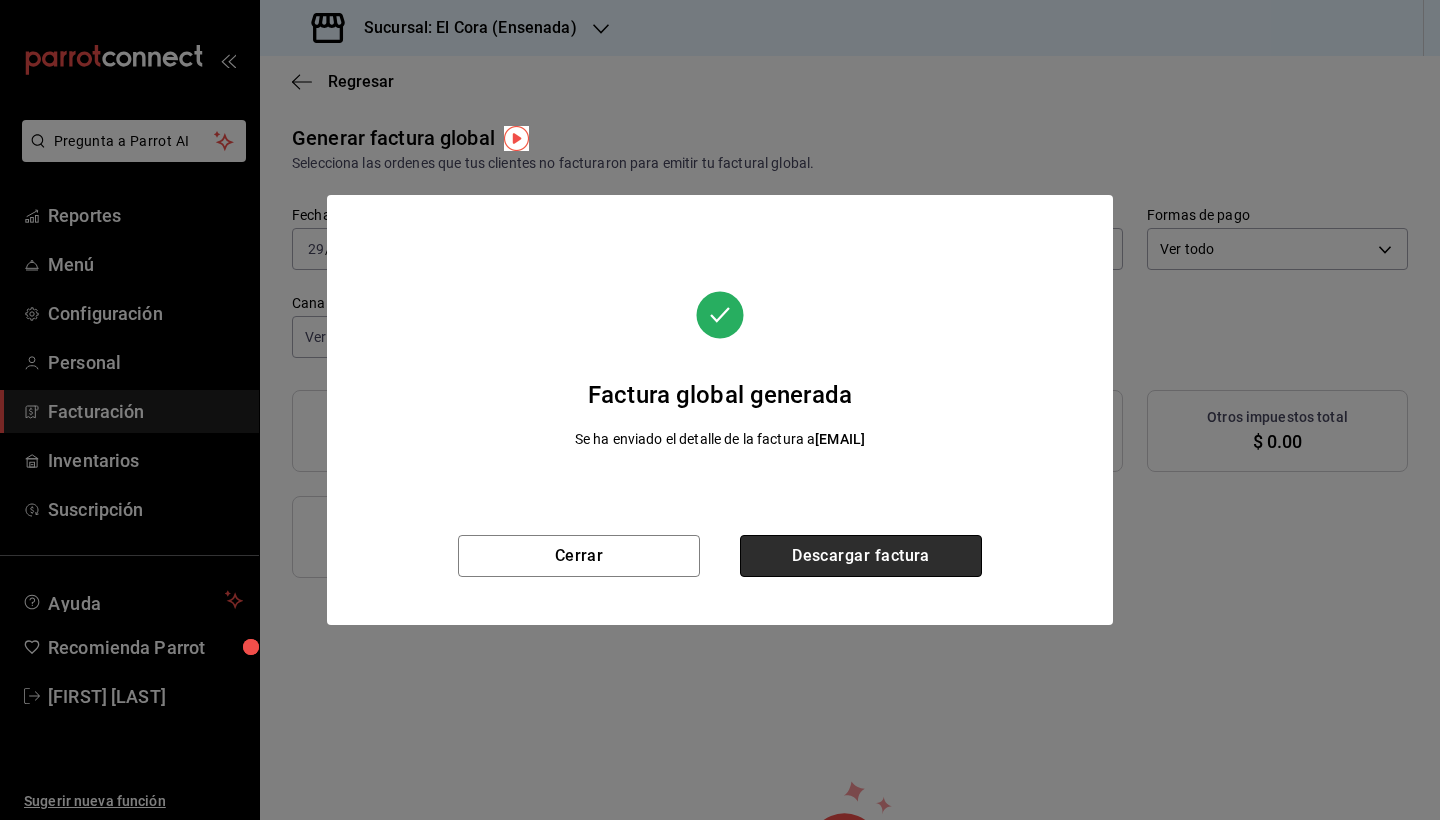 click on "Descargar factura" at bounding box center (861, 556) 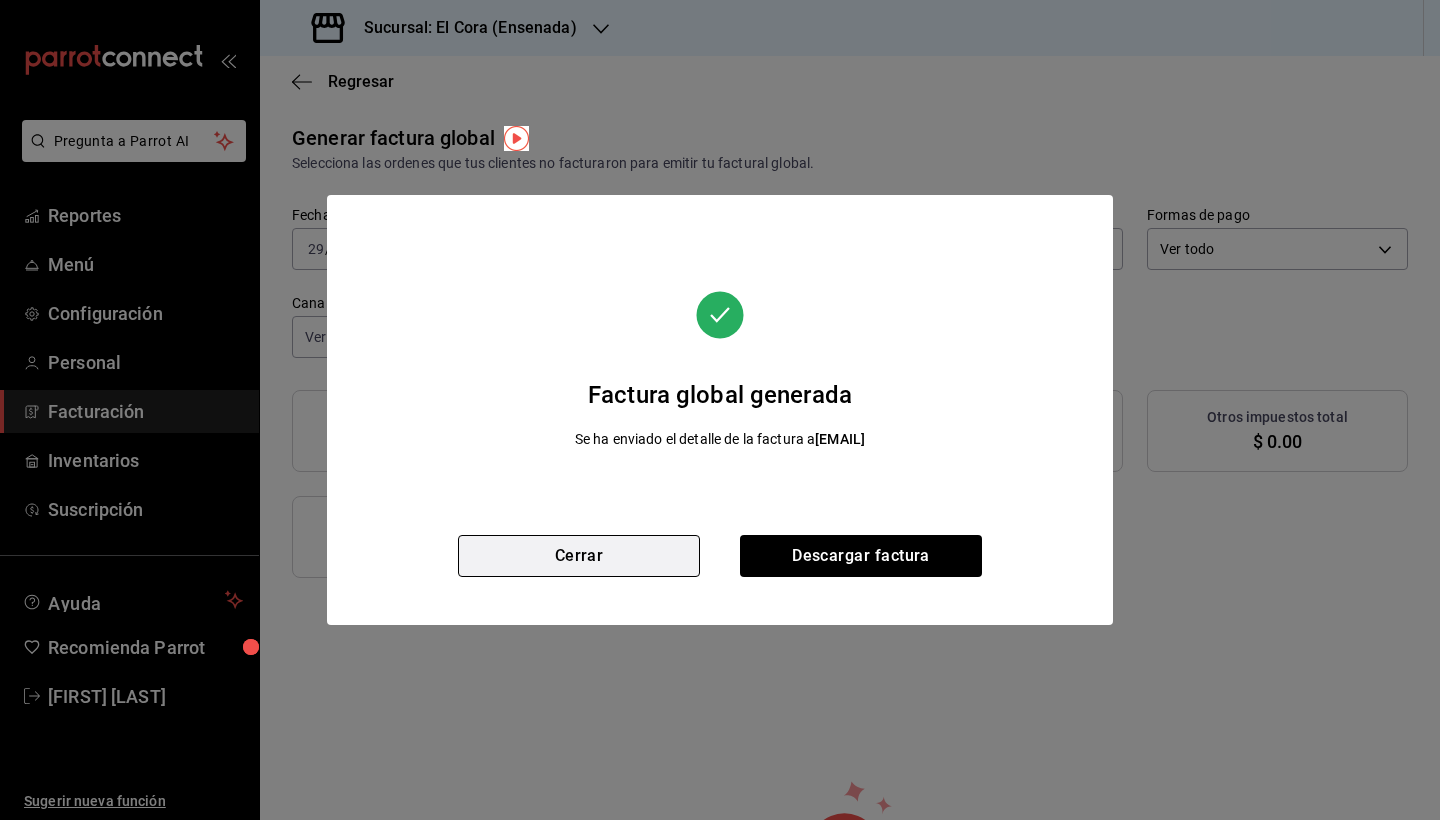 click on "Cerrar" at bounding box center (579, 556) 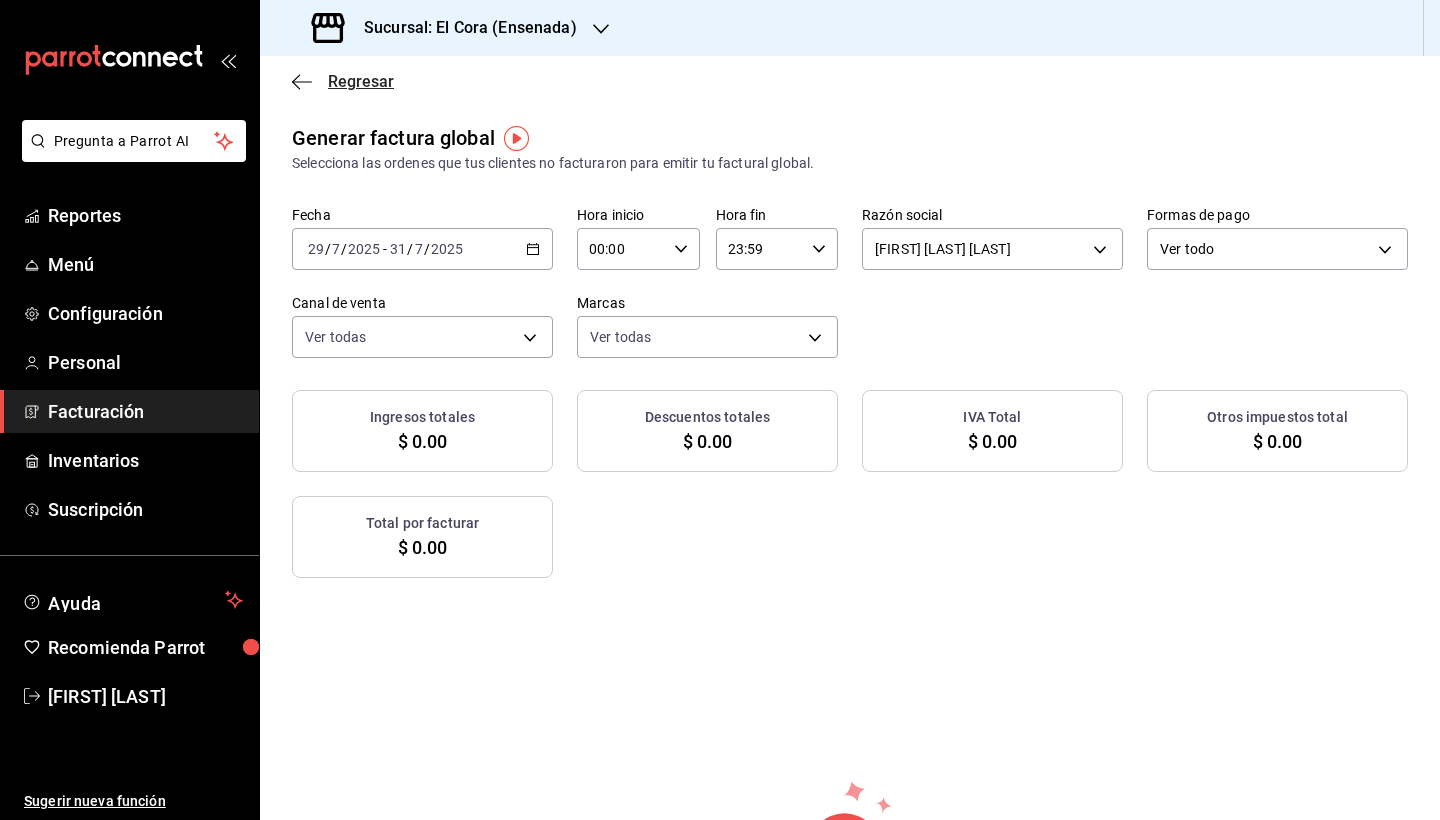 click on "Regresar" at bounding box center (361, 81) 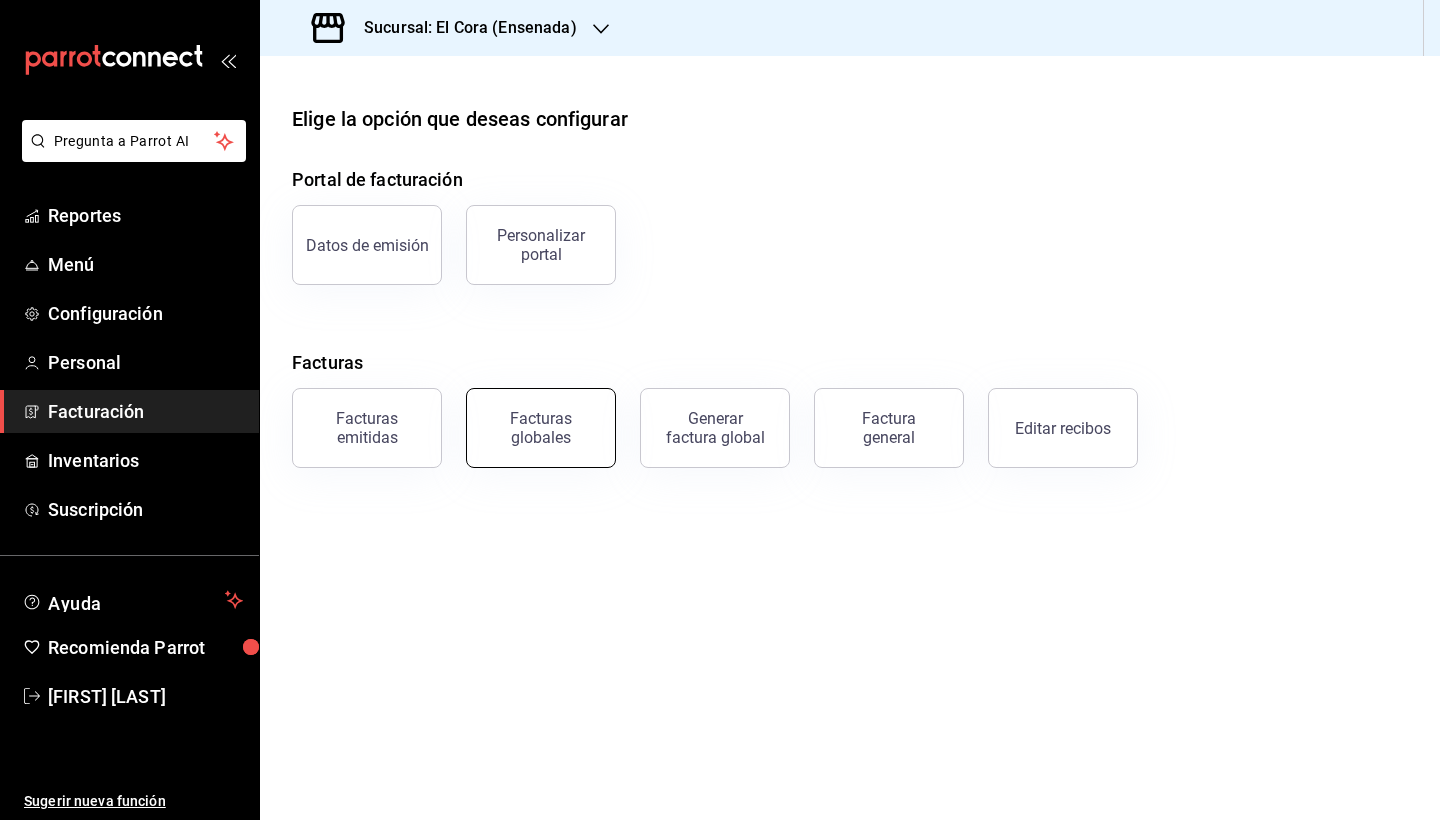 click on "Facturas globales" at bounding box center [541, 428] 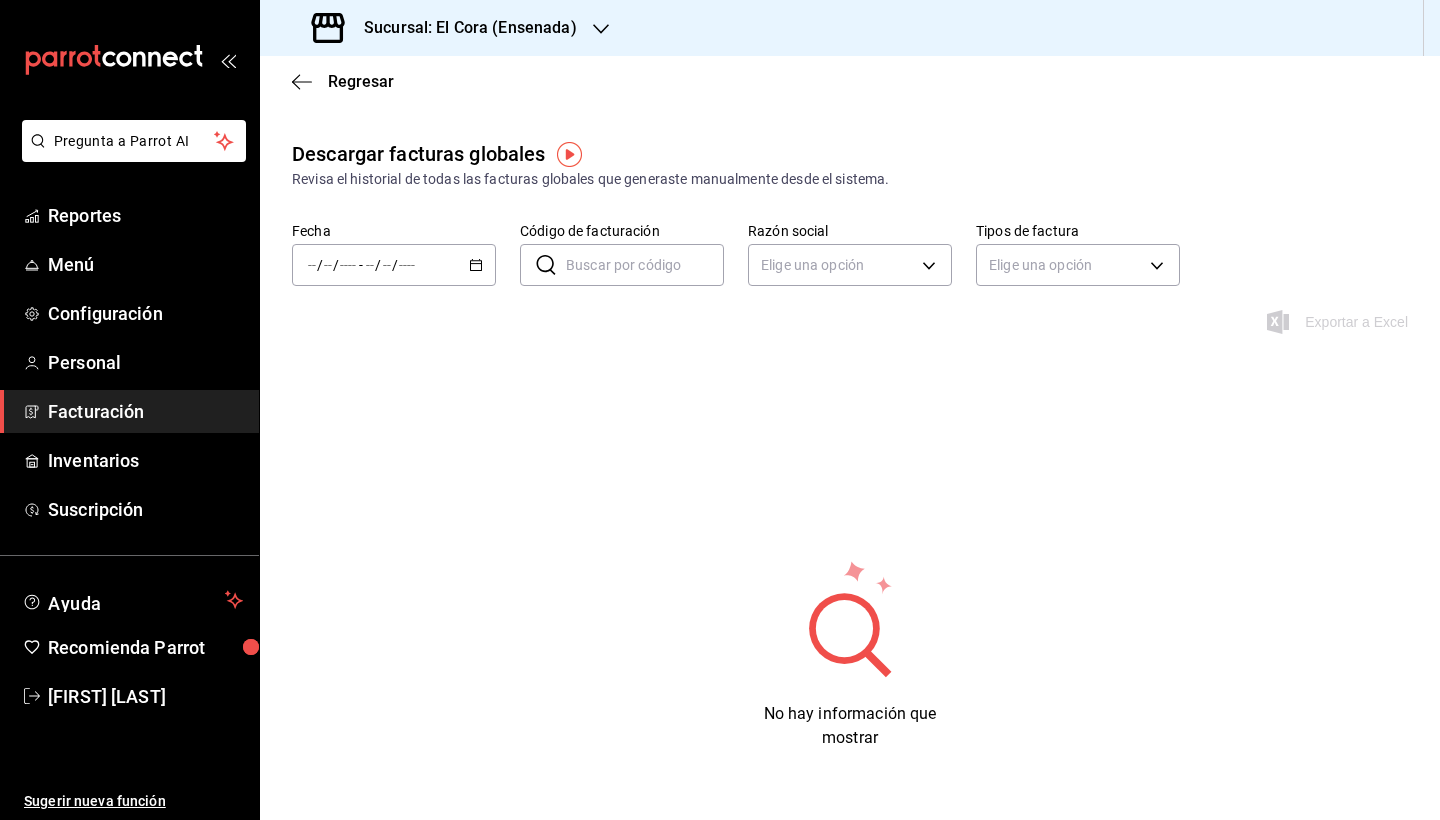 click 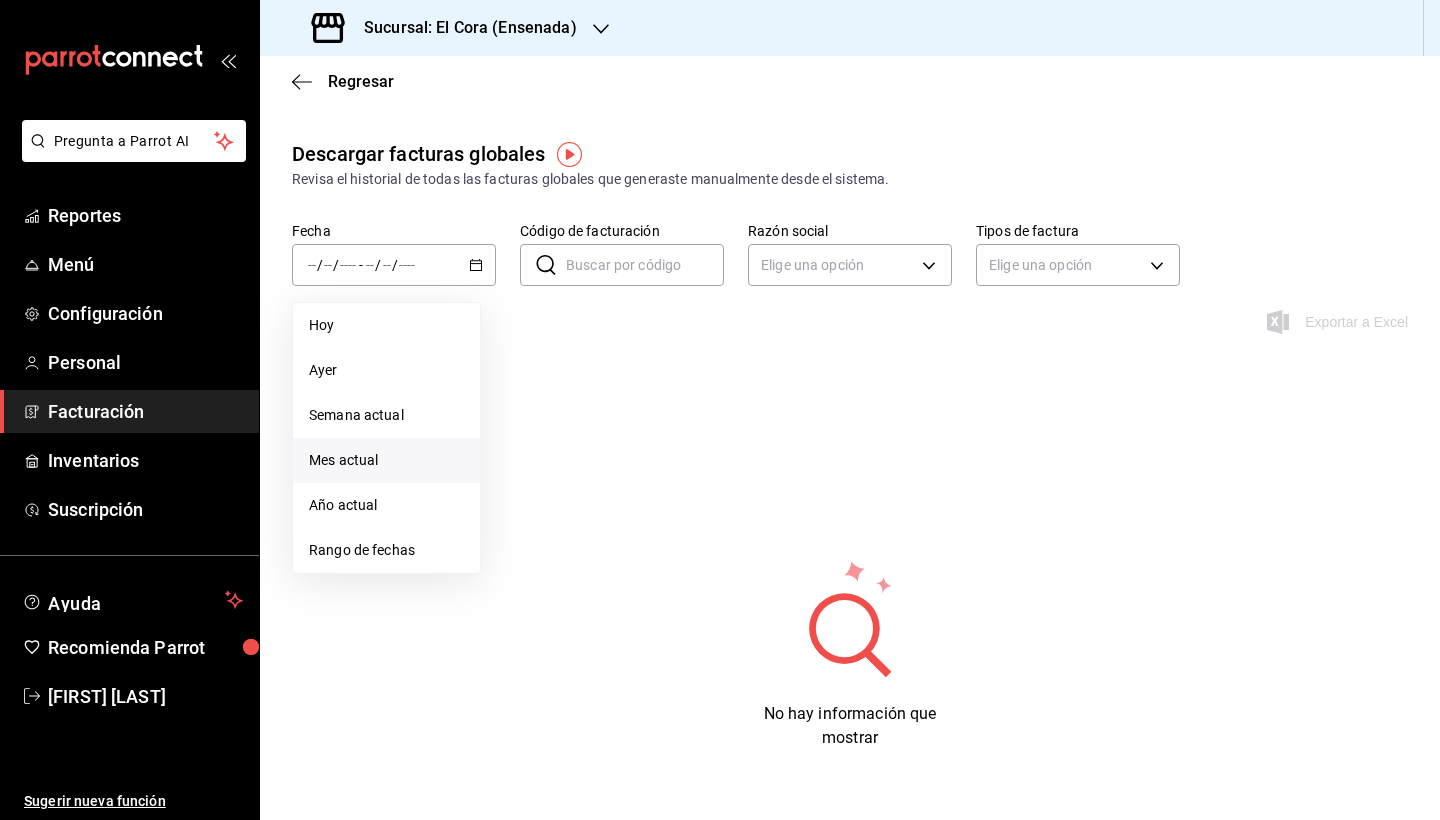 click on "Mes actual" at bounding box center [386, 460] 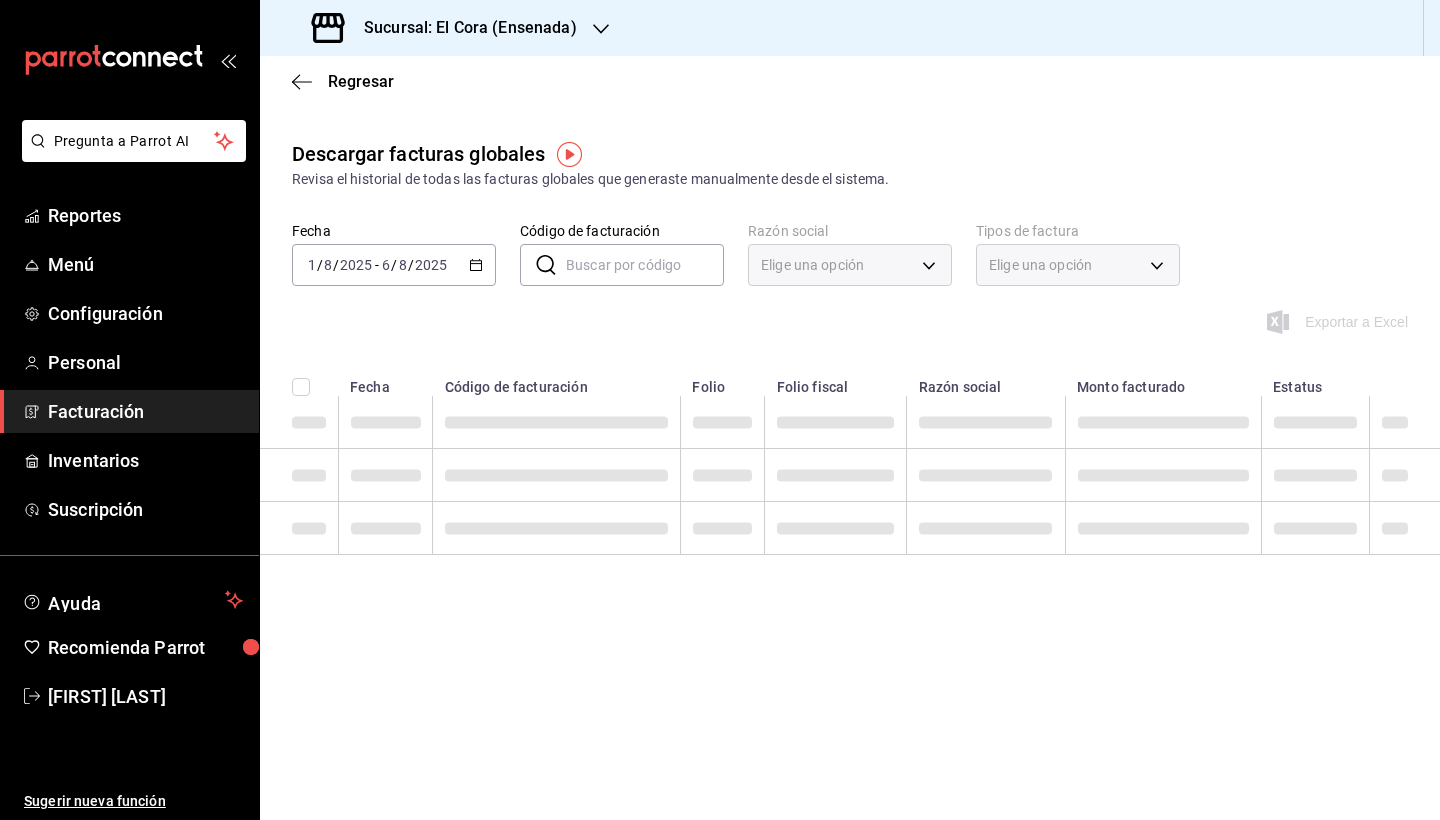 click 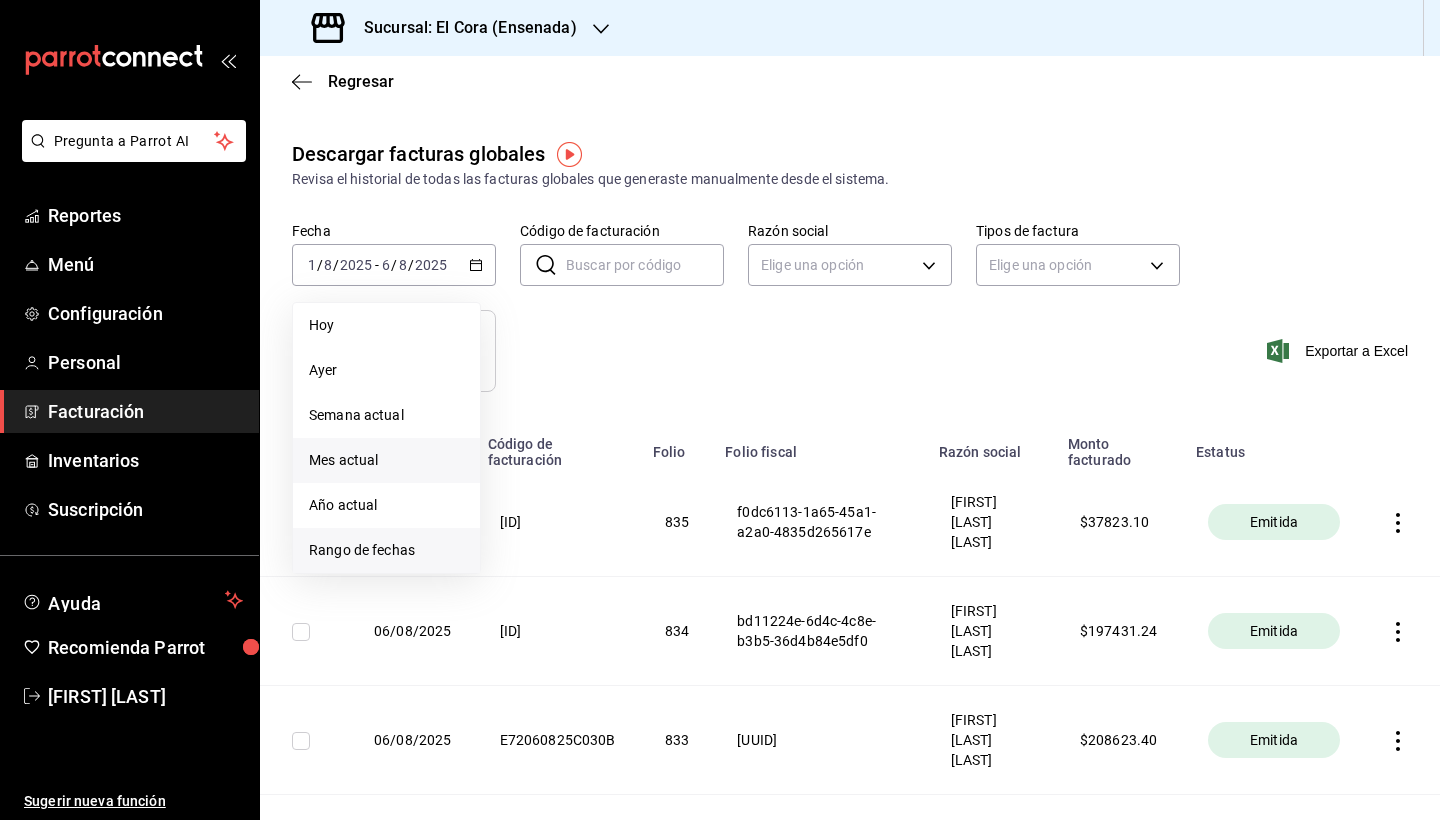 click on "Rango de fechas" at bounding box center (386, 550) 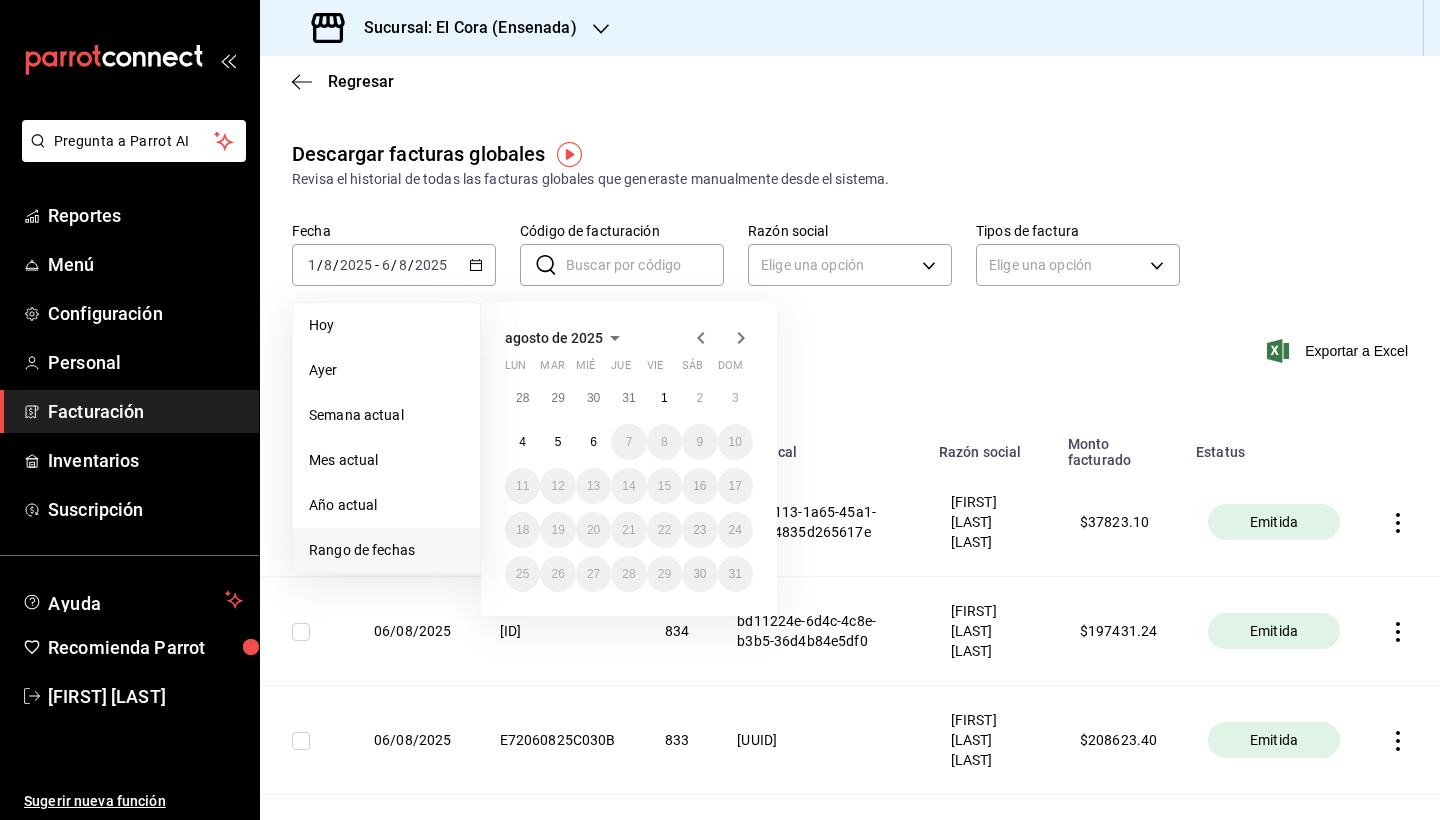 click 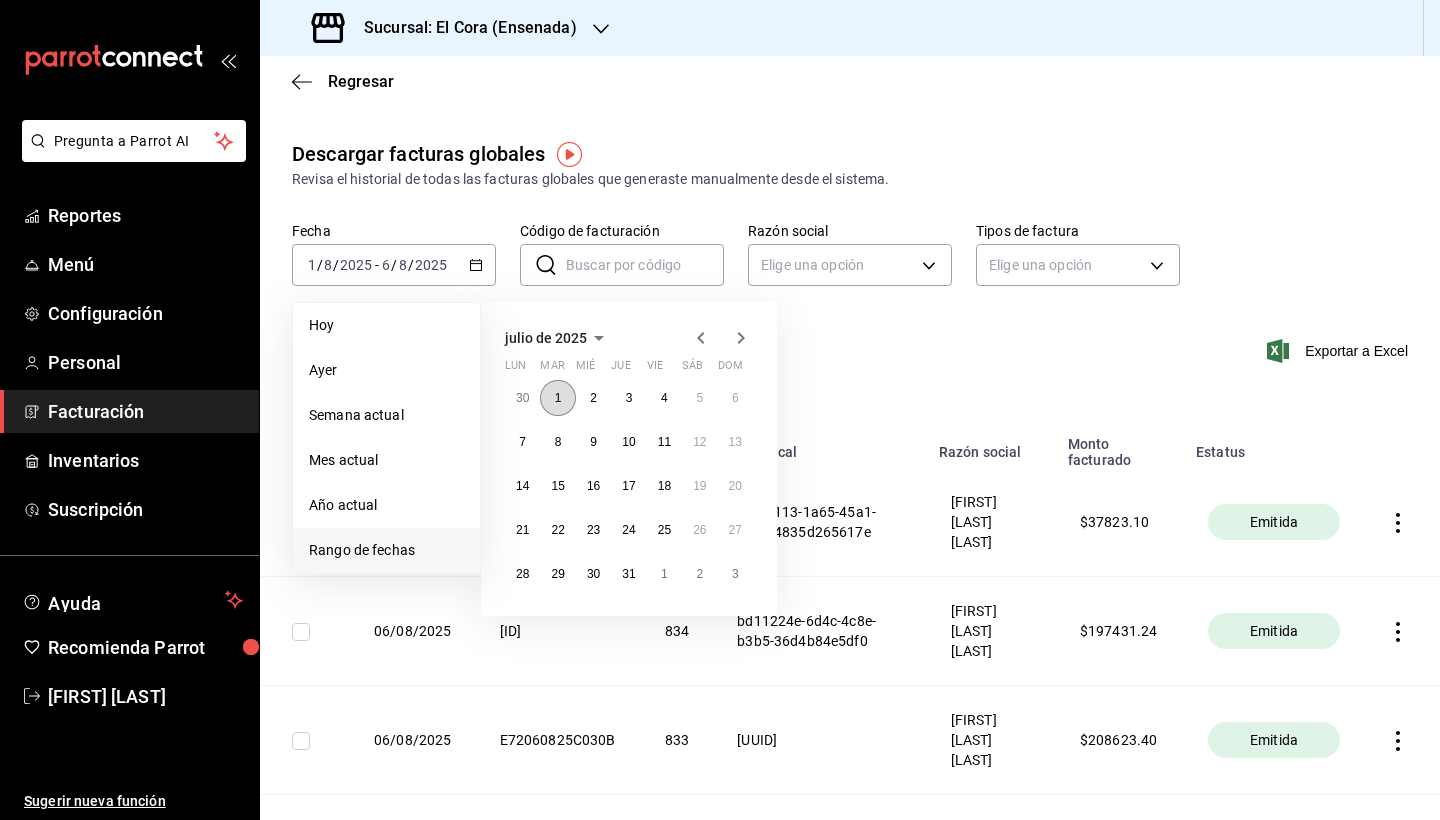 click on "1" at bounding box center (557, 398) 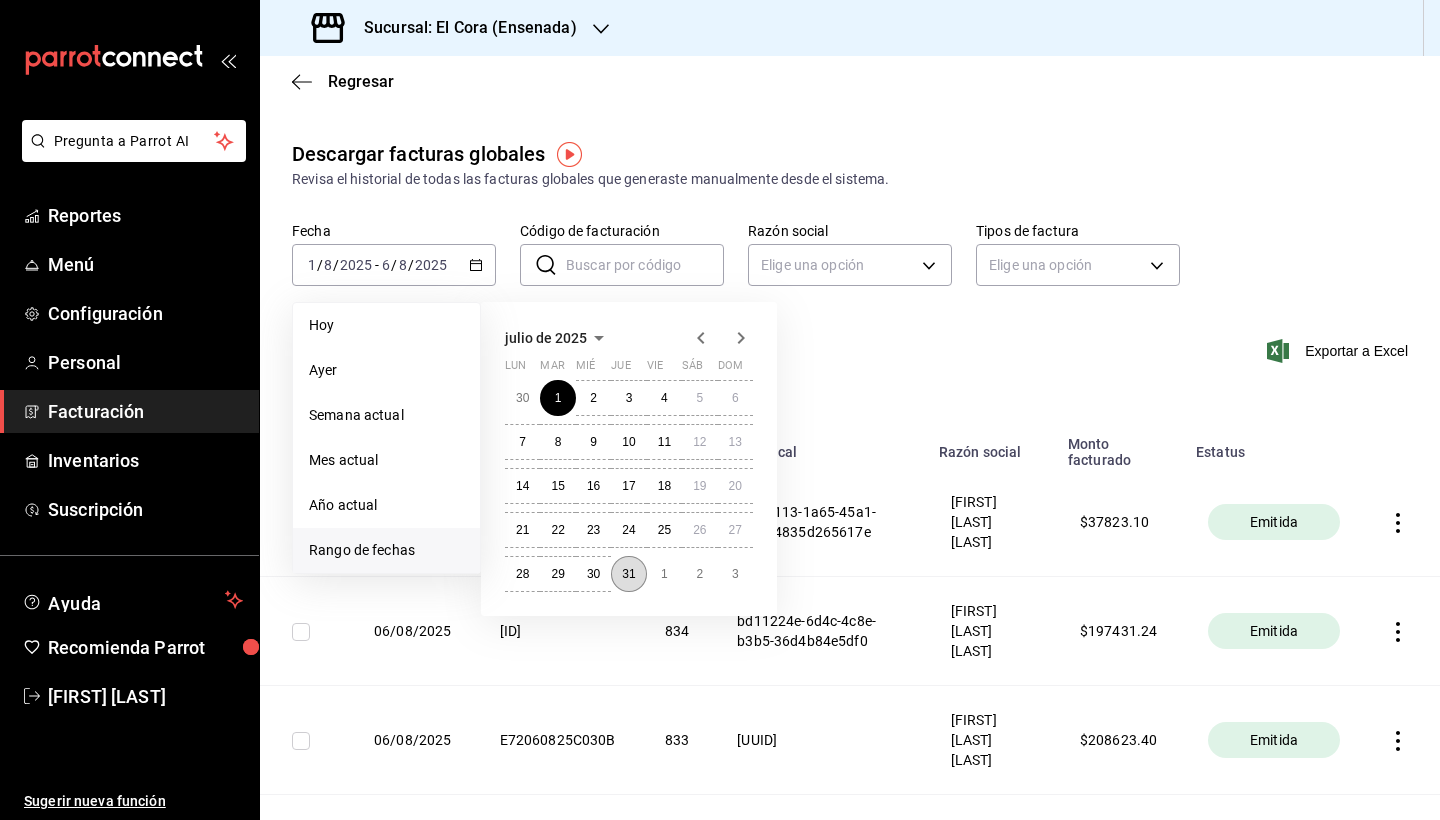 click on "31" at bounding box center [628, 574] 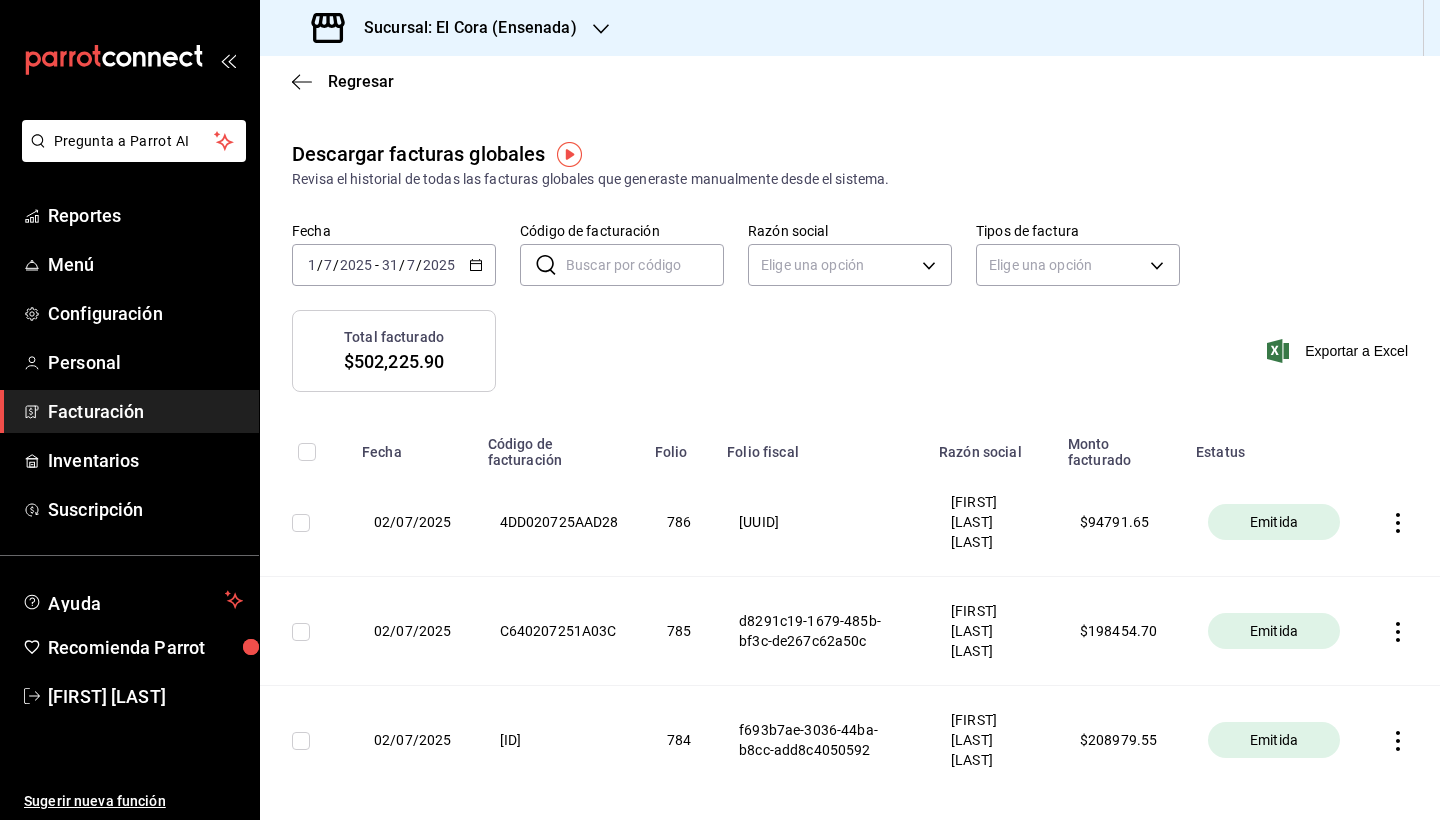 click on "Descargar facturas globales Revisa el historial de todas las facturas globales que generaste manualmente desde el sistema. Fecha [DATE] [DATE] - [DATE] [DATE] Código de facturación ​ Código de facturación Razón social Elige una opción Tipos de factura Elige una opción" at bounding box center [850, 224] 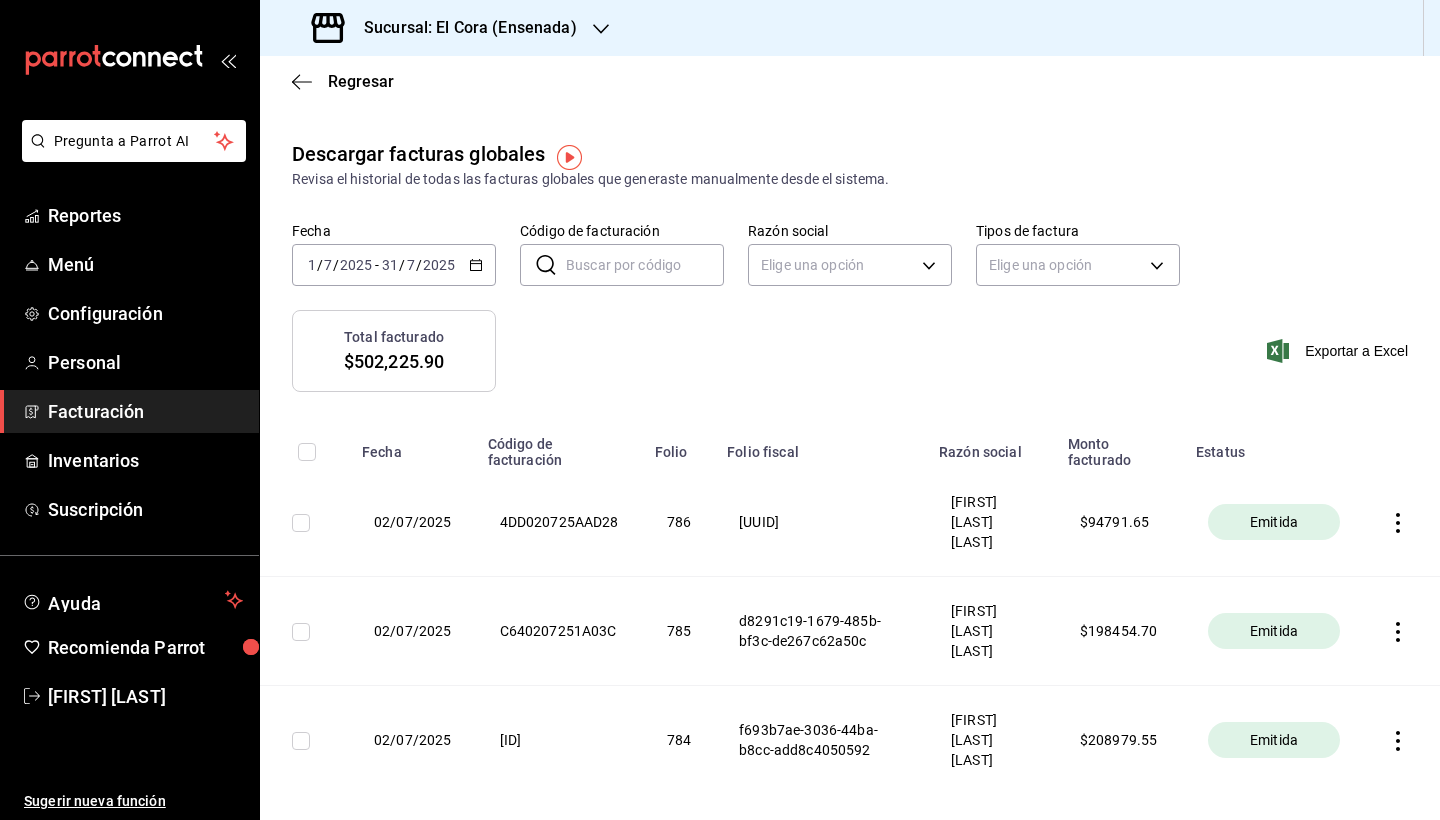 scroll, scrollTop: 0, scrollLeft: 0, axis: both 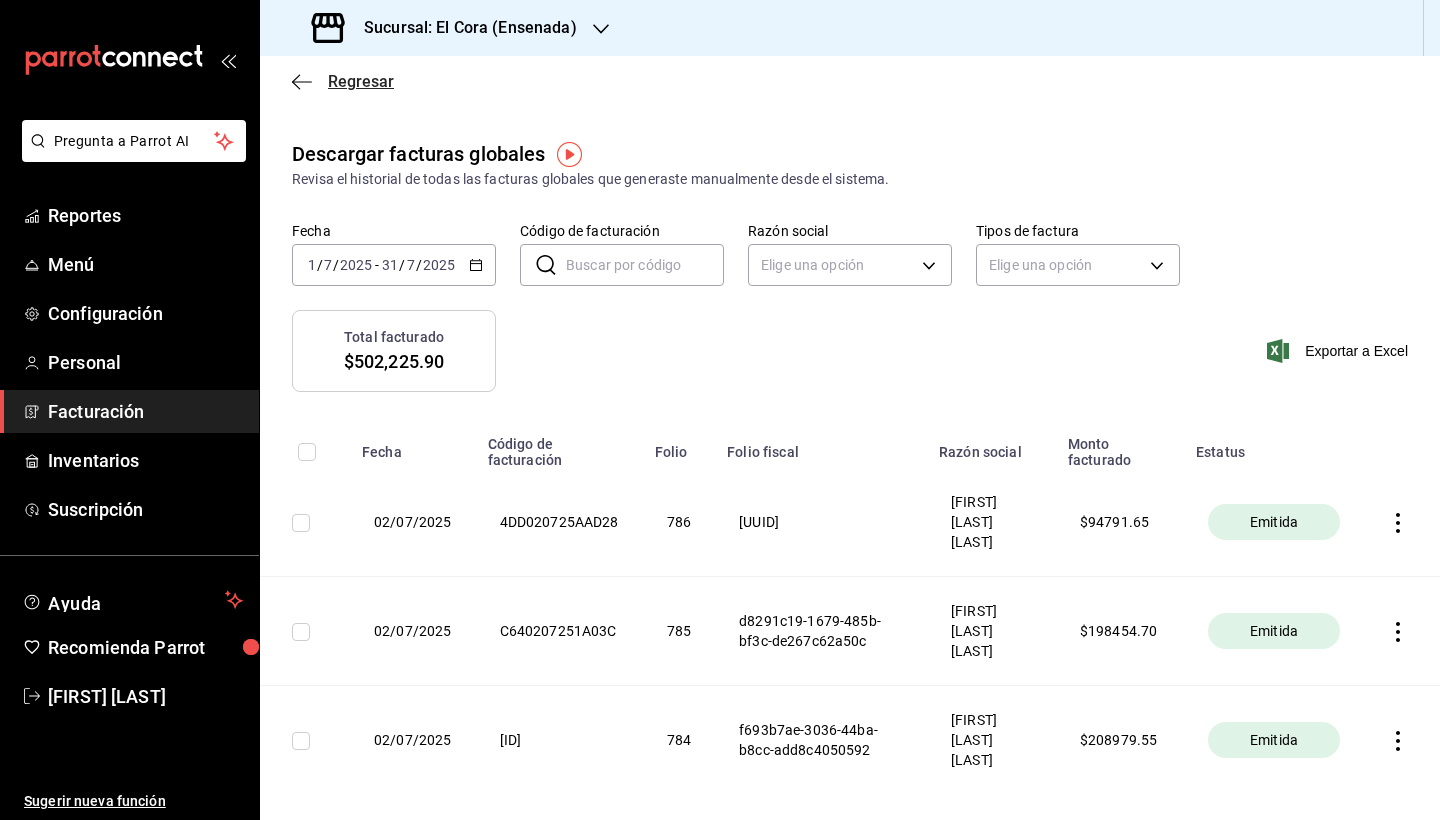 click on "Regresar" at bounding box center (361, 81) 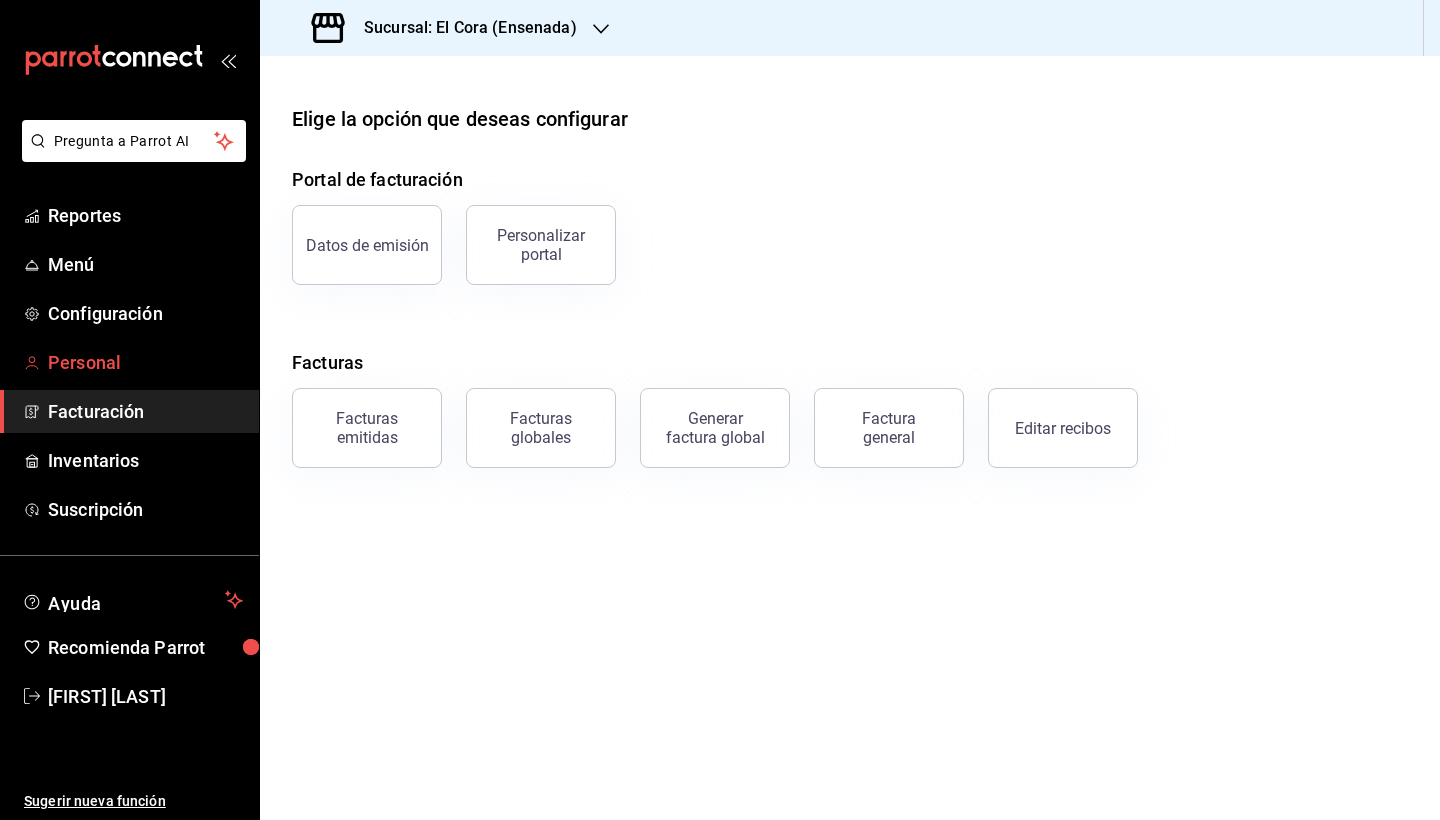 click on "Personal" at bounding box center [145, 362] 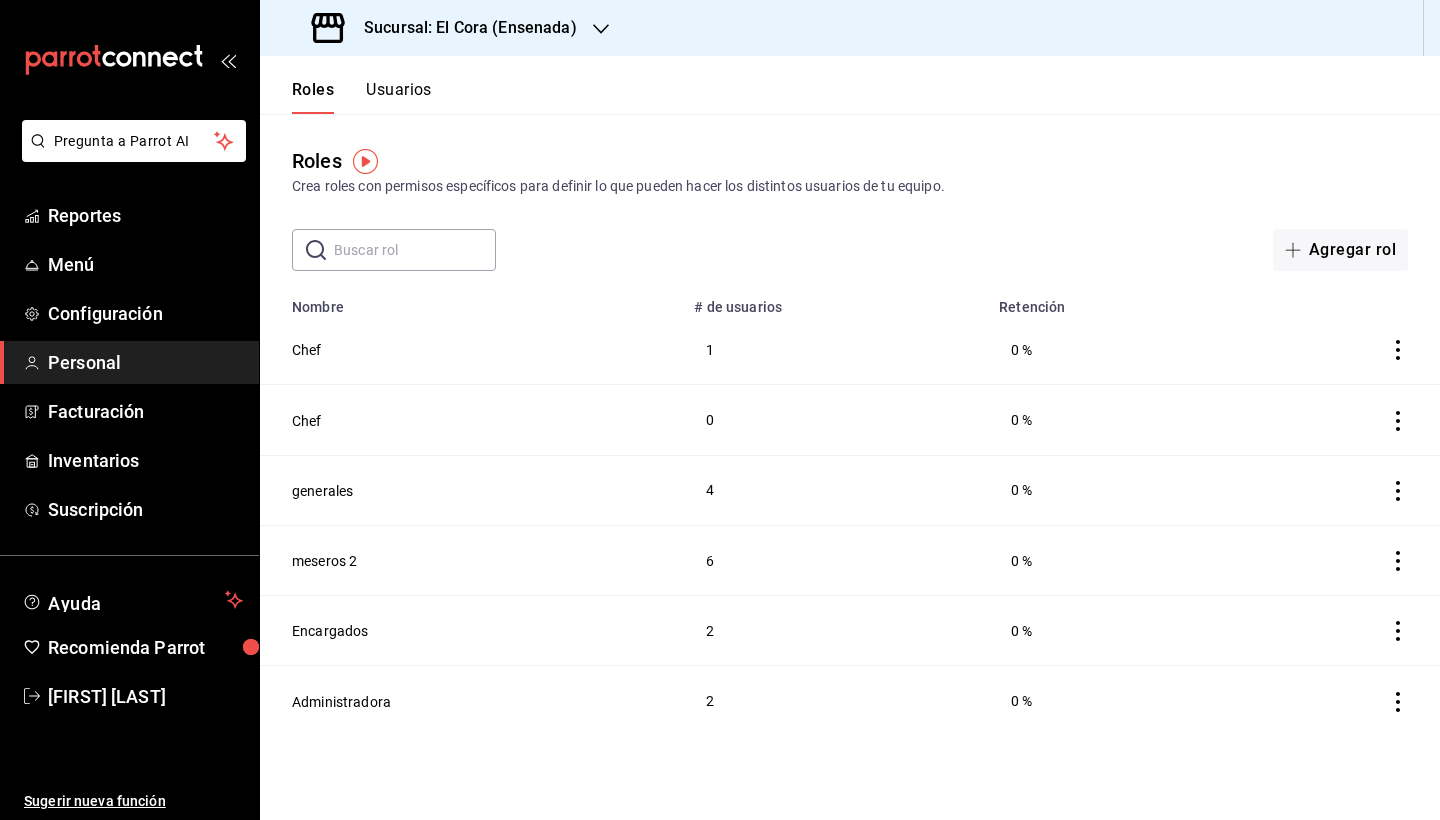 click on "Usuarios" at bounding box center [399, 97] 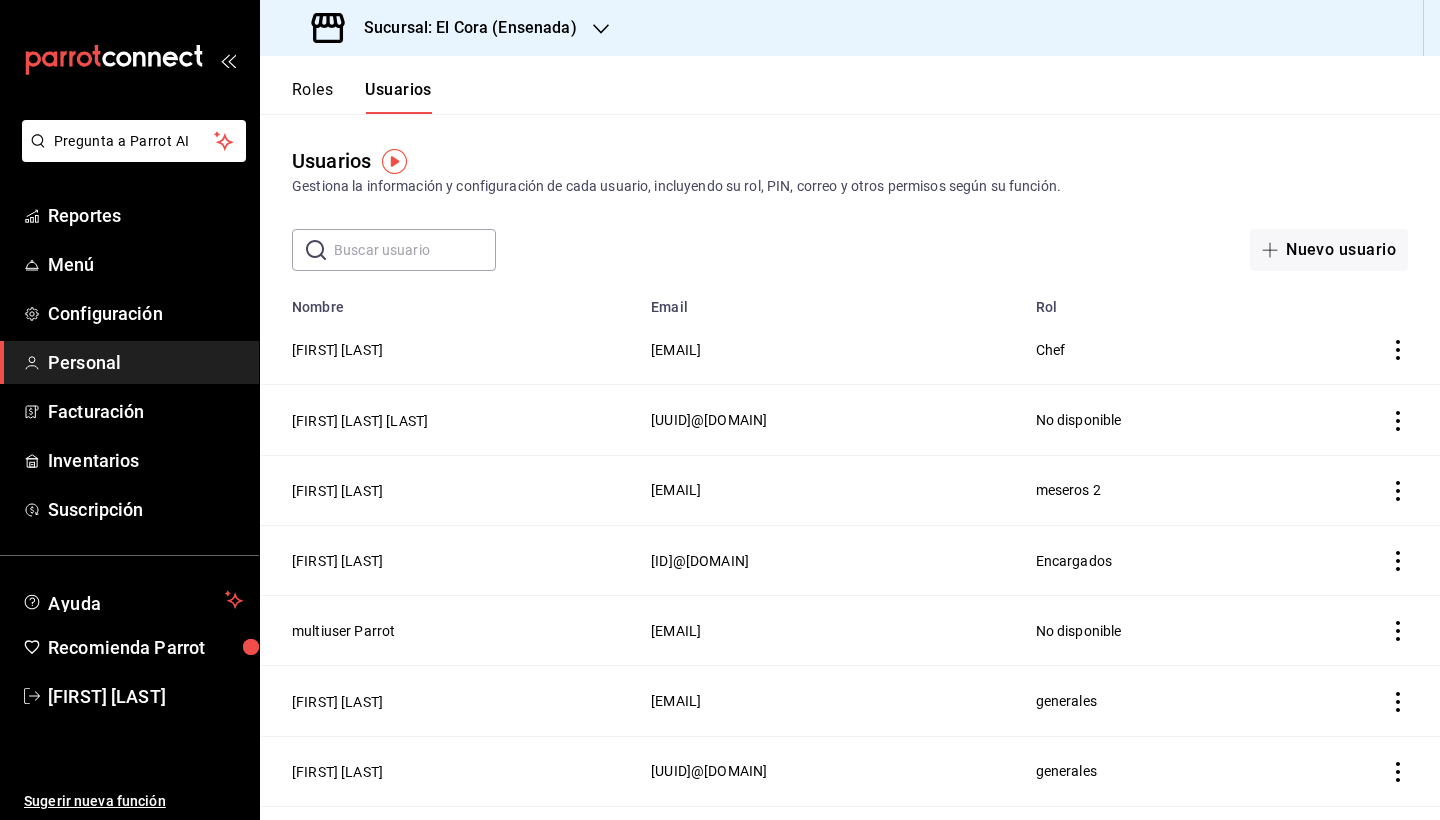 click on "Usuarios Gestiona la información y configuración de cada usuario, incluyendo su rol, PIN, correo y otros permisos según su función. ​ ​ Nuevo usuario" at bounding box center (850, 192) 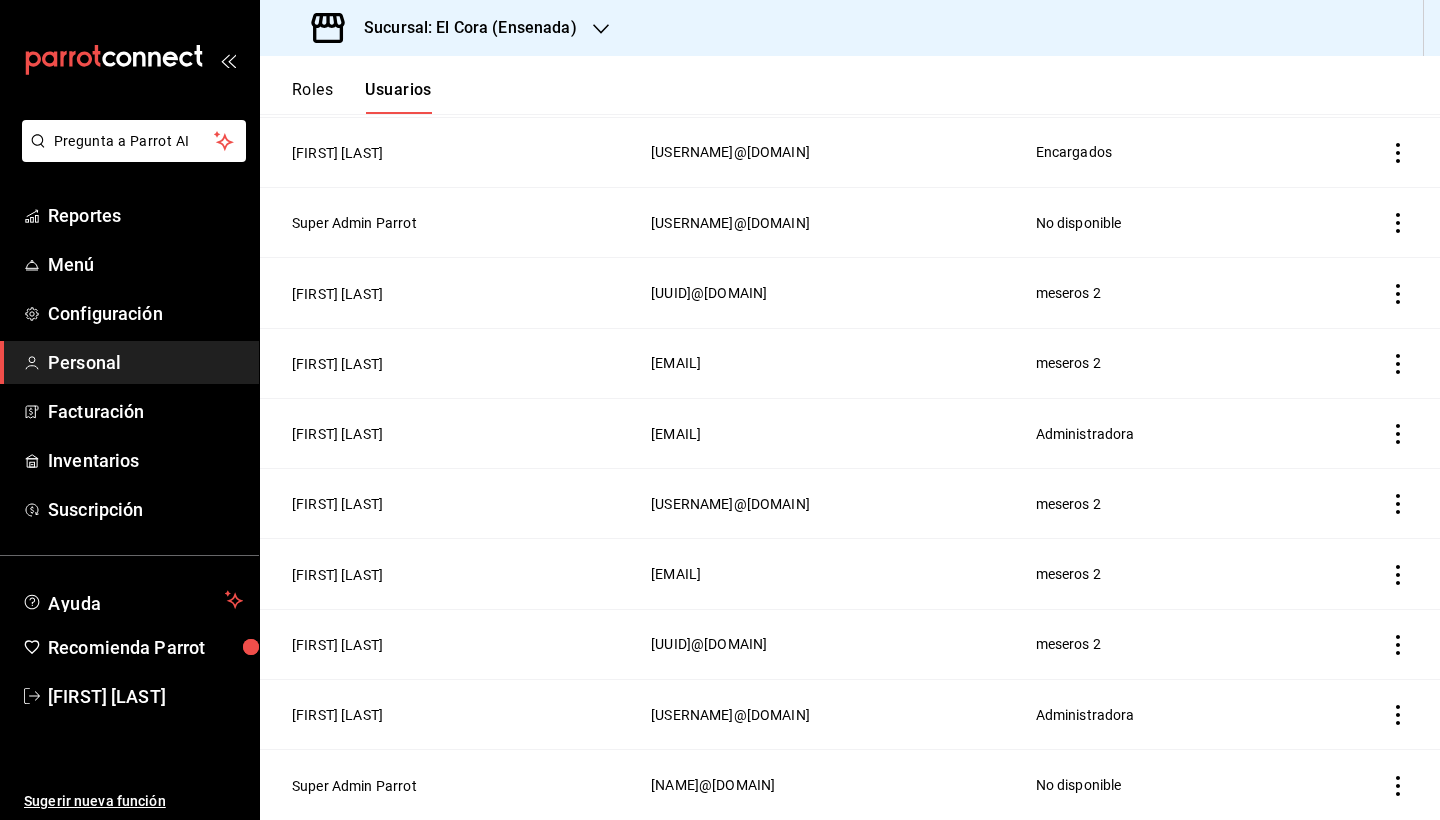 scroll, scrollTop: 830, scrollLeft: 0, axis: vertical 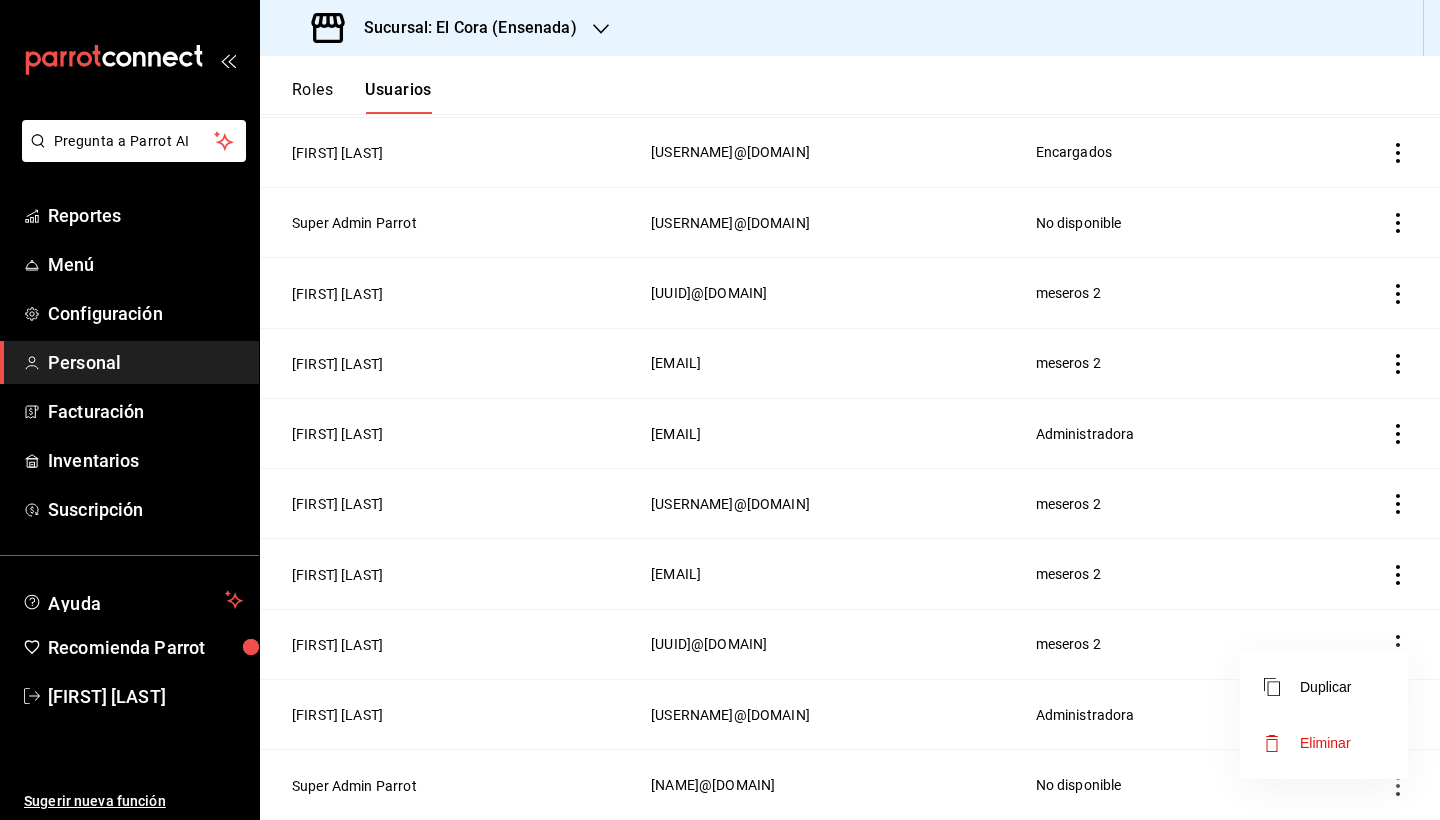click at bounding box center [720, 410] 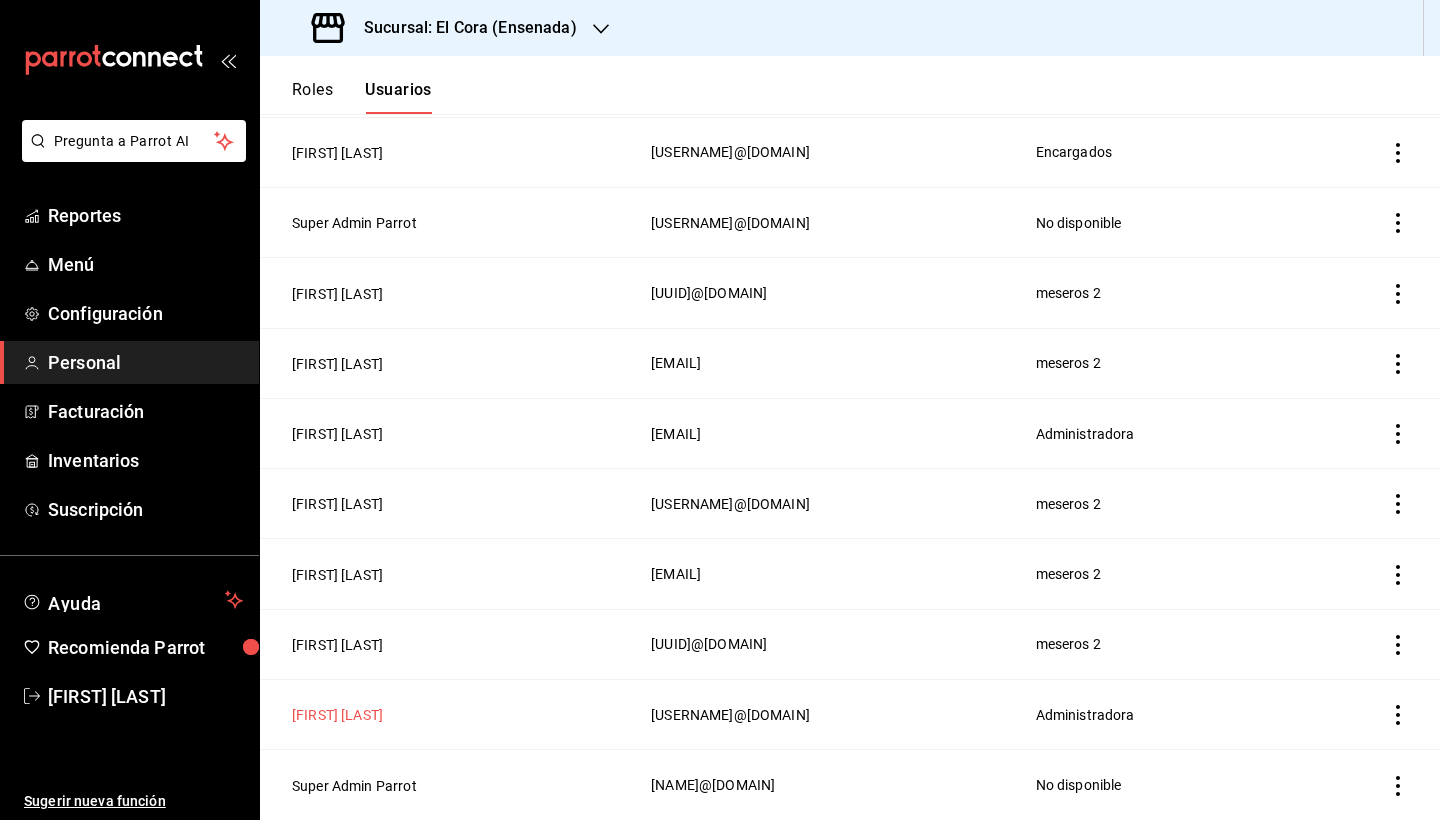 click on "[FIRST] [LAST]" at bounding box center (337, 715) 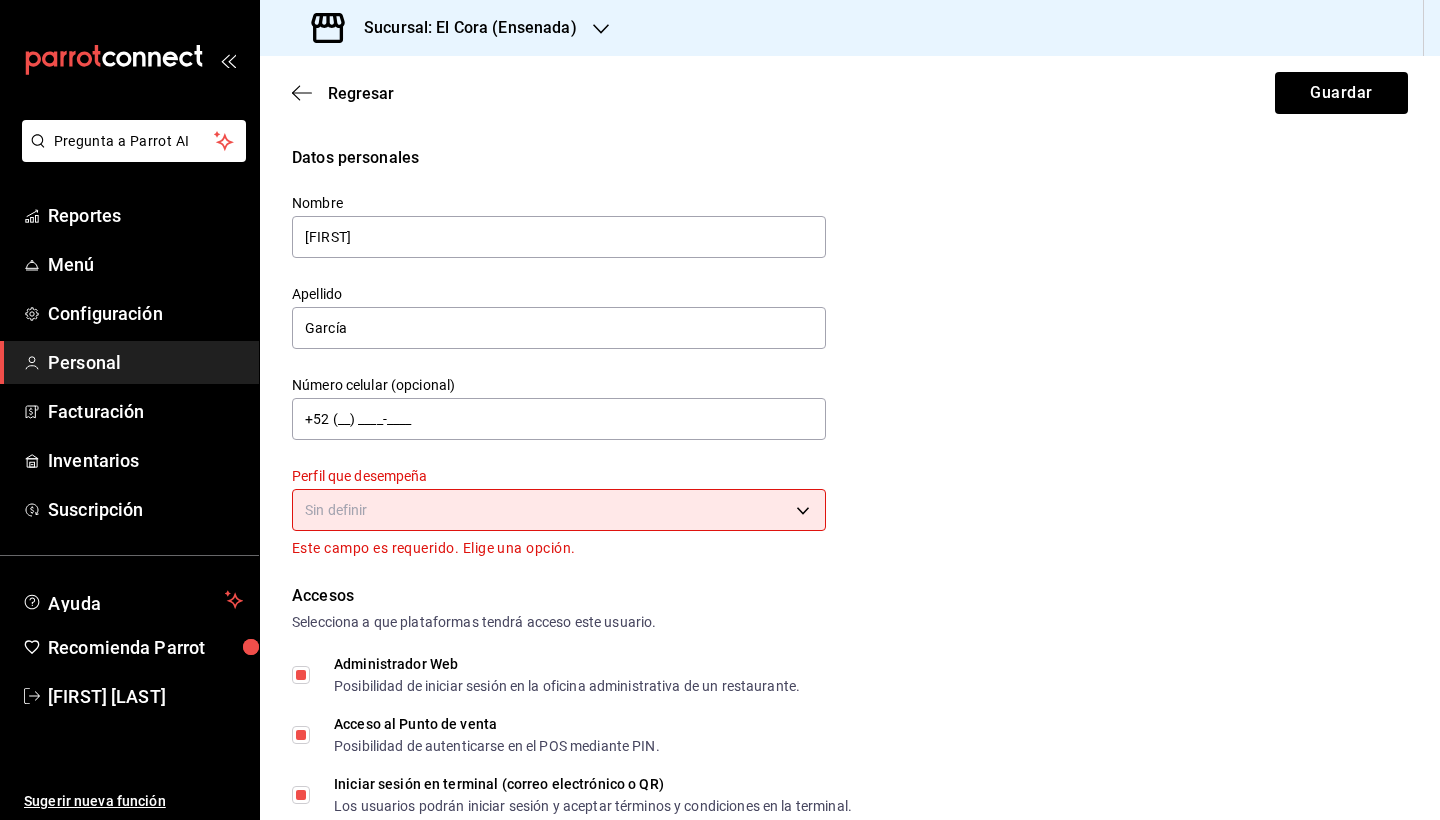 click on "Datos personales Nombre [FIRST] Apellido [LAST] Número celular (opcional) [PHONE] Perfil que desempeña Sin definir Este campo es requerido. Elige una opción." at bounding box center [850, 353] 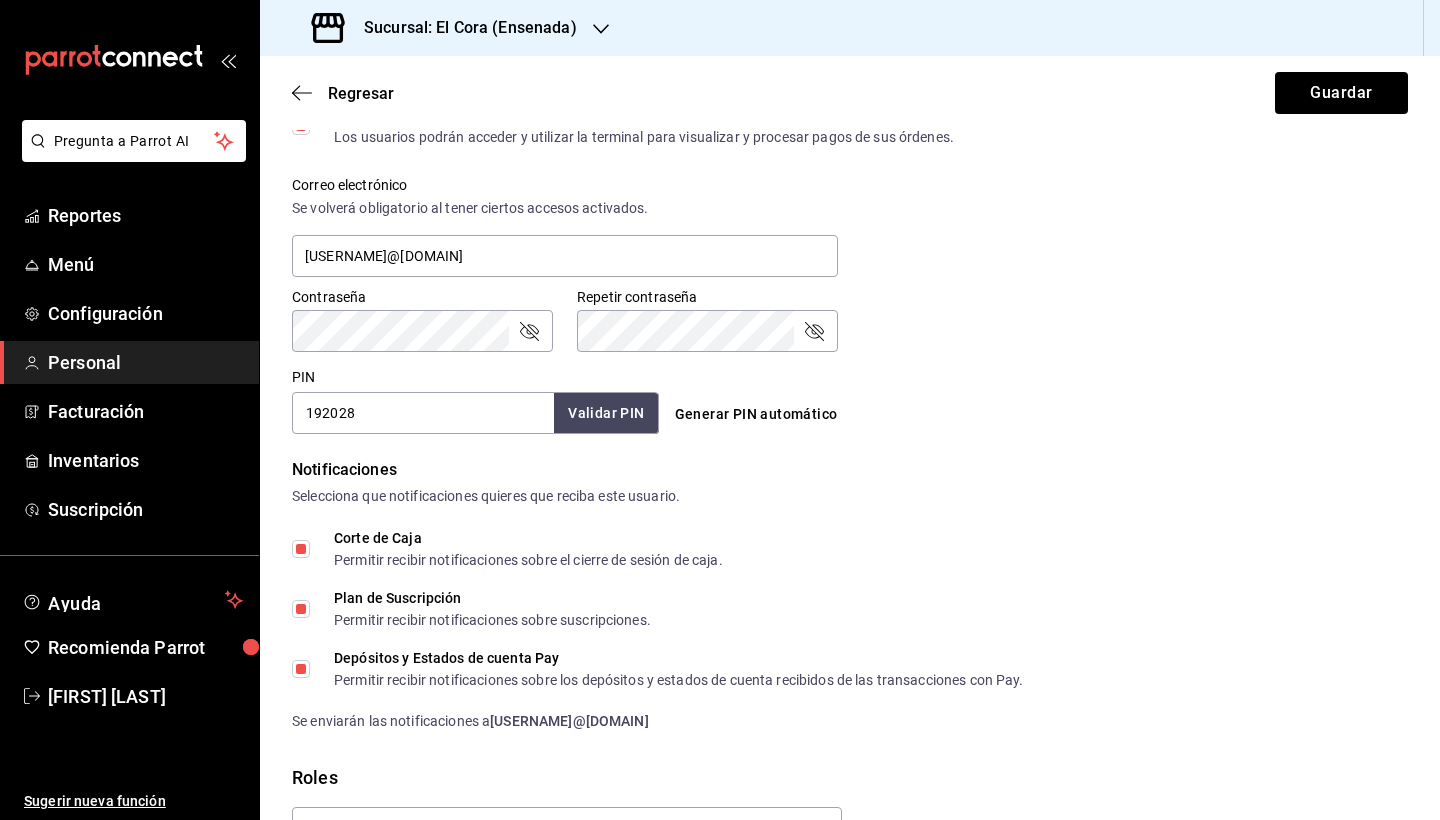 scroll, scrollTop: 736, scrollLeft: 0, axis: vertical 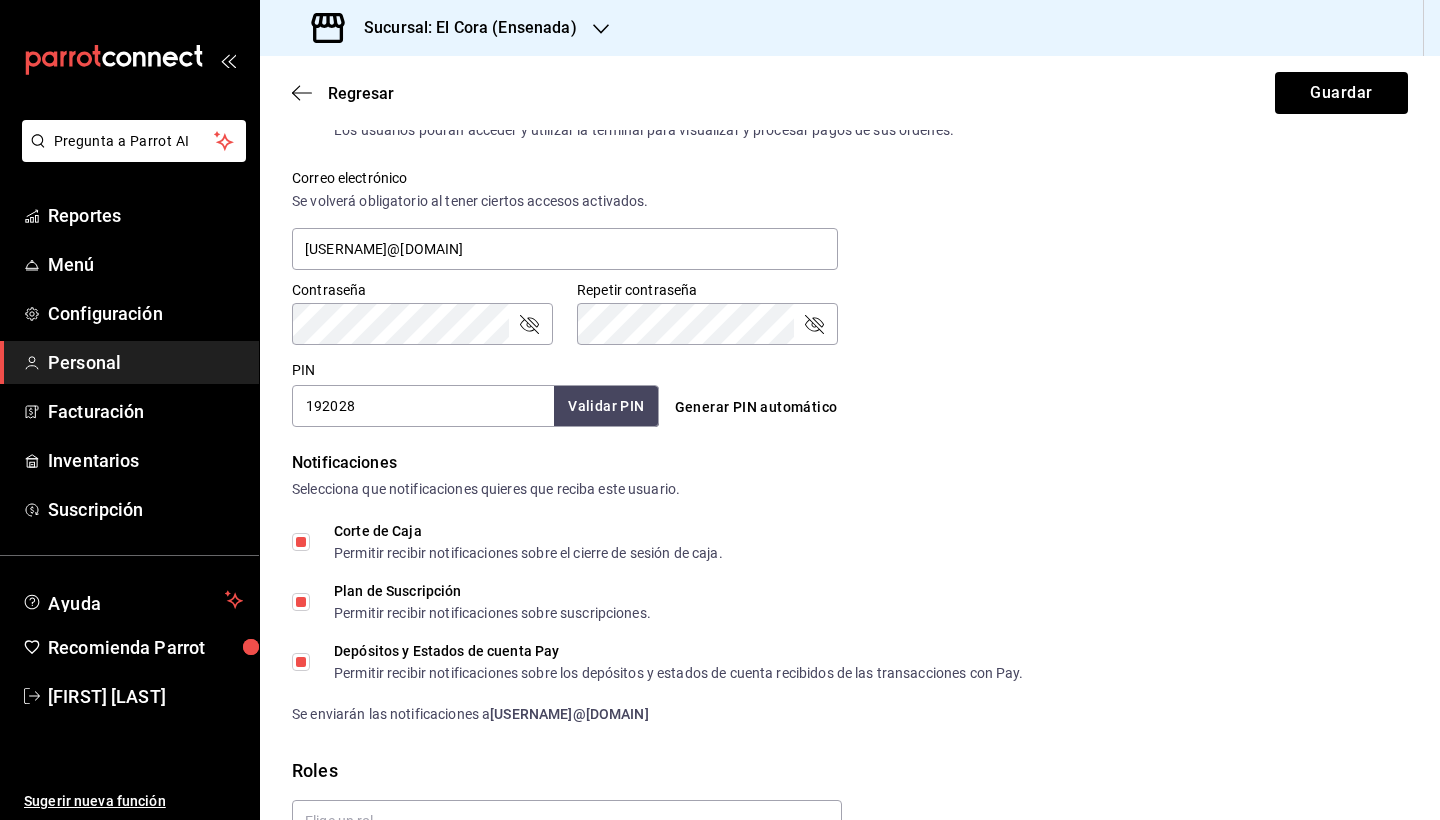 click on "192028" at bounding box center [423, 406] 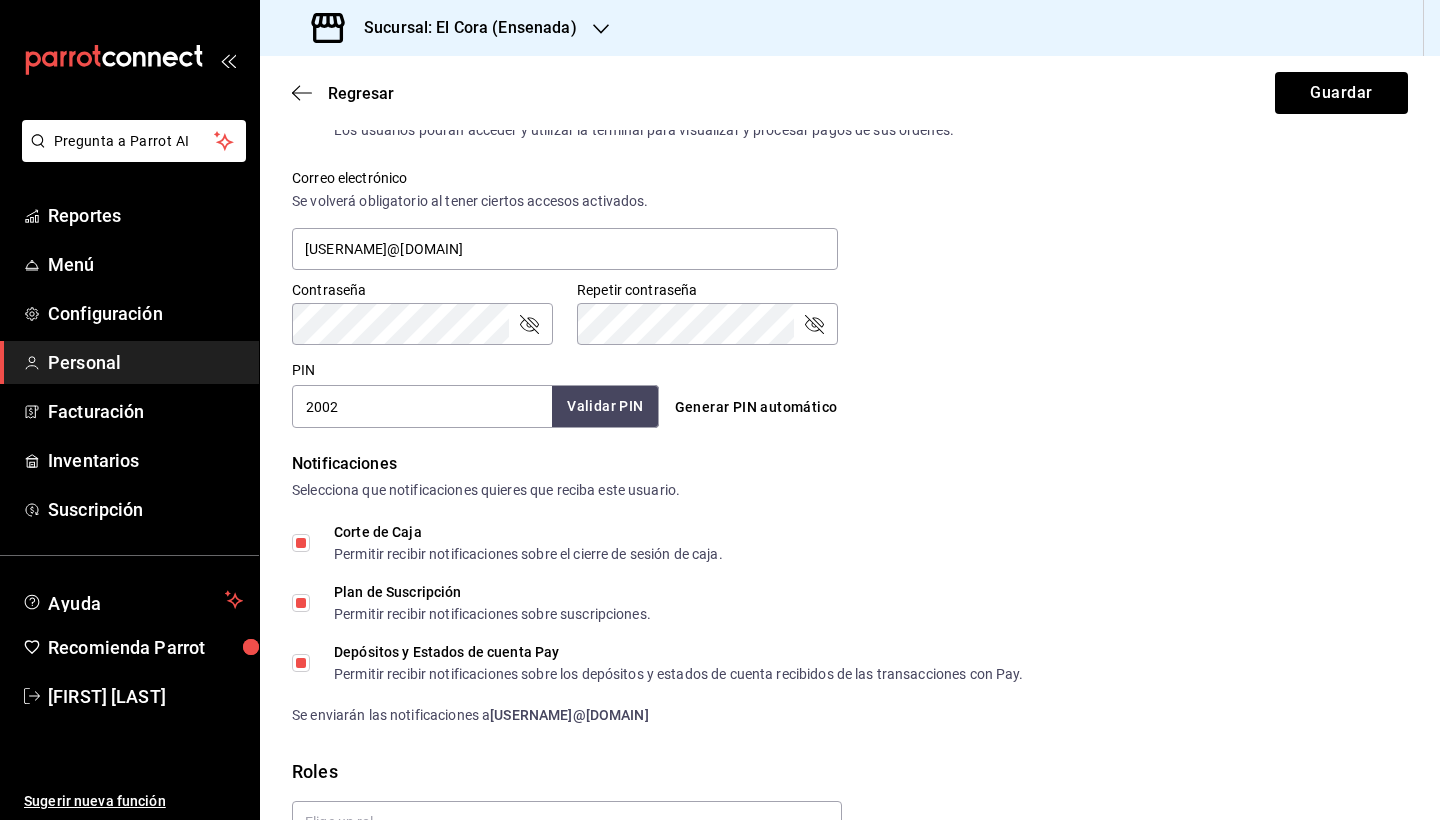 click on "Validar PIN" at bounding box center (605, 406) 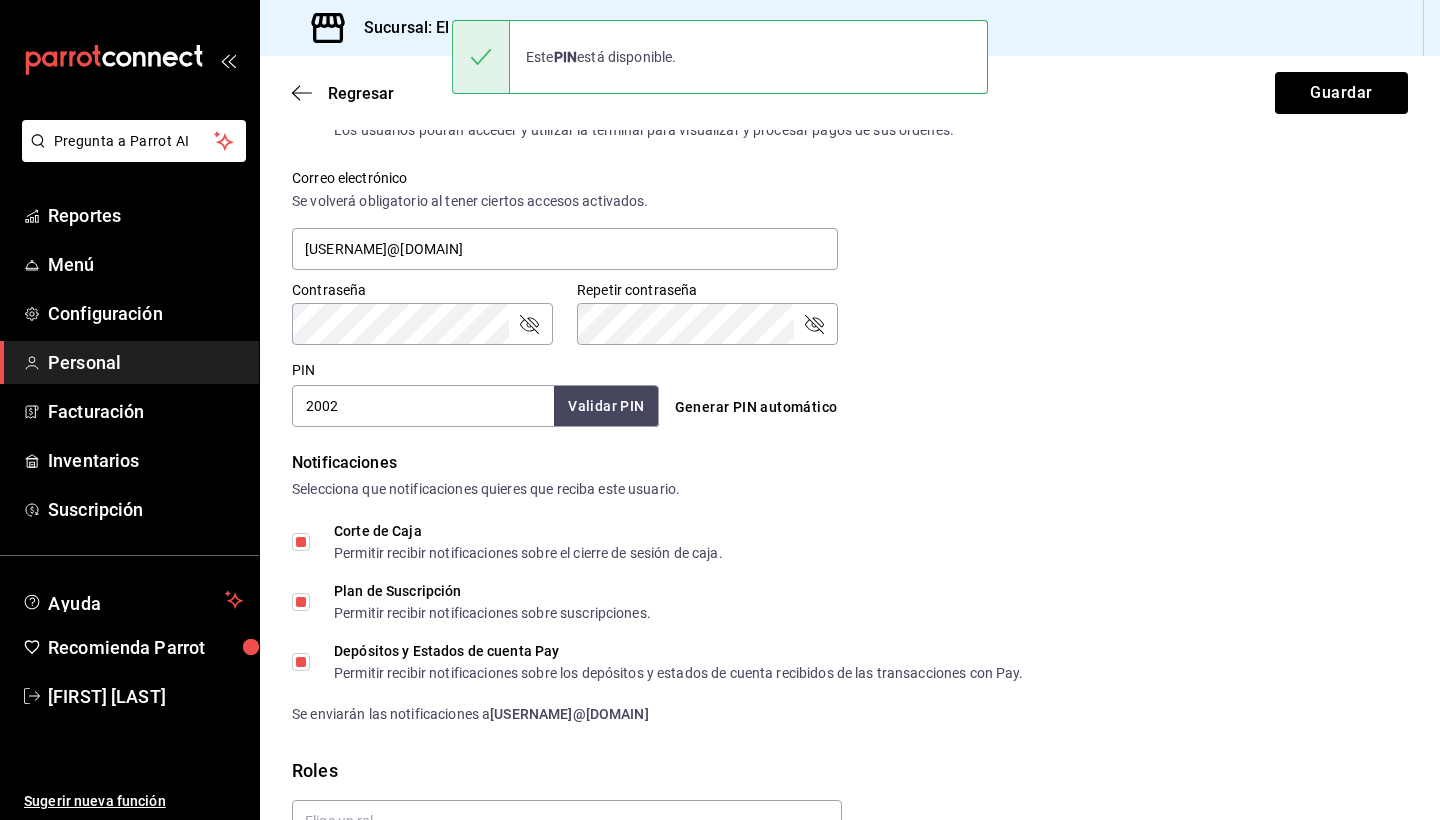 click on "Generar PIN automático" at bounding box center (846, 389) 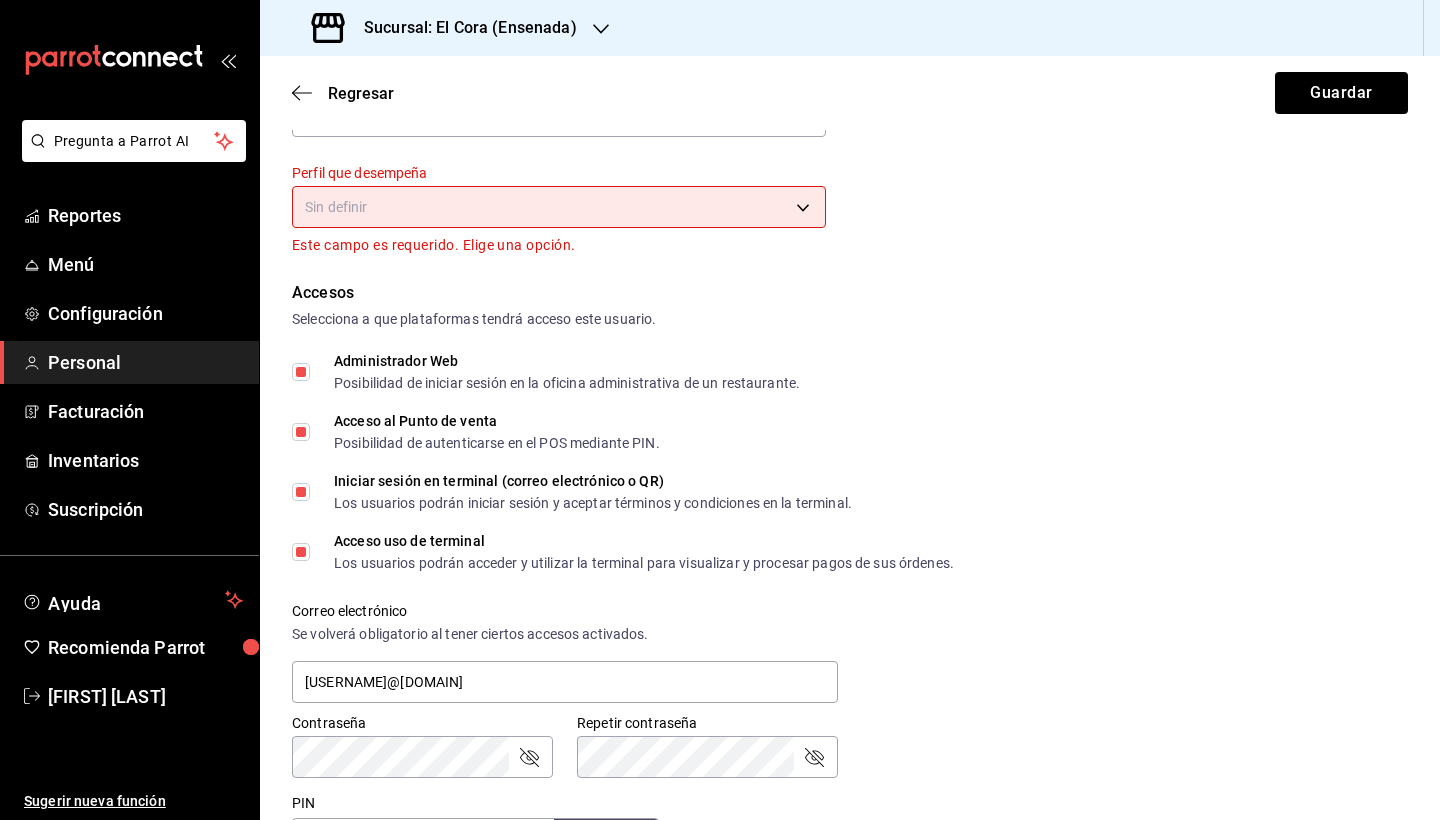 scroll, scrollTop: 281, scrollLeft: 0, axis: vertical 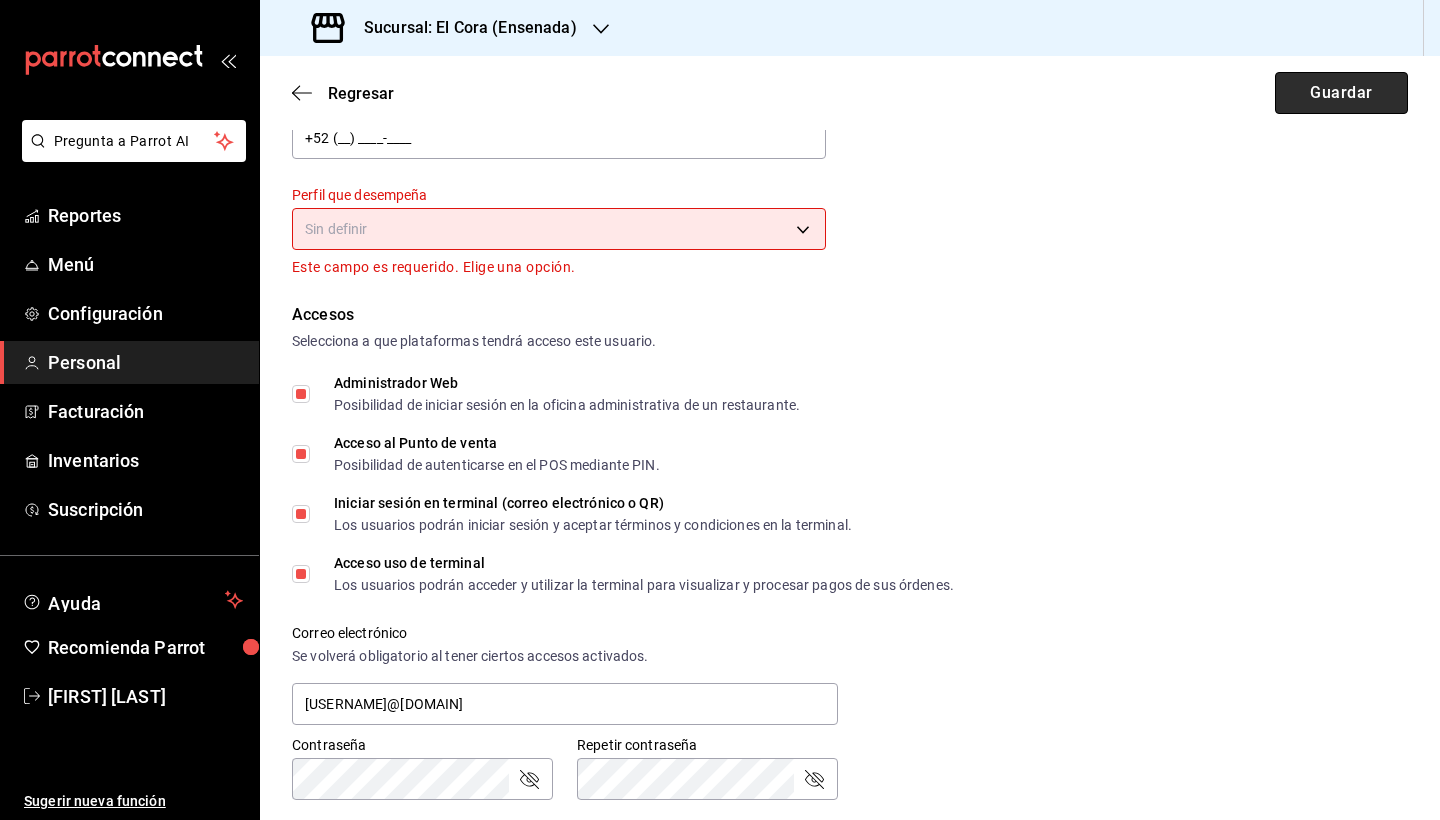 click on "Guardar" at bounding box center [1341, 93] 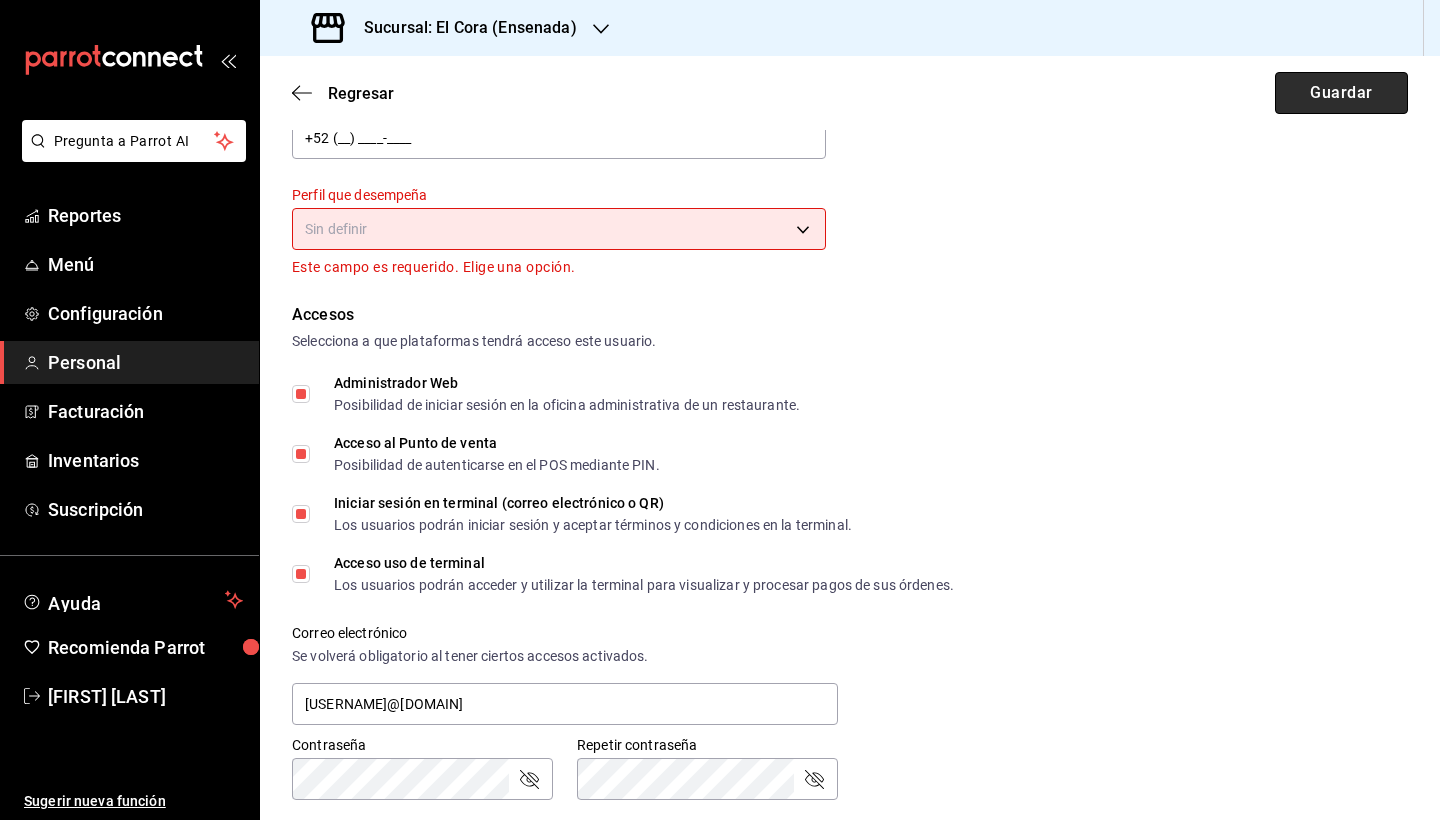 click on "Guardar" at bounding box center (1341, 93) 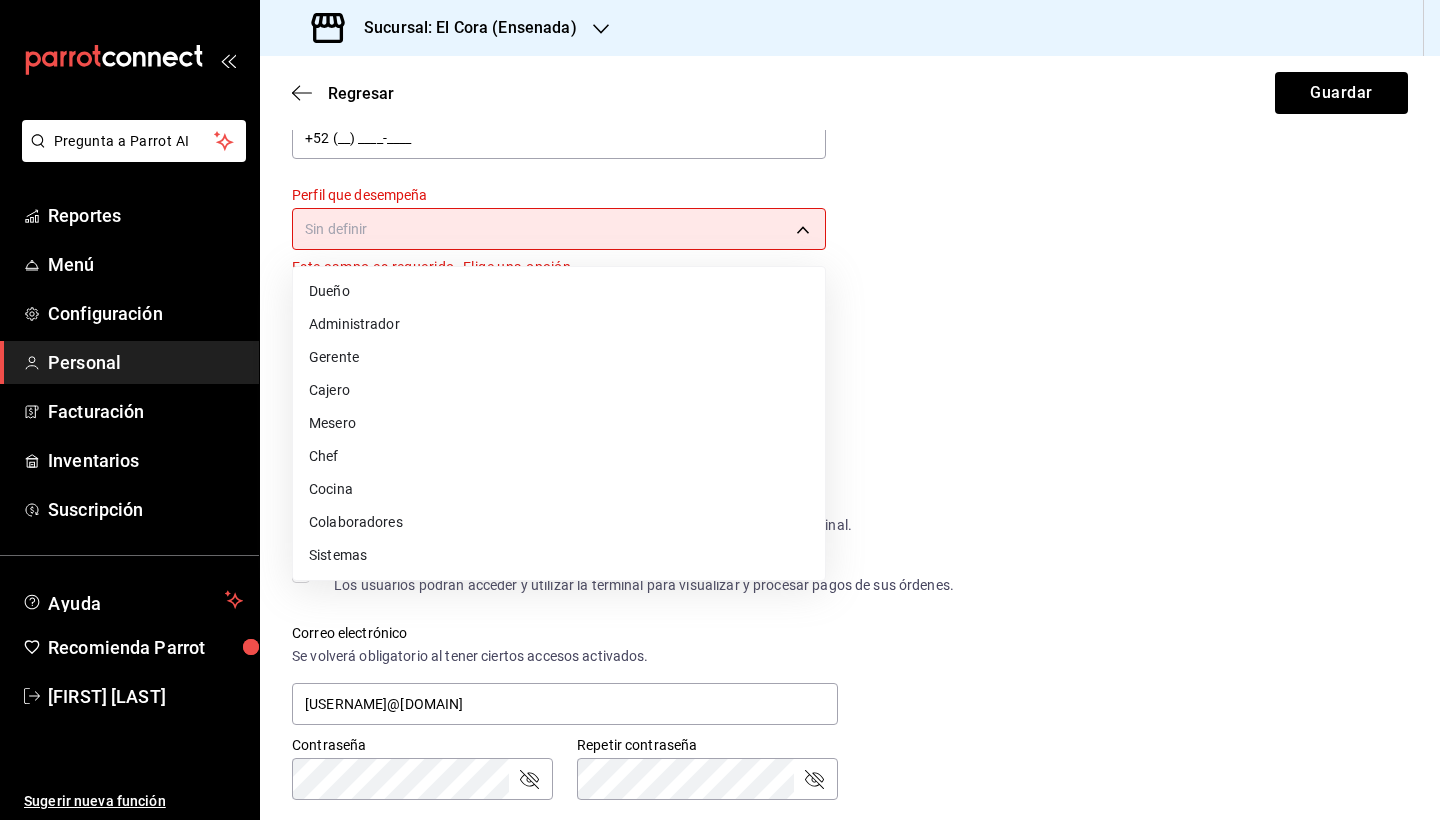 click on "Datos personales Nombre [FIRST] Apellido [LAST] Número celular (opcional) [PHONE] Perfil que desempeña Sin definir Este campo es requerido. Elige una opción. Accesos Selecciona a que plataformas tendrá acceso este usuario. Administrador Web Posibilidad de iniciar sesión en la oficina administrativa de un restaurante.  Acceso al Punto de venta Posibilidad de autenticarse en el POS mediante PIN.  Iniciar sesión en terminal (correo electrónico o QR) Los usuarios podrán iniciar sesión y aceptar términos y condiciones en la terminal. Acceso uso de terminal Los usuarios podrán acceder y utilizar la terminal para visualizar y procesar pagos de sus órdenes. Correo electrónico Se volverá obligatorio al tener ciertos accesos activados. [EMAIL] PIN" at bounding box center (720, 410) 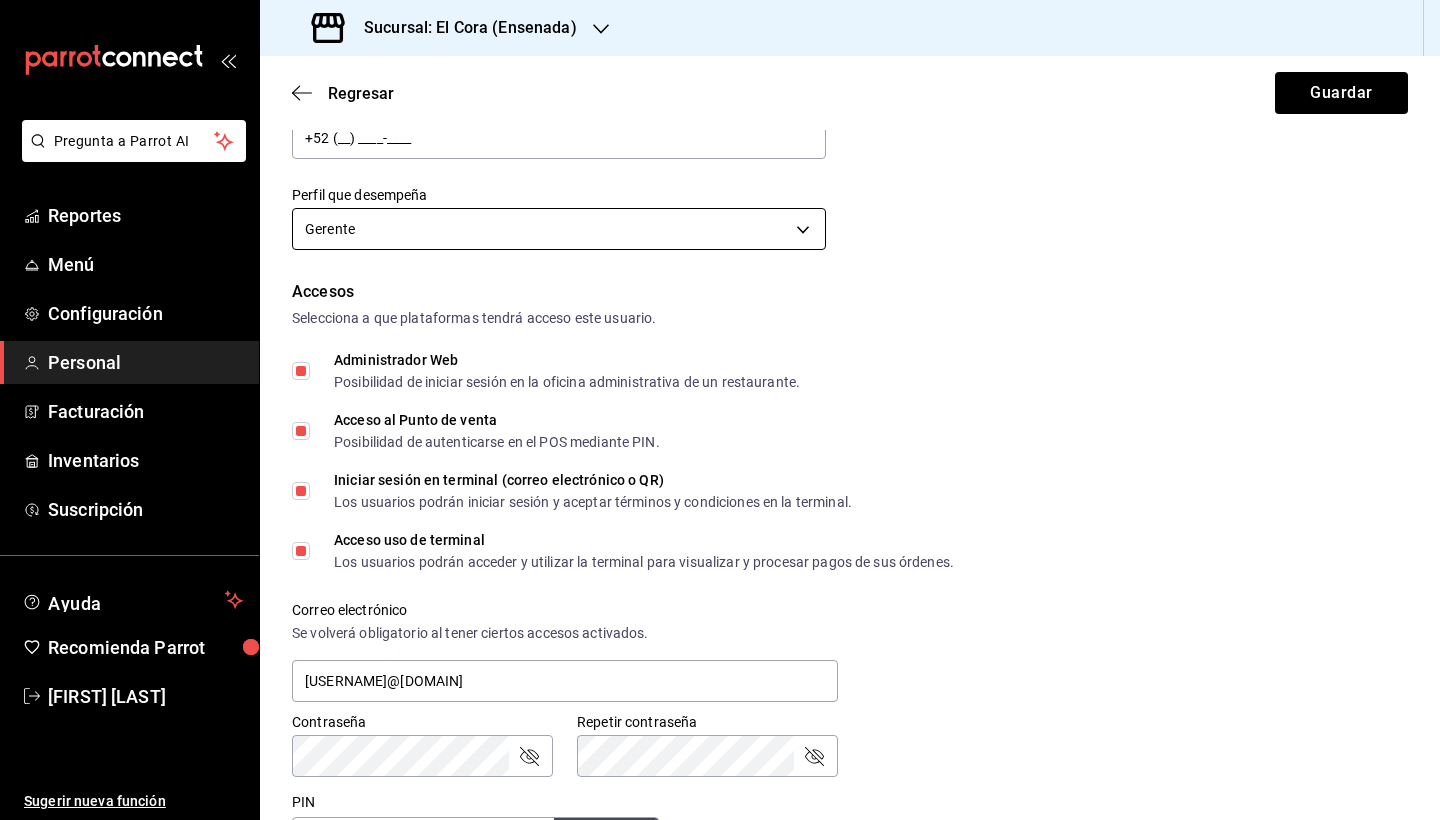 click on "Pregunta a Parrot AI Reportes   Menú   Configuración   Personal   Facturación   Inventarios   Suscripción   Ayuda Recomienda Parrot   [FIRST] [LAST]   Sugerir nueva función   Sucursal: El Cora (Ensenada) Regresar Guardar Datos personales Nombre [FIRST] Apellido [LAST] Número celular (opcional) +52 (__) ____-____ Perfil que desempeña Gerente MANAGER Accesos Selecciona a que plataformas tendrá acceso este usuario. Administrador Web Posibilidad de iniciar sesión en la oficina administrativa de un restaurante.  Acceso al Punto de venta Posibilidad de autenticarse en el POS mediante PIN.  Iniciar sesión en terminal (correo electrónico o QR) Los usuarios podrán iniciar sesión y aceptar términos y condiciones en la terminal. Acceso uso de terminal Los usuarios podrán acceder y utilizar la terminal para visualizar y procesar pagos de sus órdenes. Correo electrónico Se volverá obligatorio al tener ciertos accesos activados. [EMAIL] Contraseña Contraseña Repetir contraseña" at bounding box center (720, 410) 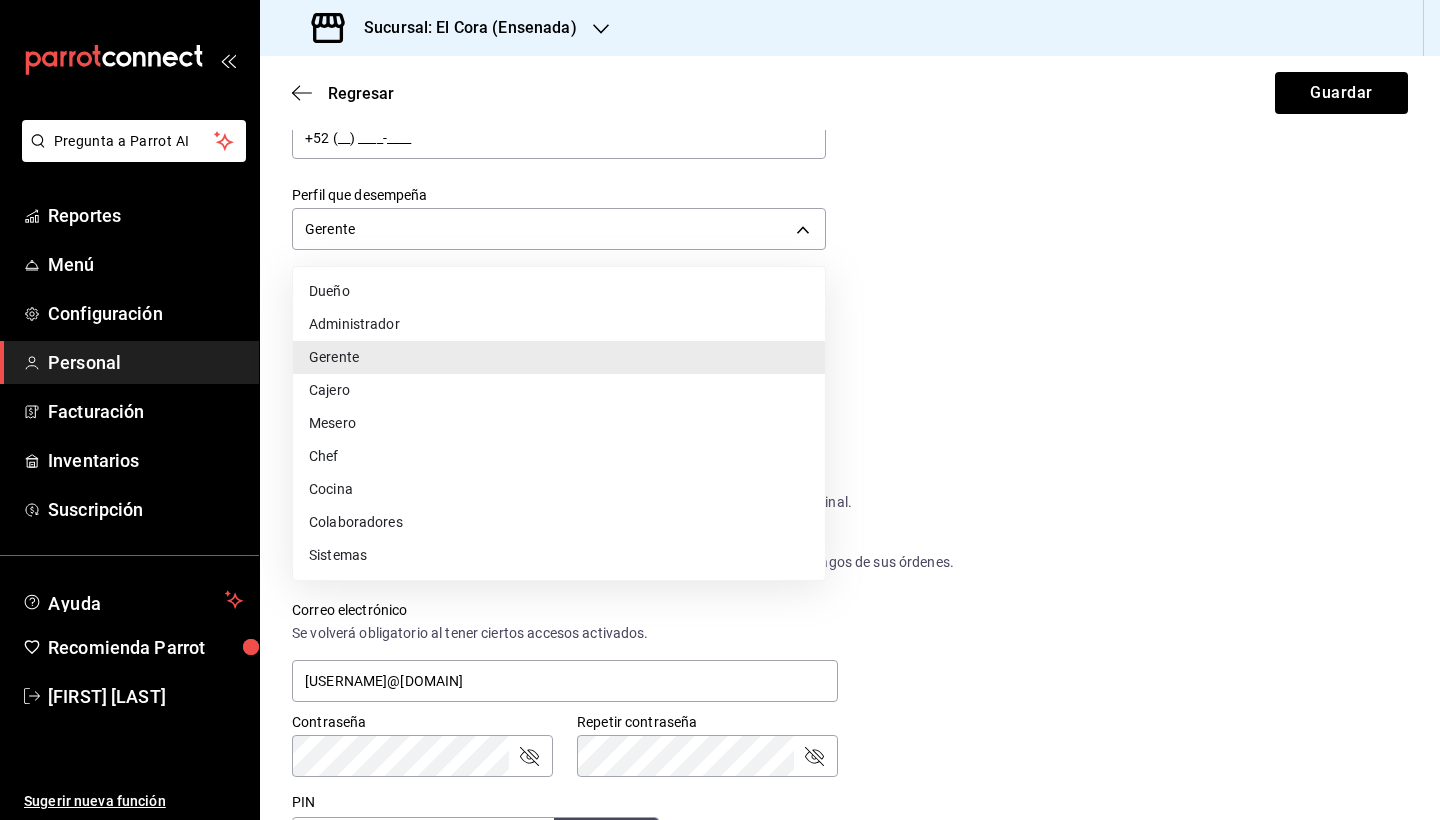click on "Administrador" at bounding box center [559, 324] 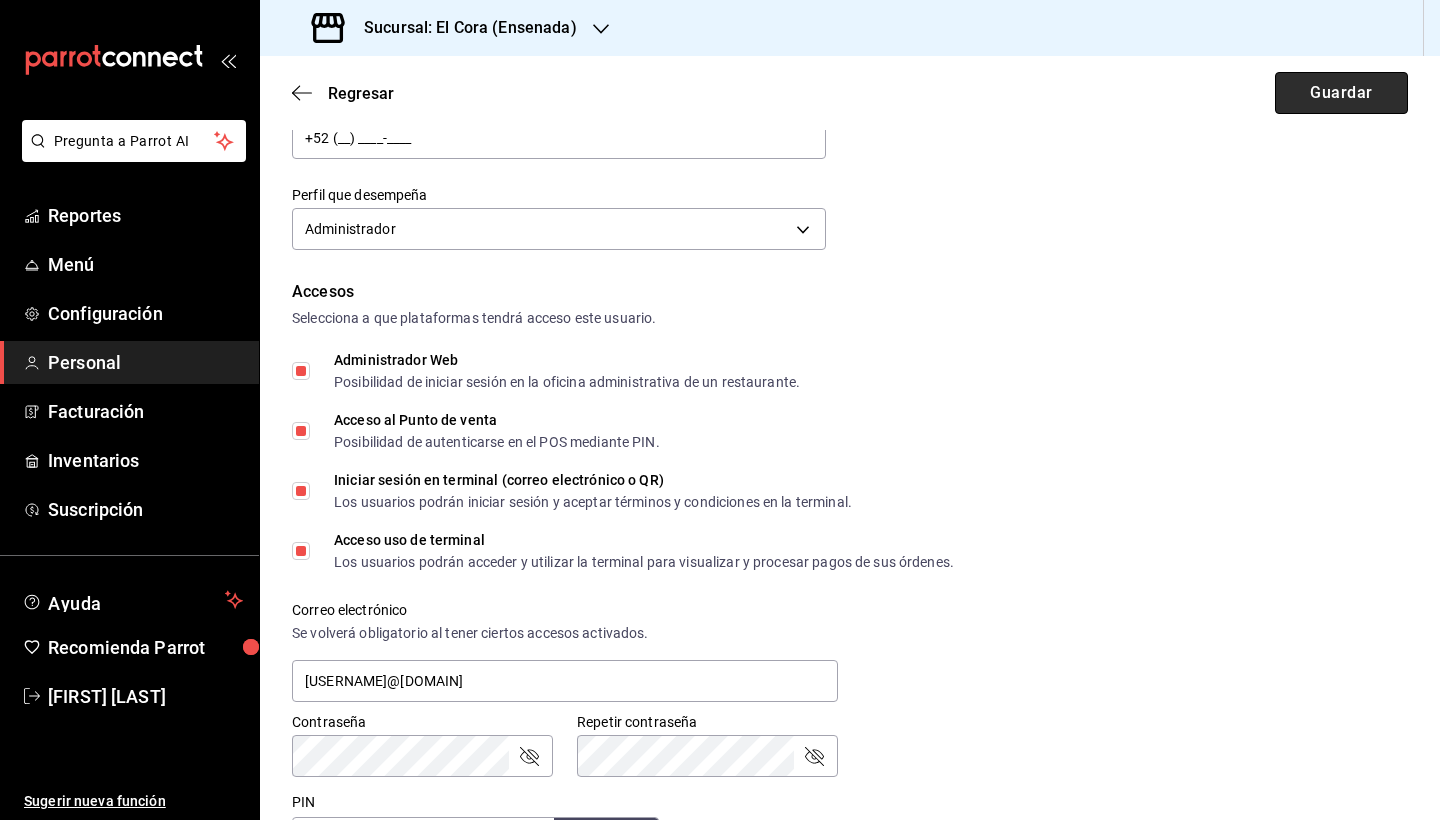 click on "Guardar" at bounding box center [1341, 93] 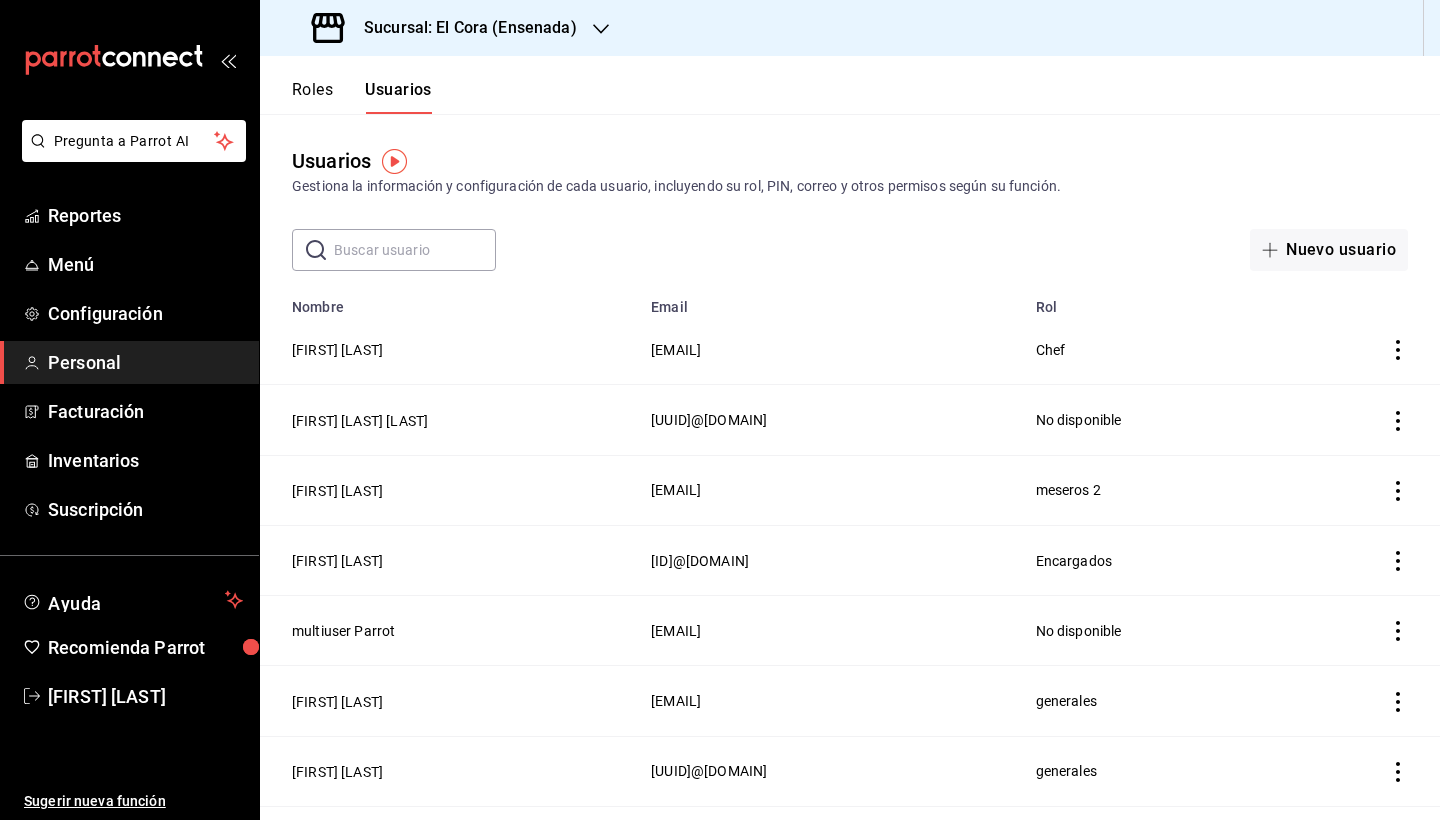 click on "Usuarios Gestiona la información y configuración de cada usuario, incluyendo su rol, PIN, correo y otros permisos según su función. ​ ​ Nuevo usuario" at bounding box center (850, 192) 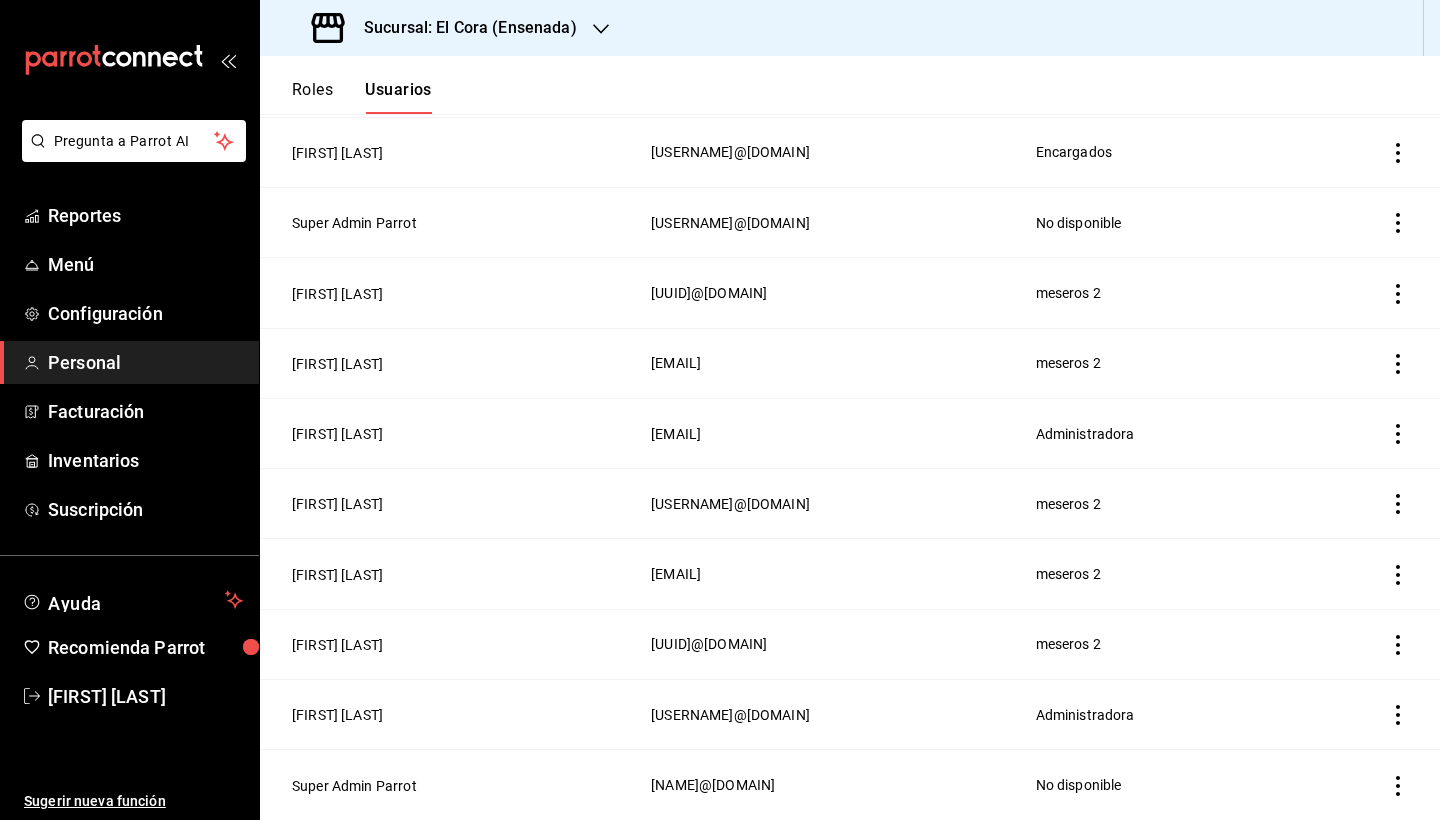 scroll, scrollTop: 830, scrollLeft: 0, axis: vertical 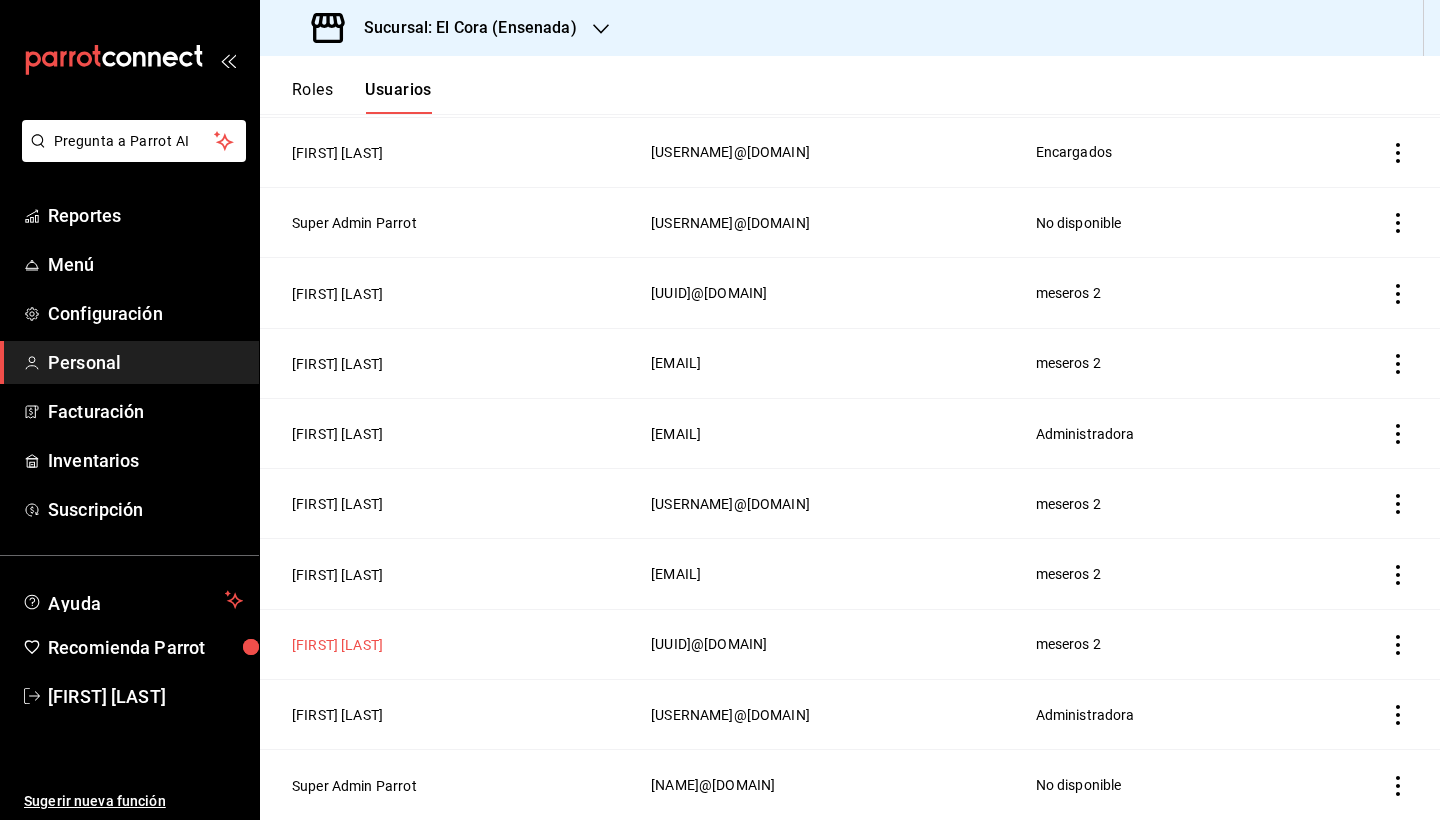 click on "[FIRST] [LAST]" at bounding box center [337, 645] 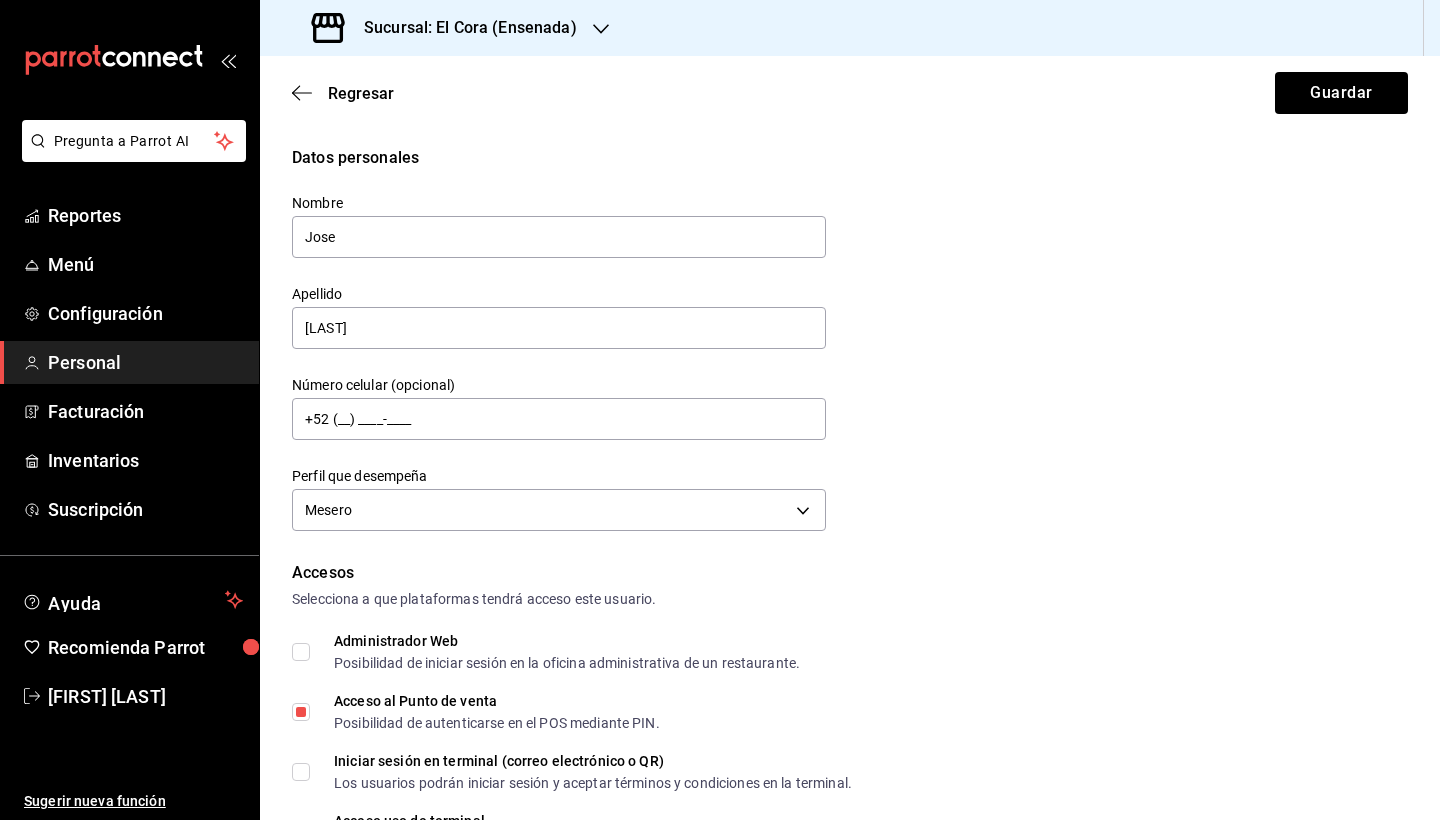 click on "Nombre" at bounding box center [559, 203] 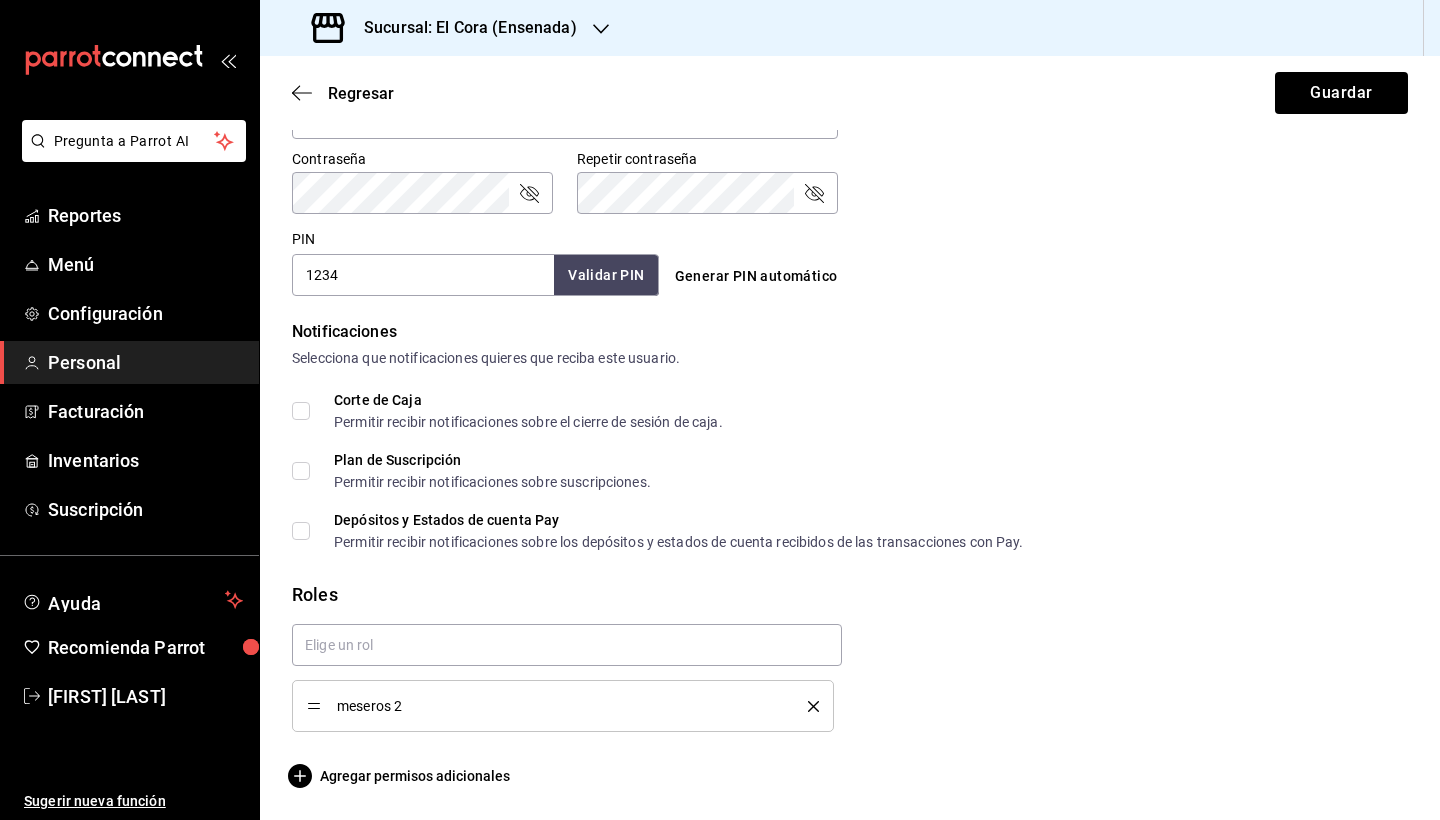 scroll, scrollTop: 844, scrollLeft: 0, axis: vertical 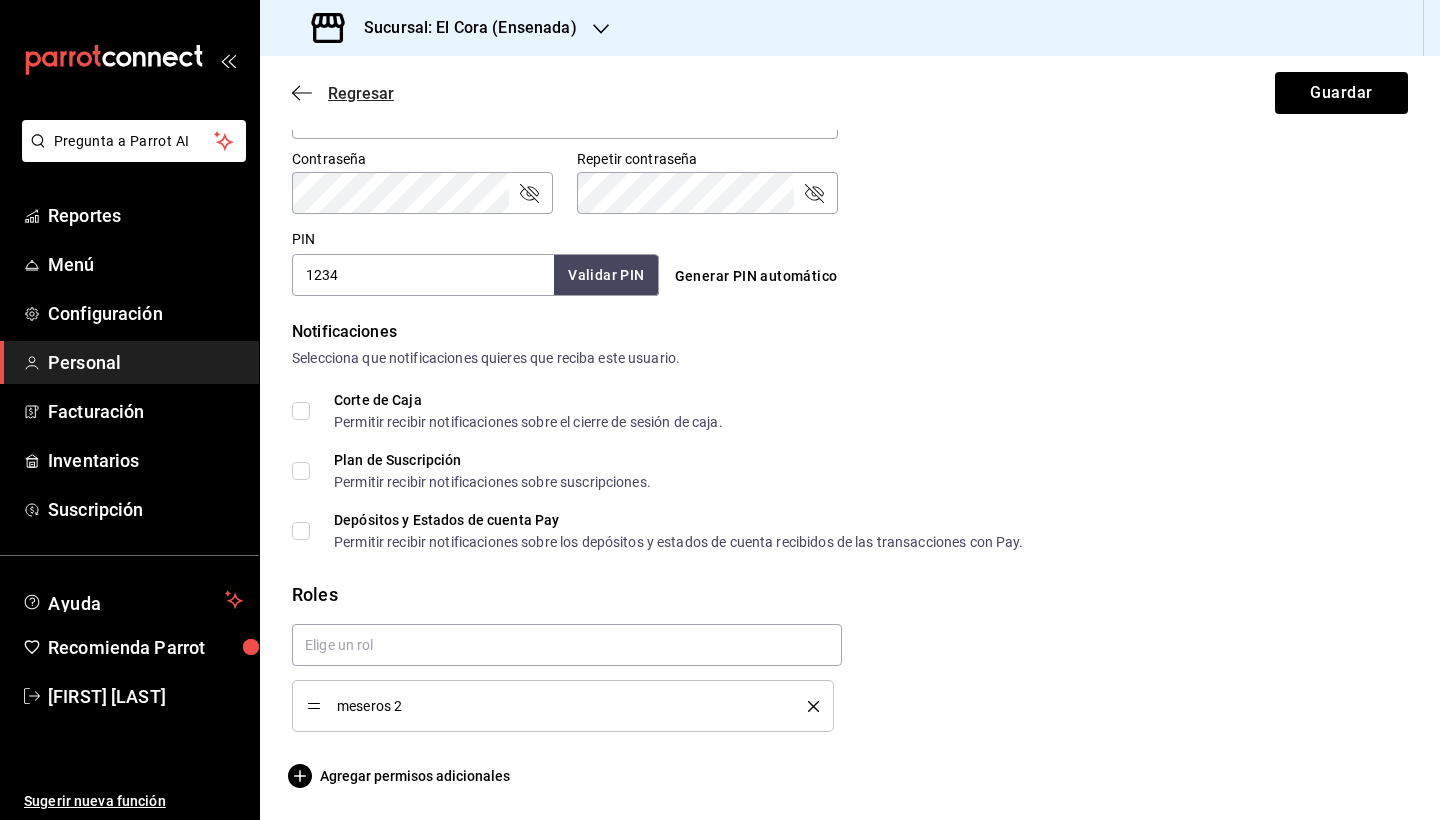 click on "Regresar" at bounding box center (361, 93) 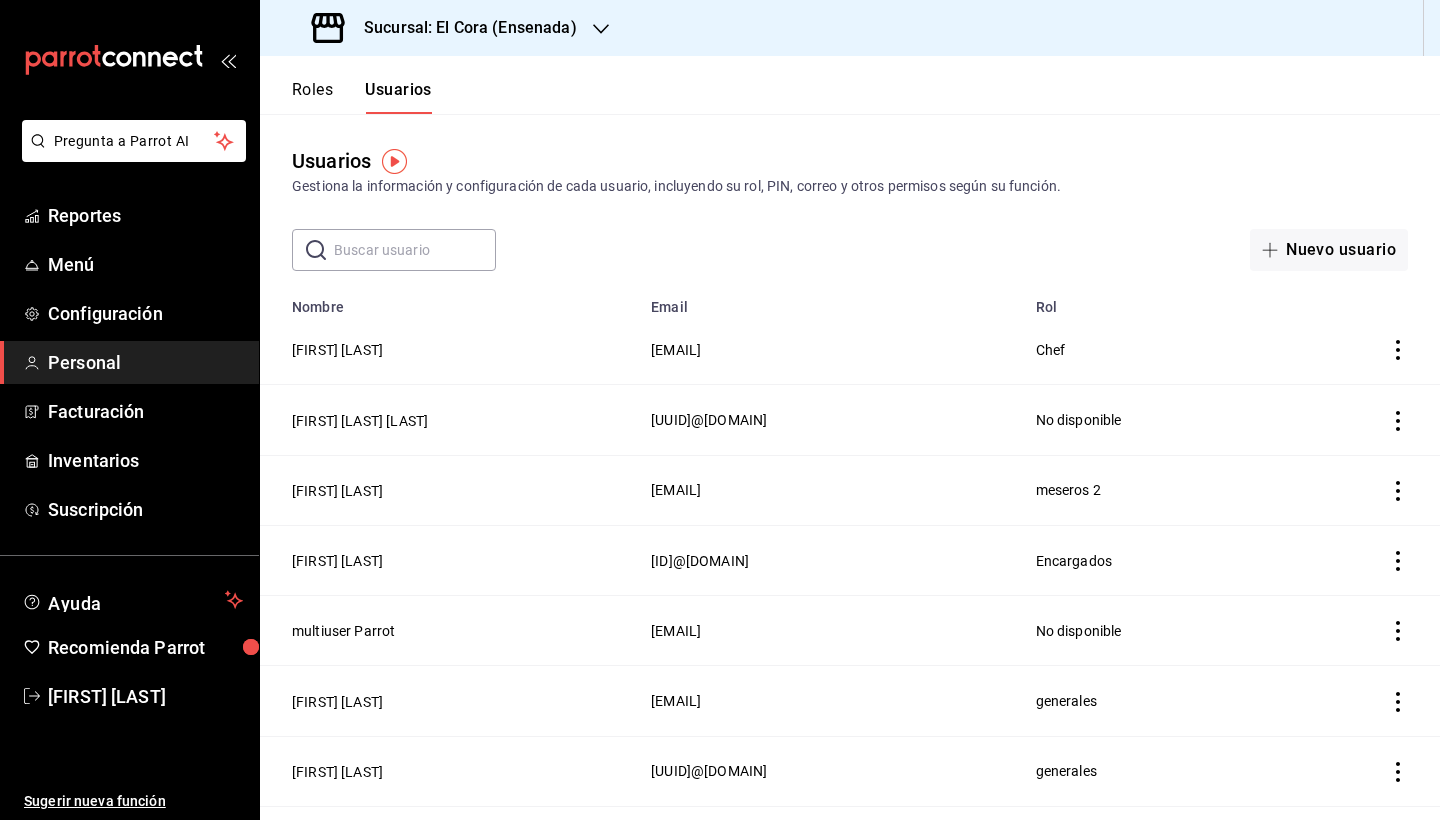 click on "Roles Usuarios" at bounding box center (362, 97) 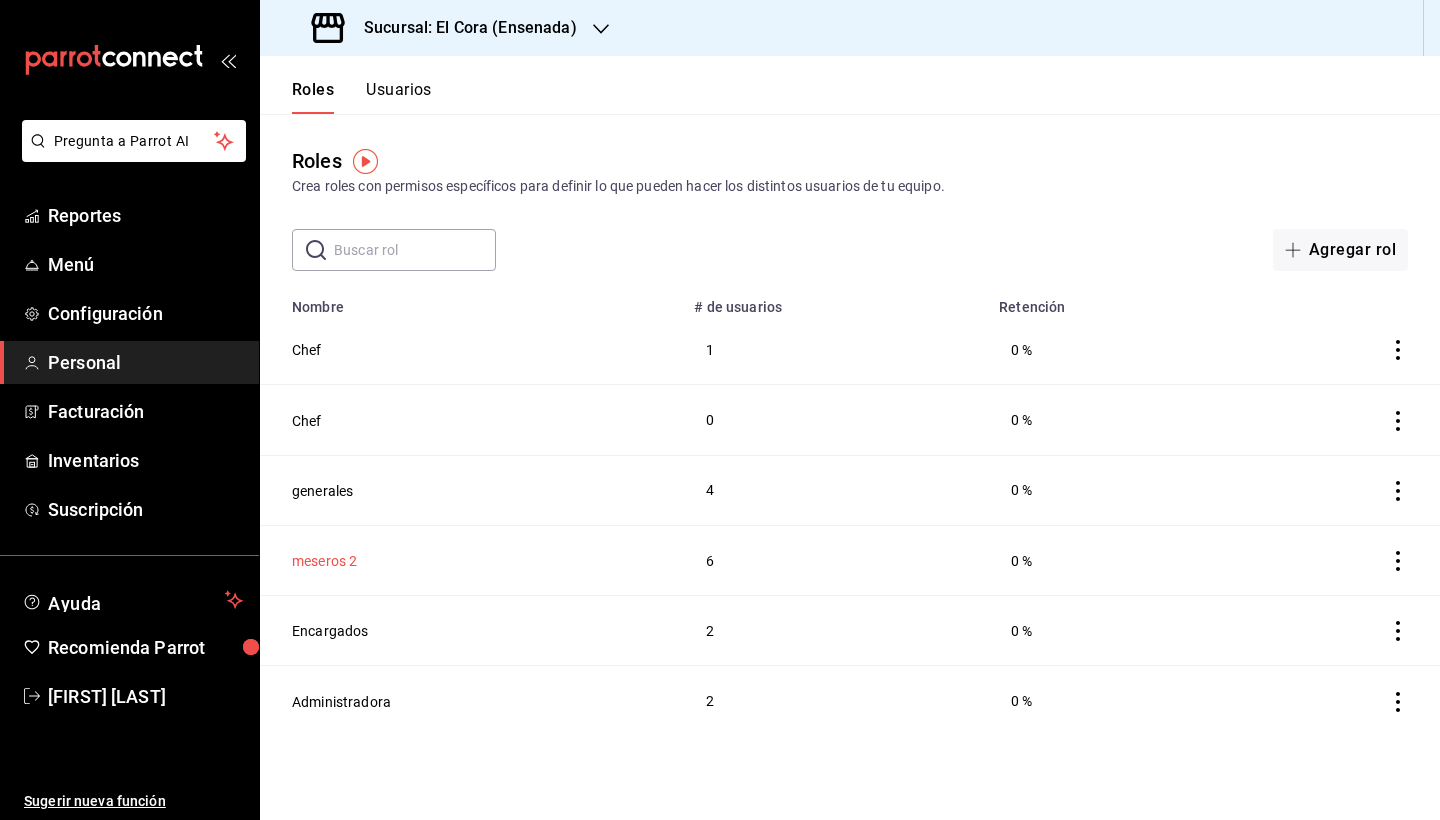 click on "meseros 2" at bounding box center [324, 561] 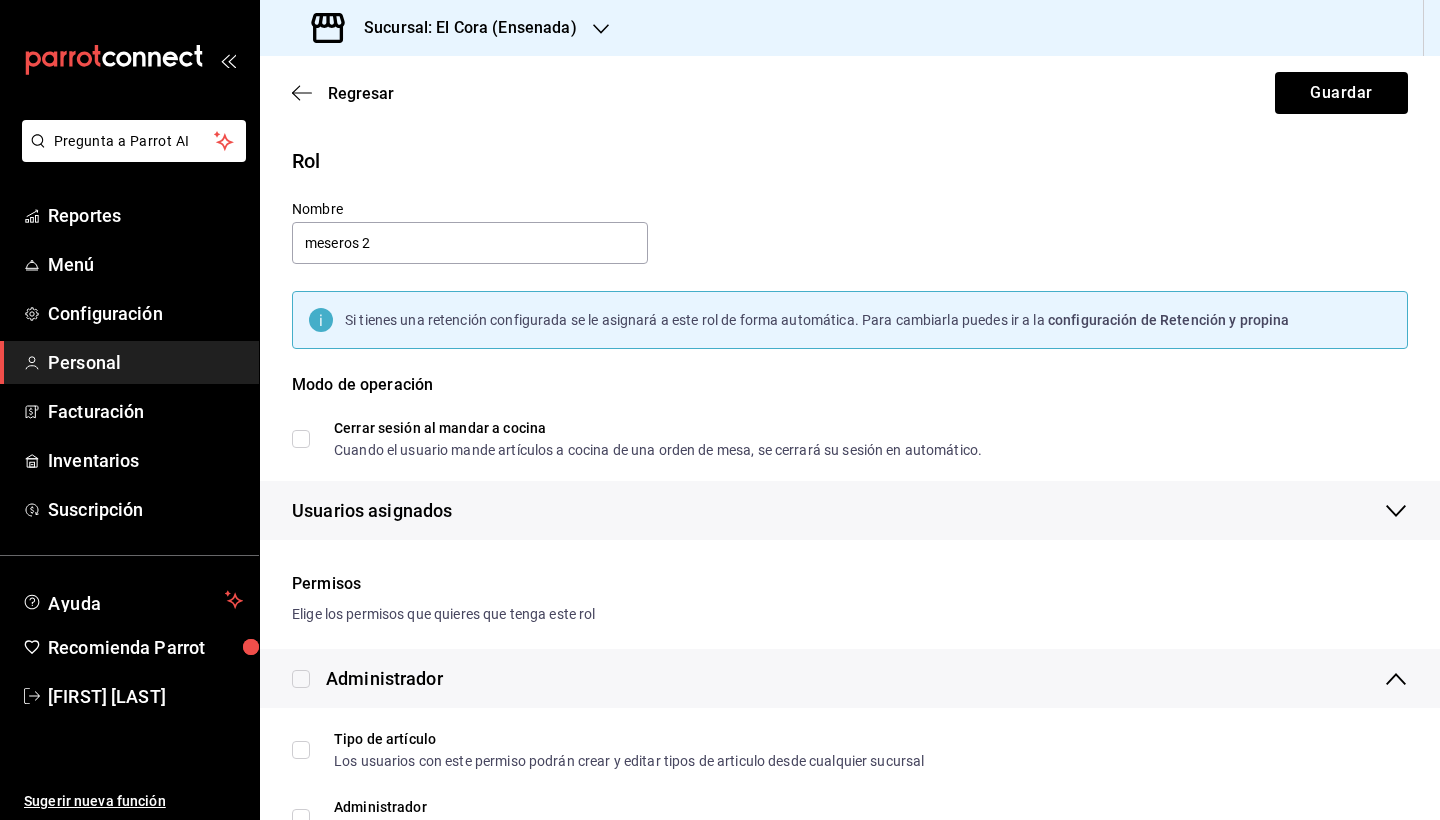 click on "Rol Nombre meseros 2 Si tienes una retención configurada se le asignará a este rol de forma automática. Para cambiarla puedes ir a la   configuración de Retención y propina Modo de operación Cerrar sesión al mandar a cocina Cuando el usuario mande artículos a cocina de una orden de mesa, se cerrará su sesión en automático. Usuarios asignados lluvia silva [FIRST] [LAST] Brayan Trejo Antonio Alatorre Roxana Silva Jose Chávez" at bounding box center [838, 331] 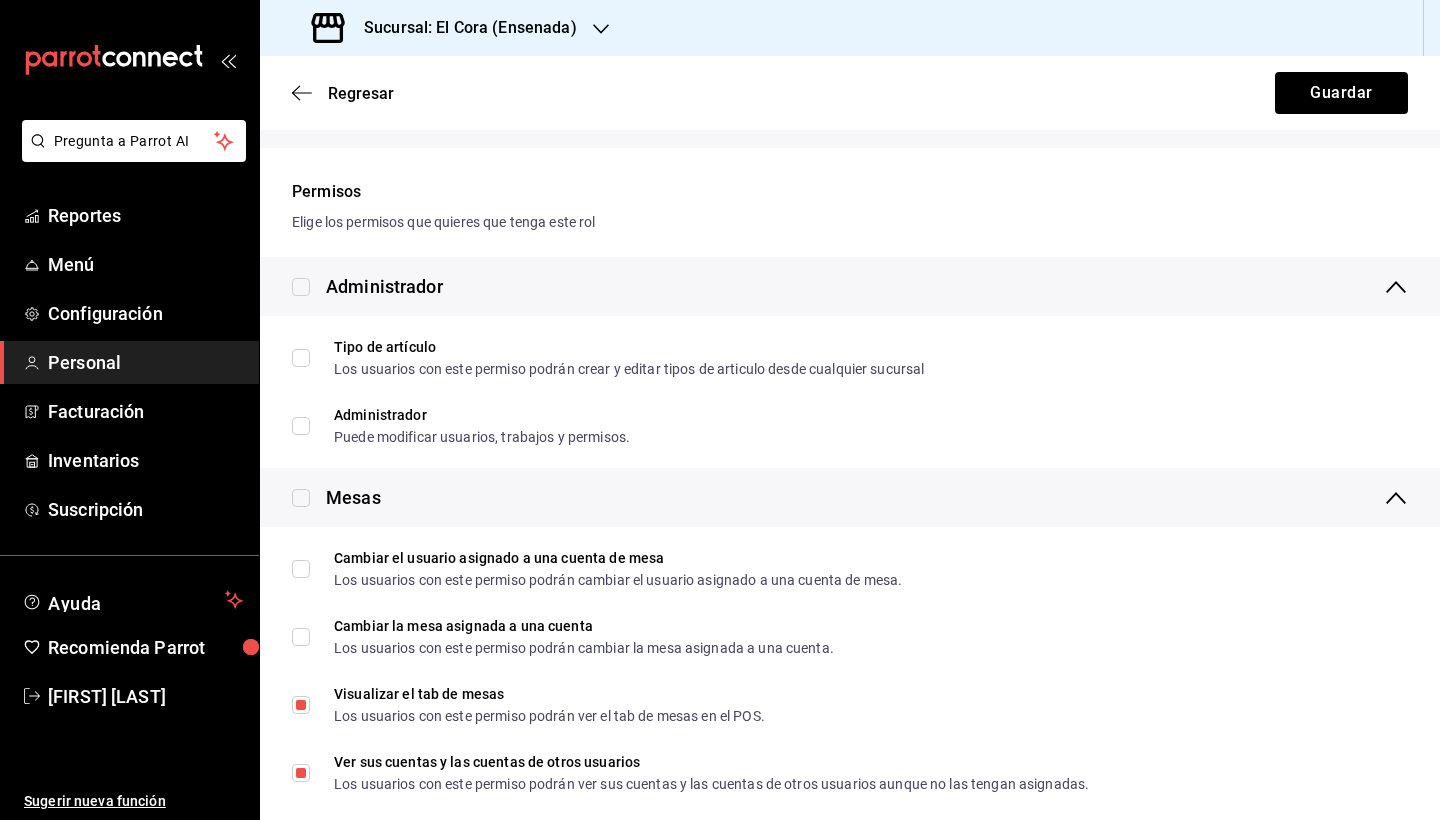 scroll, scrollTop: 426, scrollLeft: 0, axis: vertical 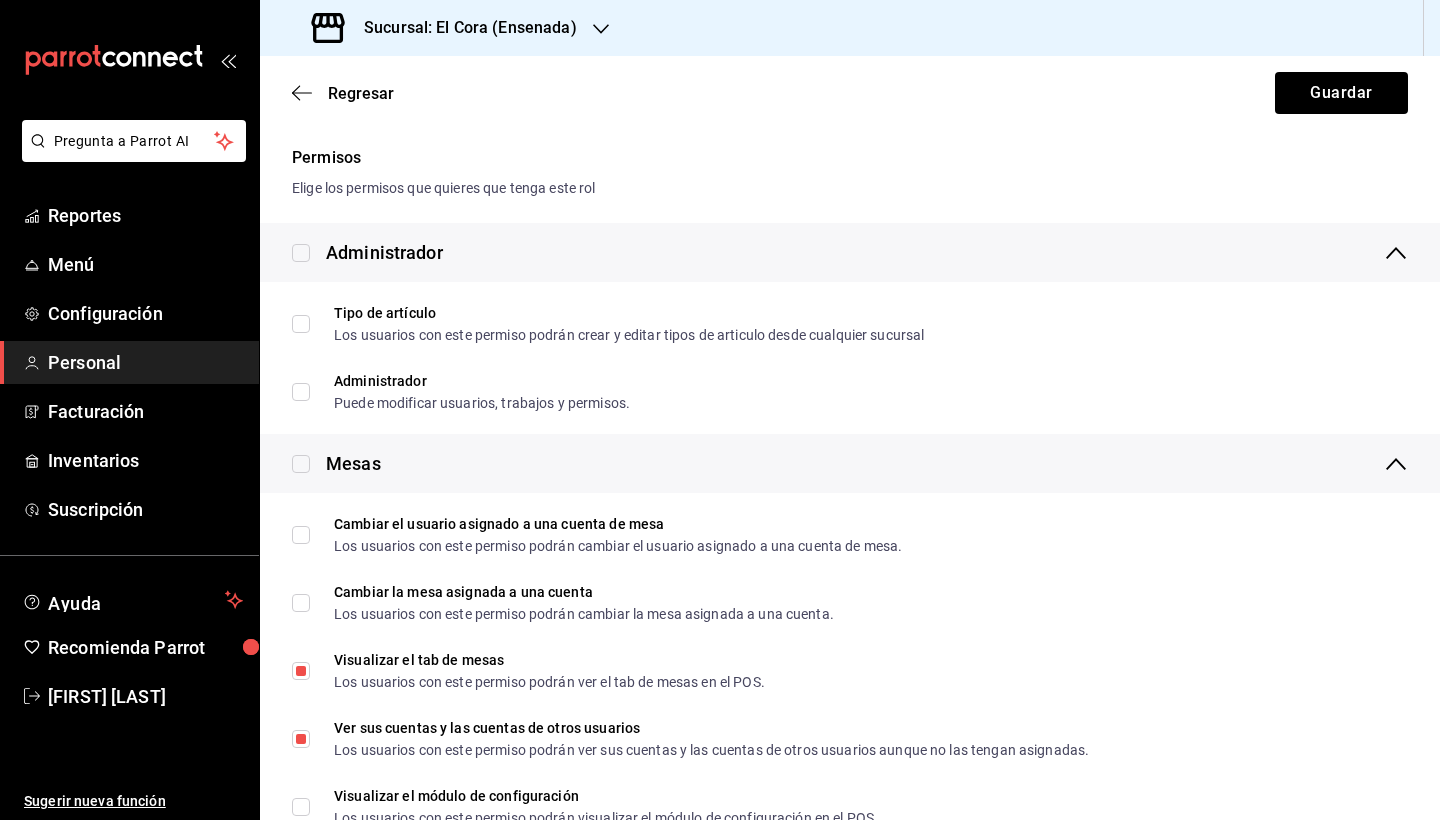 click on "Regresar Guardar" at bounding box center [850, 93] 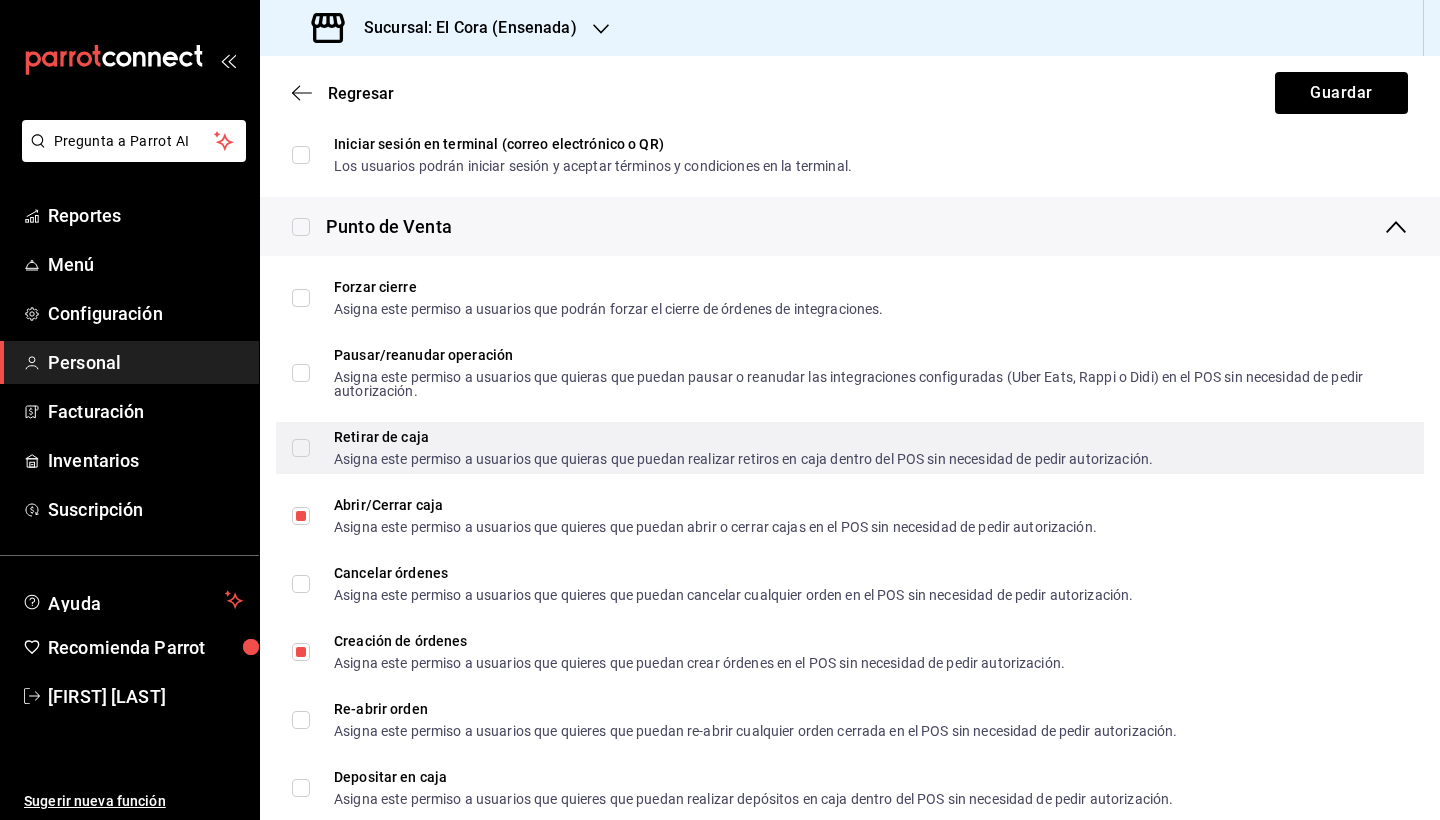 scroll, scrollTop: 2245, scrollLeft: 0, axis: vertical 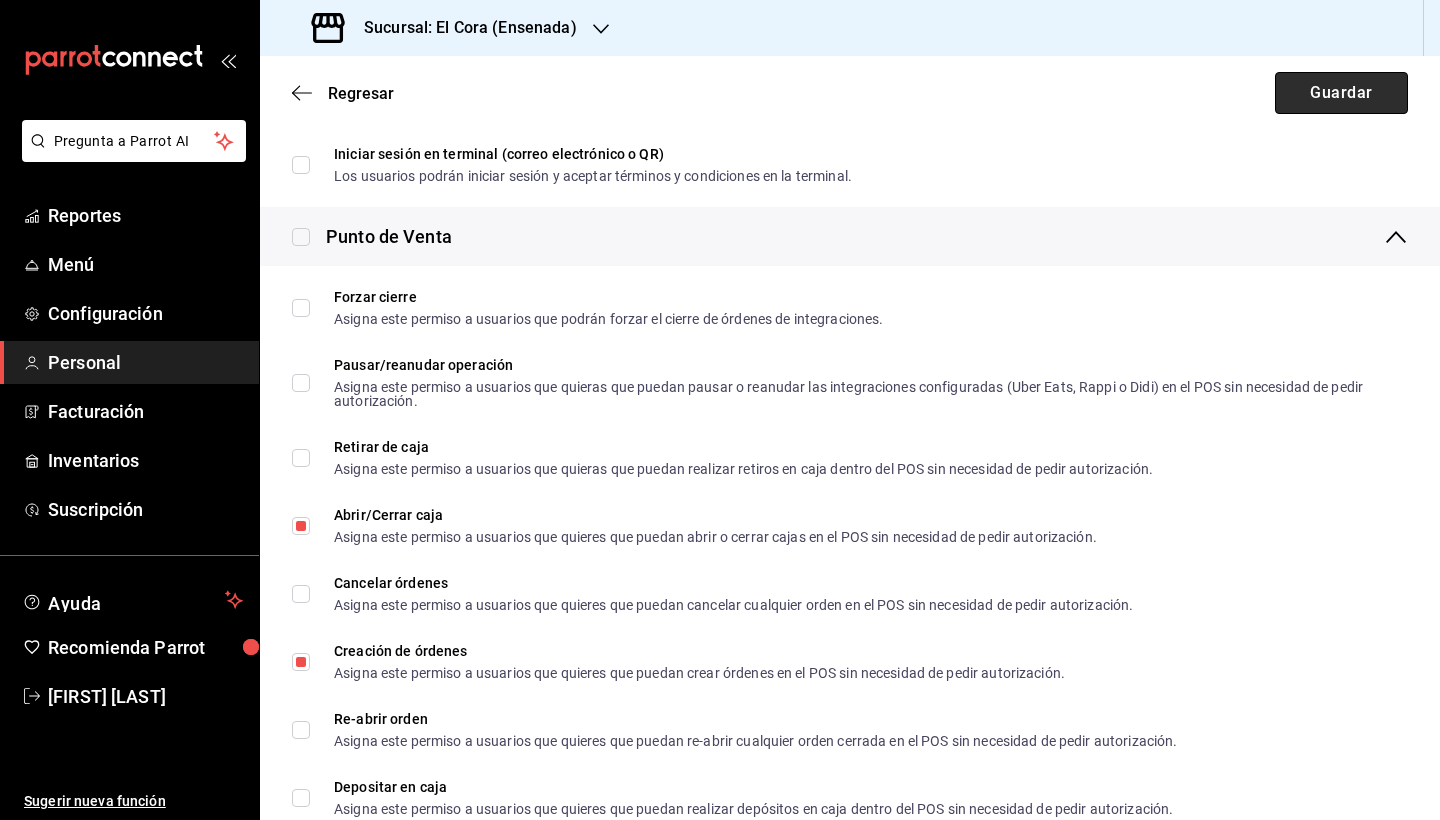 click on "Guardar" at bounding box center [1341, 93] 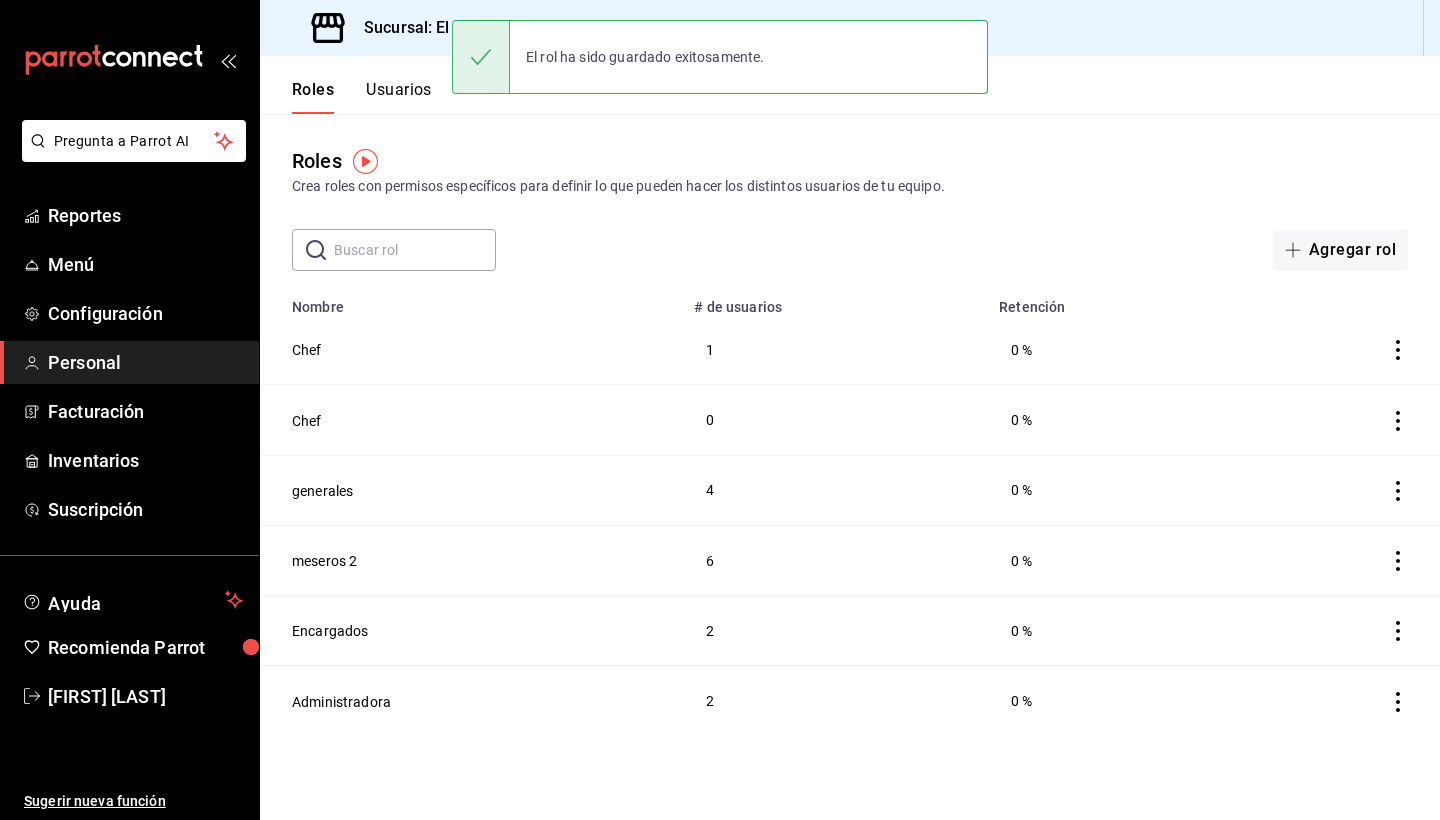 click on "Usuarios" at bounding box center (399, 97) 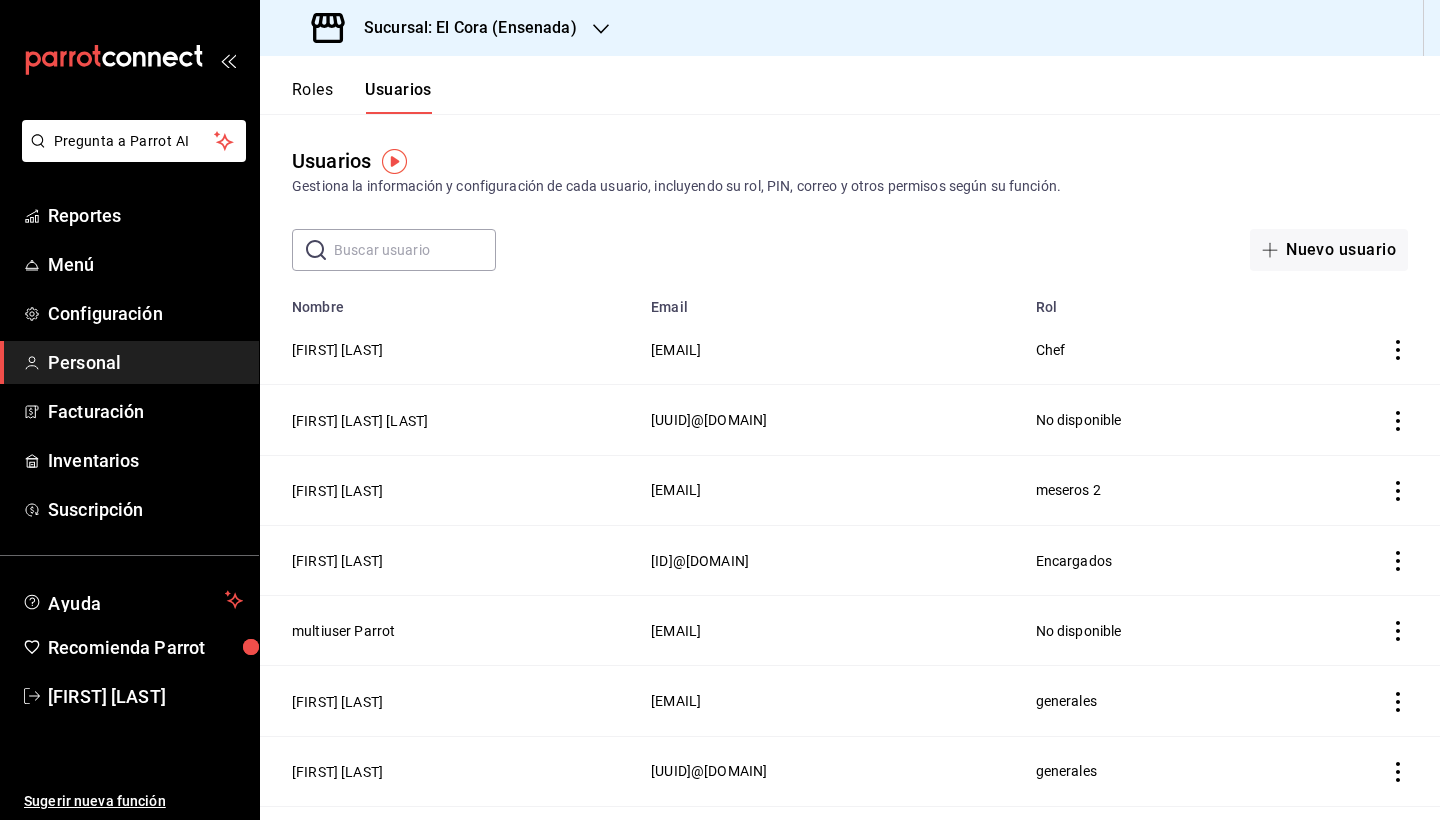 click on "​ ​ Nuevo usuario" at bounding box center (850, 250) 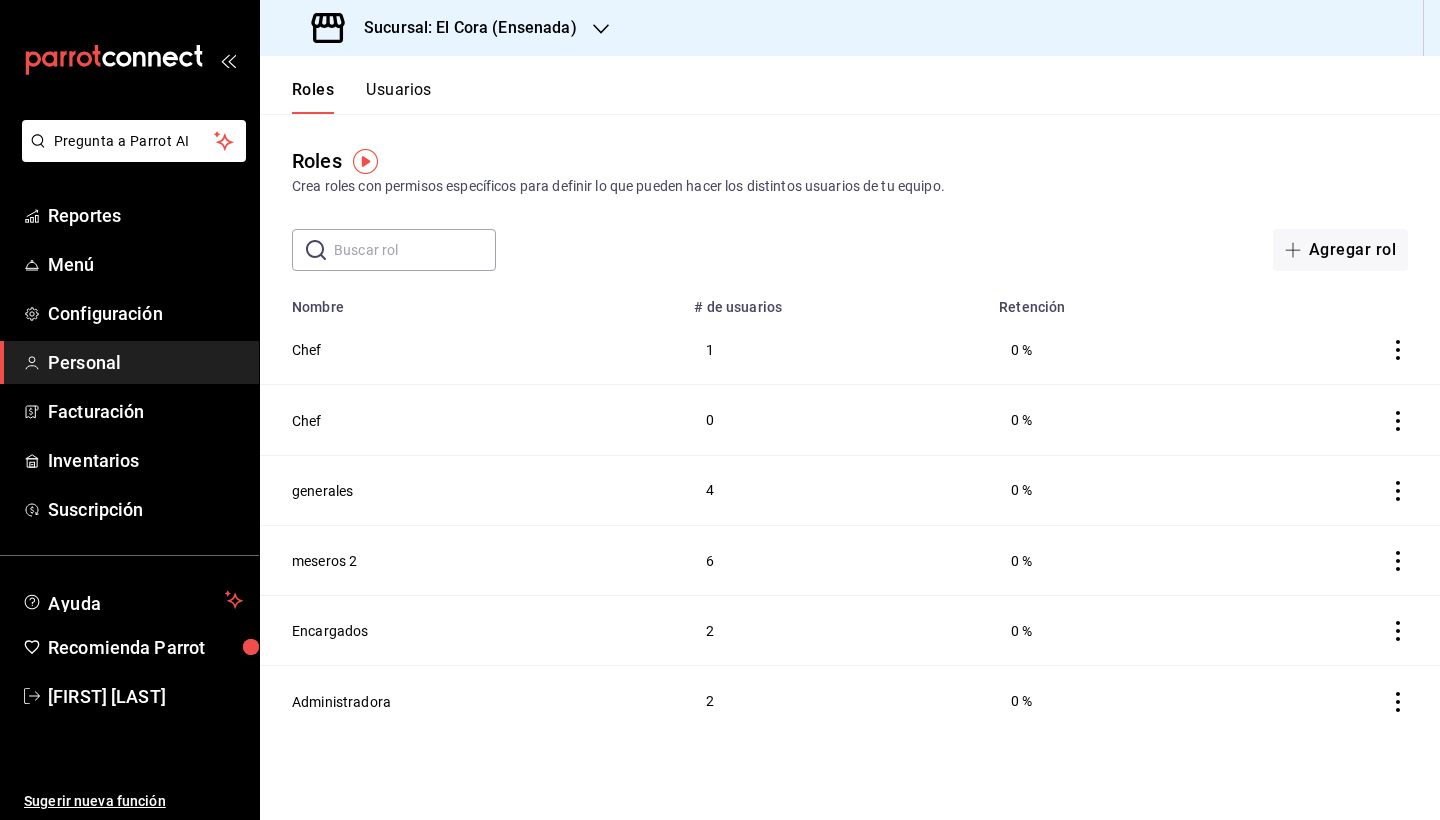 click 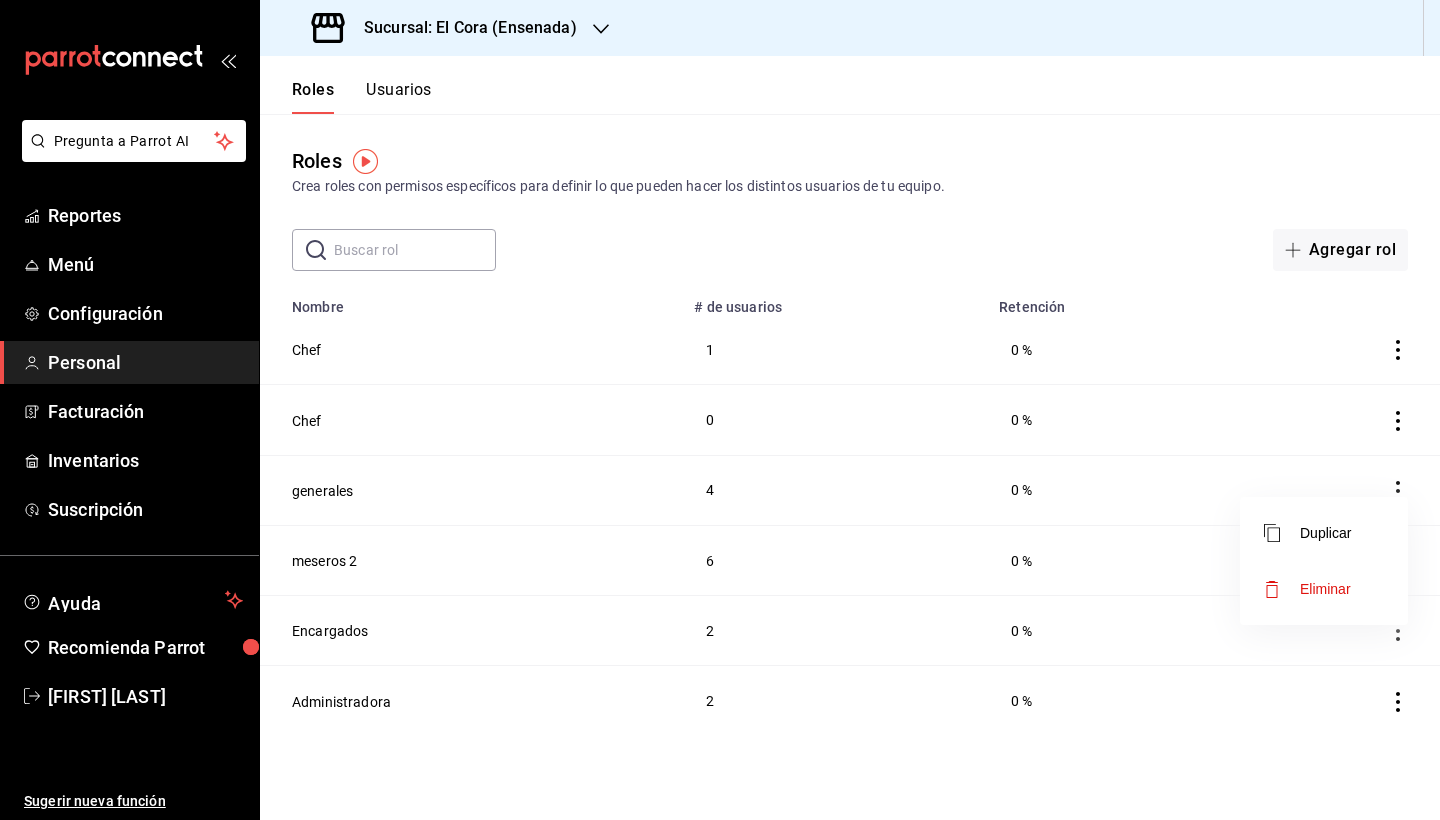 click at bounding box center [720, 410] 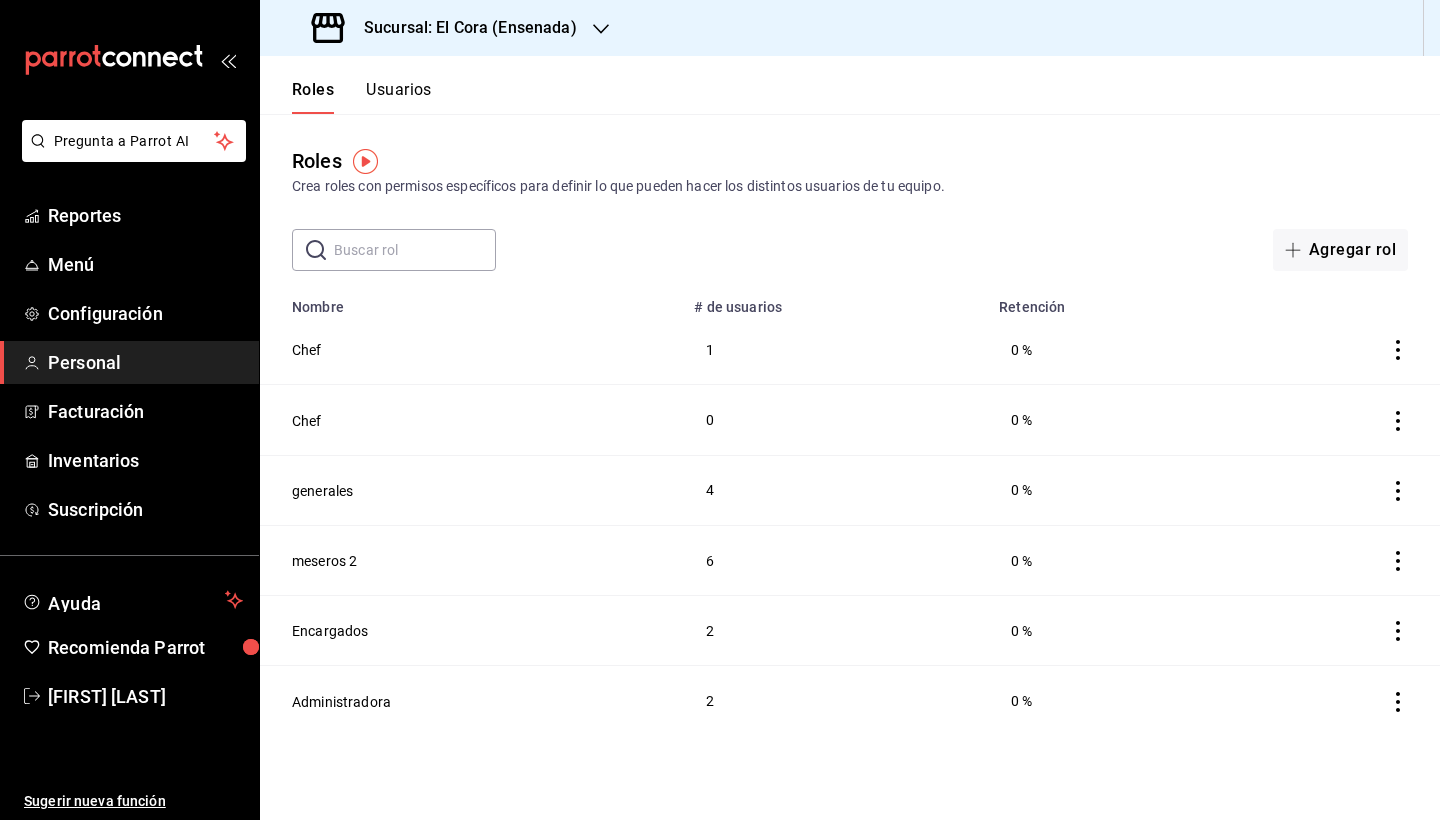 click on "Usuarios" at bounding box center [399, 97] 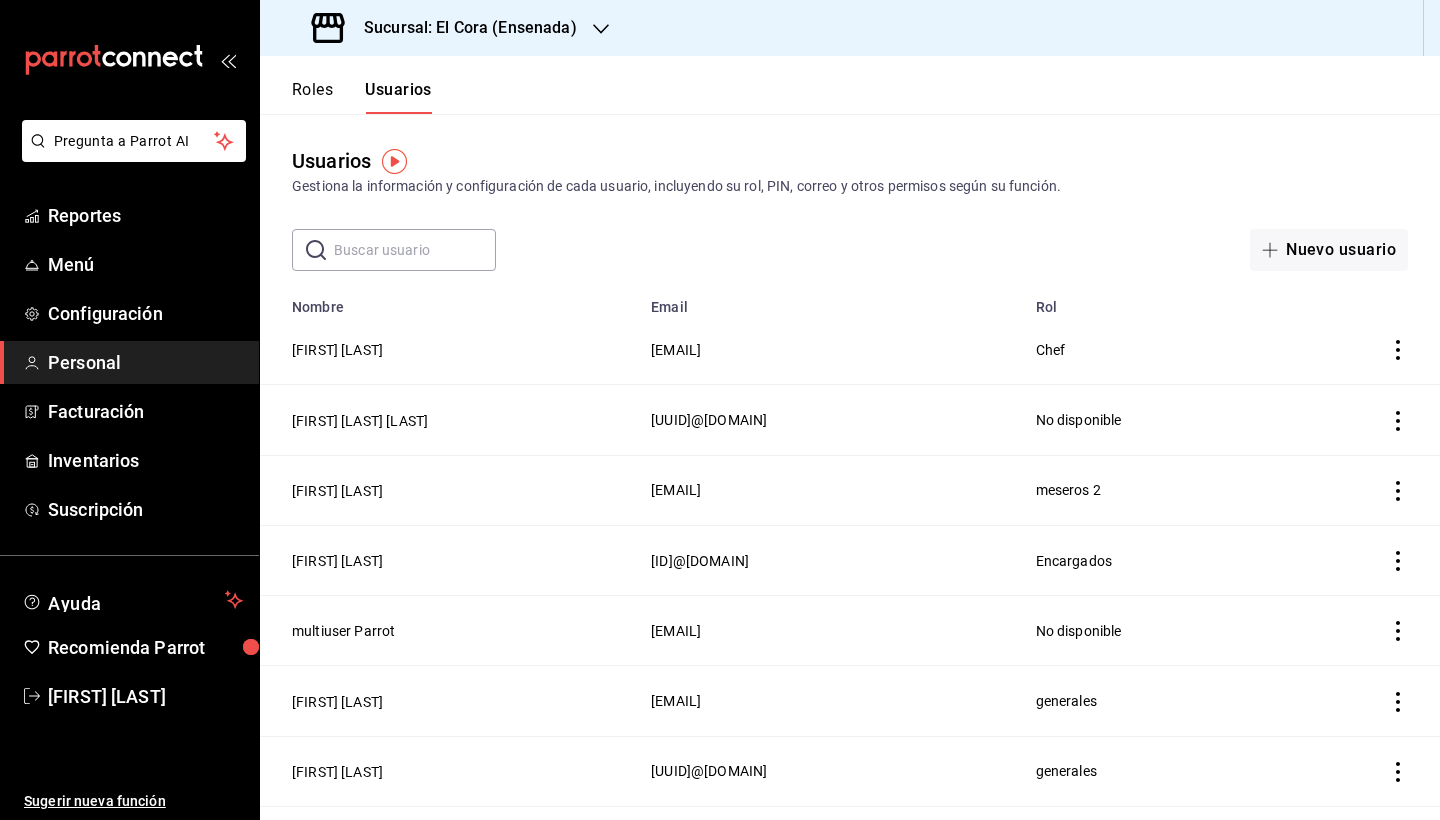 click on "Roles Usuarios" at bounding box center [850, 85] 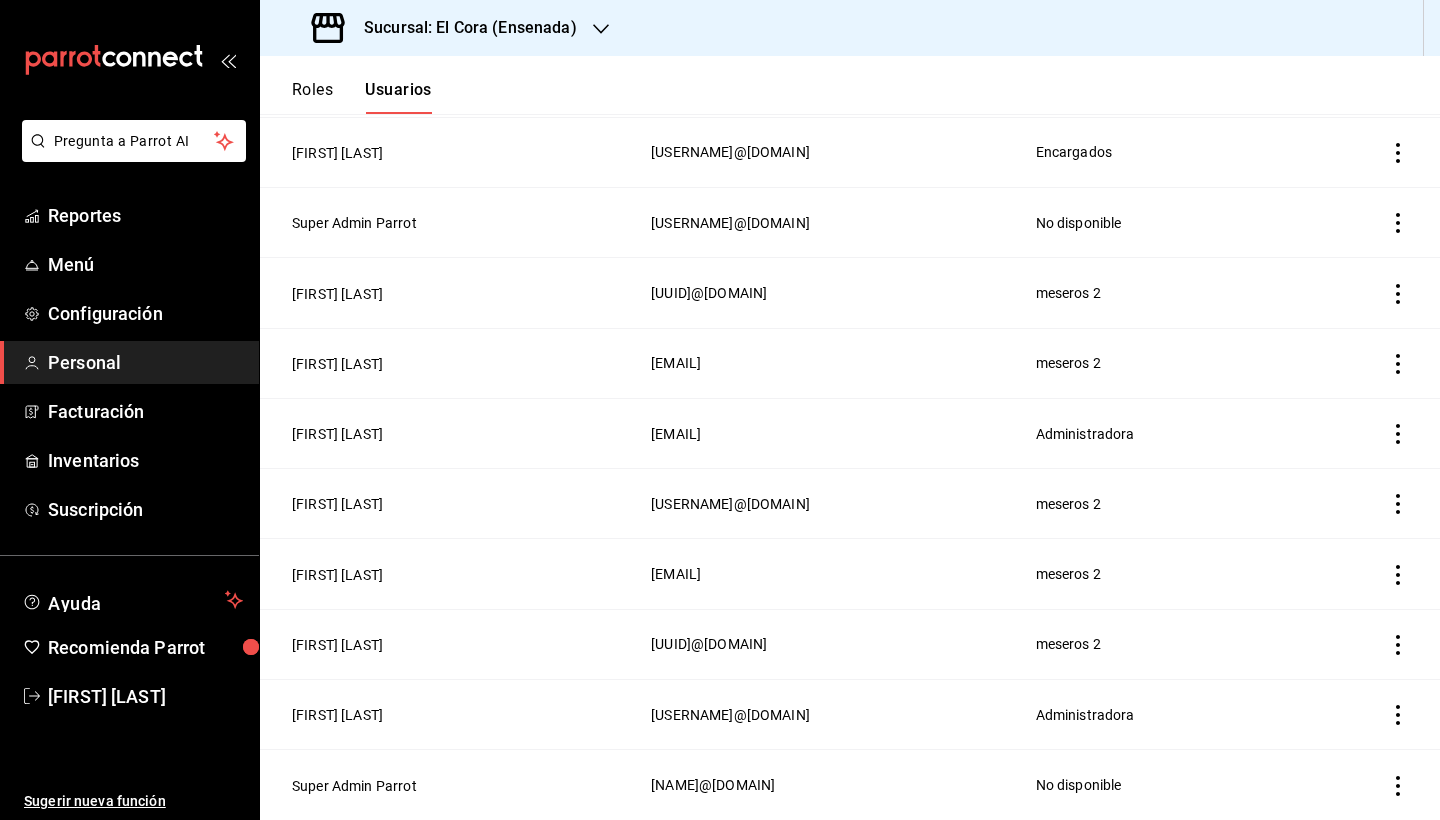 scroll, scrollTop: 830, scrollLeft: 0, axis: vertical 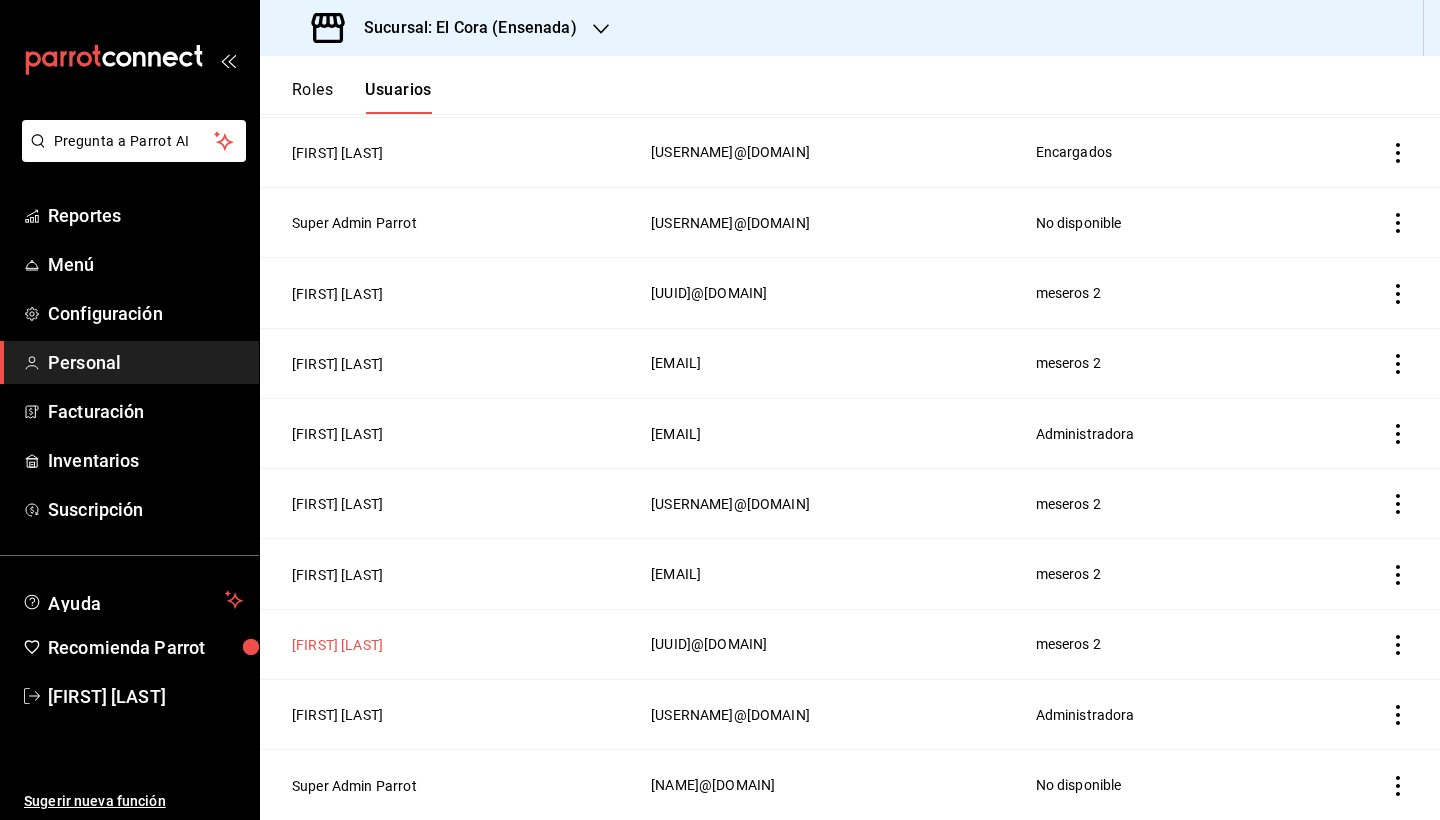 click on "[FIRST] [LAST]" at bounding box center (337, 645) 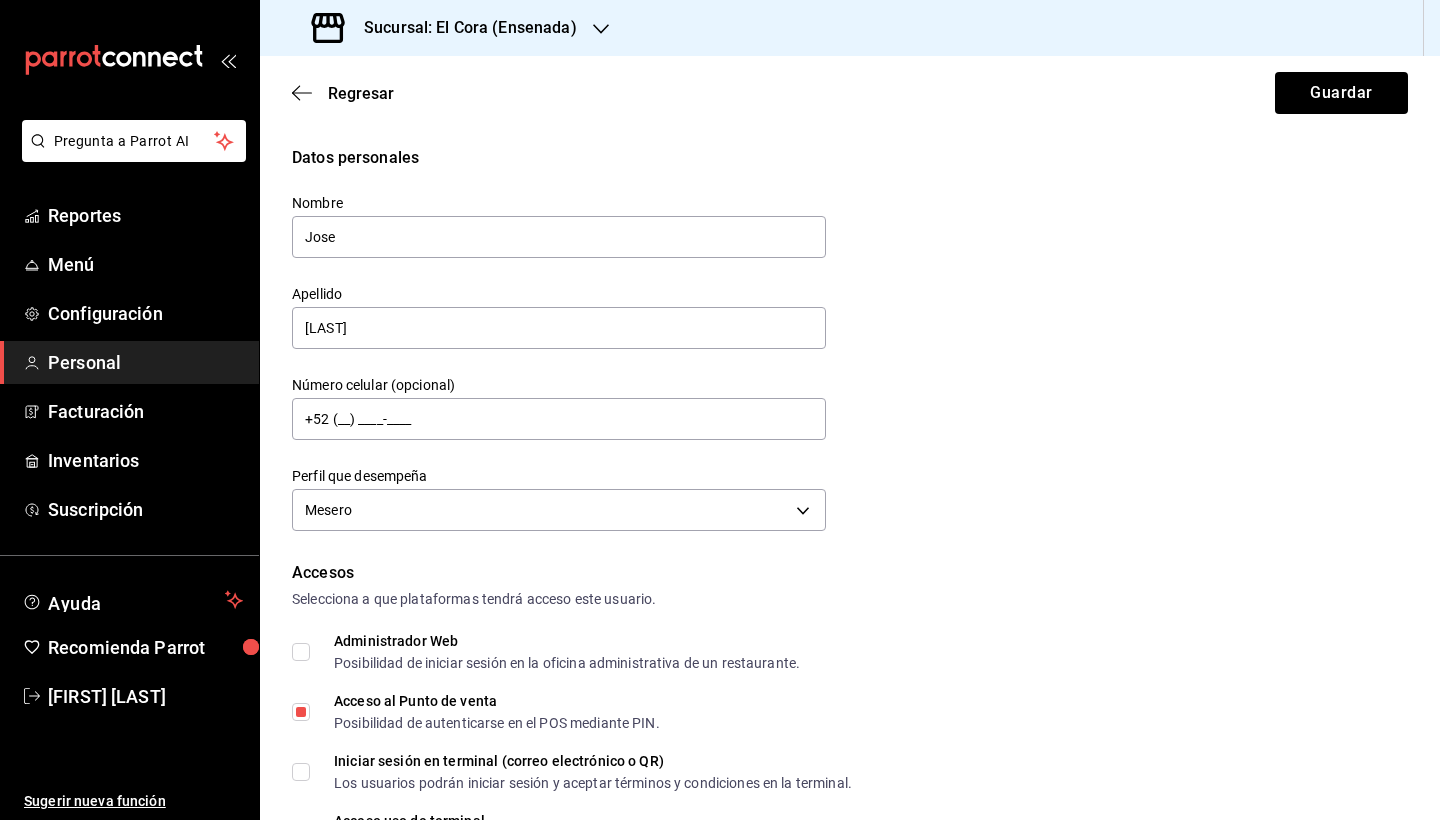 click on "Datos personales Nombre [FIRST] Apellido [LAST] Número celular (opcional) +52 (__) ____-____ Perfil que desempeña Mesero WAITER" at bounding box center (850, 341) 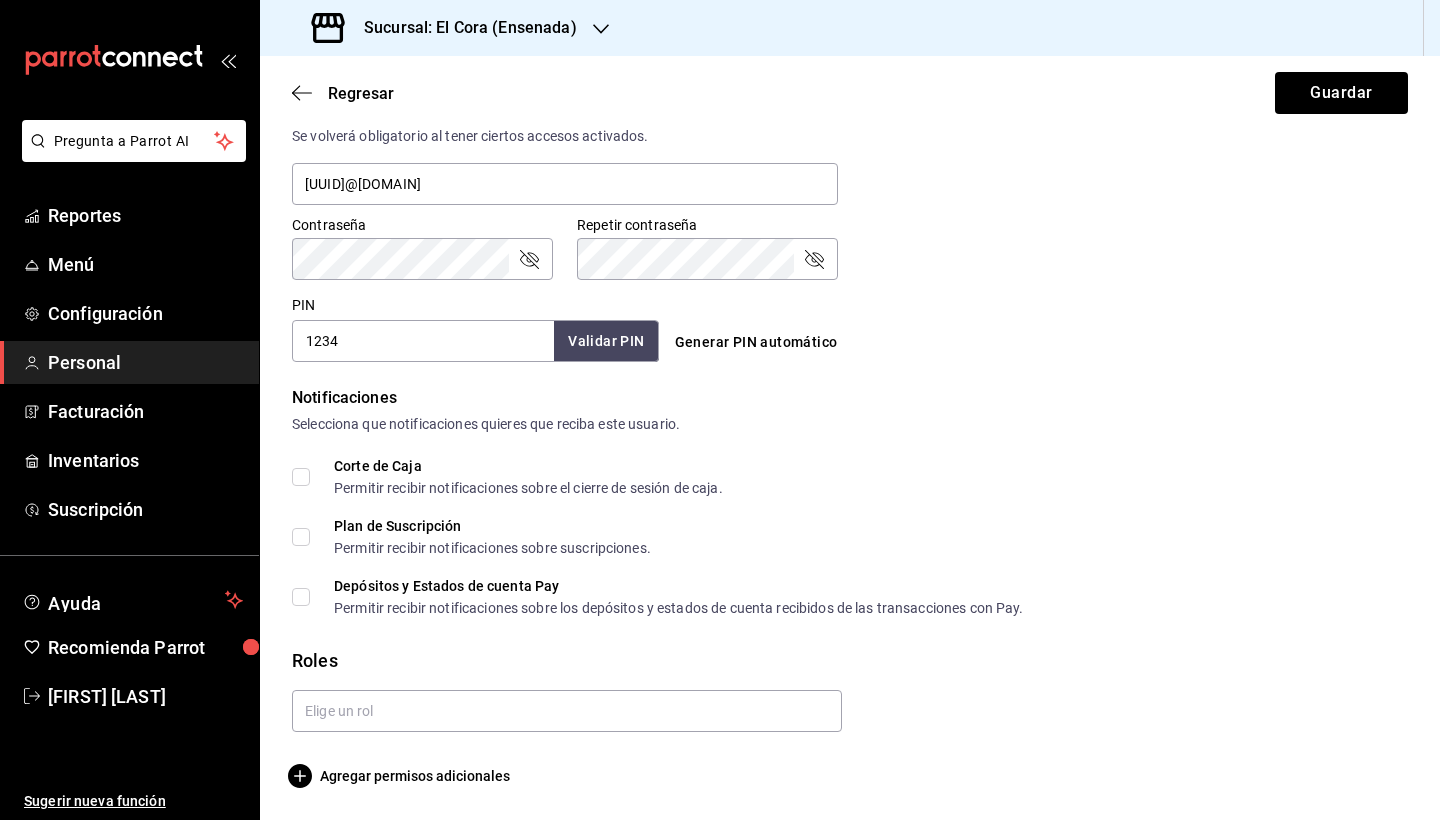 scroll, scrollTop: 778, scrollLeft: 0, axis: vertical 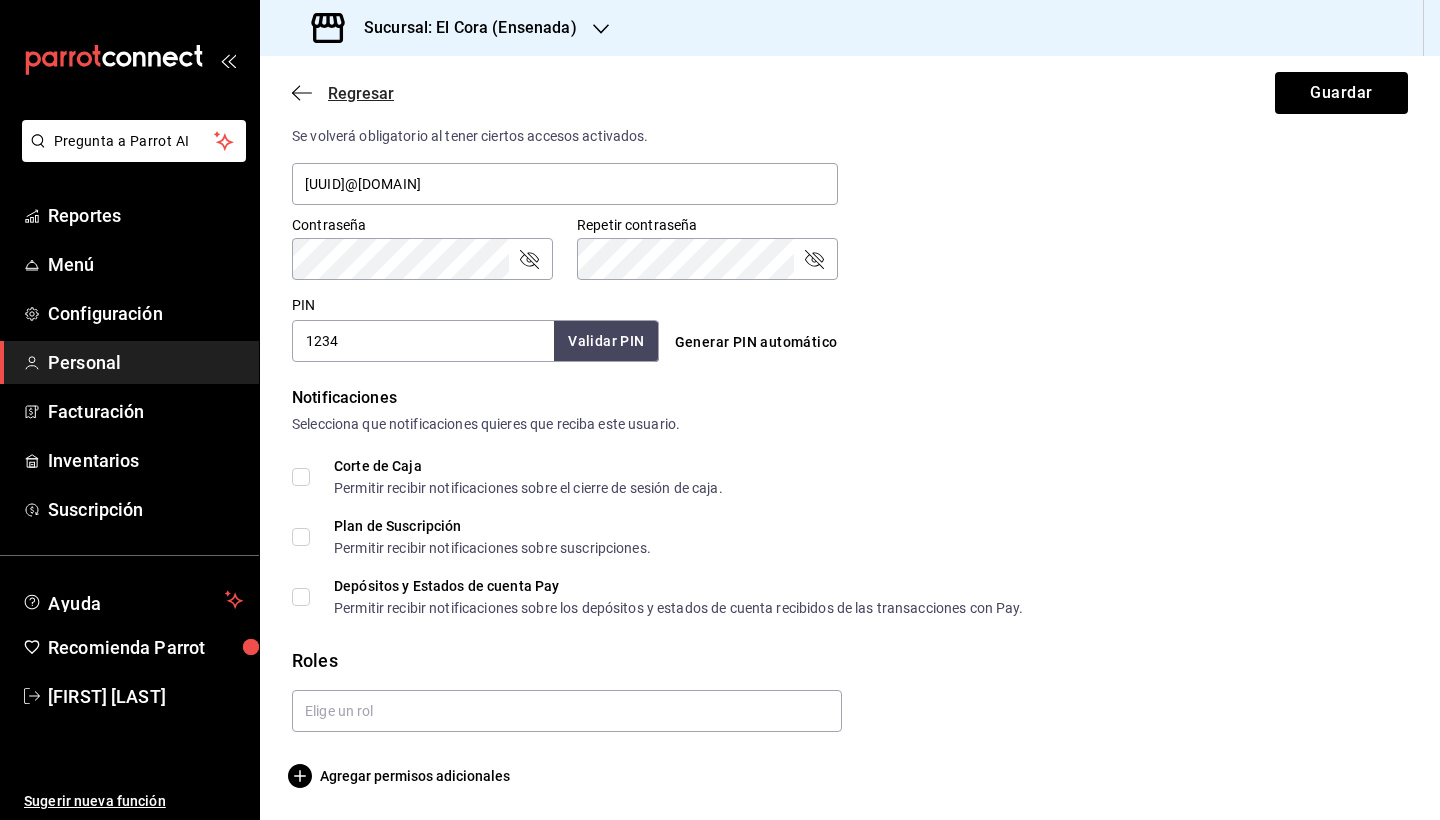 click on "Regresar" at bounding box center [361, 93] 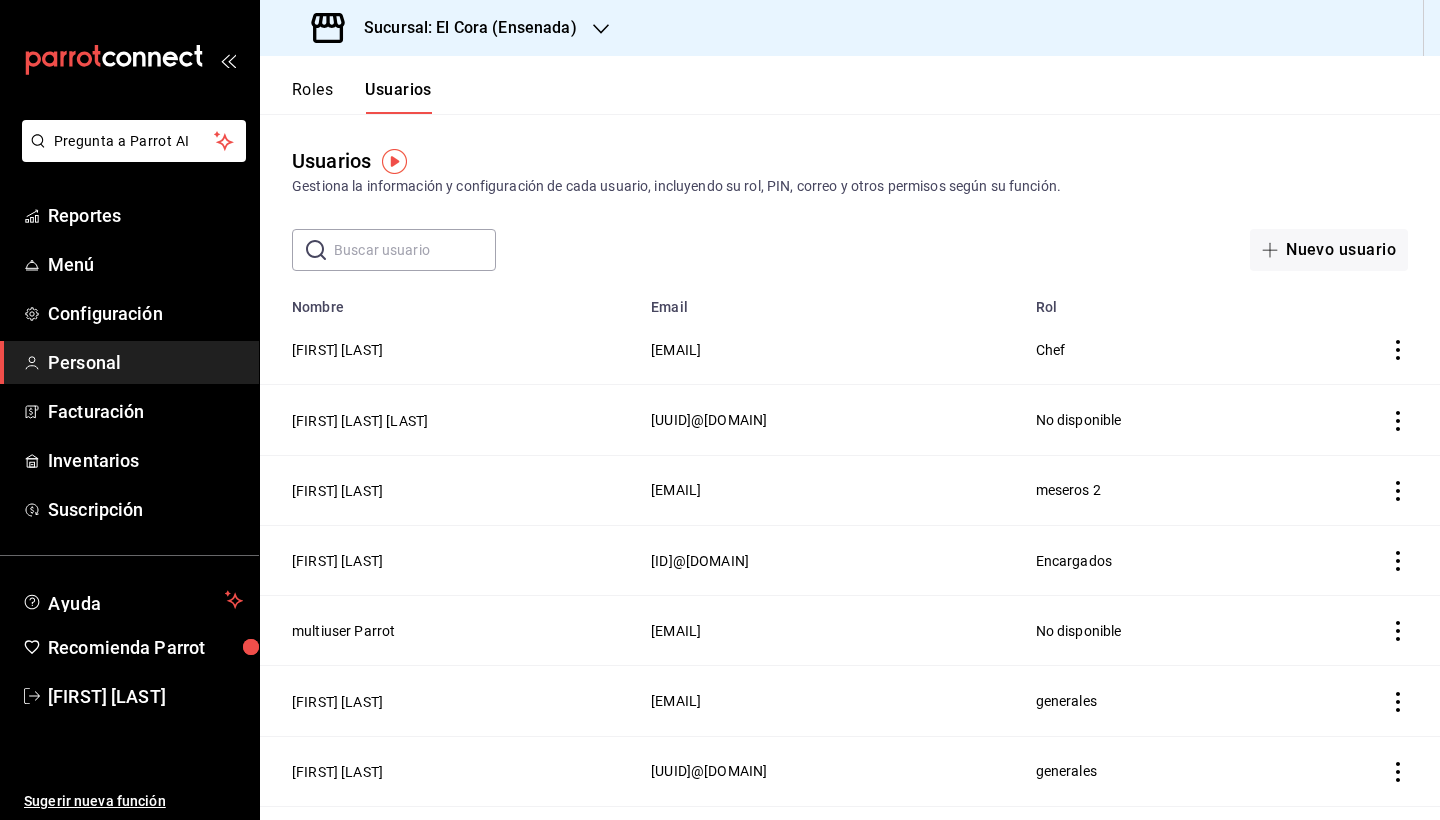 click on "Usuarios Gestiona la información y configuración de cada usuario, incluyendo su rol, PIN, correo y otros permisos según su función. ​ ​ Nuevo usuario" at bounding box center (850, 192) 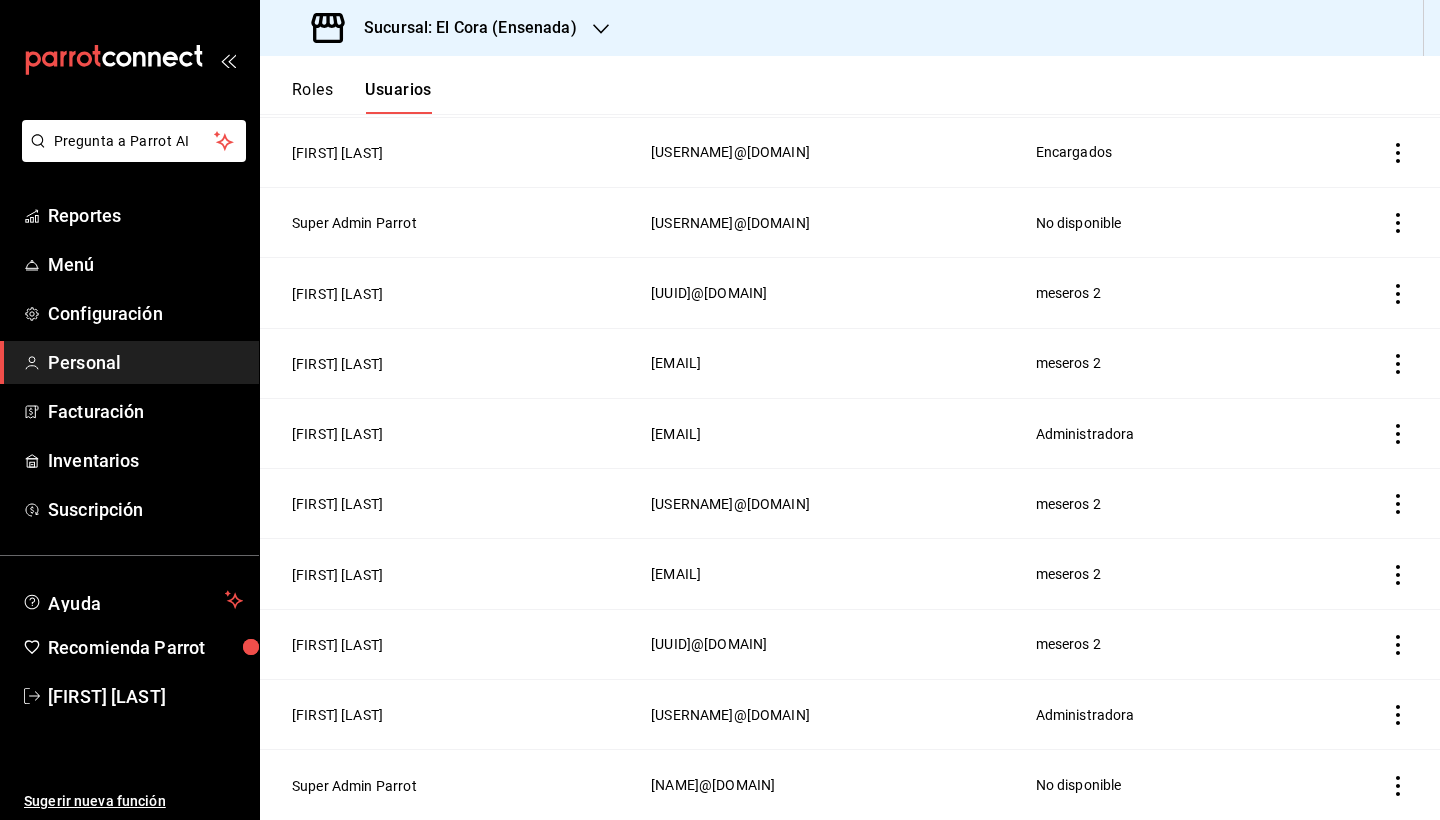 scroll, scrollTop: 830, scrollLeft: 0, axis: vertical 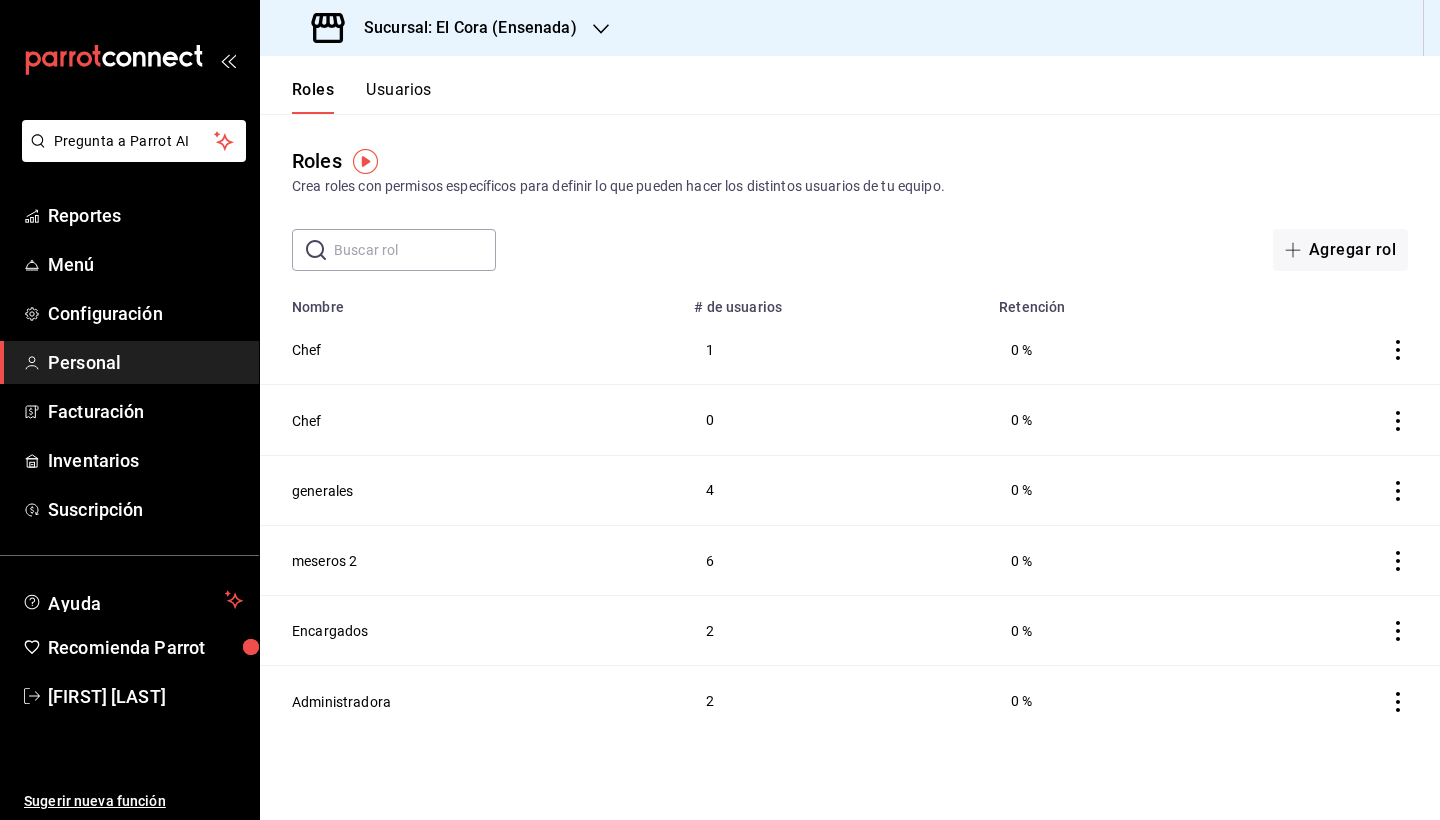 click on "Roles Crea roles con permisos específicos para definir lo que pueden hacer los distintos usuarios de tu equipo. ​ ​ Agregar rol" at bounding box center (850, 192) 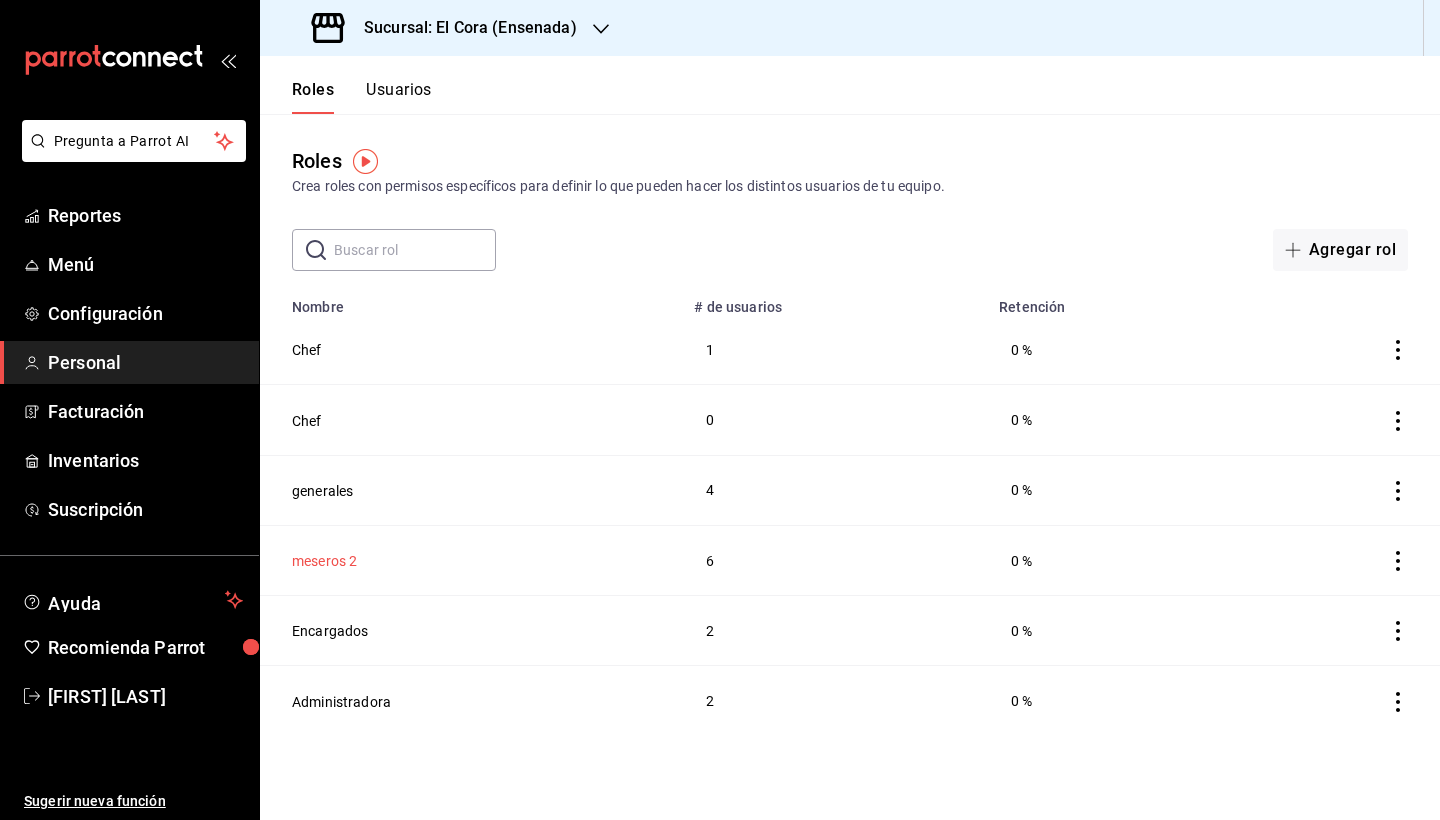 click on "meseros 2" at bounding box center [324, 561] 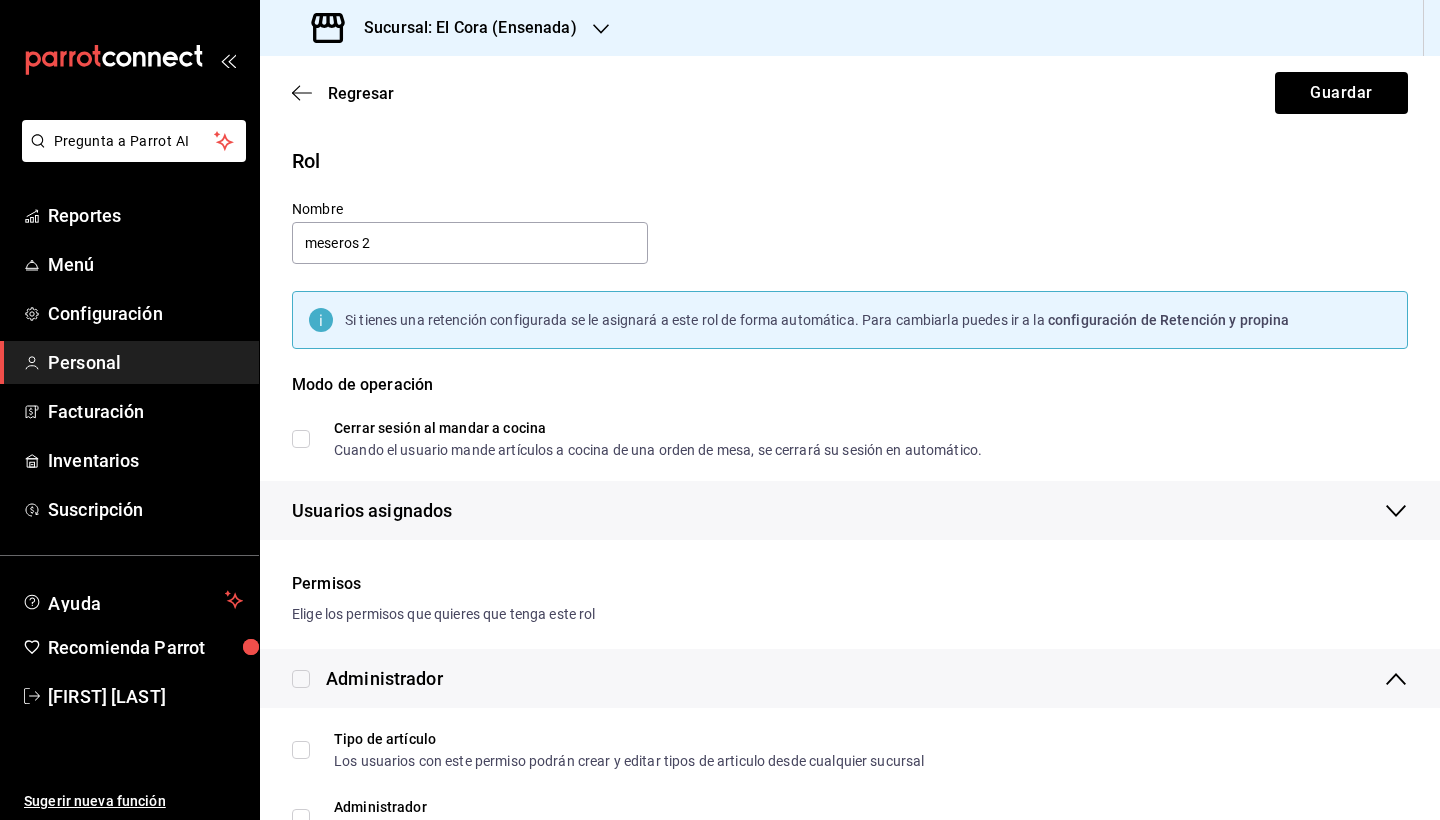 click on "Rol Nombre meseros 2 Si tienes una retención configurada se le asignará a este rol de forma automática. Para cambiarla puedes ir a la   configuración de Retención y propina Modo de operación Cerrar sesión al mandar a cocina Cuando el usuario mande artículos a cocina de una orden de mesa, se cerrará su sesión en automático. Usuarios asignados lluvia silva [FIRST] [LAST] Brayan Trejo Antonio Alatorre Roxana Silva Jose Chávez" at bounding box center (838, 331) 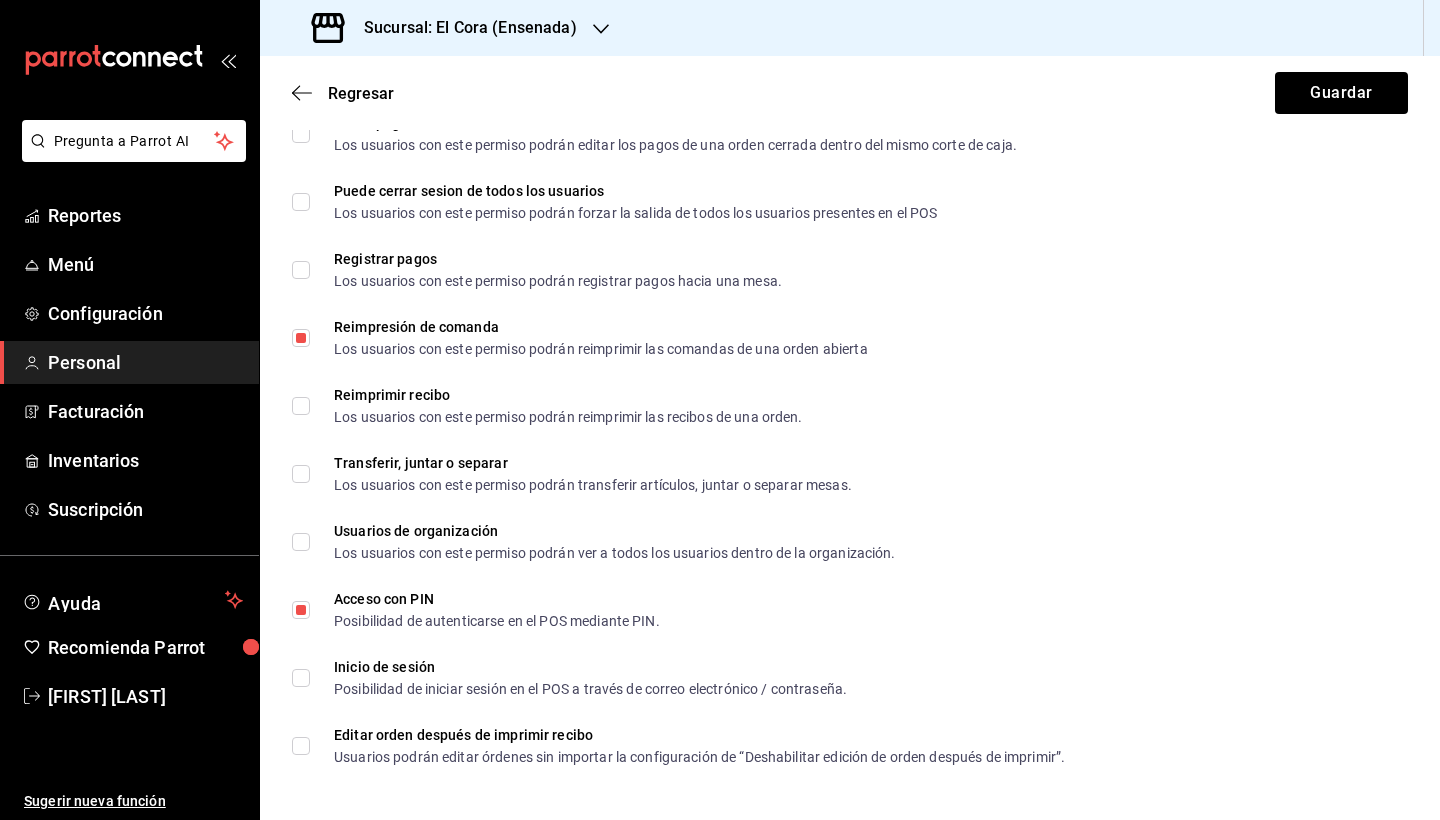 scroll, scrollTop: 3521, scrollLeft: 0, axis: vertical 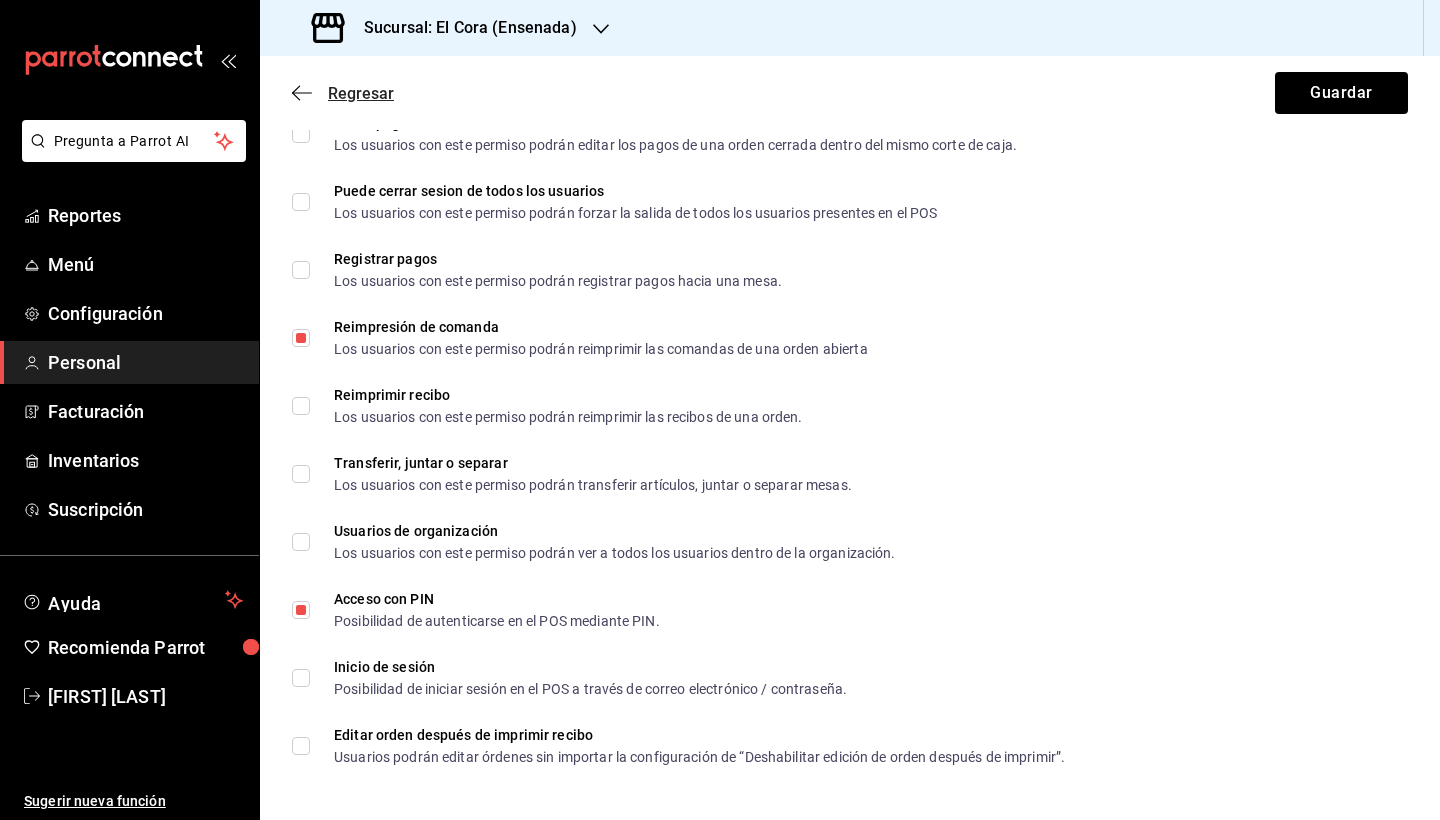 click on "Regresar" at bounding box center (361, 93) 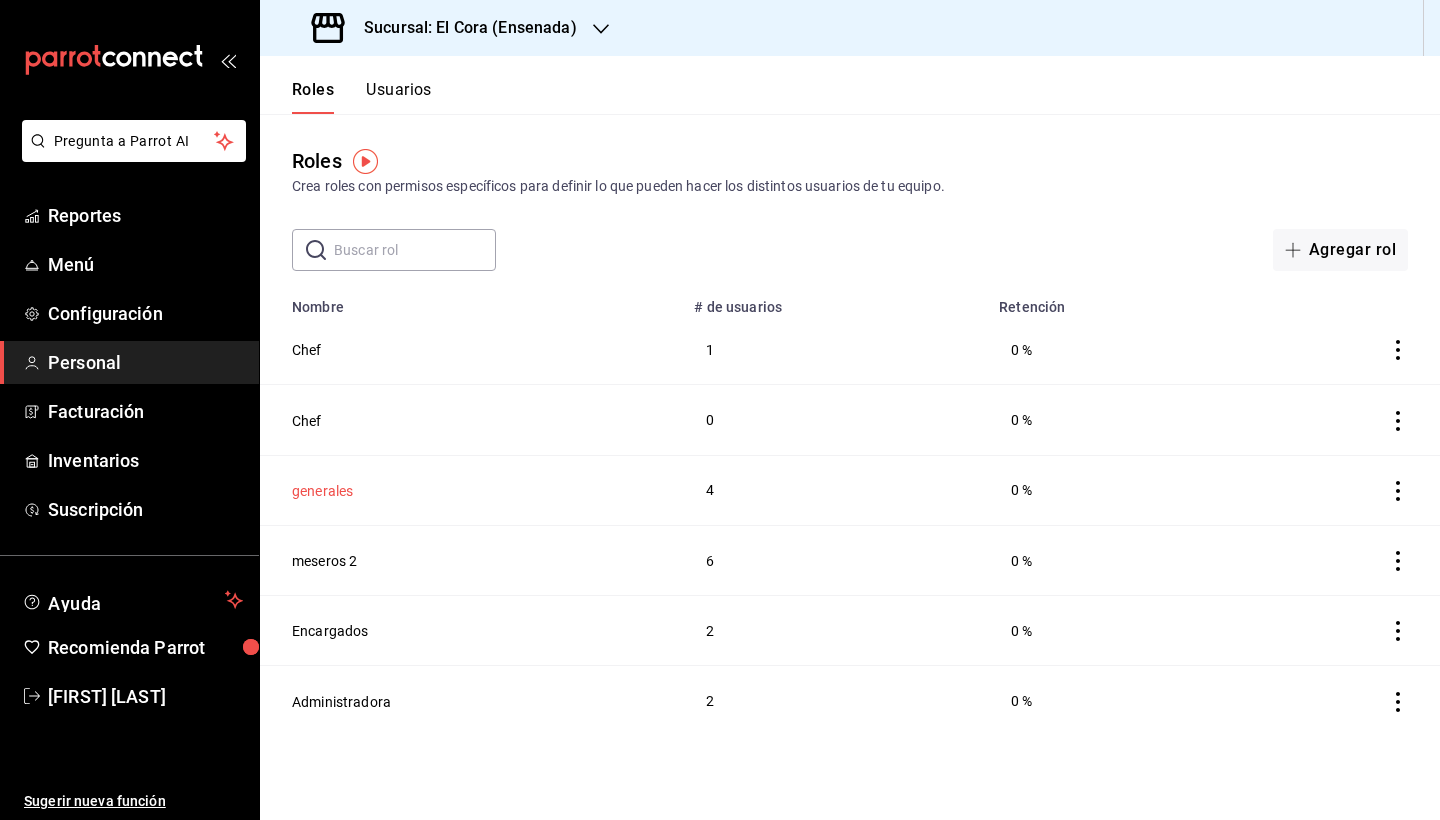click on "generales" at bounding box center (322, 491) 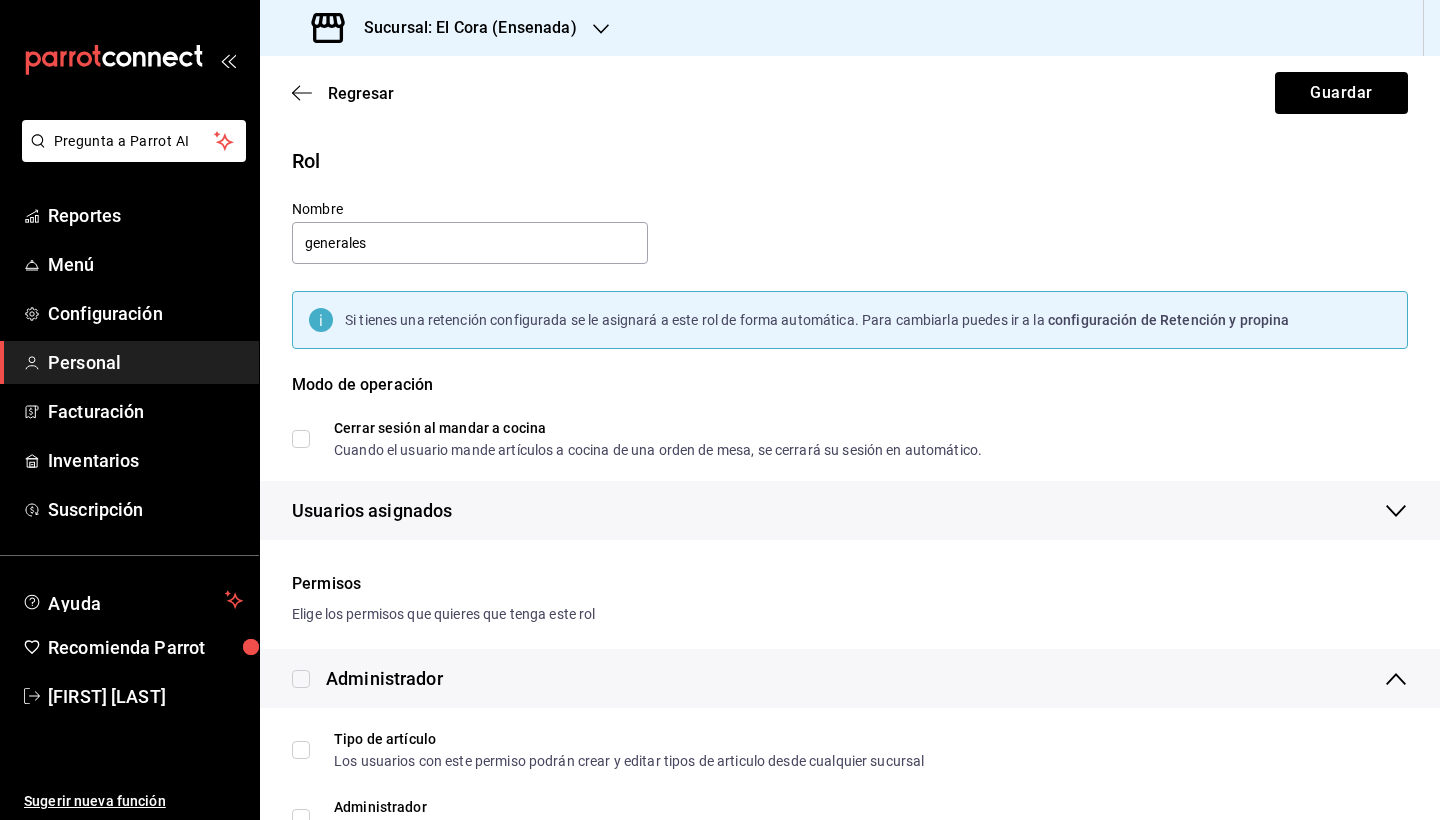 click on "Rol Nombre generales Si tienes una retención configurada se le asignará a este rol de forma automática. Para cambiarla puedes ir a la   configuración de Retención y propina Modo de operación Cerrar sesión al mandar a cocina Cuando el usuario mande artículos a cocina de una orden de mesa, se cerrará su sesión en automático. Usuarios asignados Armida Acosta Ruiz María Elvia Fuentes Pérez [FIRST] [LAST] Biridiana Sánchez" at bounding box center (838, 331) 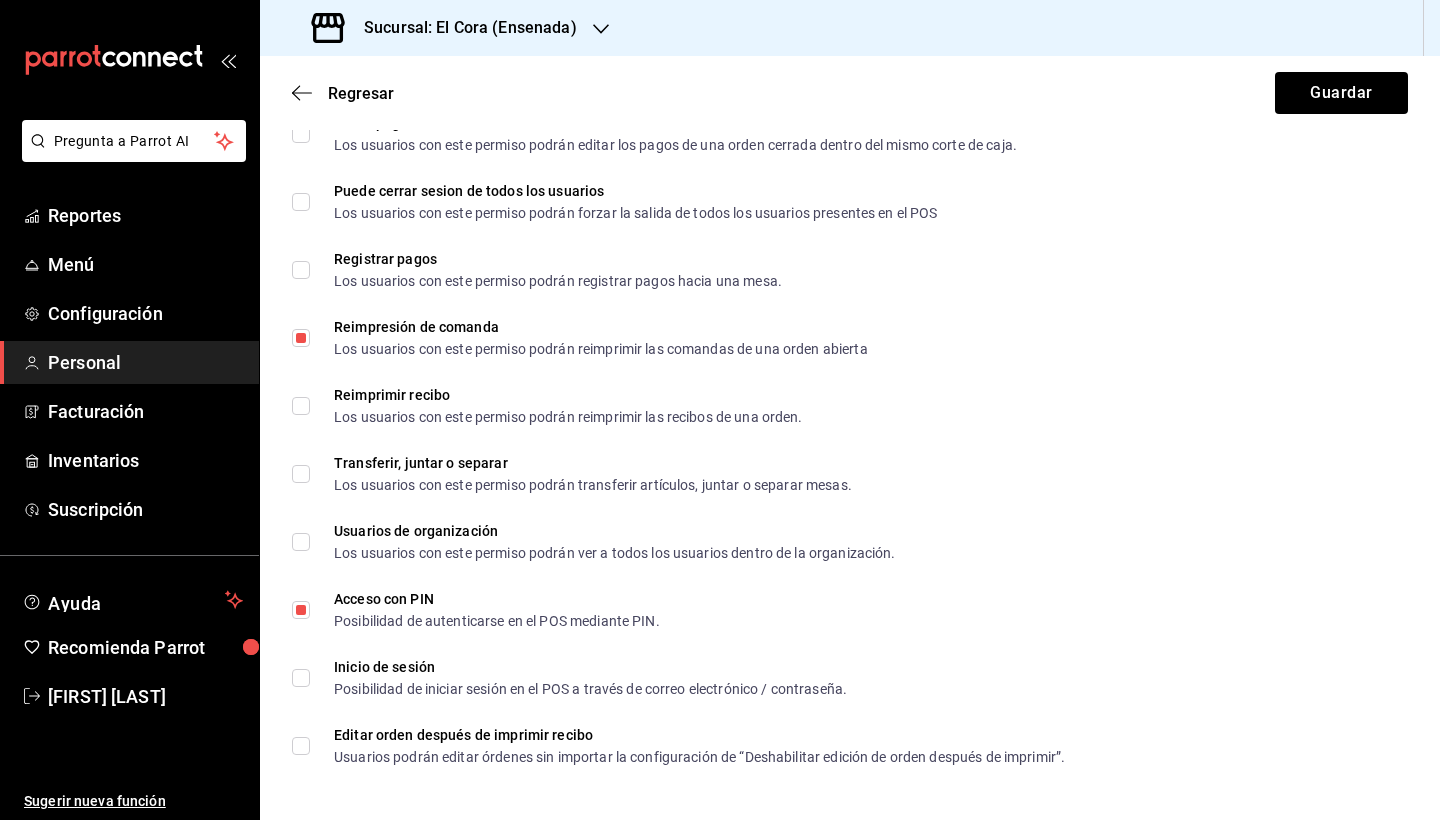 scroll, scrollTop: 3521, scrollLeft: 0, axis: vertical 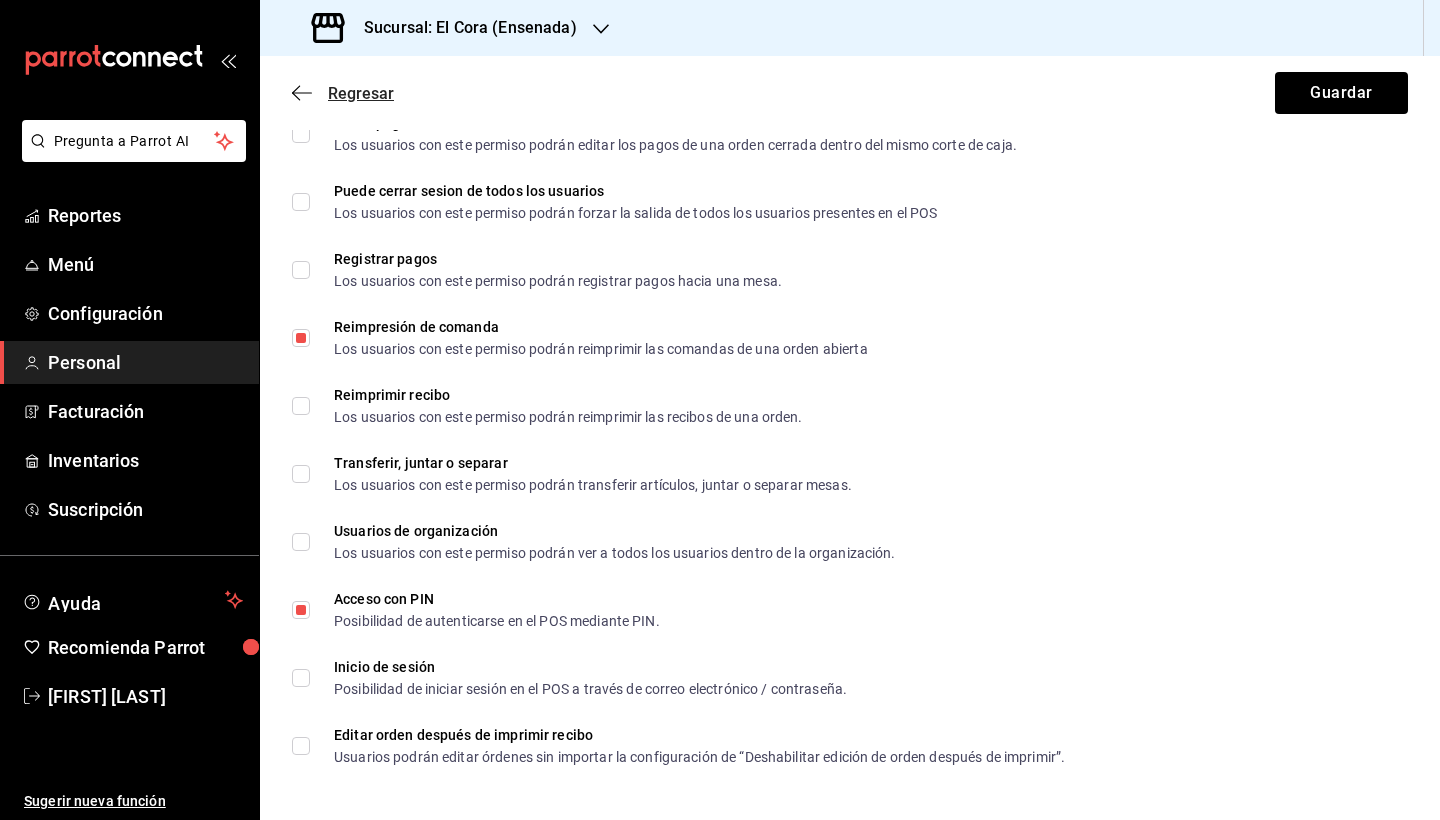 click on "Regresar" at bounding box center (361, 93) 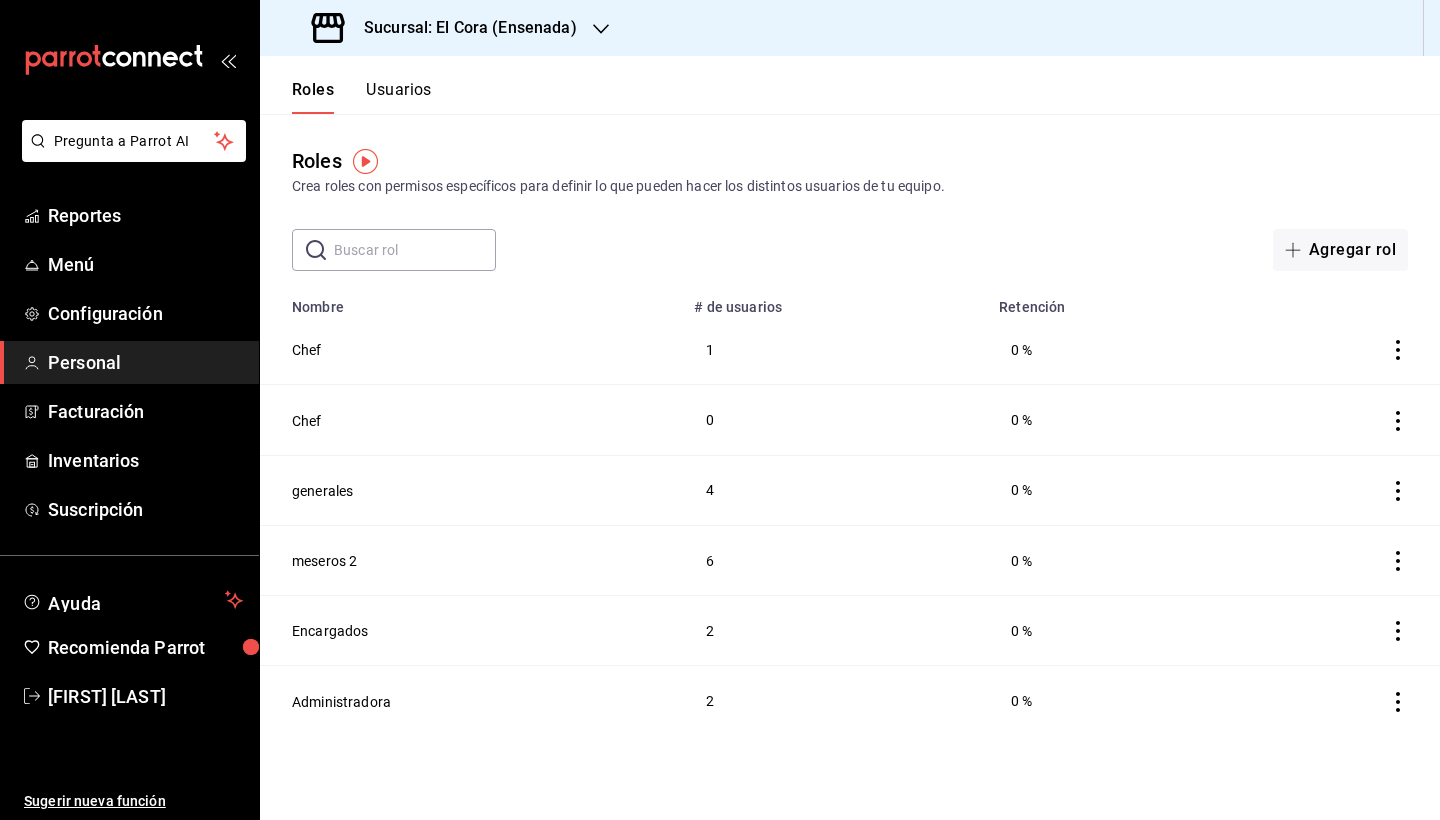 click 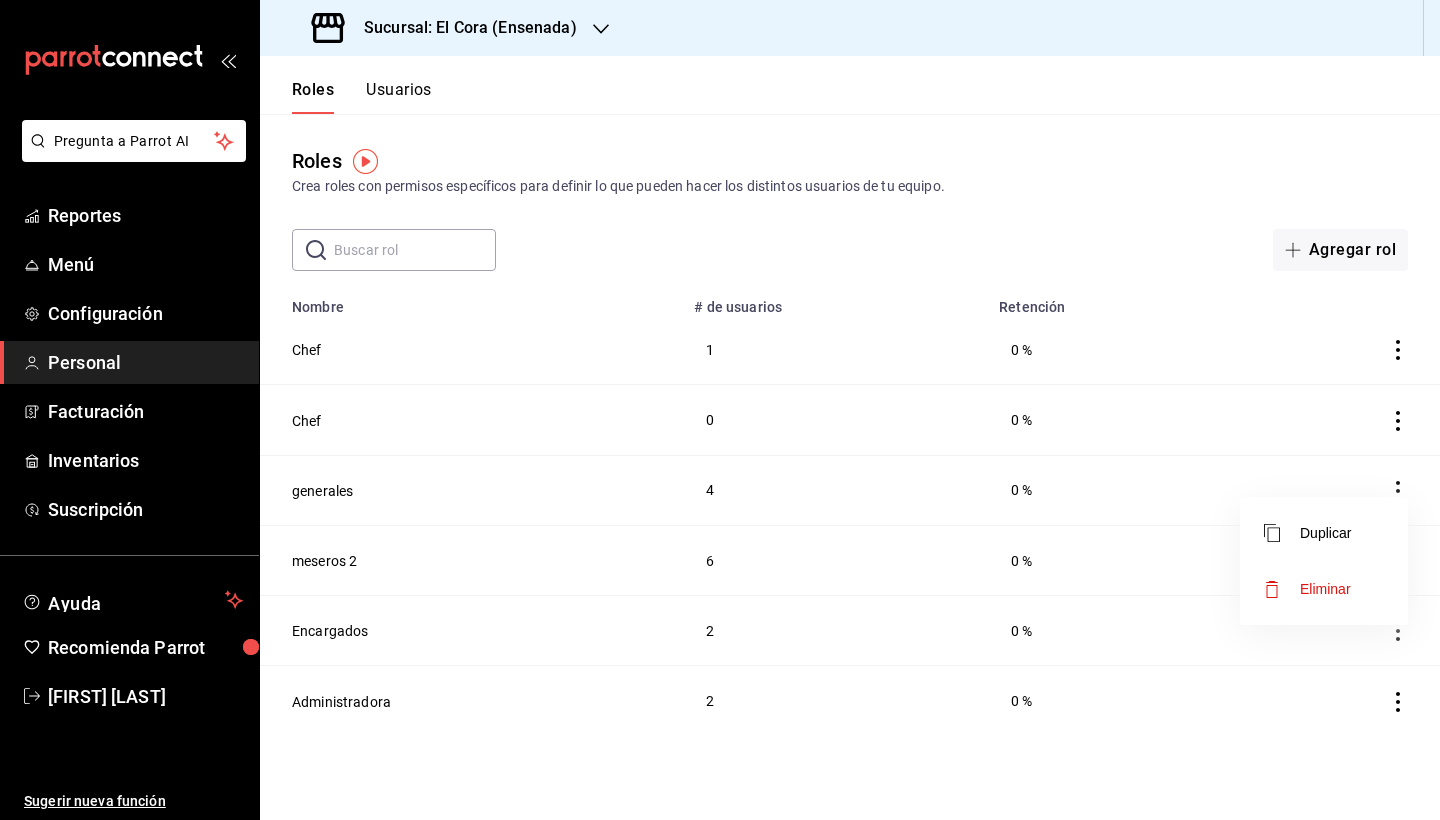 click at bounding box center [720, 410] 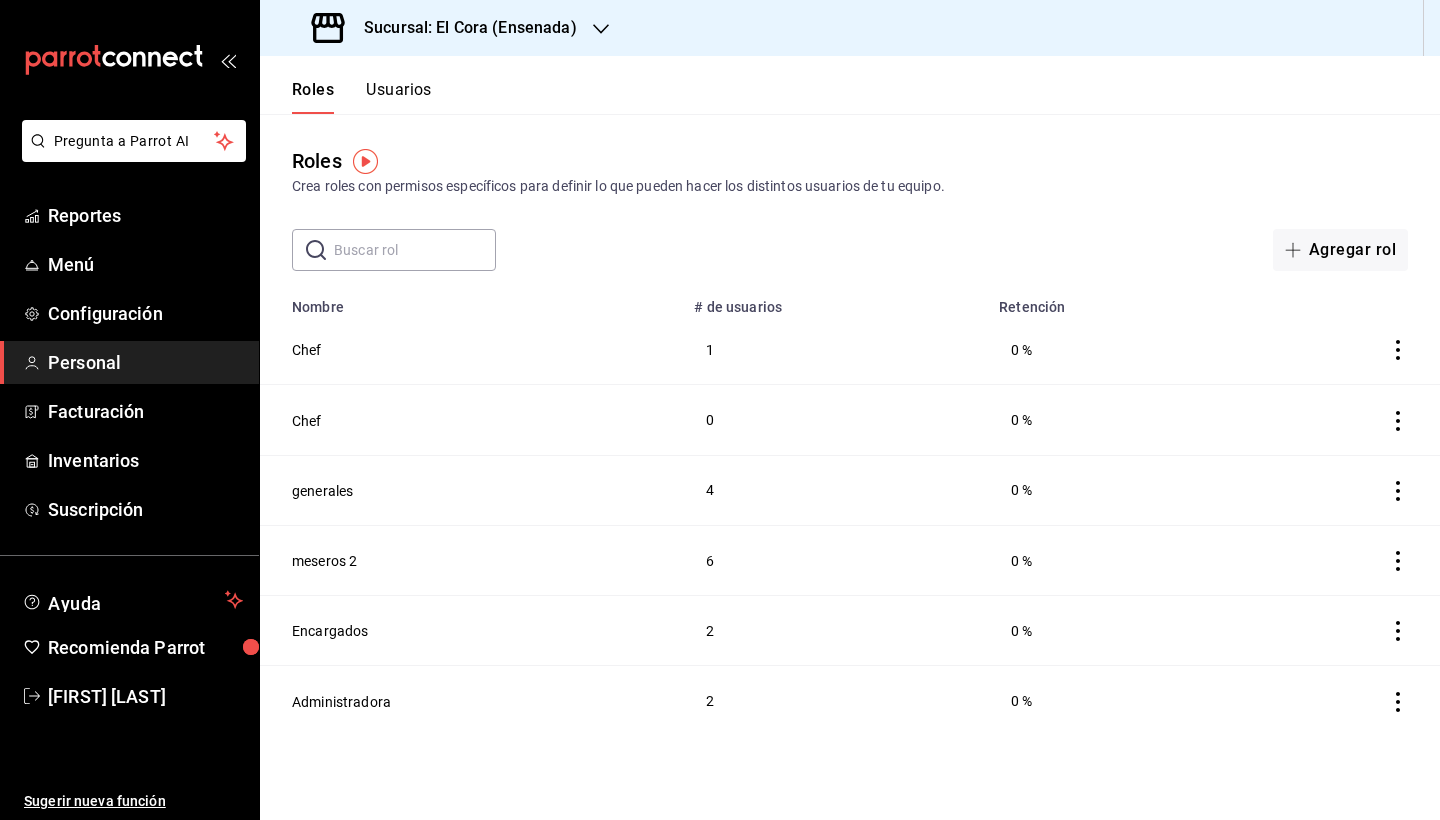 click on "Usuarios" at bounding box center (399, 97) 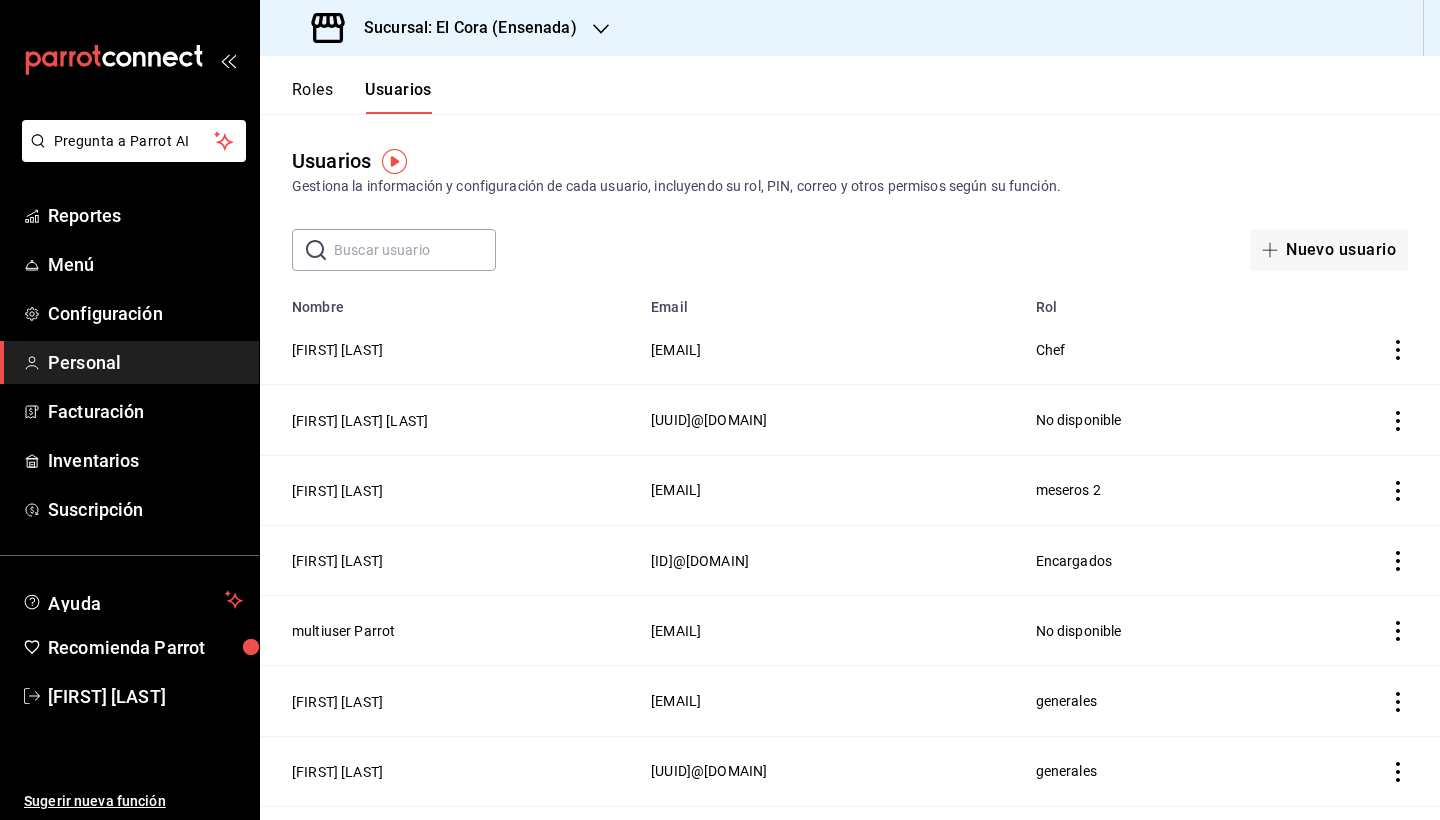click on "Usuarios Gestiona la información y configuración de cada usuario, incluyendo su rol, PIN, correo y otros permisos según su función. ​ ​ Nuevo usuario" at bounding box center [850, 192] 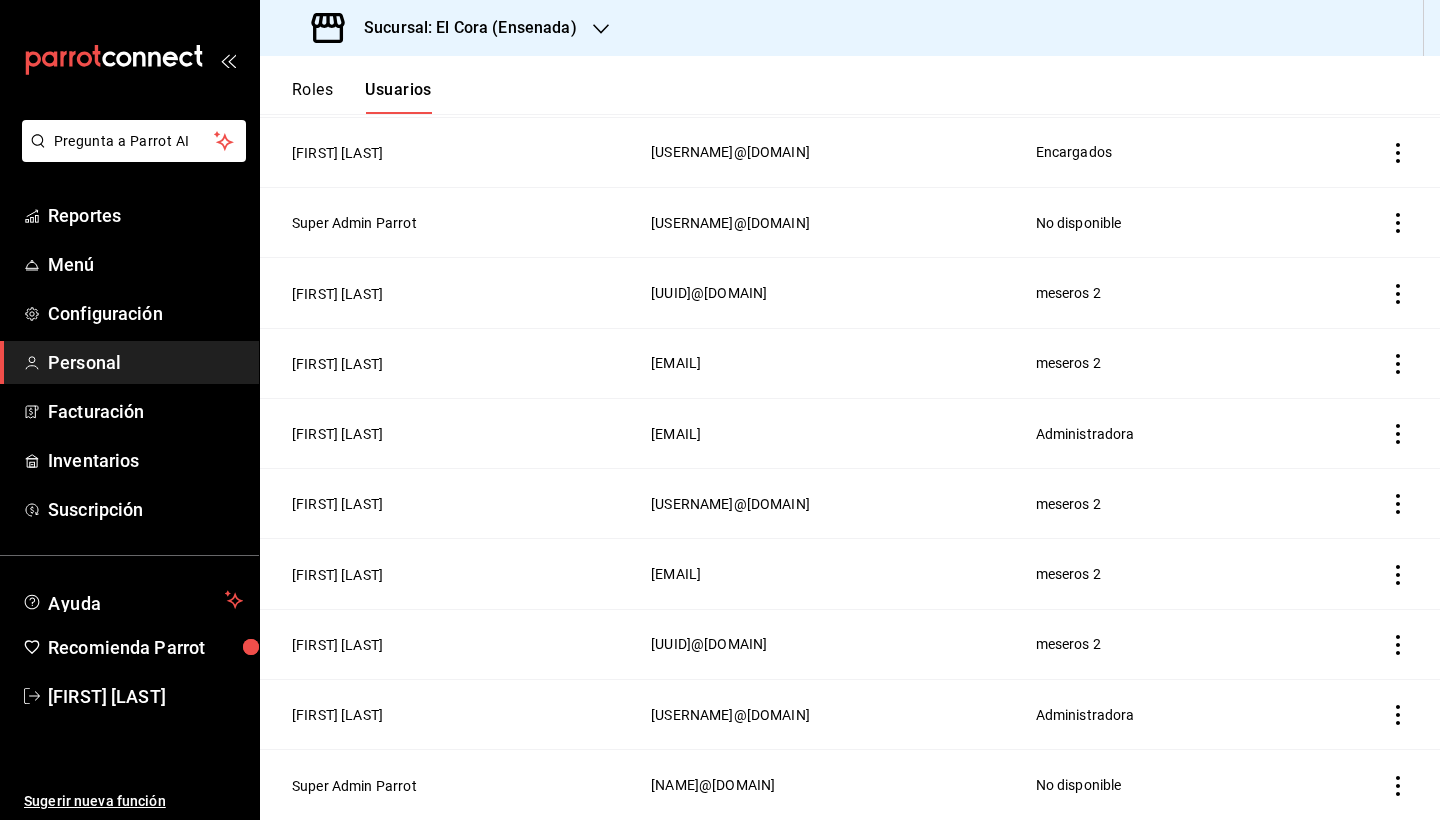 scroll, scrollTop: 830, scrollLeft: 0, axis: vertical 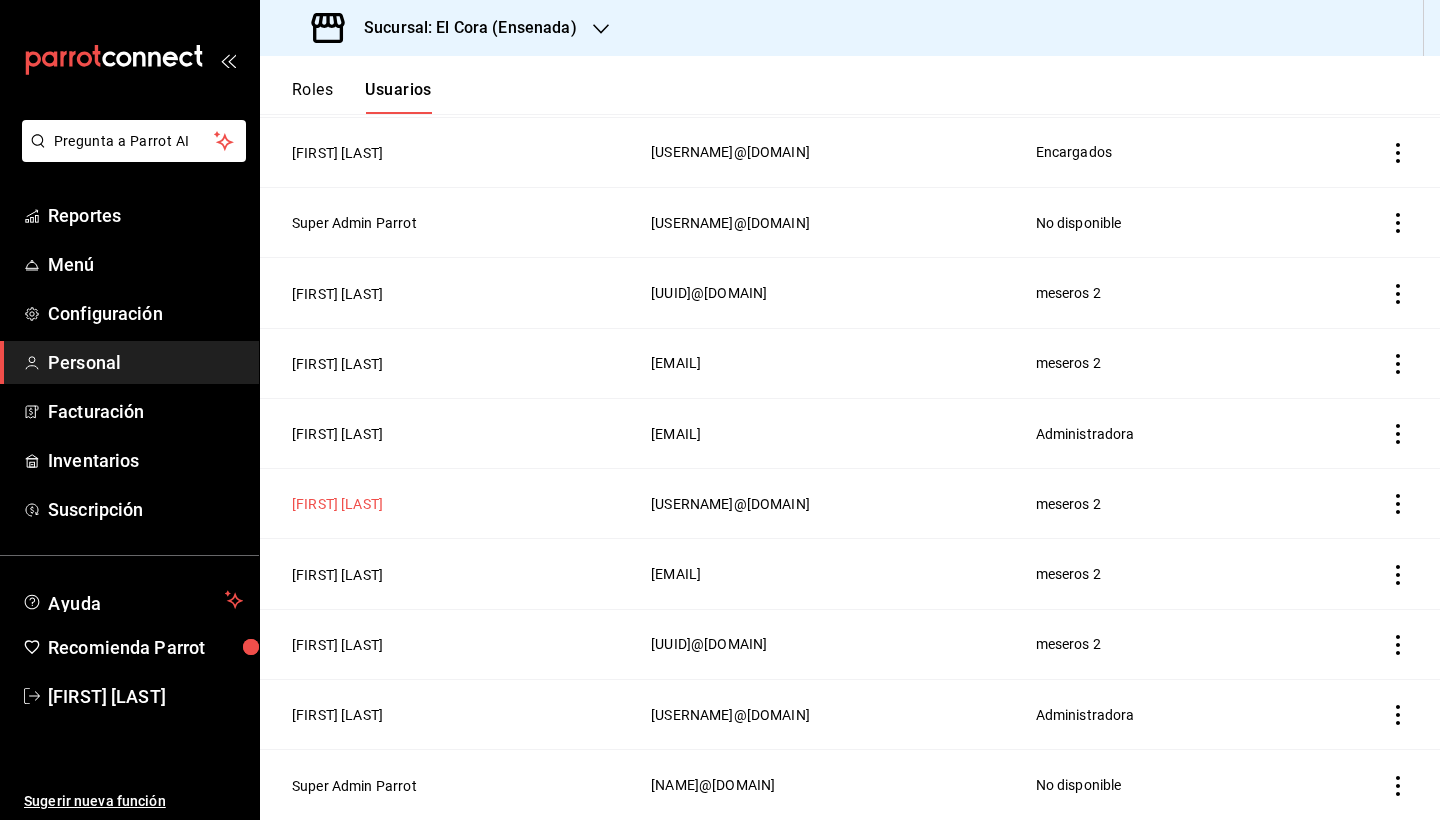 click on "[FIRST] [LAST]" at bounding box center [337, 504] 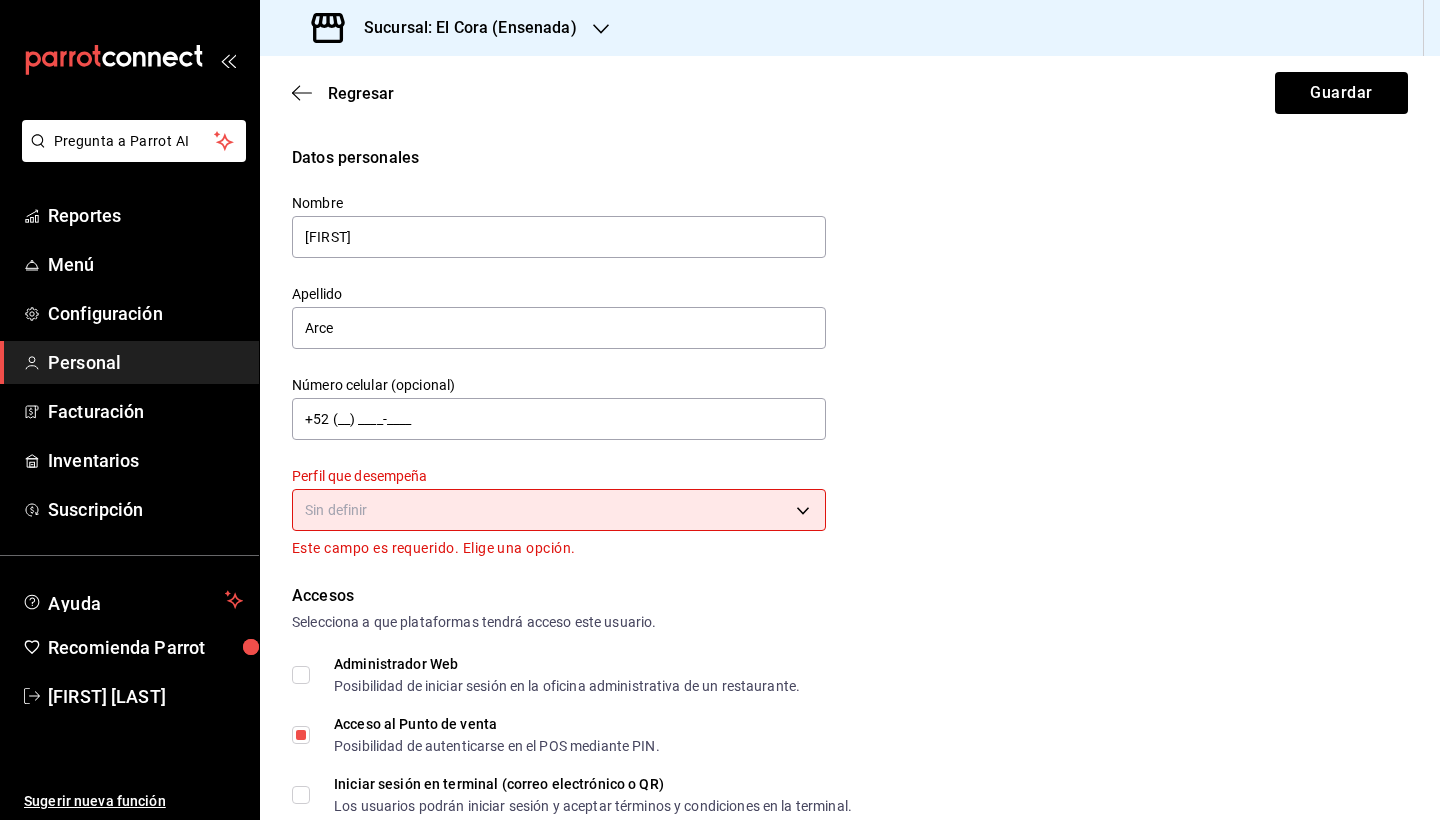click on "Selecciona a que plataformas tendrá acceso este usuario." at bounding box center [850, 622] 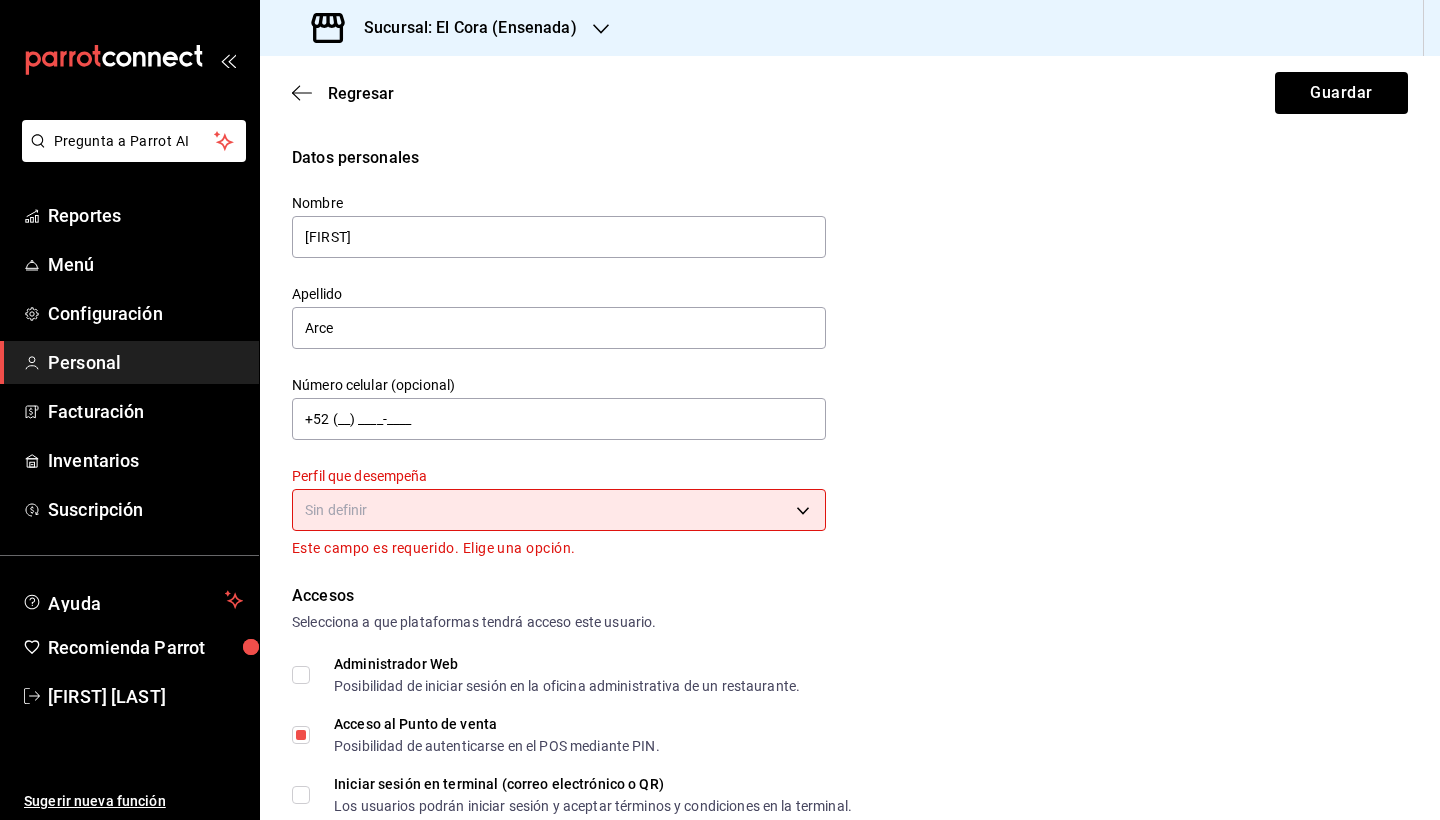 click on "Datos personales Nombre [FIRST] Apellido [LAST] Número celular (opcional) [PHONE] Perfil que desempeña Sin definir Este campo es requerido. Elige una opción. Accesos Selecciona a que plataformas tendrá acceso este usuario. Administrador Web Posibilidad de iniciar sesión en la oficina administrativa de un restaurante.  Acceso al Punto de venta Posibilidad de autenticarse en el POS mediante PIN.  Iniciar sesión en terminal (correo electrónico o QR) Los usuarios podrán iniciar sesión y aceptar términos y condiciones en la terminal. Acceso uso de terminal Los usuarios podrán acceder y utilizar la terminal para visualizar y procesar pagos de sus órdenes. Correo electrónico Se volverá obligatorio al tener ciertos accesos activados. Contraseña Contraseña PIN [PIN]" at bounding box center [720, 410] 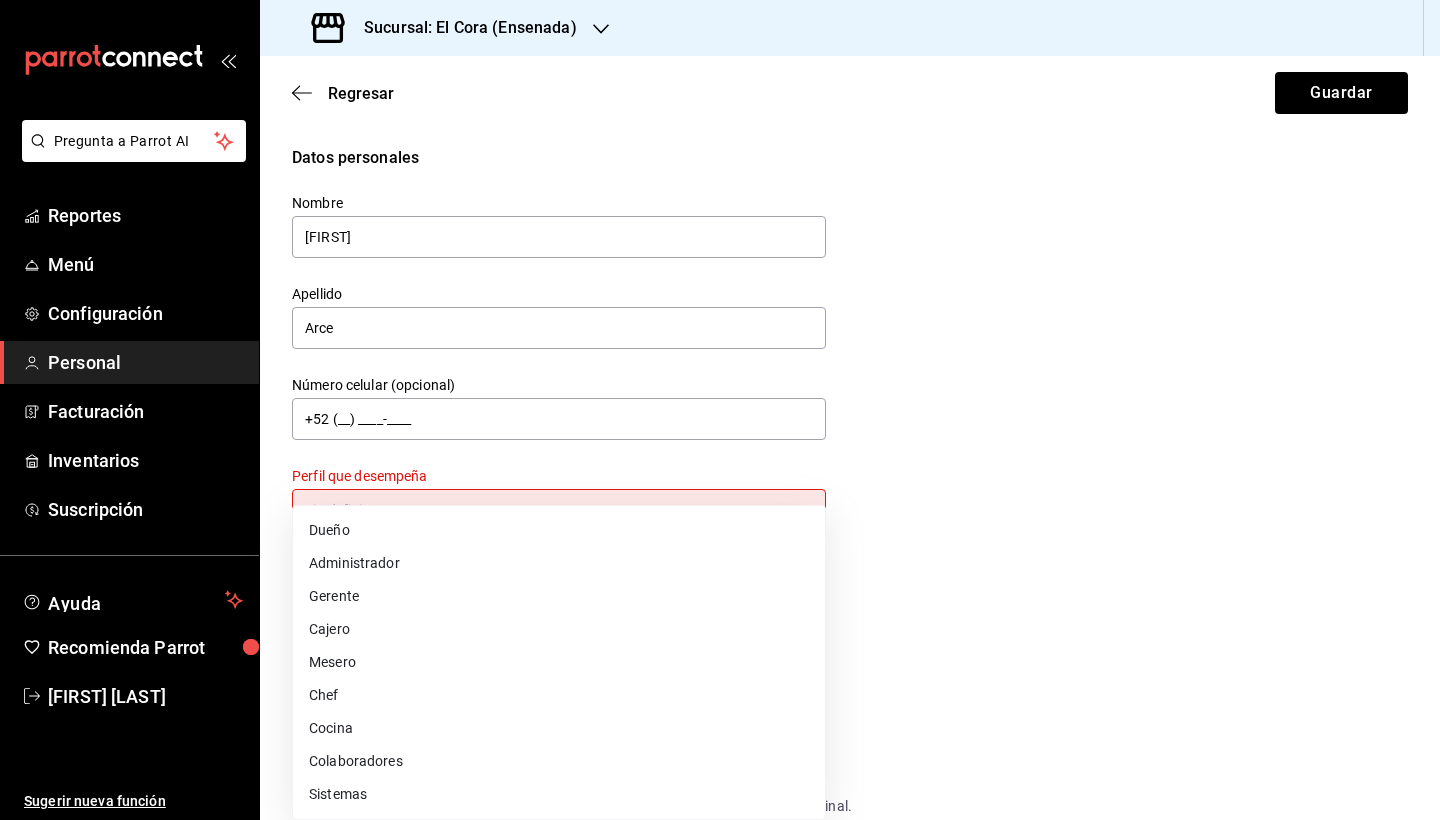 click on "Mesero" at bounding box center [559, 662] 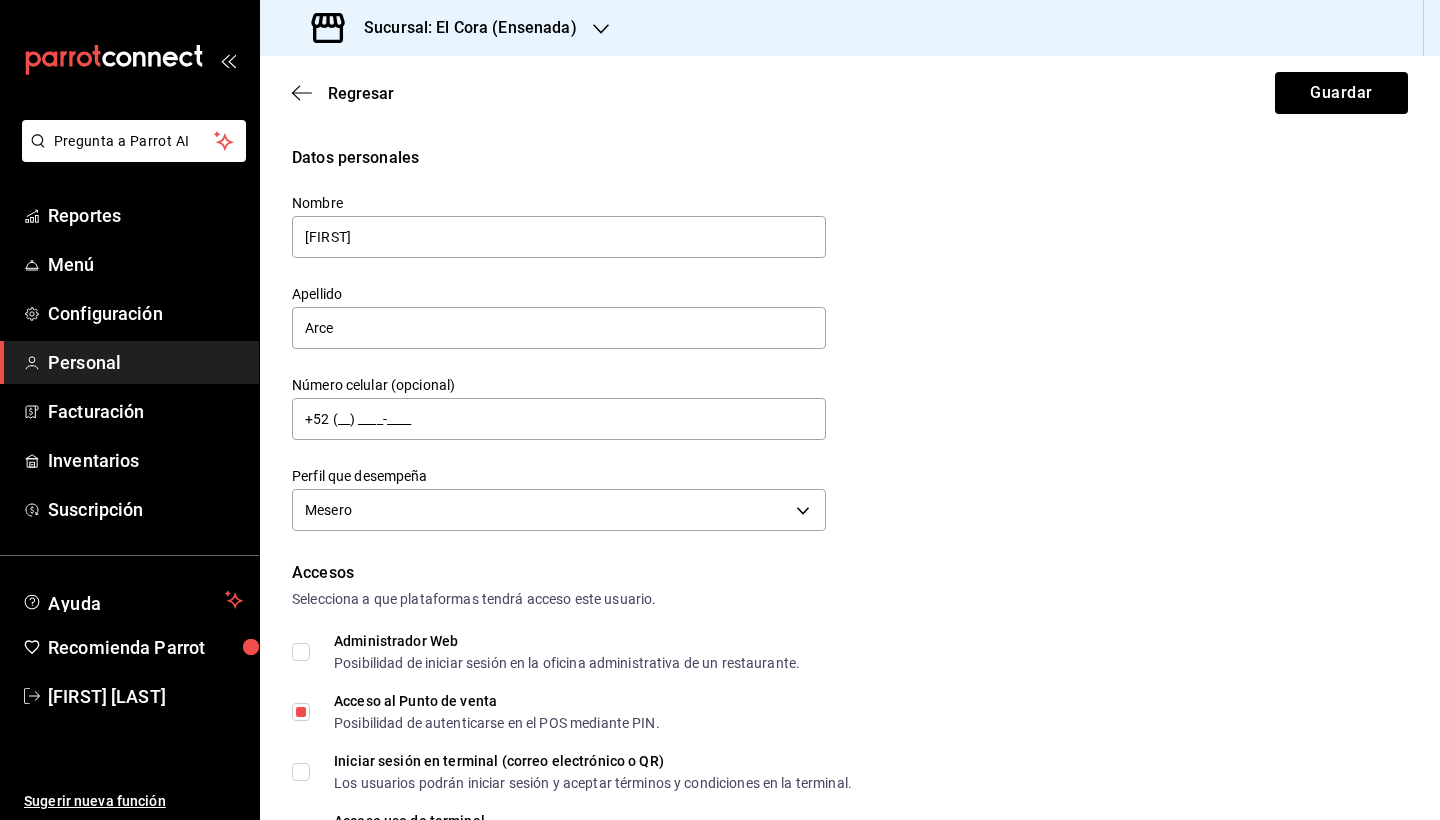 click on "Administrador Web Posibilidad de iniciar sesión en la oficina administrativa de un restaurante." at bounding box center [850, 652] 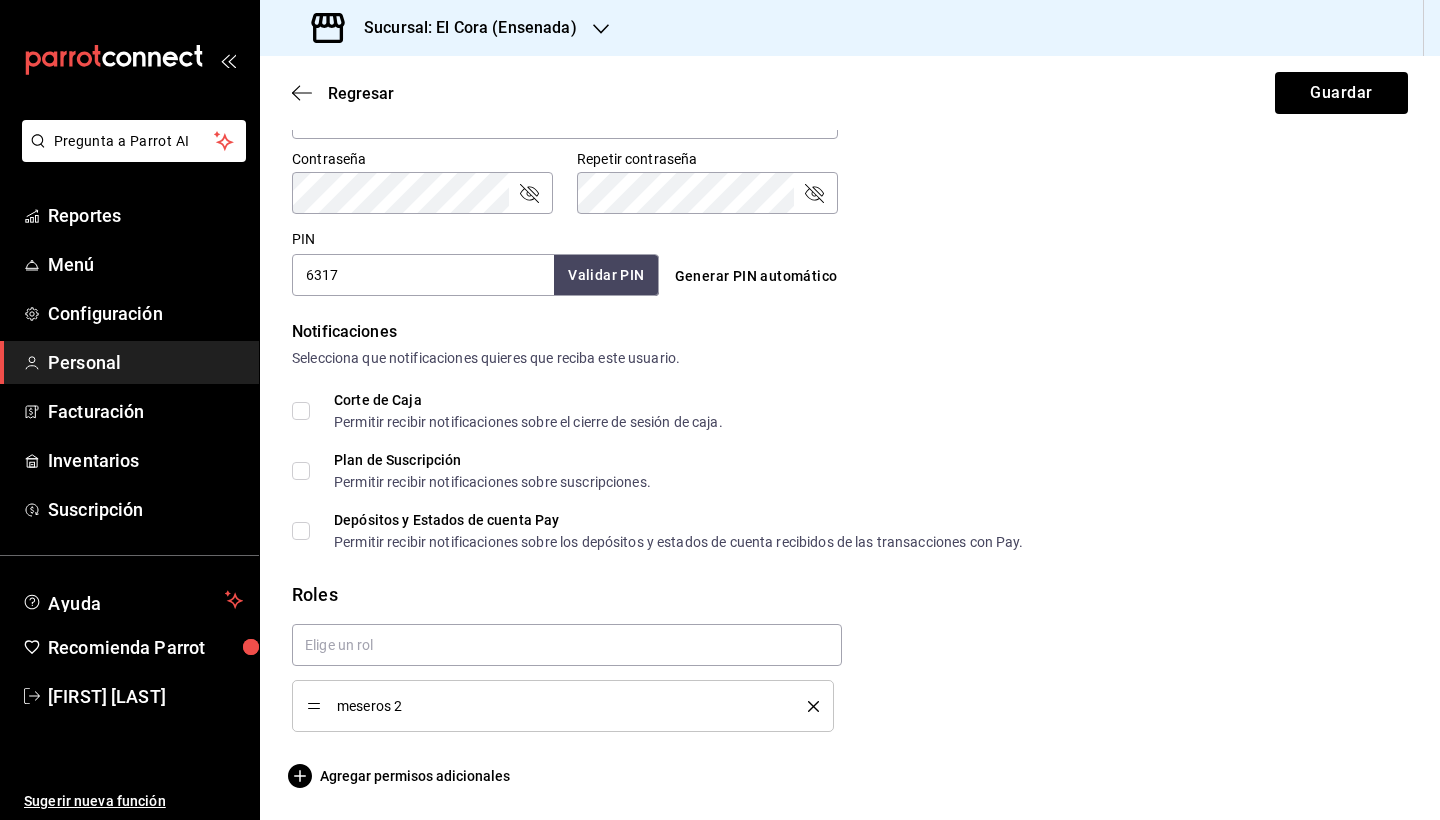 scroll, scrollTop: 844, scrollLeft: 0, axis: vertical 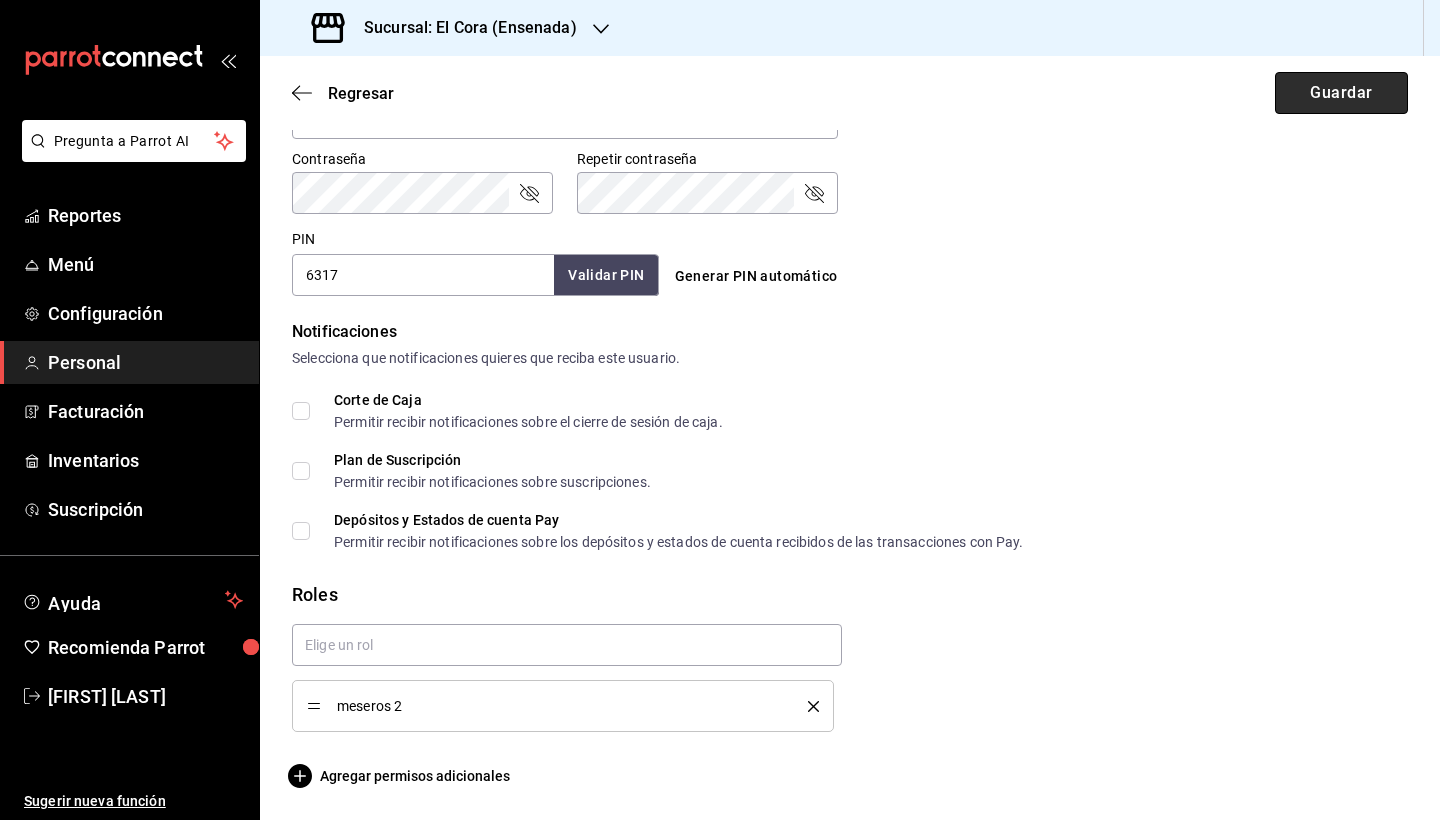 click on "Guardar" at bounding box center [1341, 93] 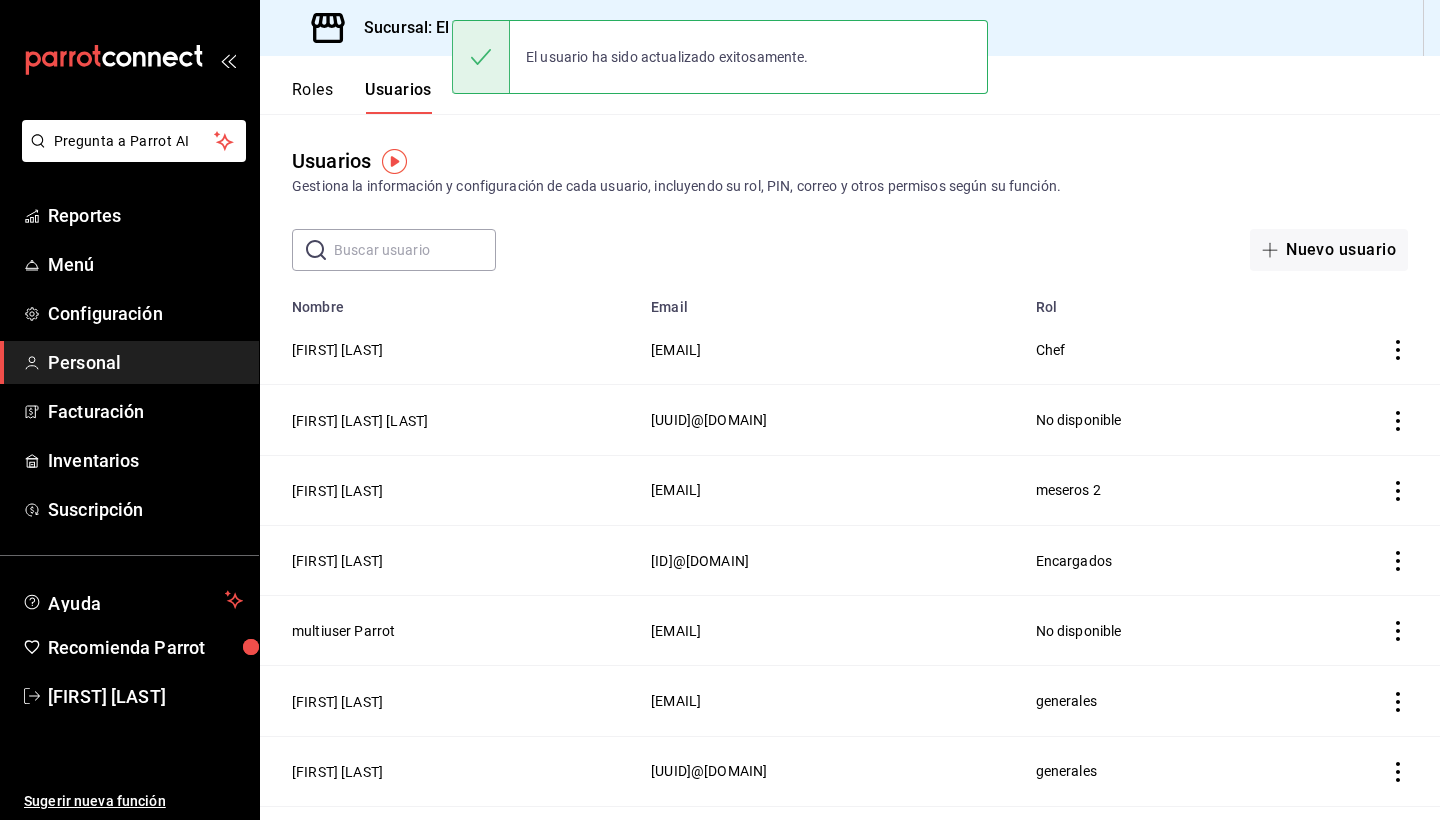 click on "​ ​ Nuevo usuario" at bounding box center (850, 250) 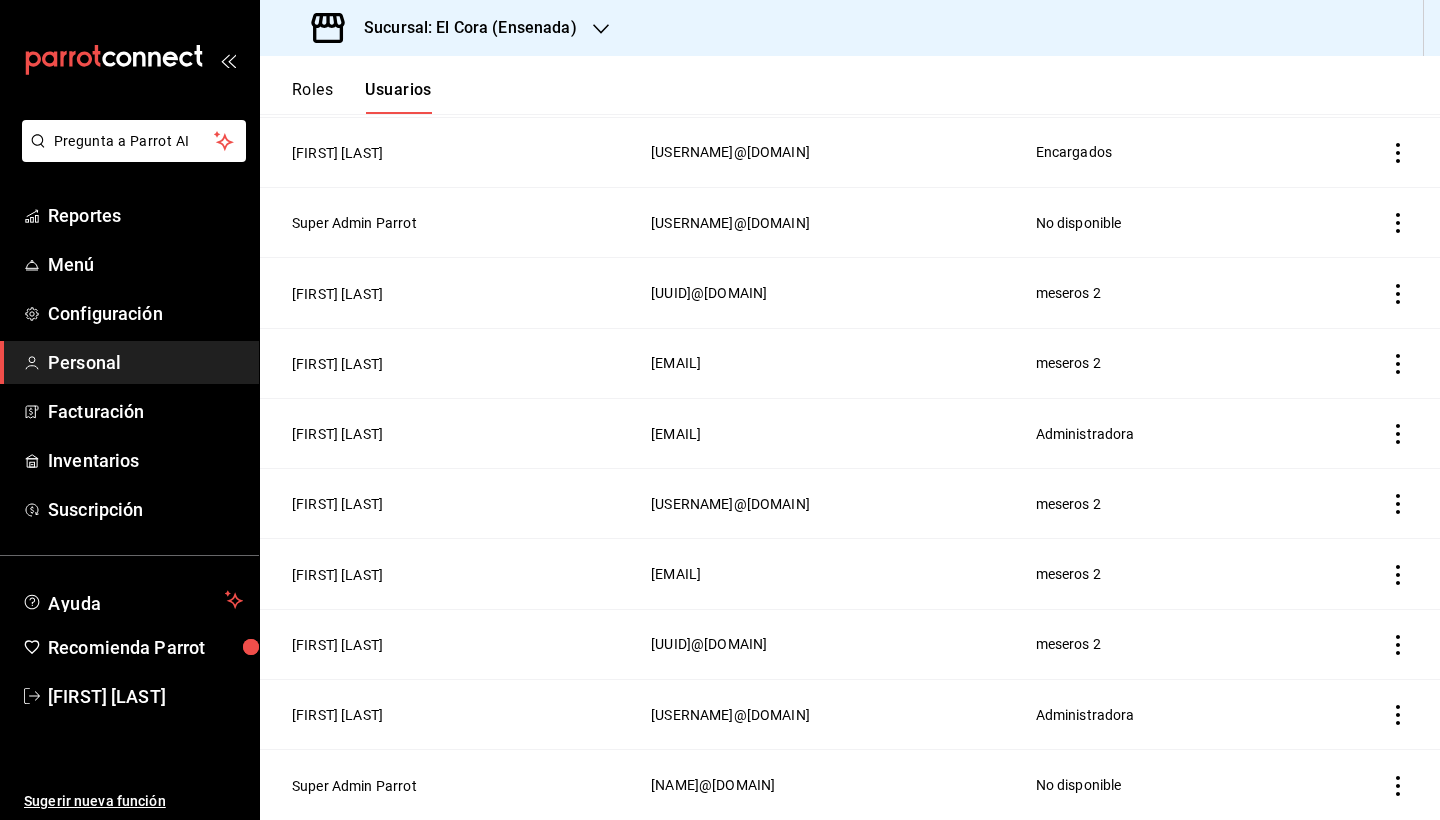 scroll, scrollTop: 830, scrollLeft: 0, axis: vertical 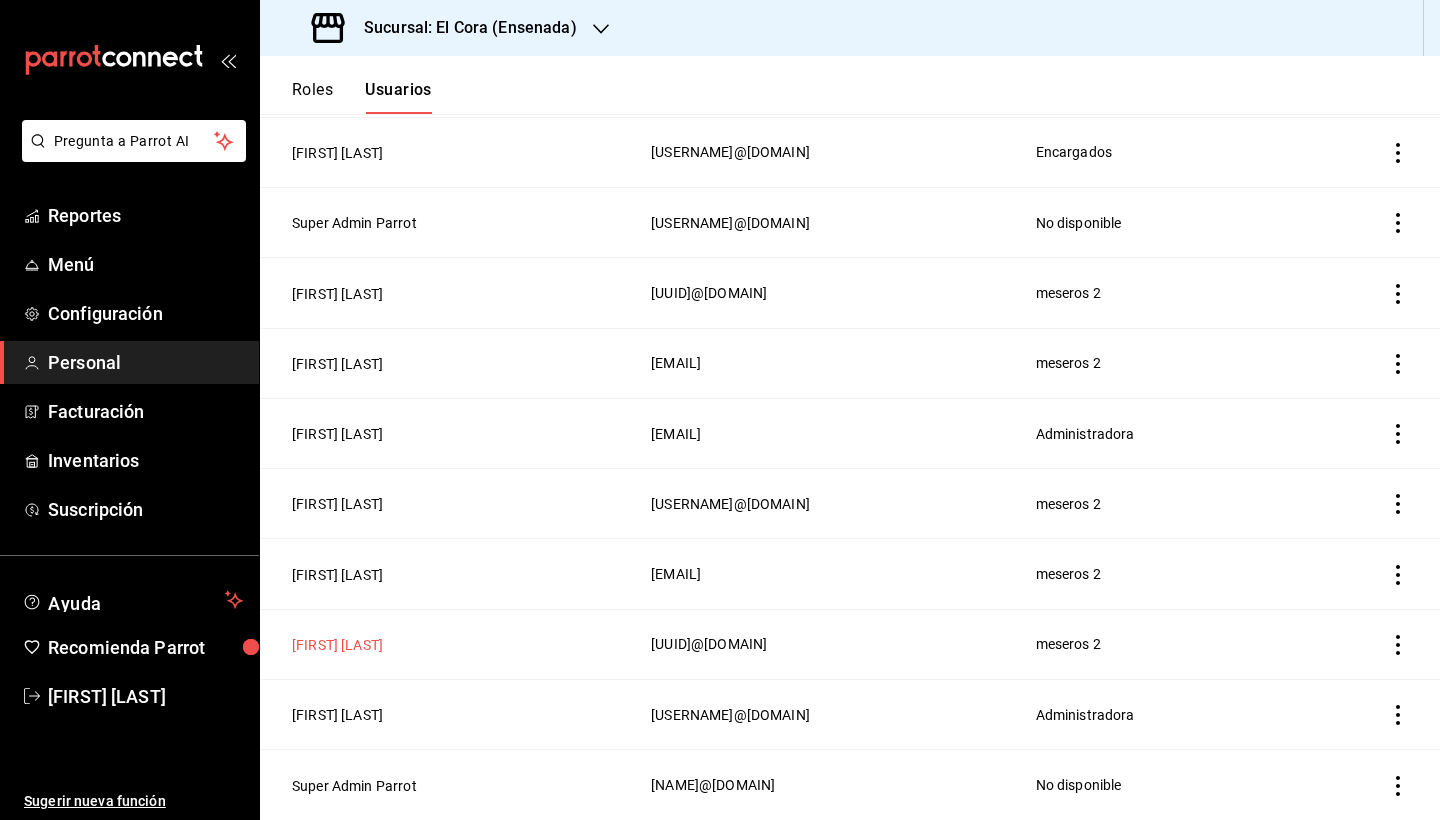 click on "[FIRST] [LAST]" at bounding box center (337, 645) 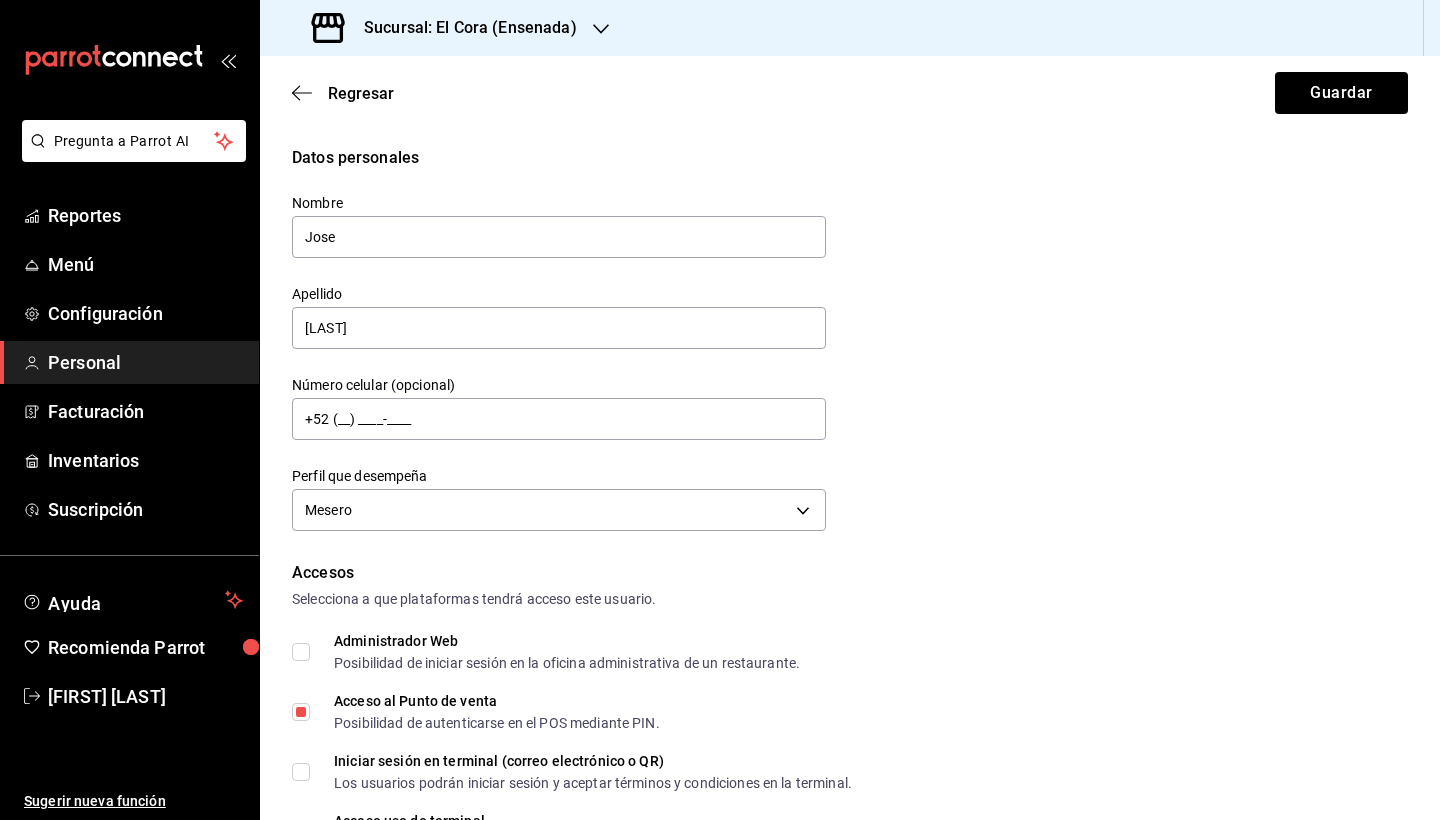 click on "Datos personales Nombre [FIRST] Apellido [LAST] Número celular (opcional) +52 (__) ____-____ Perfil que desempeña Mesero WAITER" at bounding box center (850, 341) 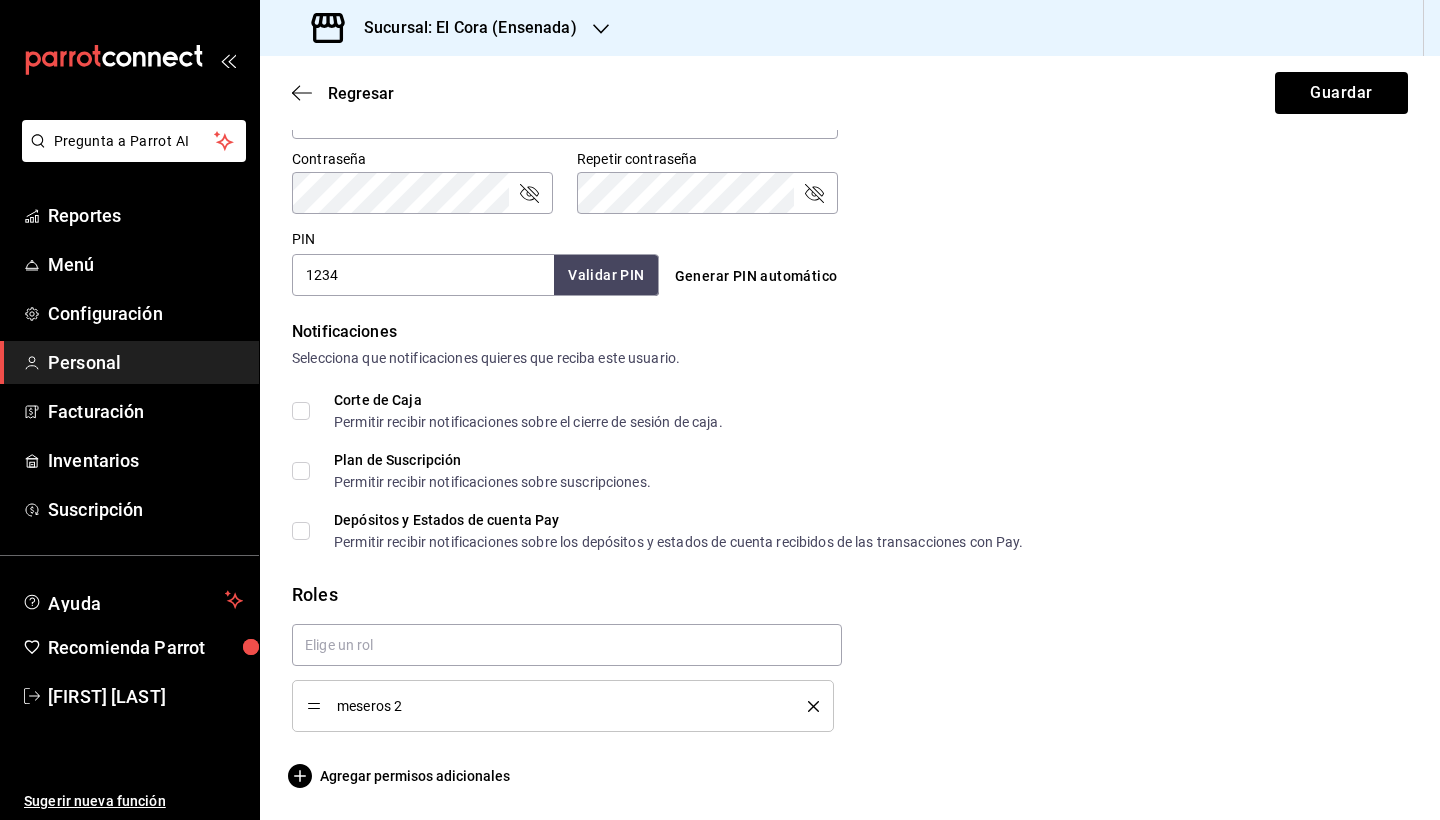 scroll, scrollTop: 844, scrollLeft: 0, axis: vertical 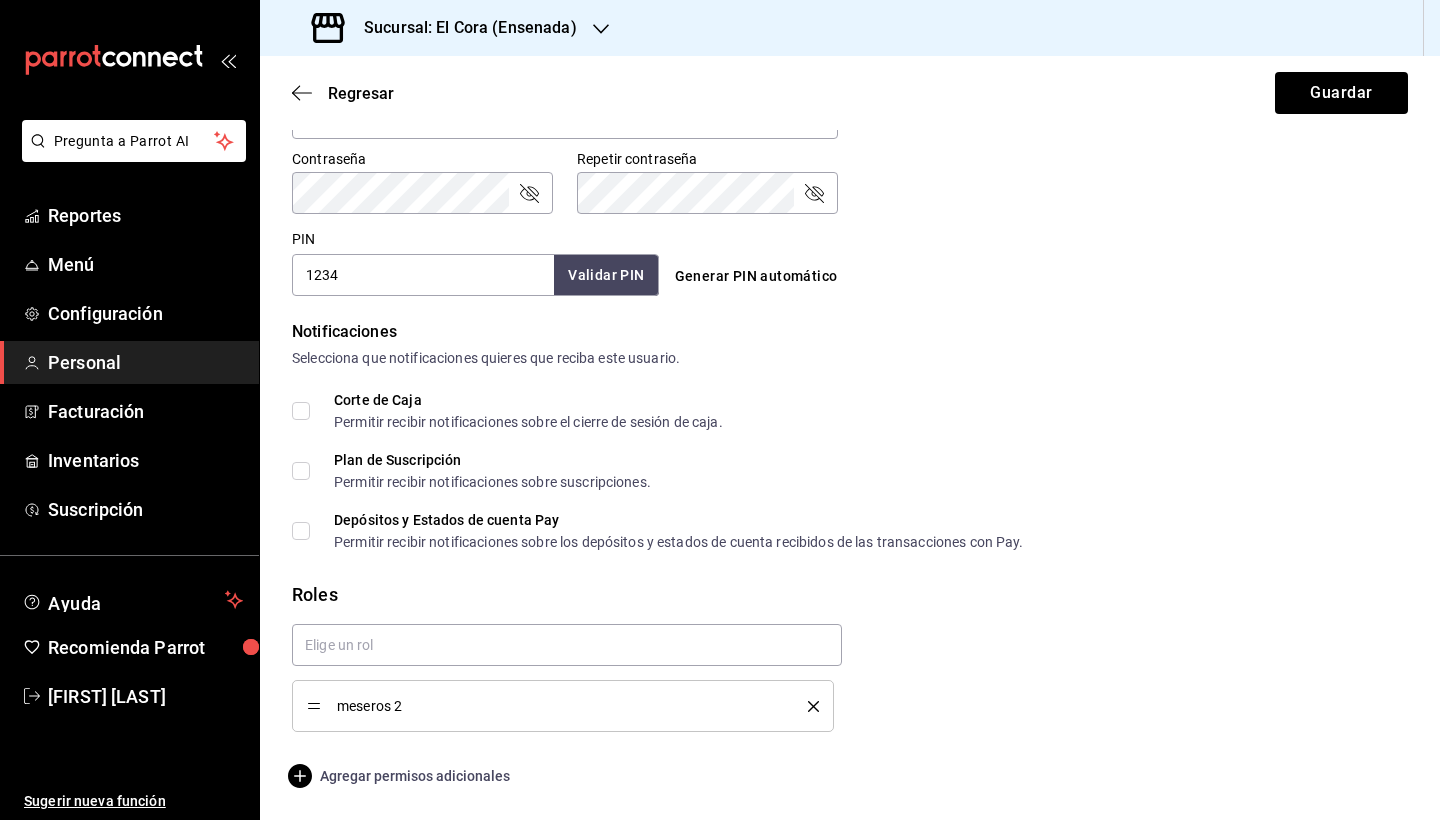 click on "Agregar permisos adicionales" at bounding box center [401, 776] 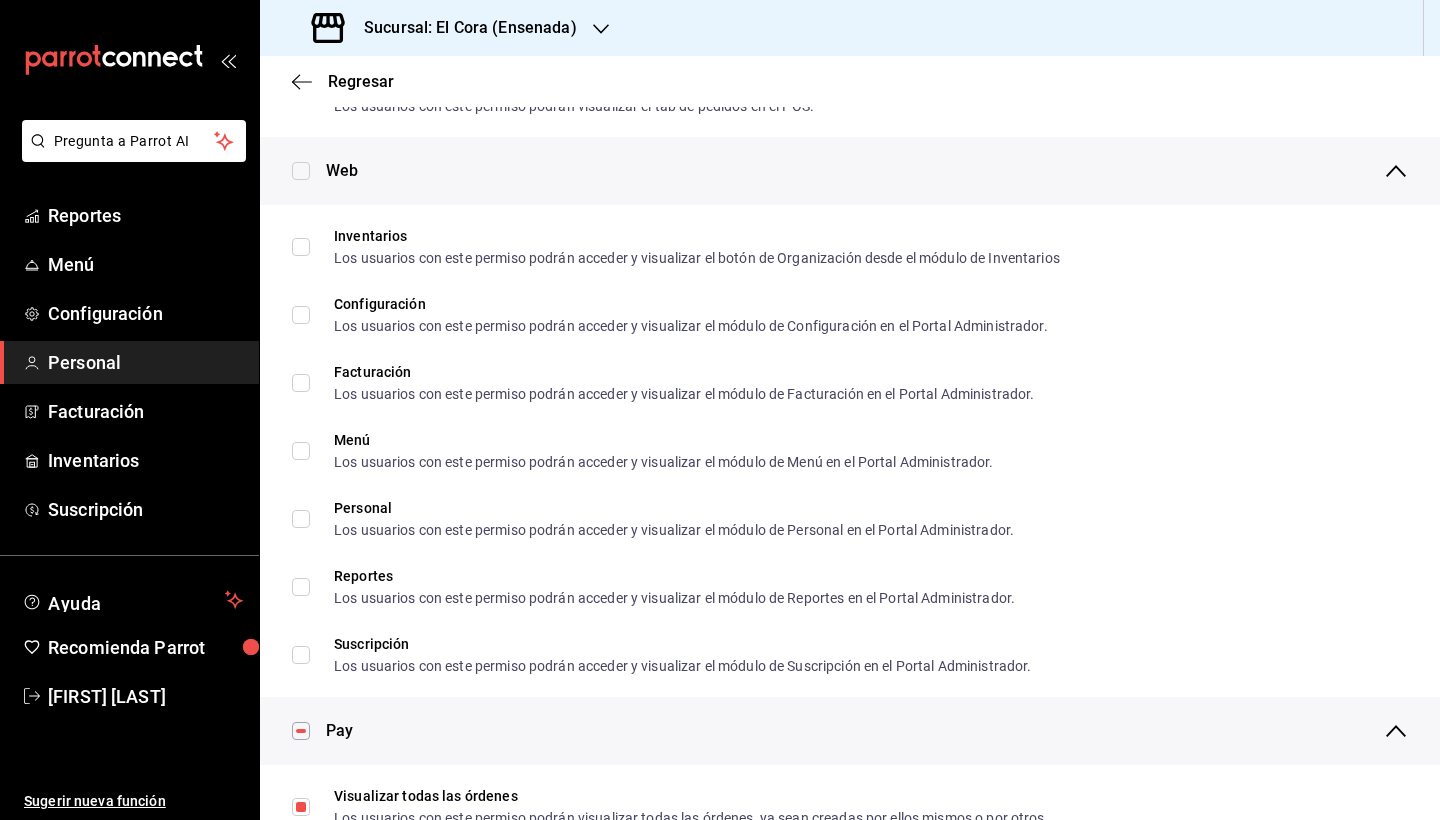 click on "Visualizar el tab de pedidos Los usuarios con este permiso podrán visualizar el tab de pedidos en el POS." at bounding box center (850, 95) 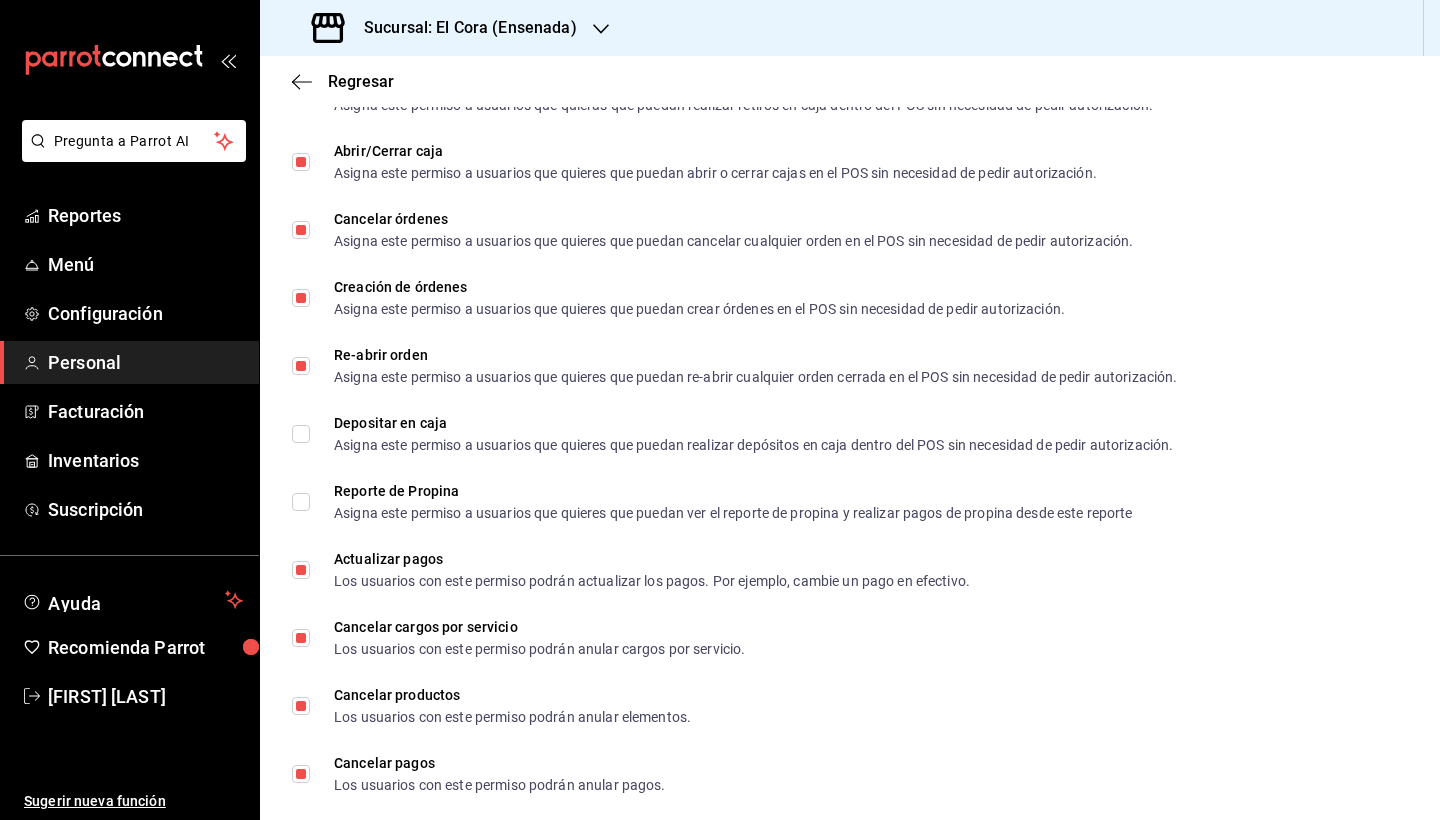 scroll, scrollTop: 1929, scrollLeft: 0, axis: vertical 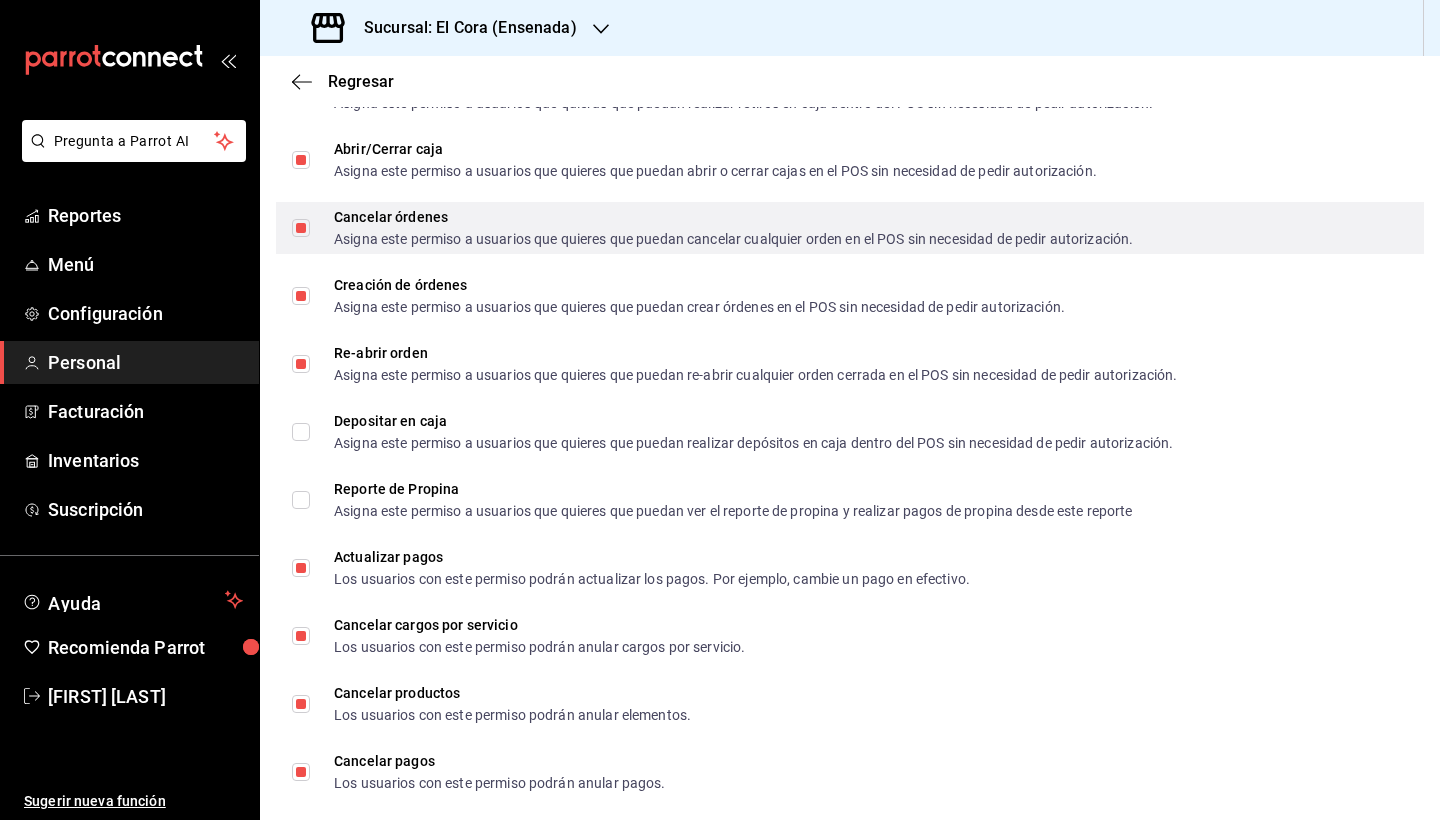 click on "Cancelar órdenes Asigna este permiso a usuarios que quieres que puedan cancelar cualquier orden en el POS sin necesidad de pedir autorización." at bounding box center (301, 228) 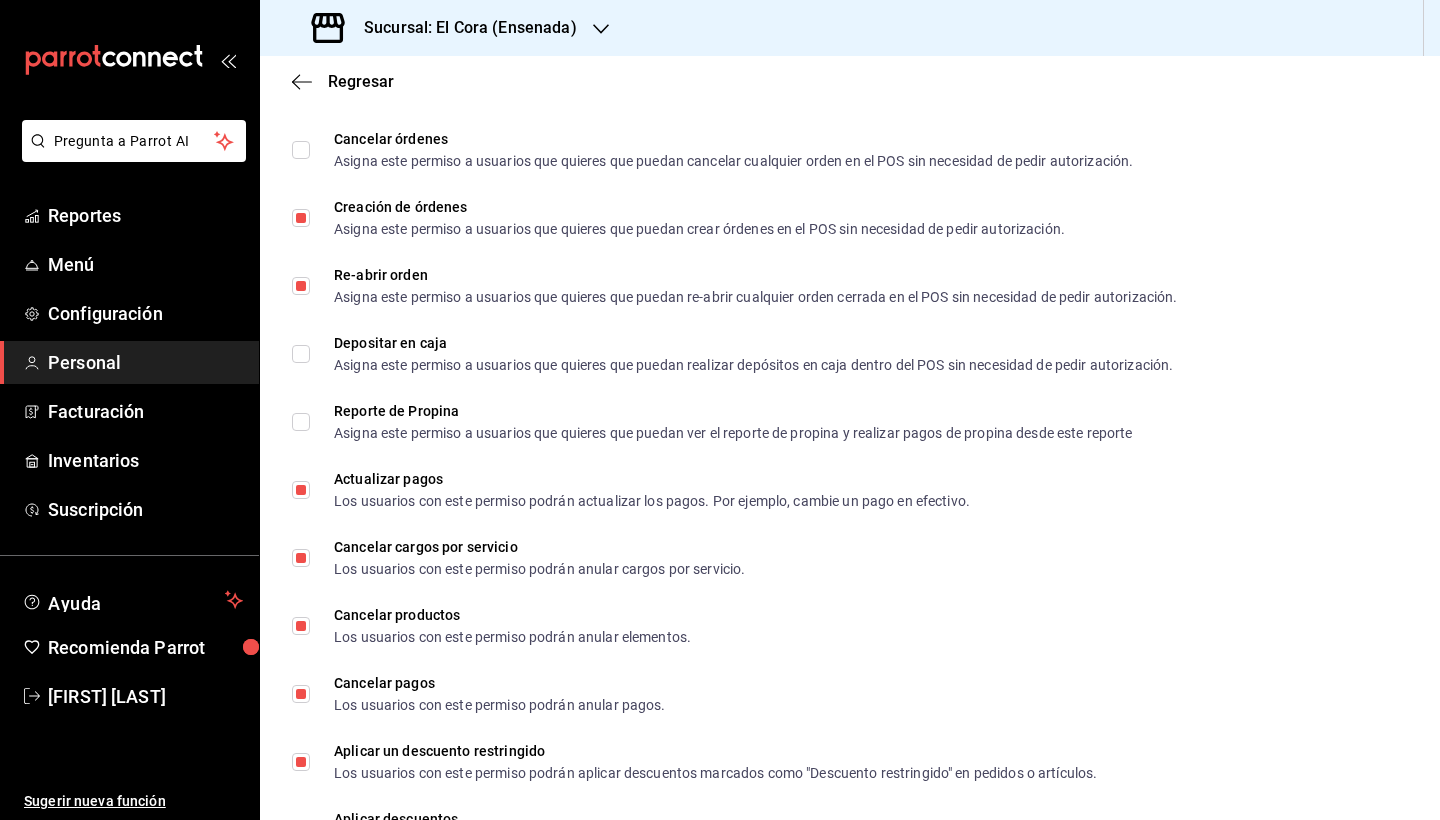 scroll, scrollTop: 2011, scrollLeft: 0, axis: vertical 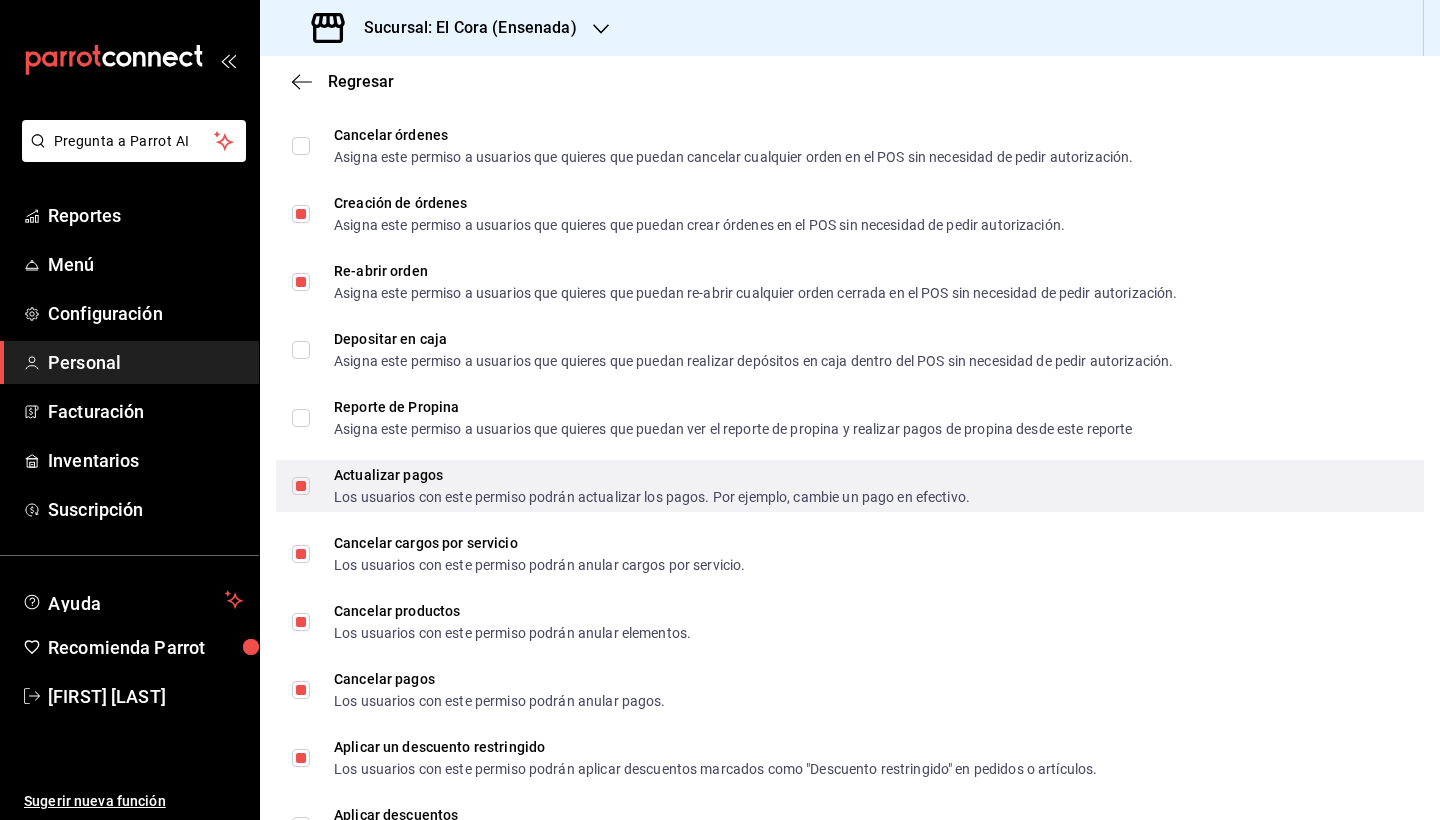 click on "Actualizar pagos Los usuarios con este permiso podrán actualizar los pagos. Por ejemplo, cambie un pago en efectivo." at bounding box center [301, 486] 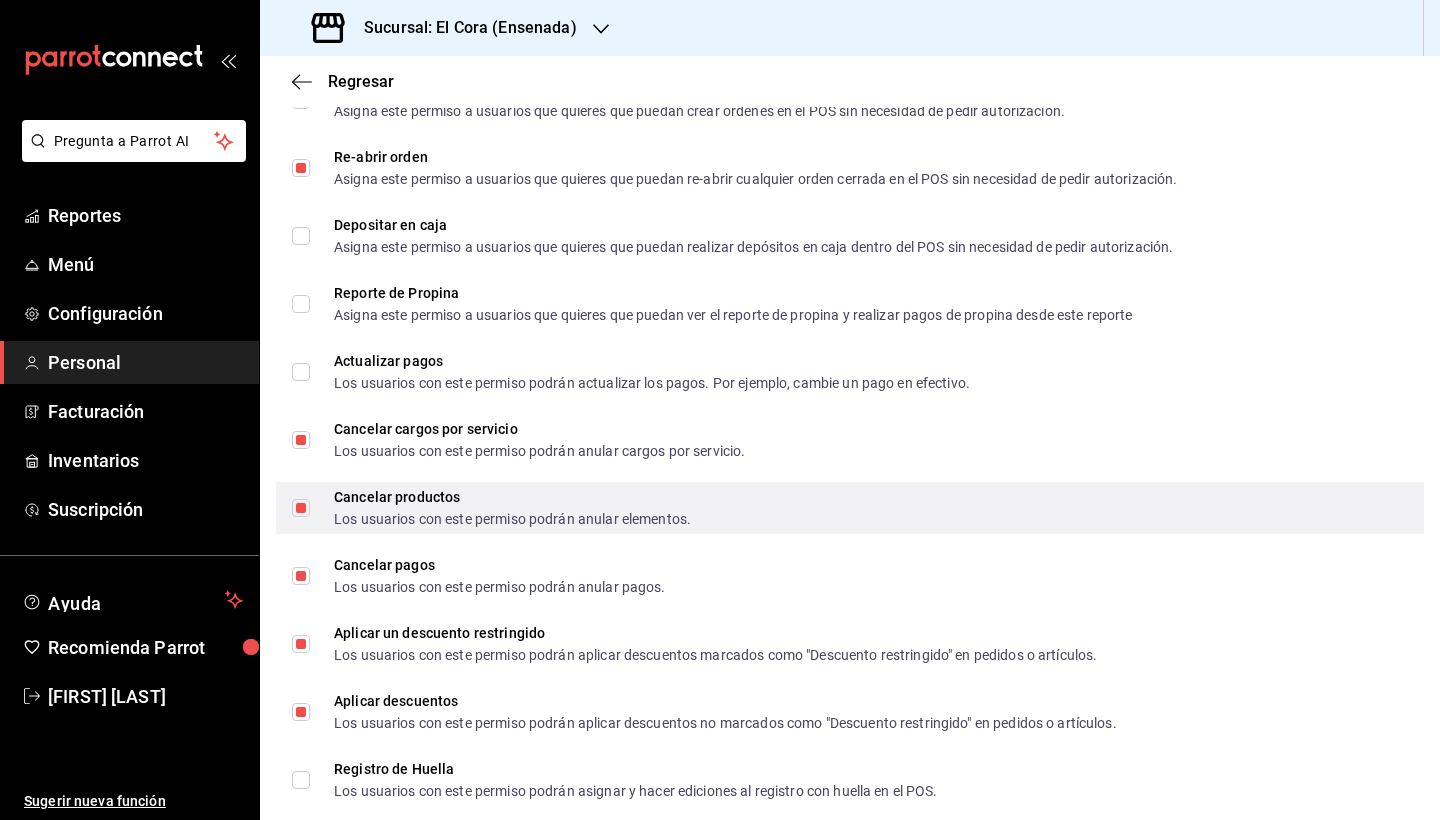 scroll, scrollTop: 2143, scrollLeft: 0, axis: vertical 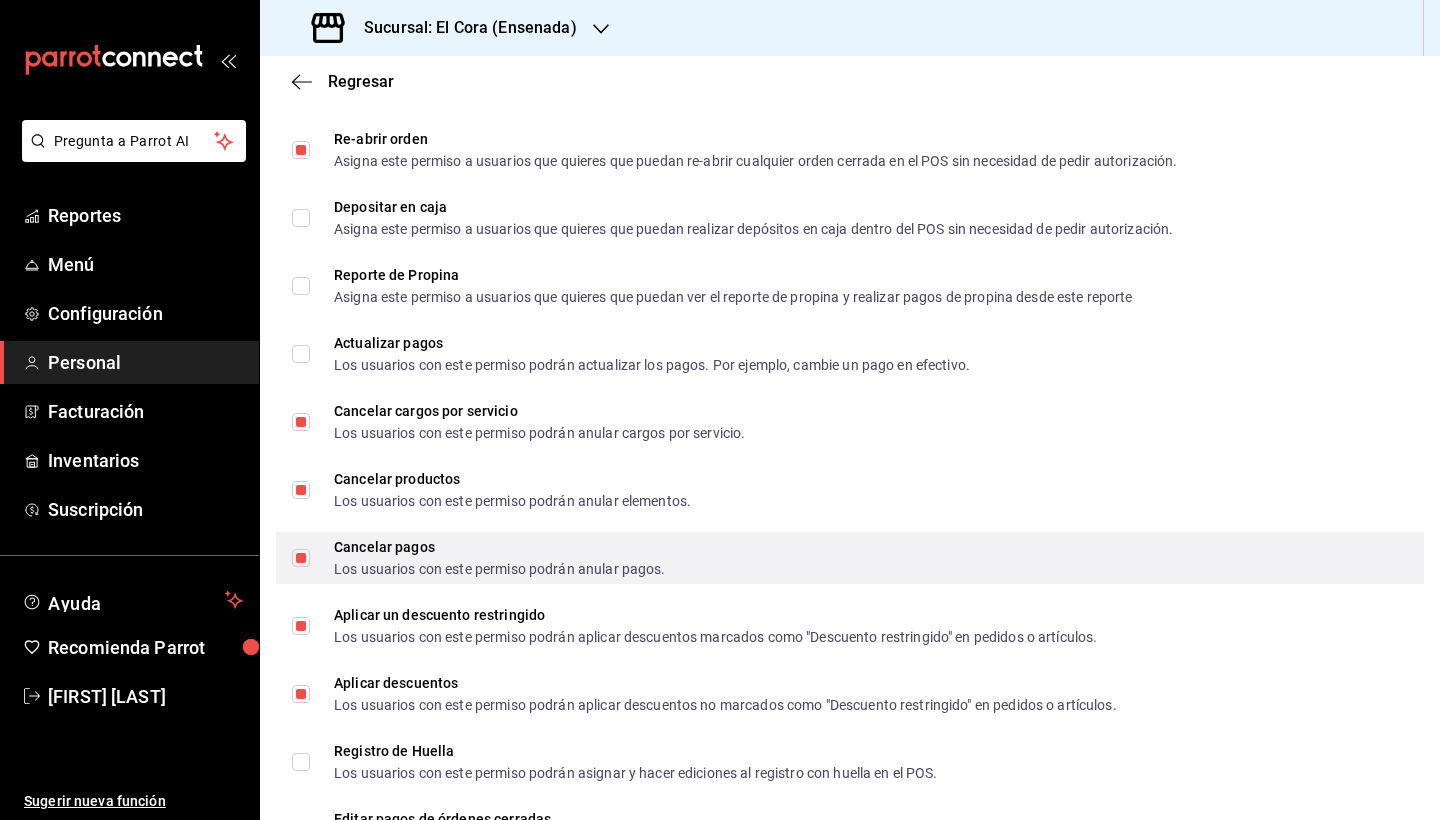 click on "Cancelar pagos Los usuarios con este permiso podrán anular pagos." at bounding box center [301, 558] 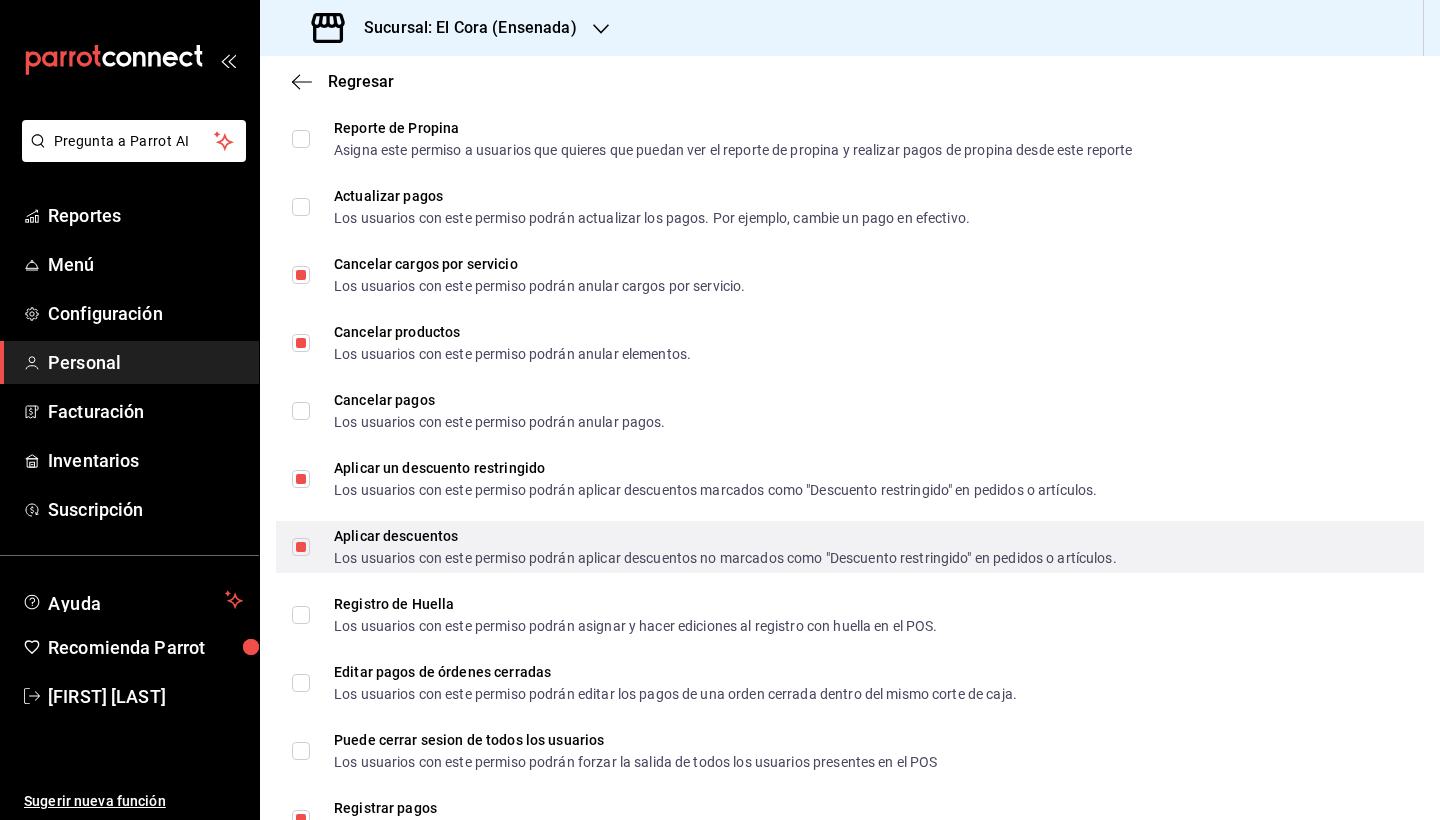 scroll, scrollTop: 2296, scrollLeft: 0, axis: vertical 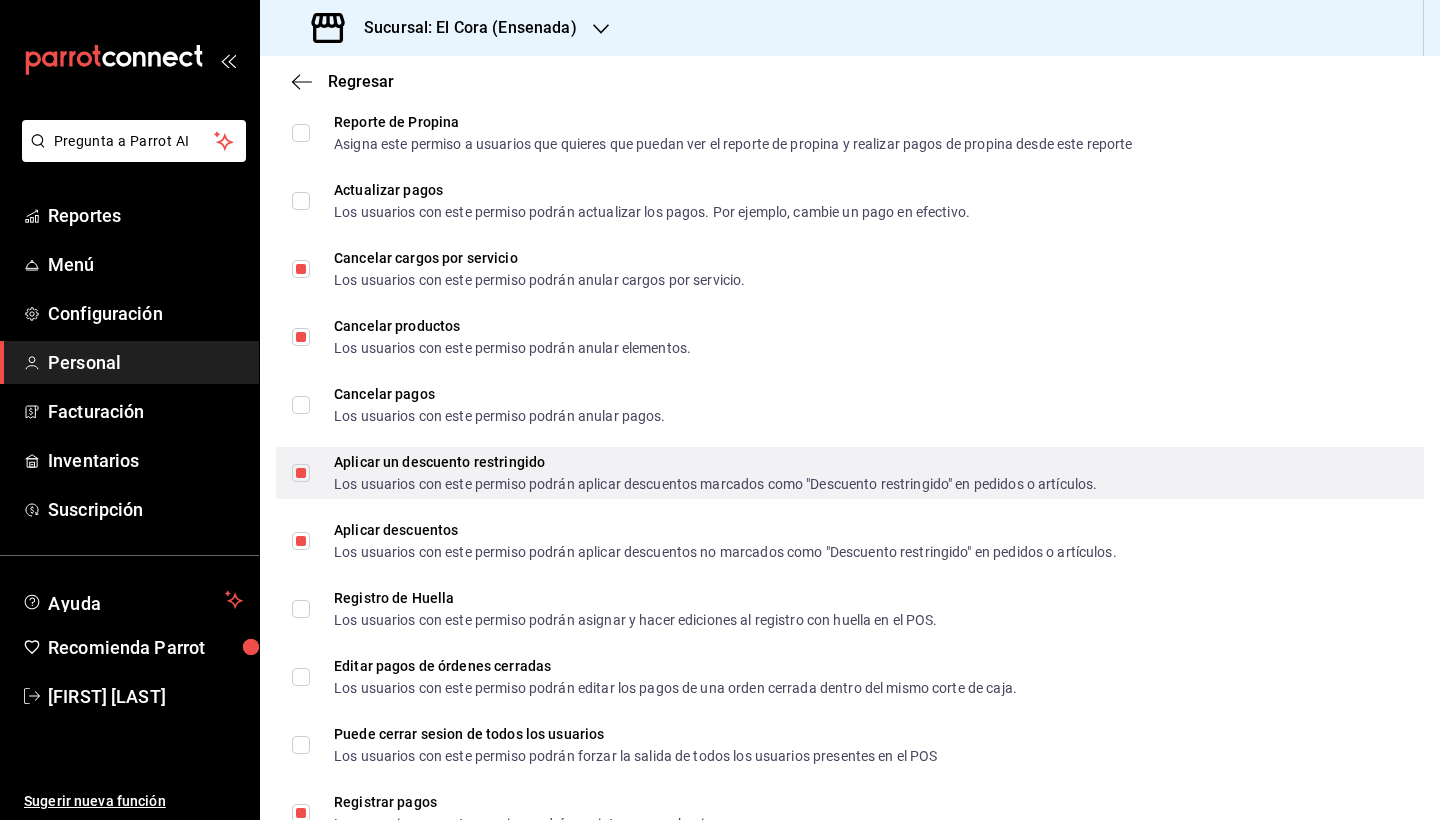 click on "Aplicar un descuento restringido Los usuarios con este permiso podrán aplicar descuentos marcados como "Descuento restringido" en pedidos o artículos." at bounding box center [301, 473] 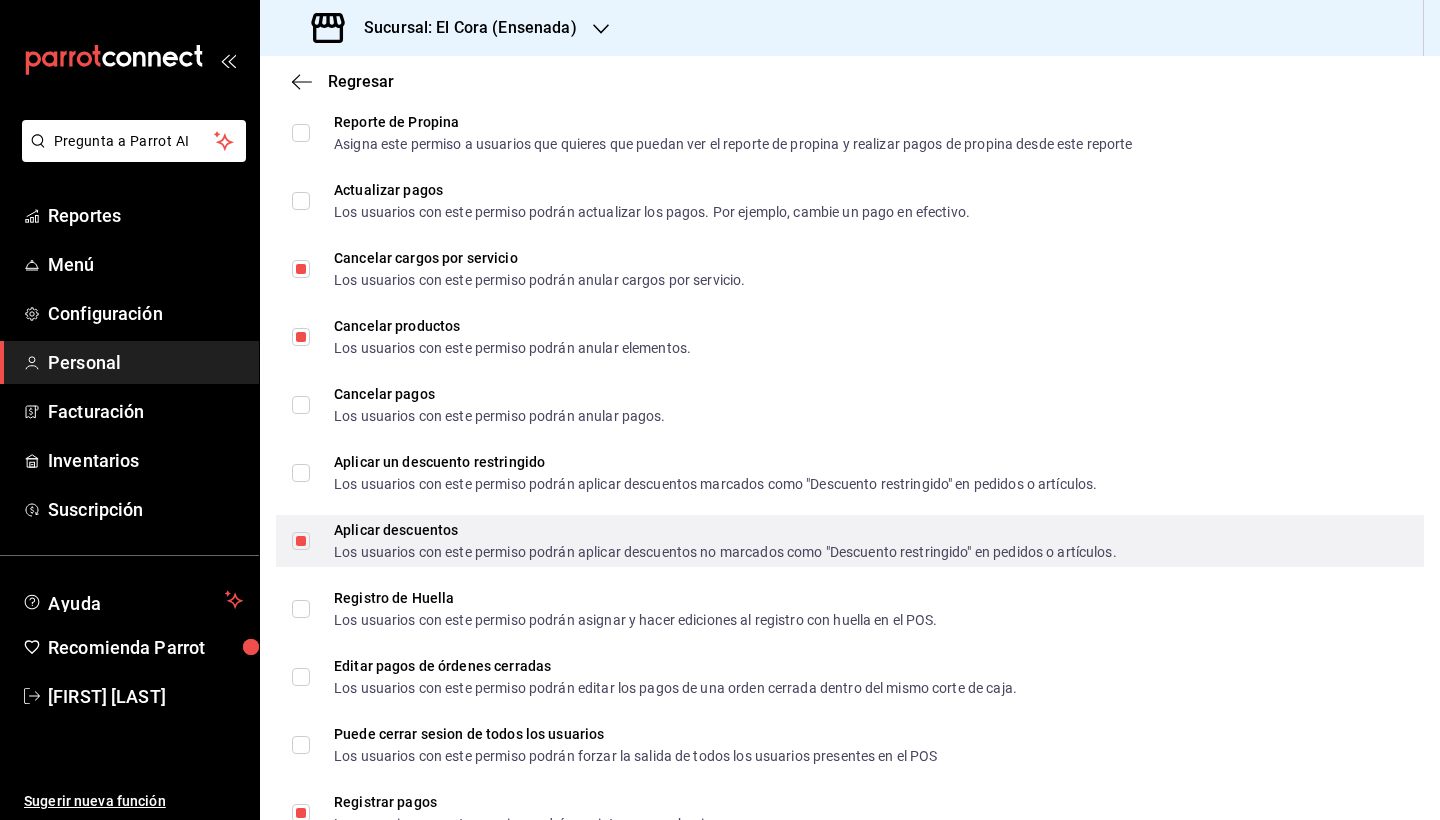 click on "Aplicar descuentos Los usuarios con este permiso podrán aplicar descuentos no marcados como "Descuento restringido" en pedidos o artículos." at bounding box center (301, 541) 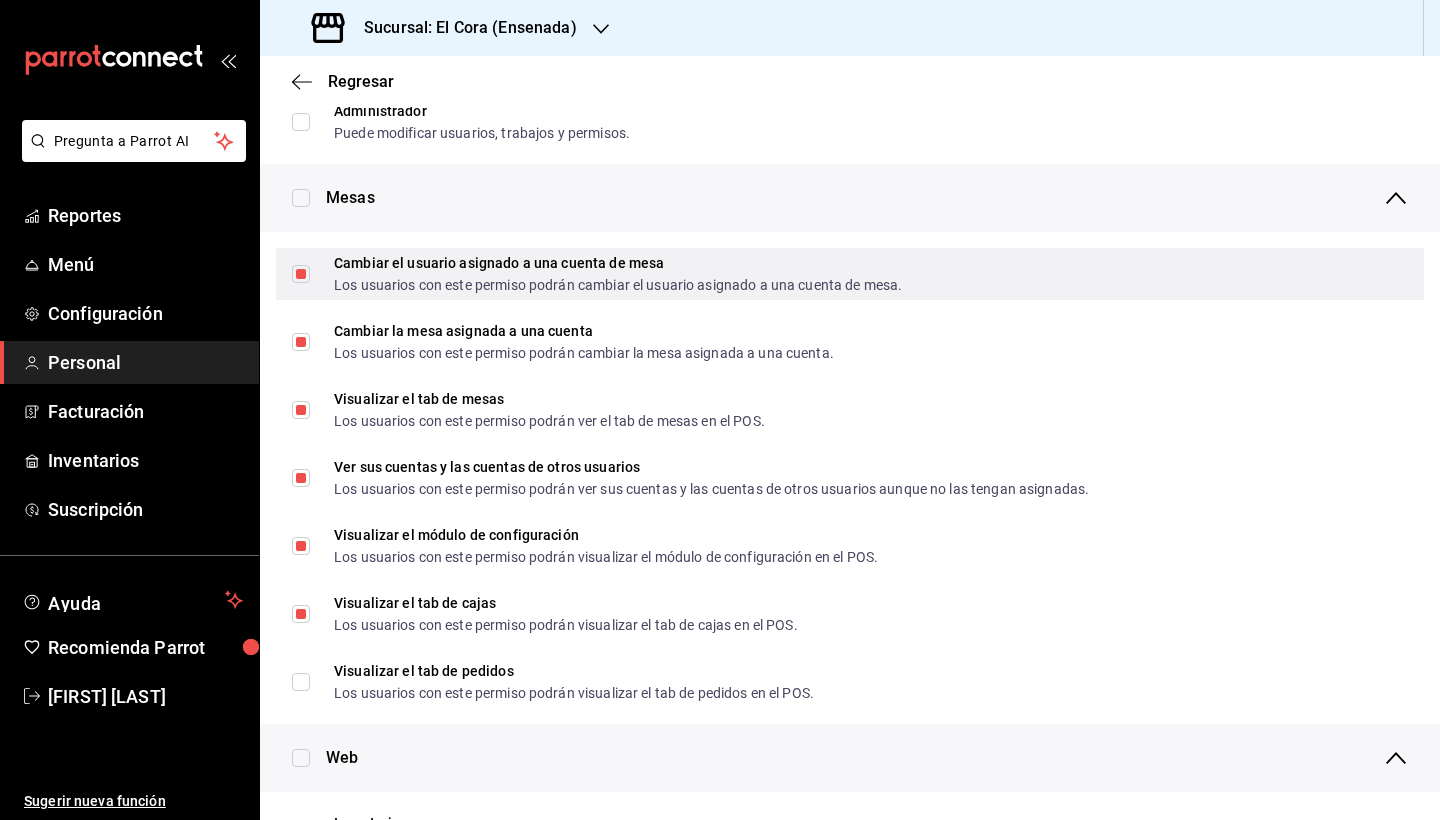 scroll, scrollTop: 269, scrollLeft: 0, axis: vertical 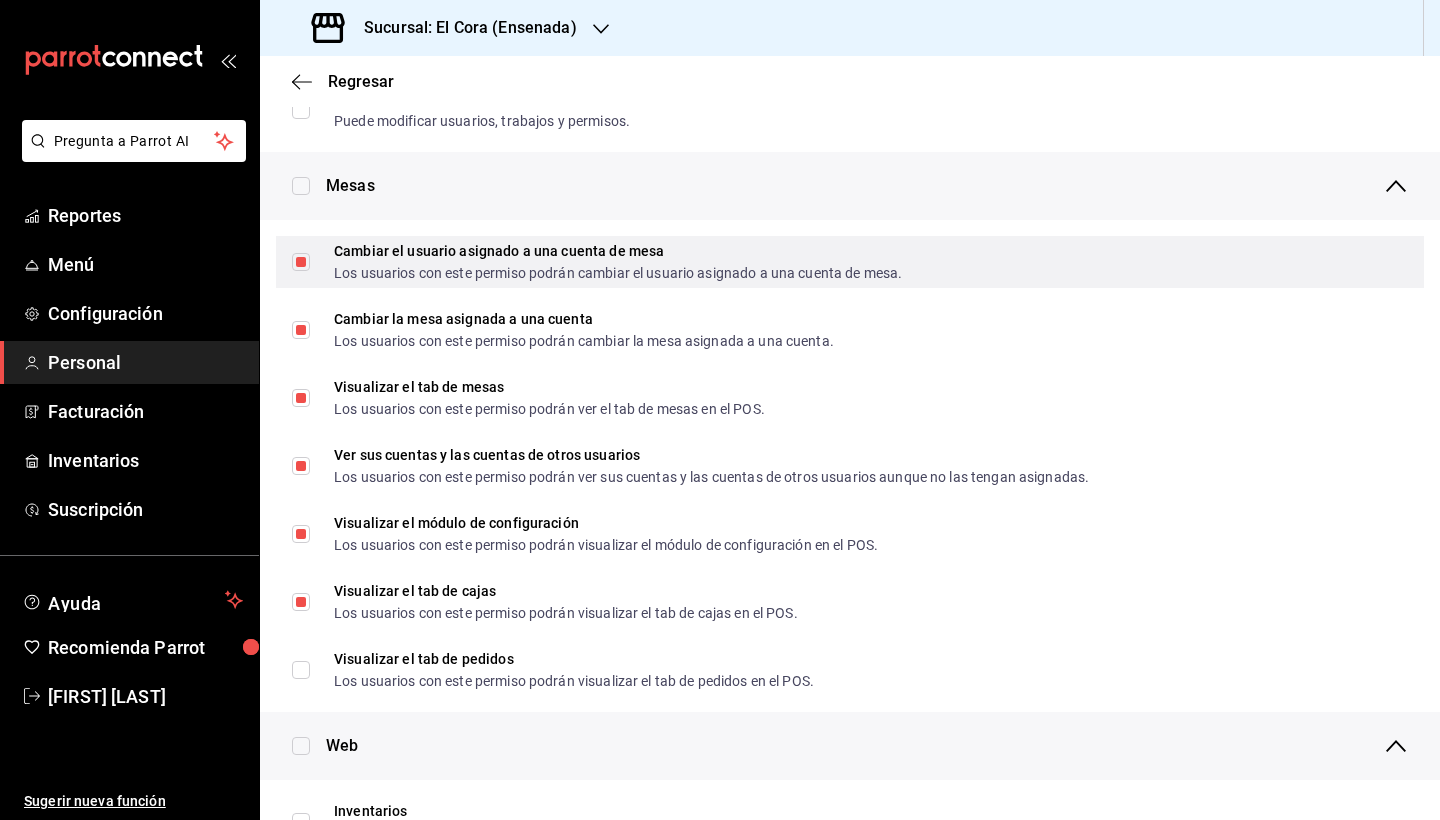 click on "Cambiar el usuario asignado a una cuenta de mesa Los usuarios con este permiso podrán cambiar el usuario asignado a una cuenta de mesa." at bounding box center [301, 262] 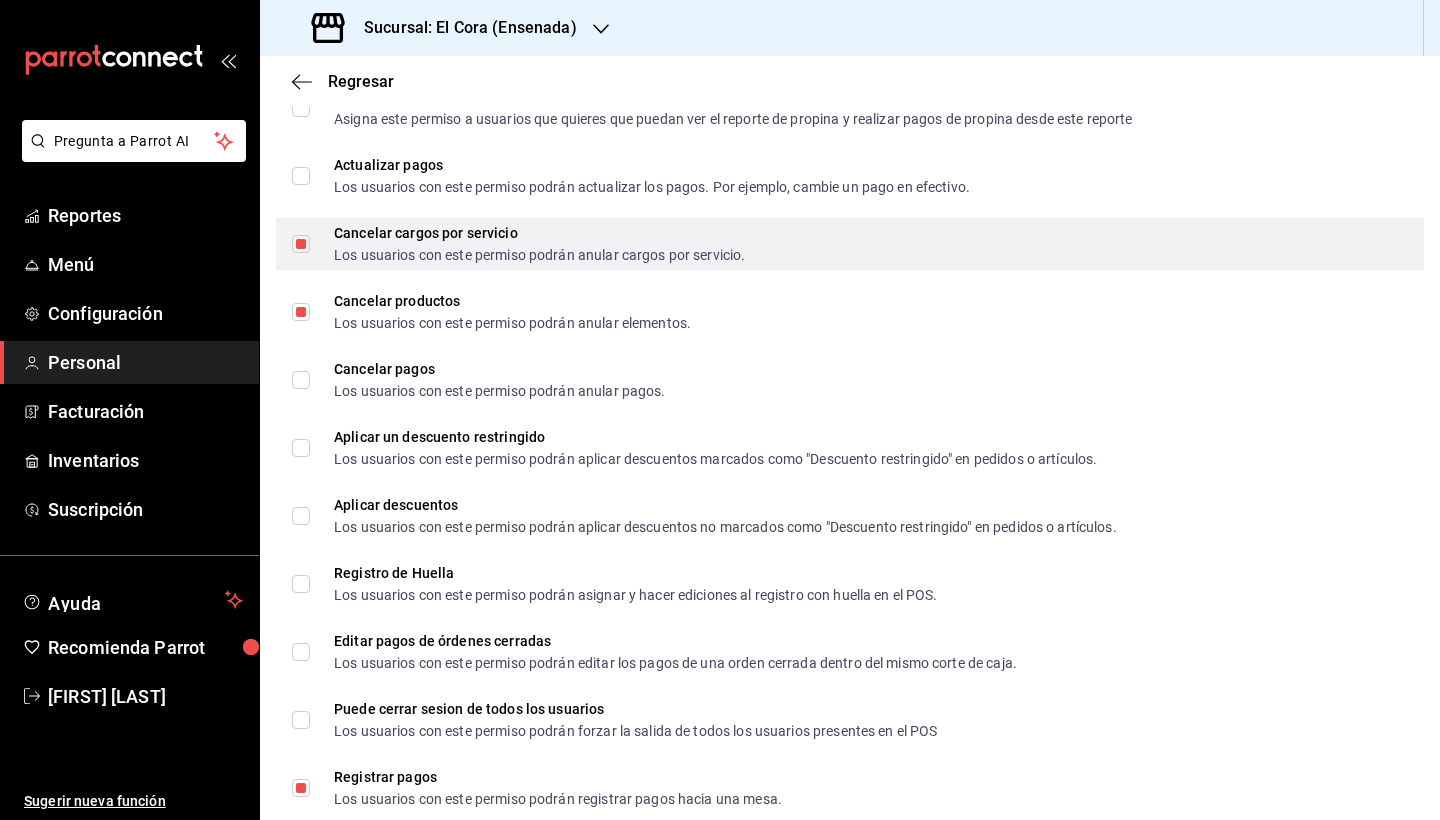 scroll, scrollTop: 2323, scrollLeft: 0, axis: vertical 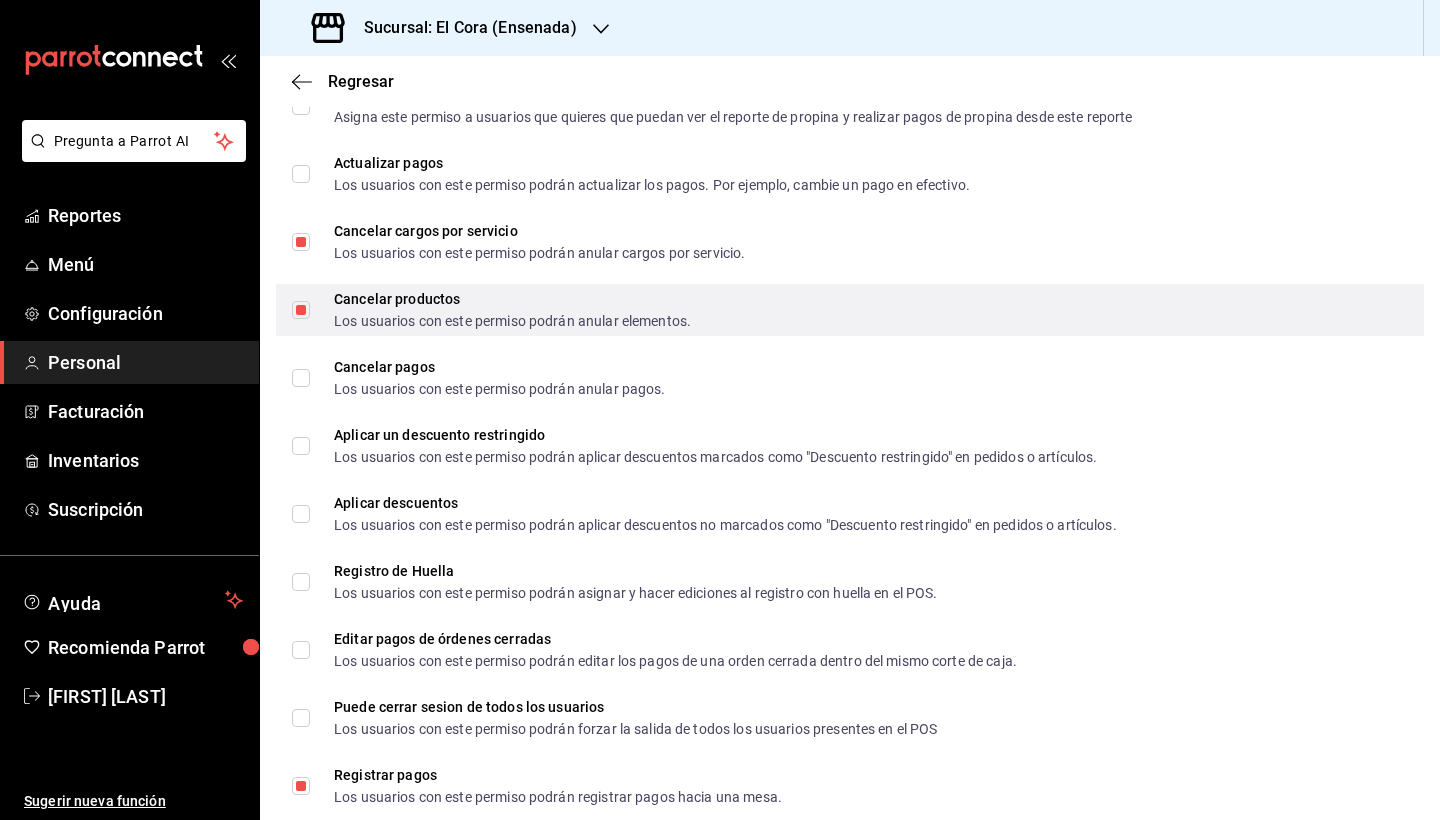 click on "Cancelar productos Los usuarios con este permiso podrán anular elementos." at bounding box center (301, 310) 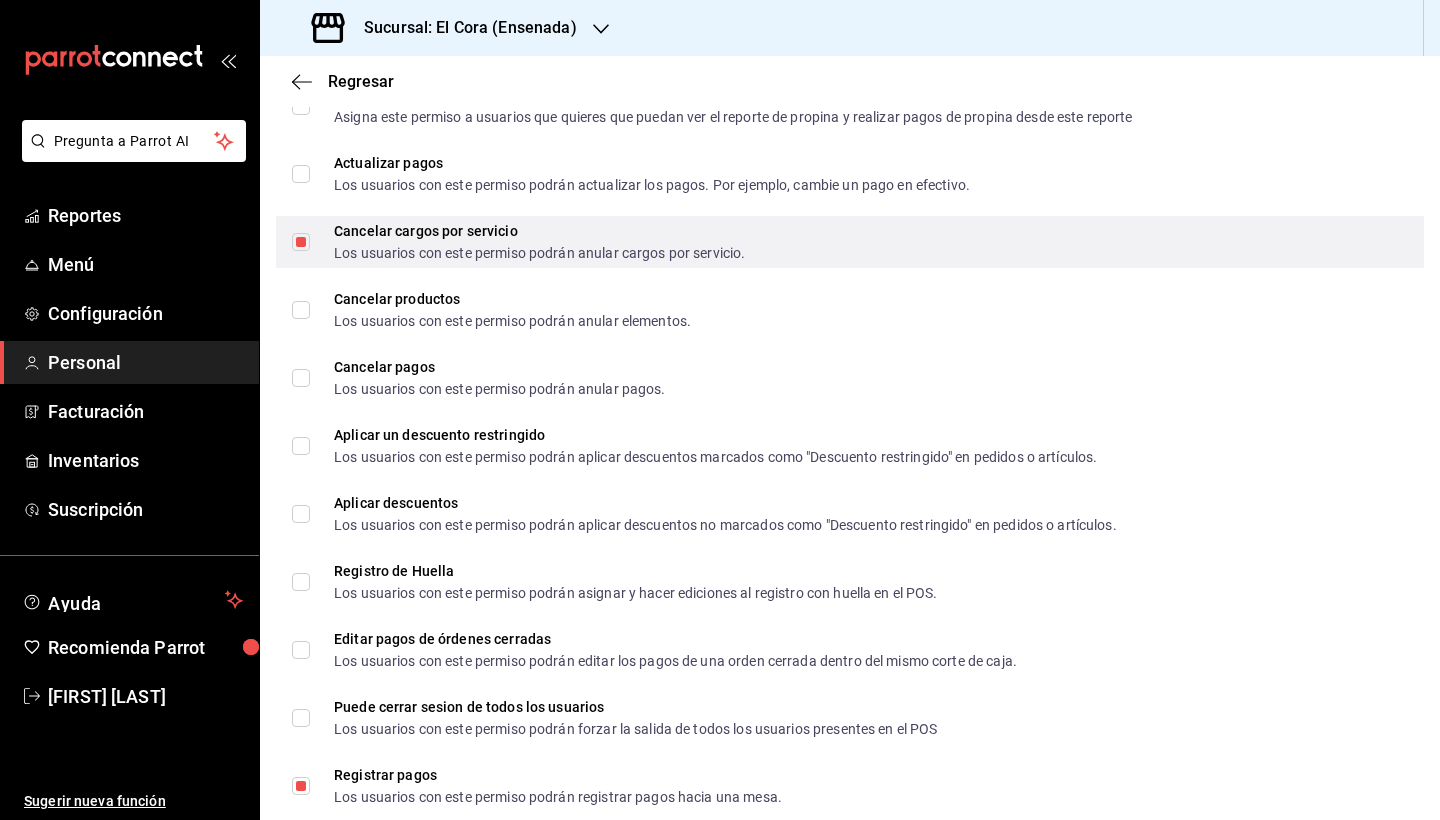click on "Cancelar cargos por servicio Los usuarios con este permiso podrán anular cargos por servicio." at bounding box center [518, 242] 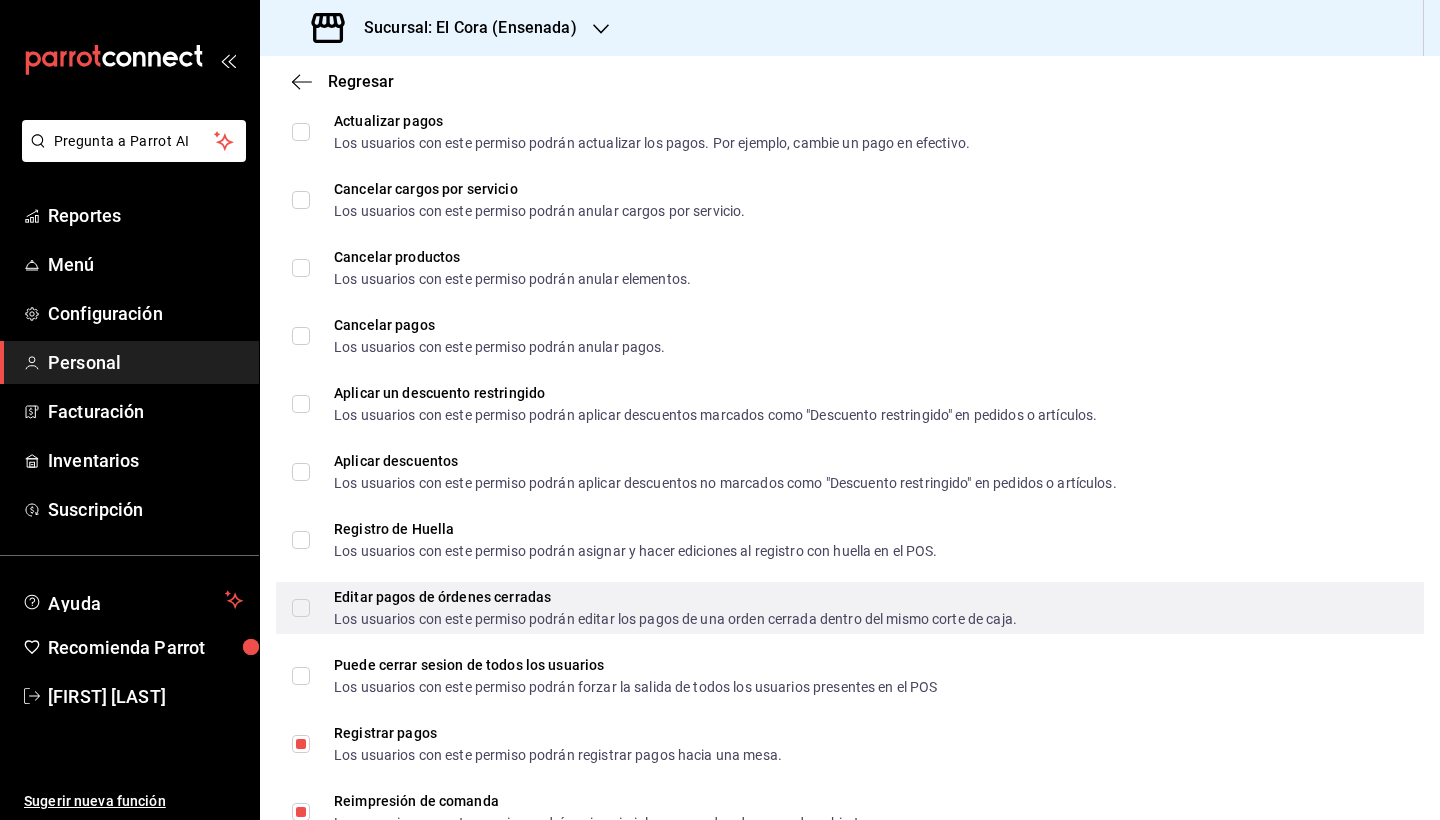 scroll, scrollTop: 2357, scrollLeft: 0, axis: vertical 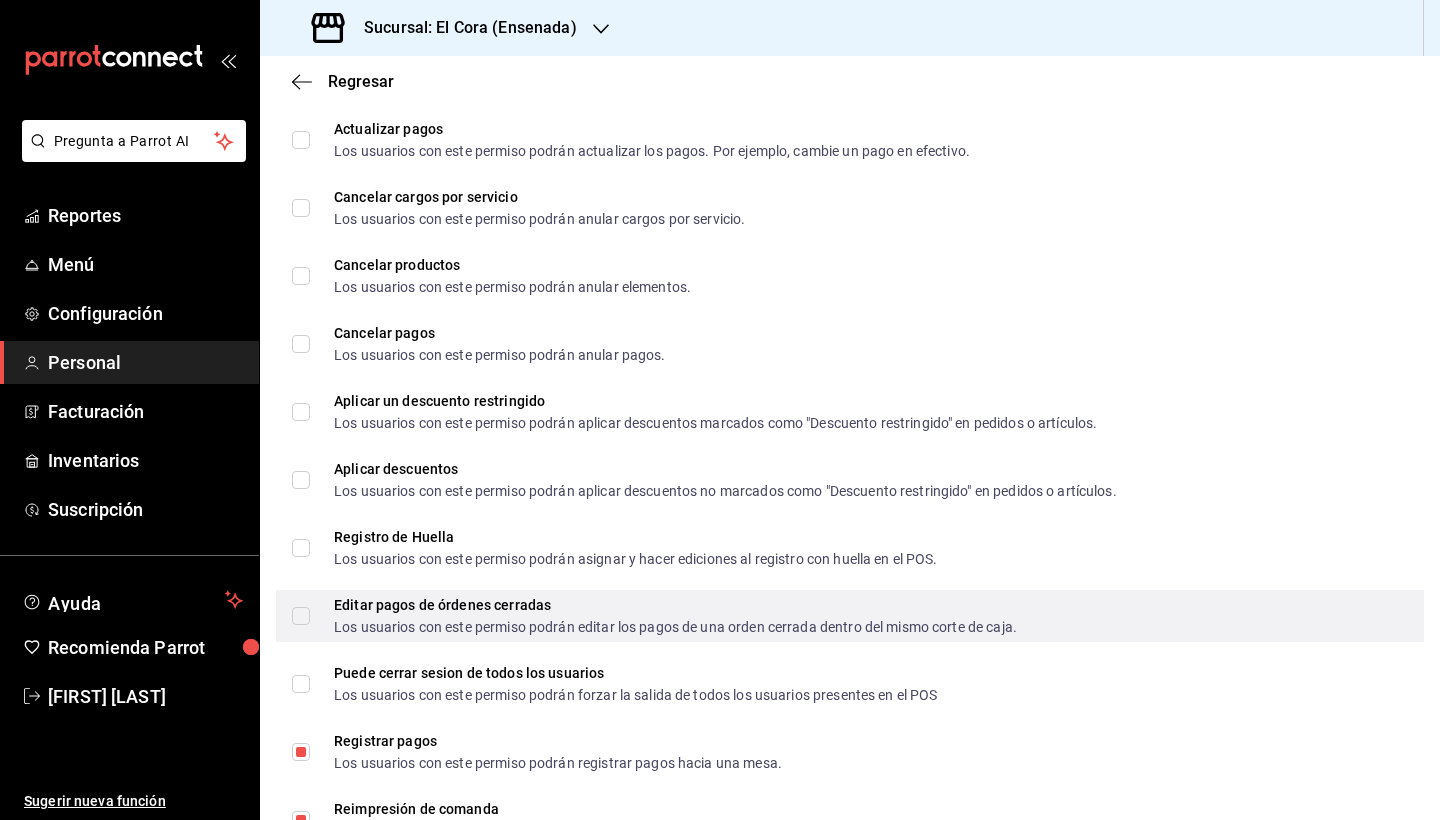 click on "Editar pagos de órdenes cerradas Los usuarios con este permiso podrán editar los pagos de una orden cerrada dentro del mismo corte de caja." at bounding box center [301, 616] 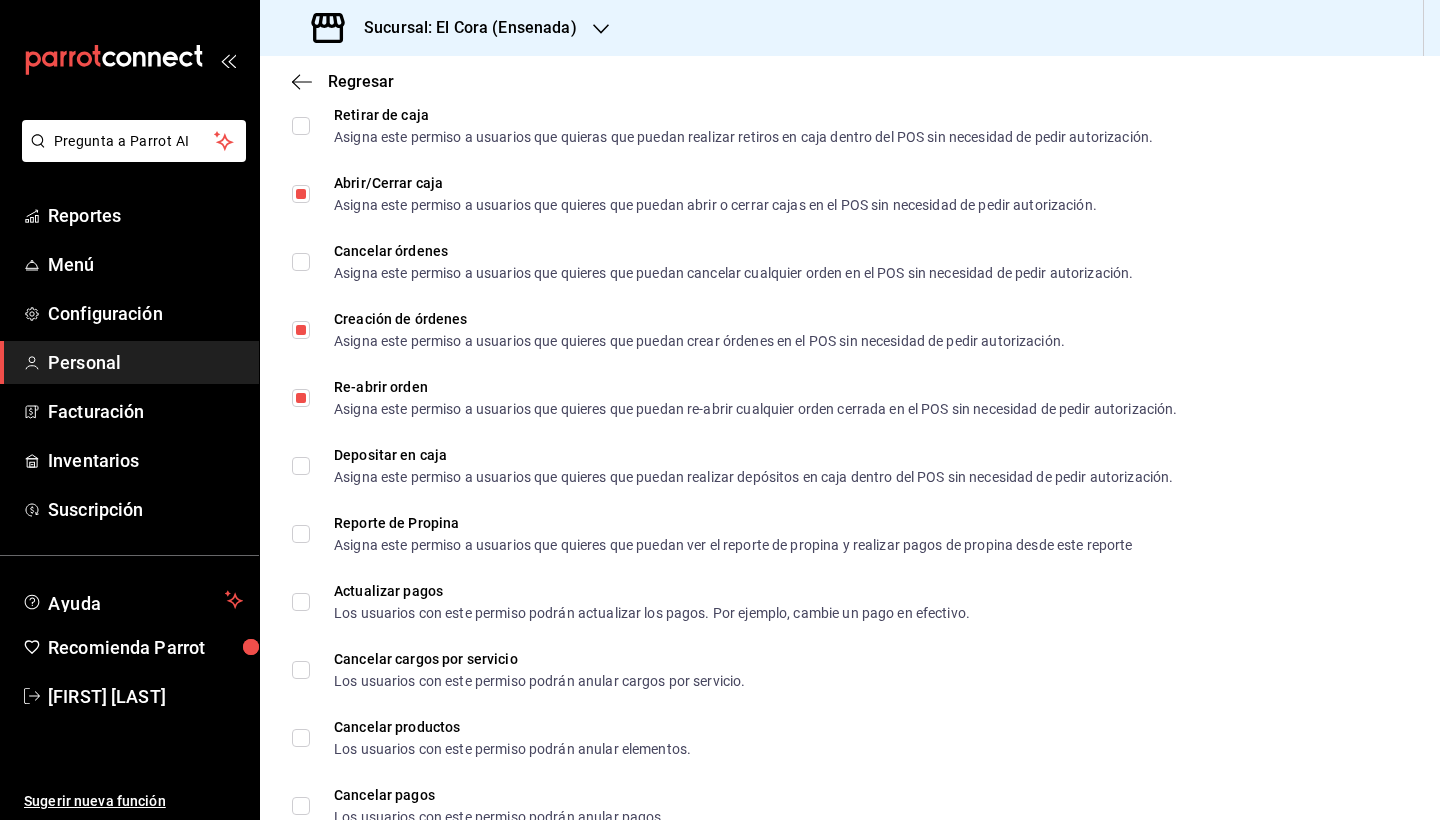 scroll, scrollTop: 1878, scrollLeft: 0, axis: vertical 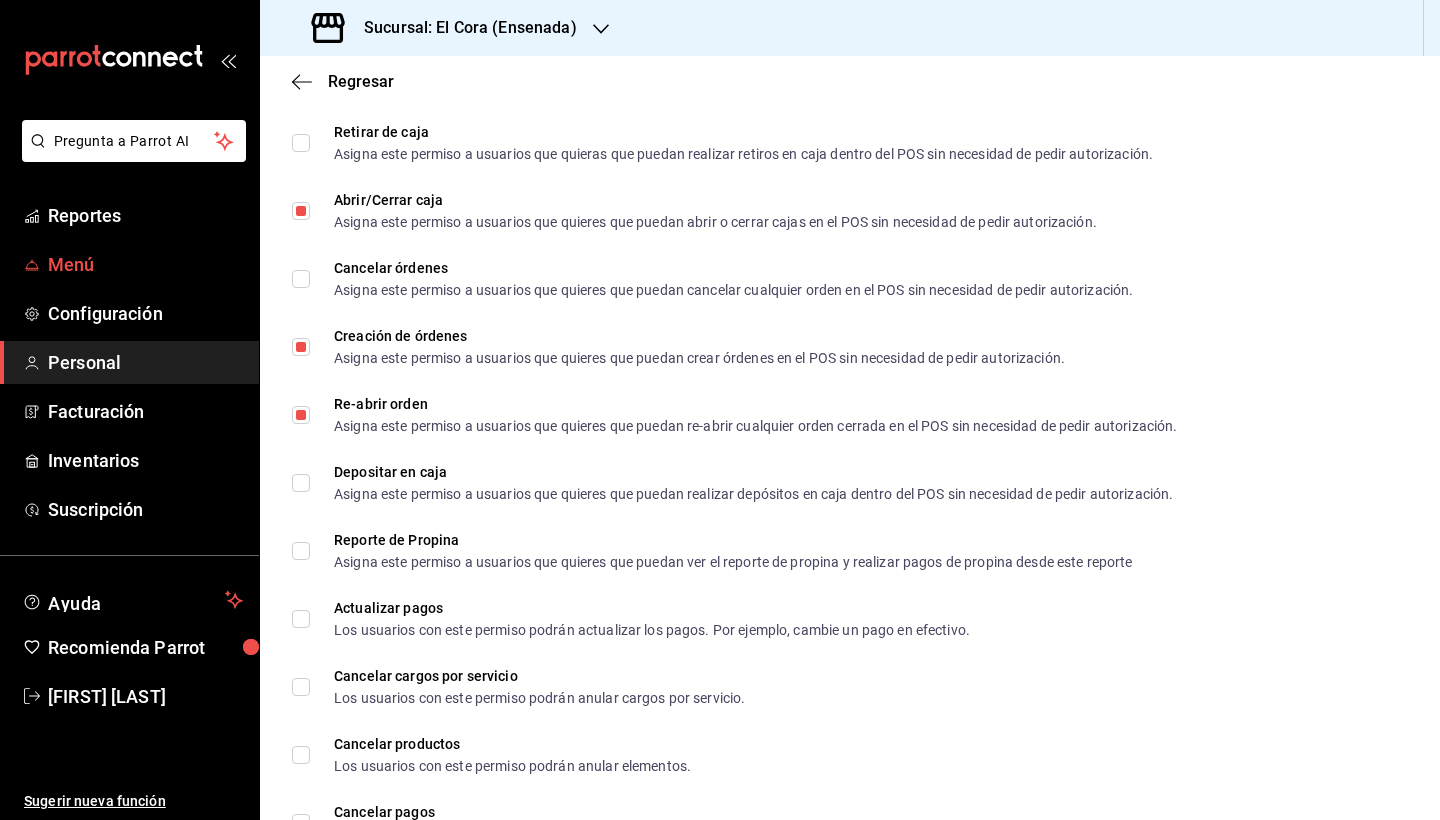 click on "Menú" at bounding box center [145, 264] 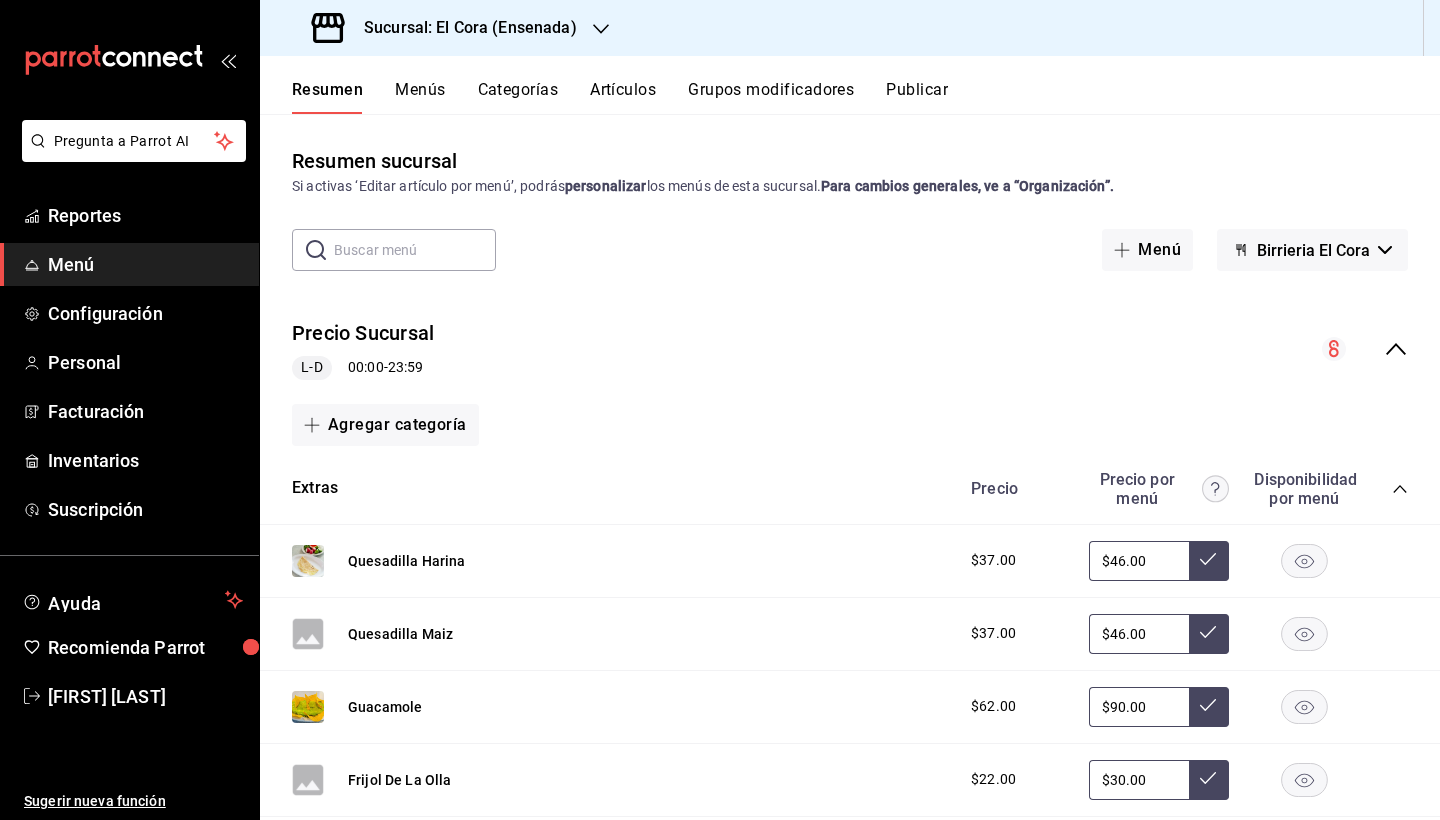 click on "Grupos modificadores" at bounding box center [771, 97] 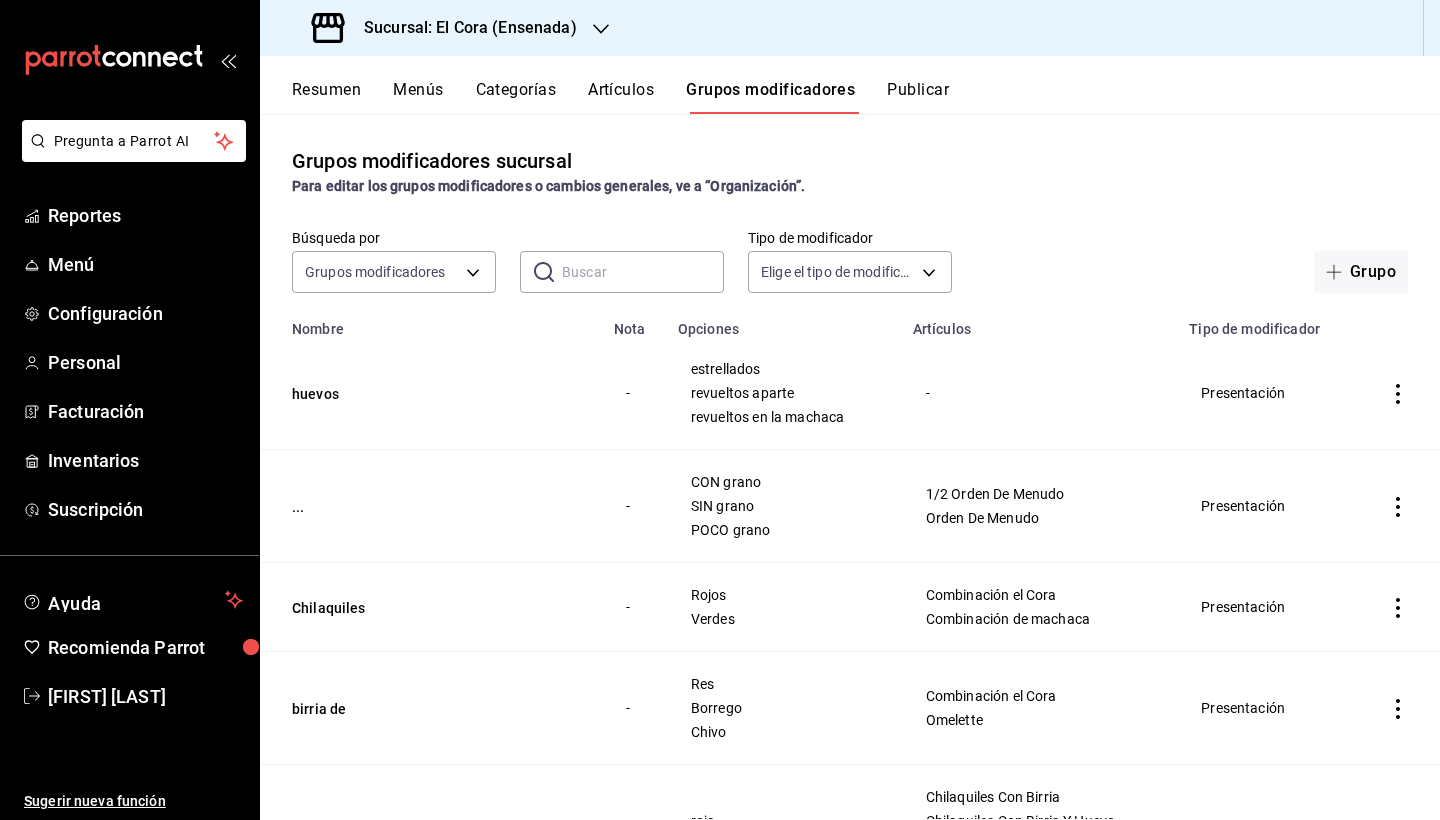 click on "Para editar los grupos modificadores o cambios generales, ve a “Organización”." at bounding box center [850, 186] 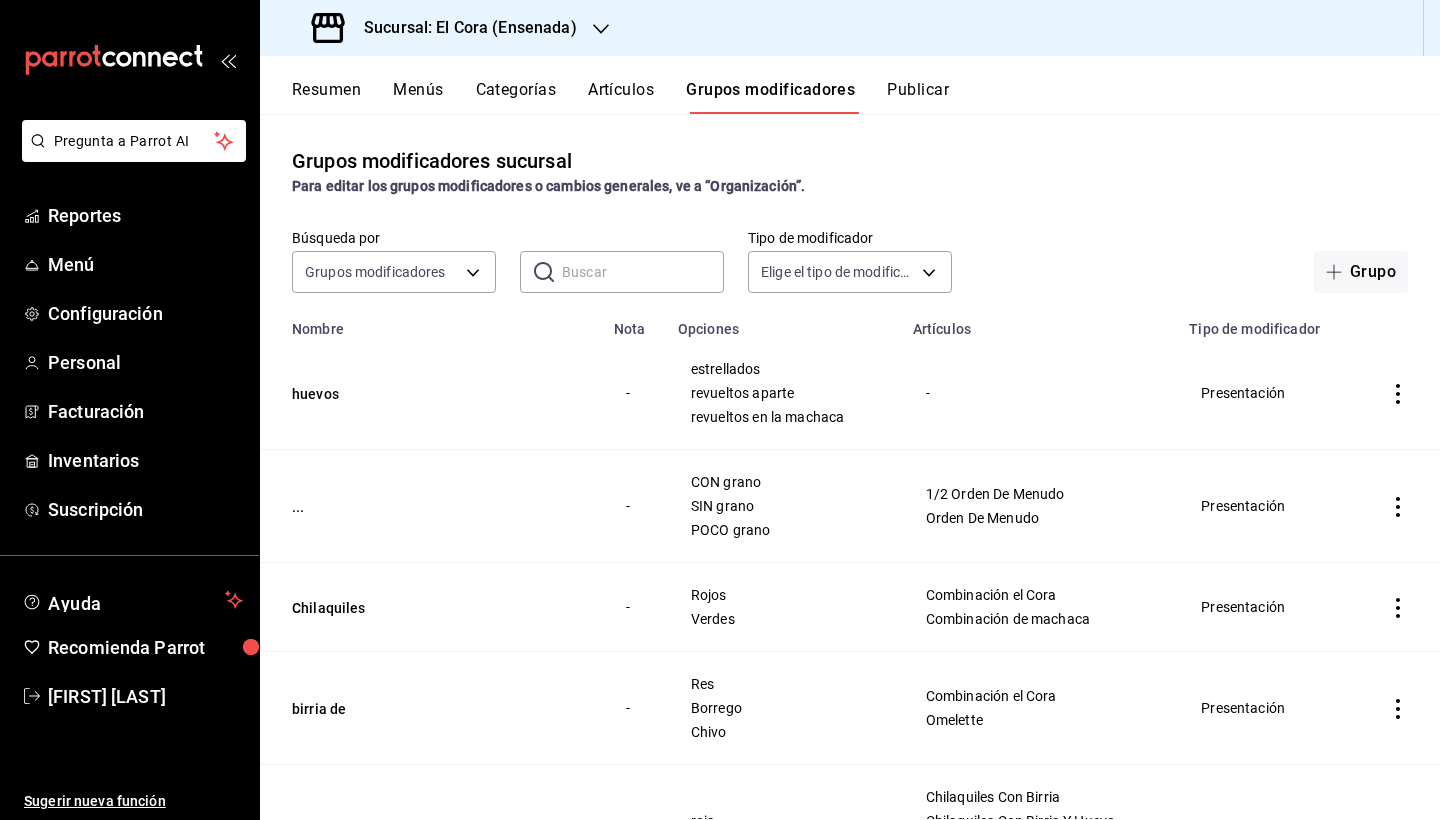 scroll, scrollTop: 0, scrollLeft: 0, axis: both 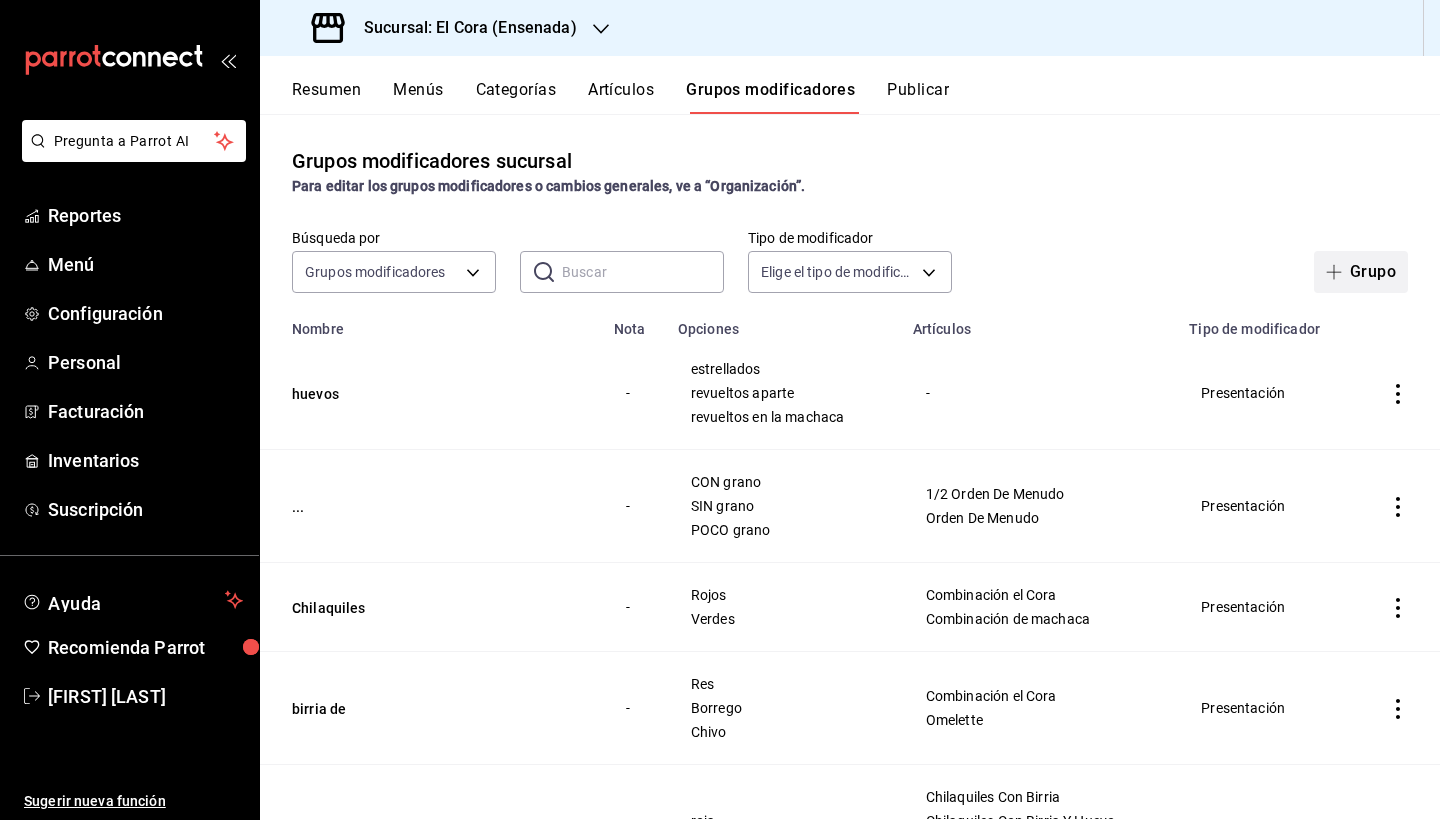 click 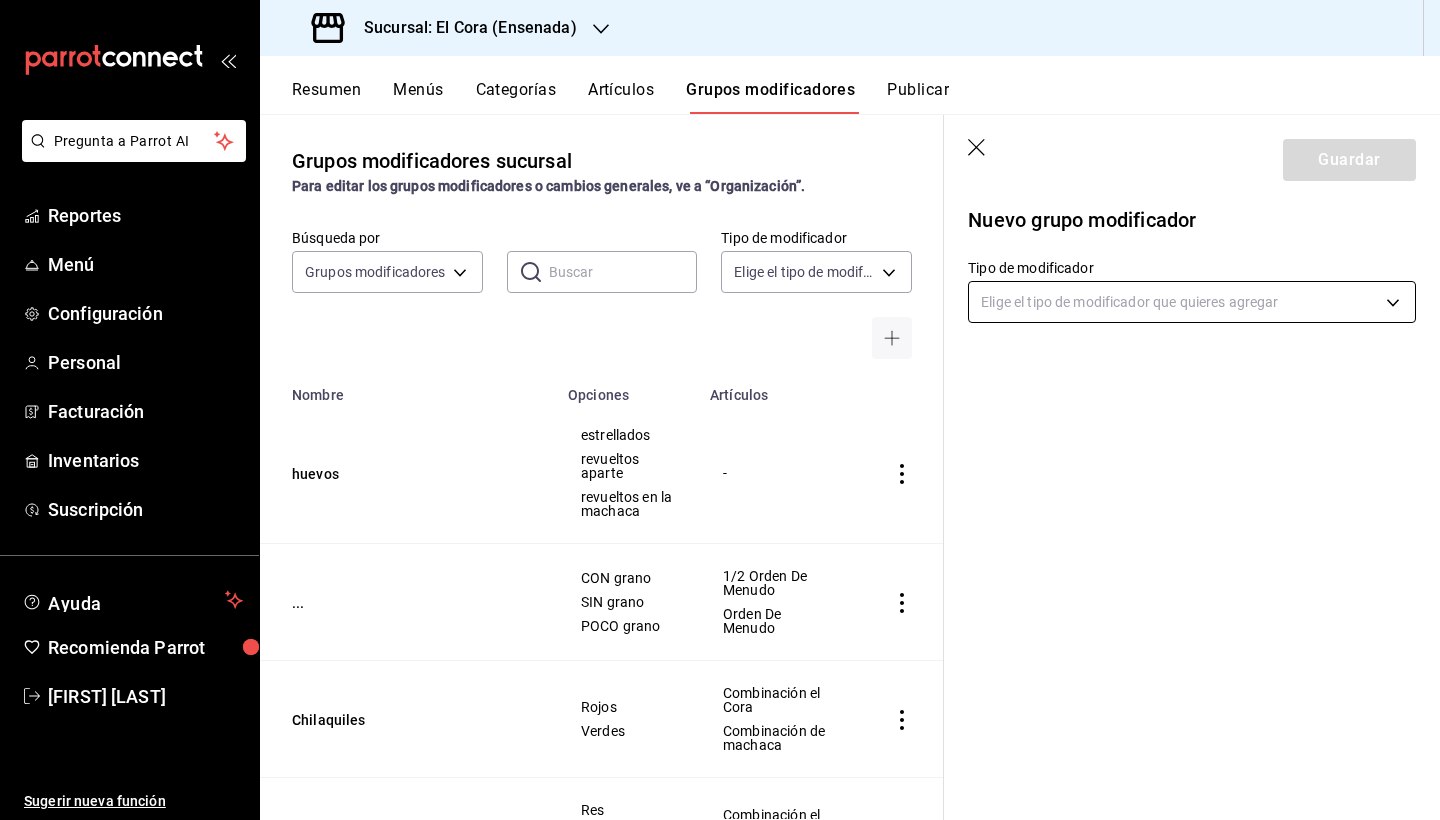 click on "Pregunta a Parrot AI Reportes   Menú   Configuración   Personal   Facturación   Inventarios   Suscripción   Ayuda Recomienda Parrot   [FIRST] [LAST]   Sugerir nueva función   Sucursal: El Cora ([CITY]) Resumen Menús Categorías Artículos Grupos modificadores Publicar Grupos modificadores sucursal Para editar los grupos modificadores o cambios generales, ve a “Organización”. Búsqueda por Grupos modificadores GROUP ​ ​ Tipo de modificador Elige el tipo de modificador Nombre Opciones Artículos huevos estrellados revueltos aparte revueltos en la machaca - ... CON grano SIN grano POCO grano 1/2 Orden De Menudo Orden De Menudo Chilaquiles Rojos Verdes Combinación el Cora Combinación de machaca birria de Res Borrego Chivo Combinación el Cora Omelette salsa de tu preferencia roja verde Chilaquiles Con Birria Chilaquiles Con Birria Y Huevo Chilaquiles Con Huevo Chilaquiles Sencillos como los prefieres? estrellados bien cocidos estrellados tiernos estrellados medios revueltos tiernos birria" at bounding box center (720, 410) 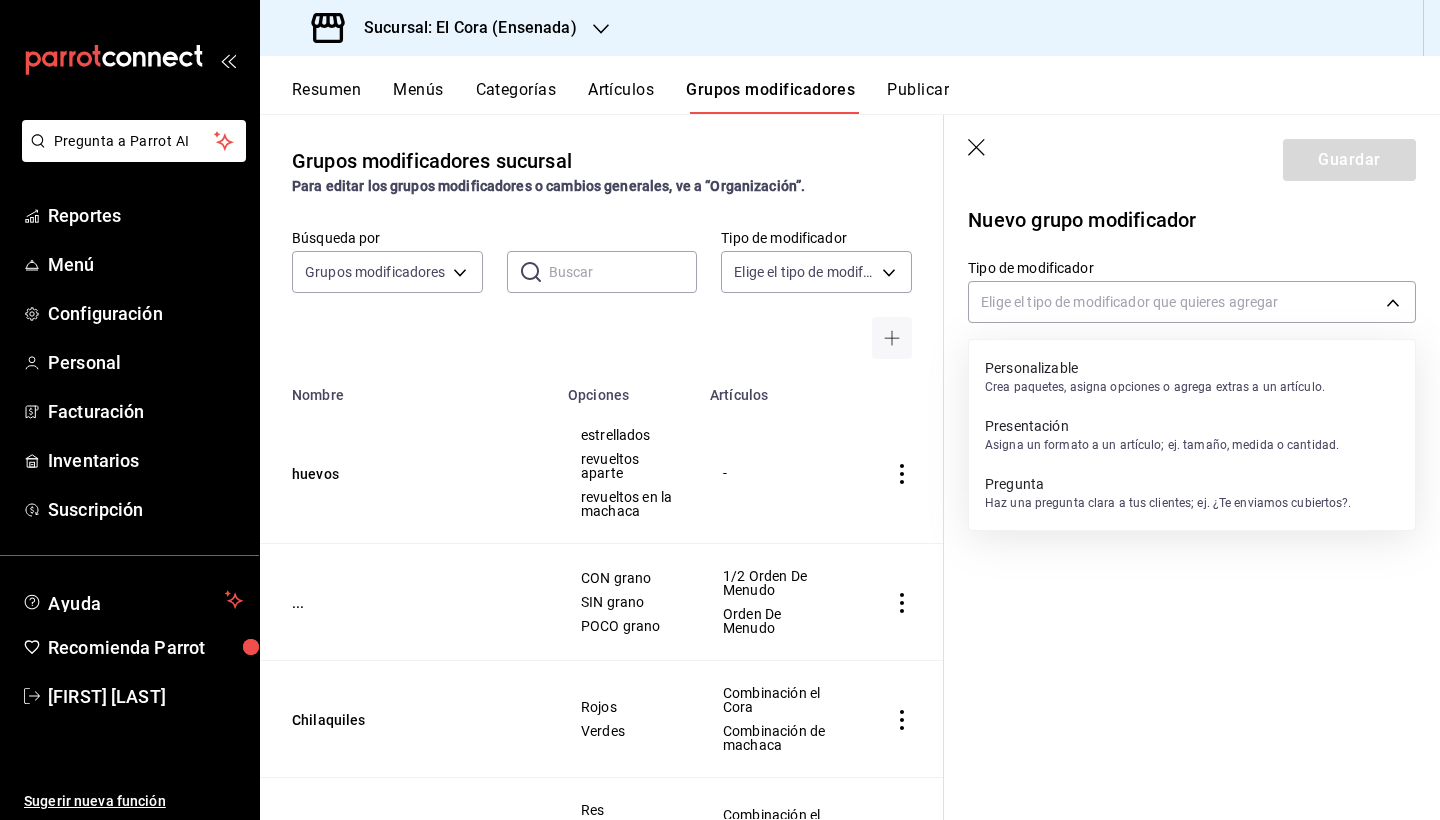 click on "Pregunta" at bounding box center [1168, 484] 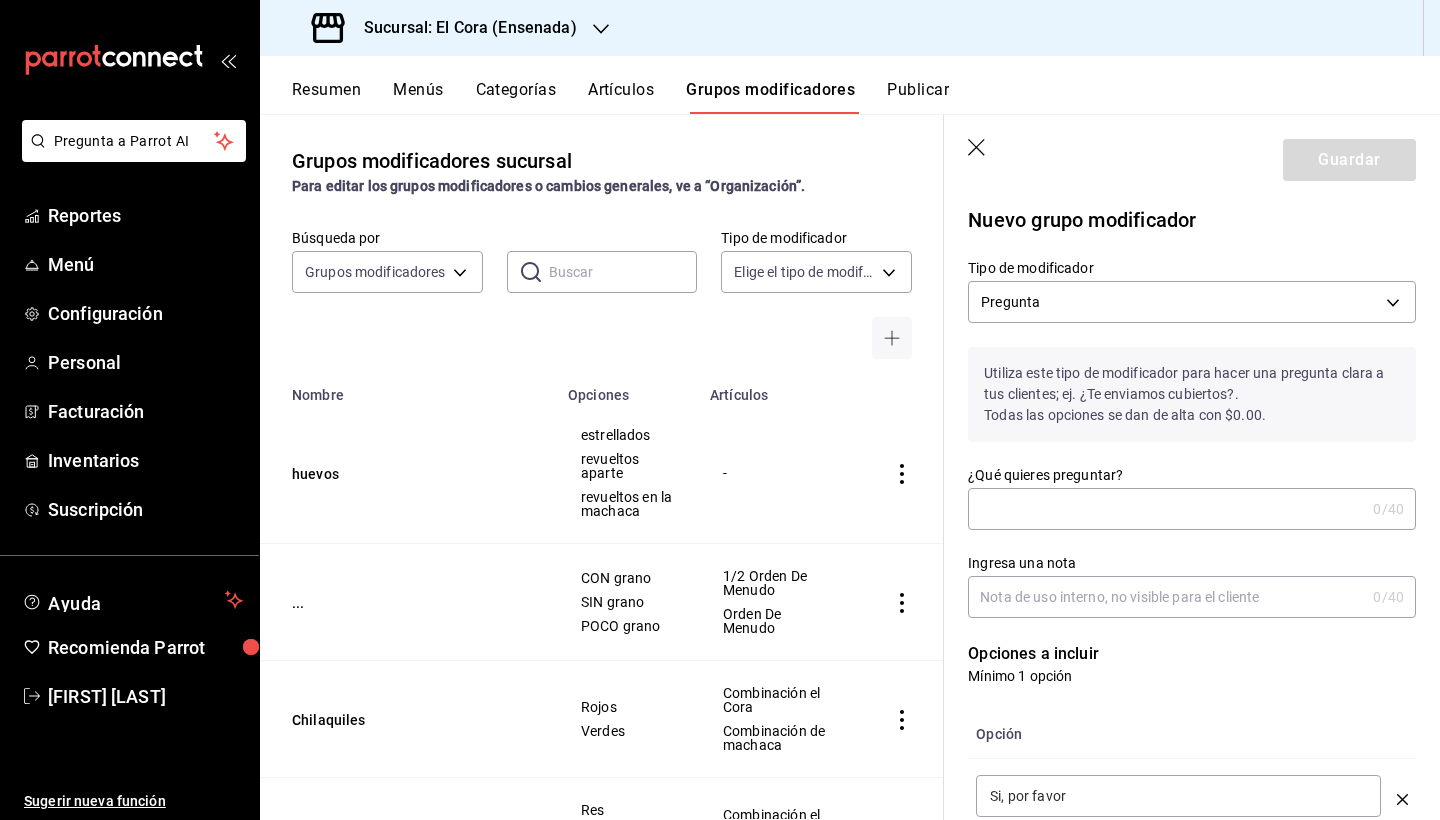 click on "¿Qué quieres preguntar?" at bounding box center [1166, 509] 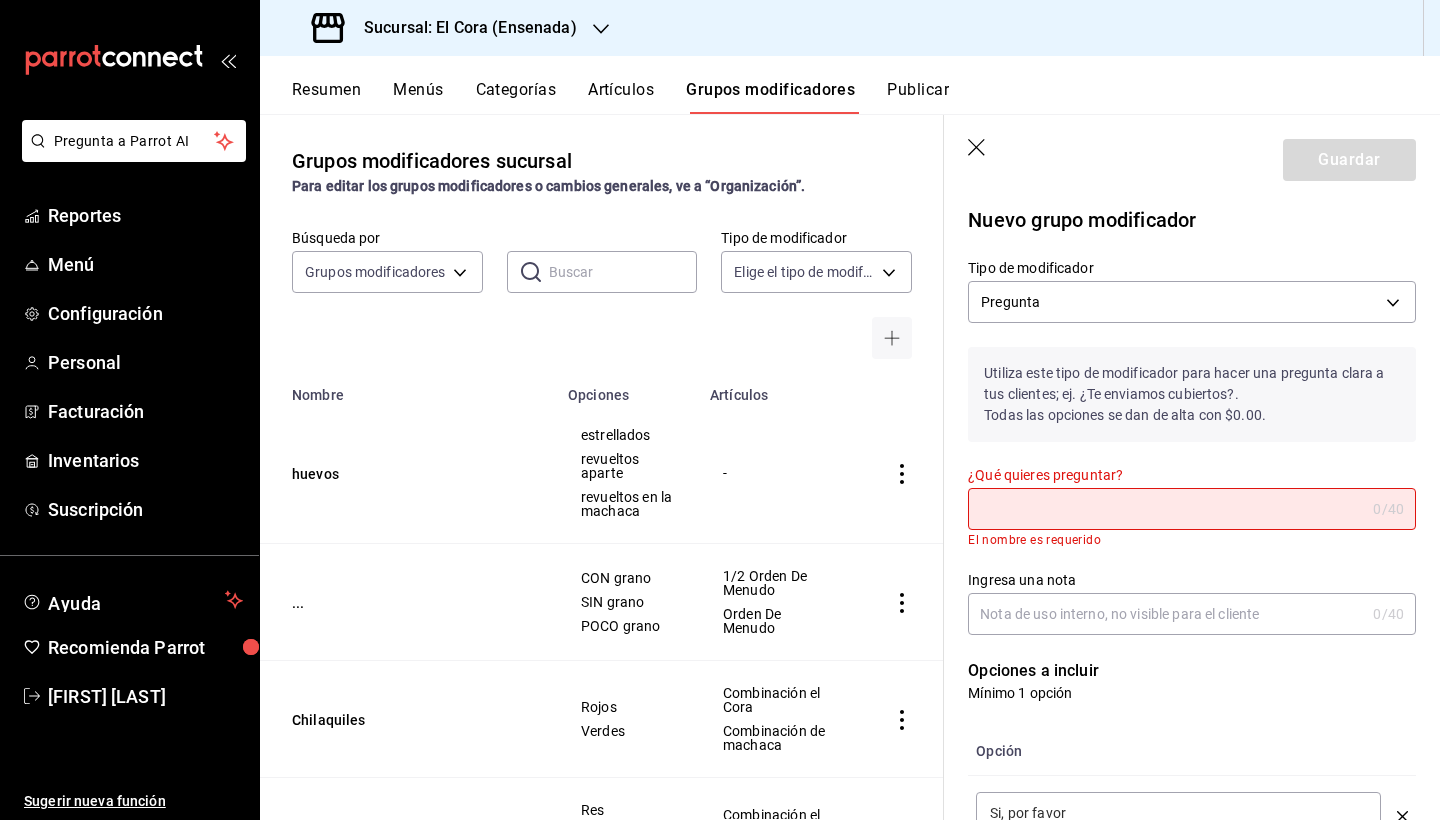 click on "¿Qué quieres preguntar?" at bounding box center [1166, 509] 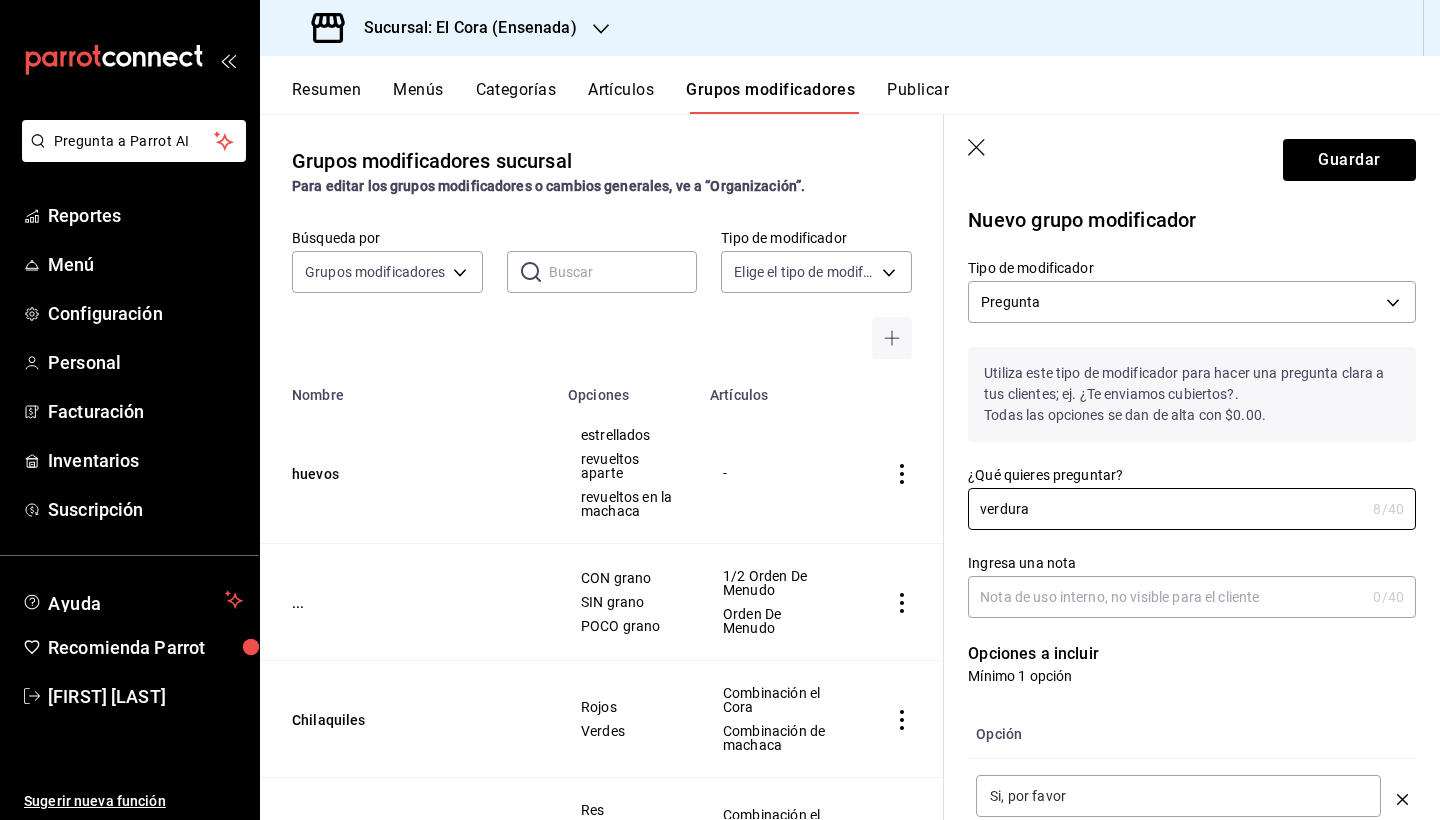 click on "Ingresa una nota" at bounding box center [1166, 597] 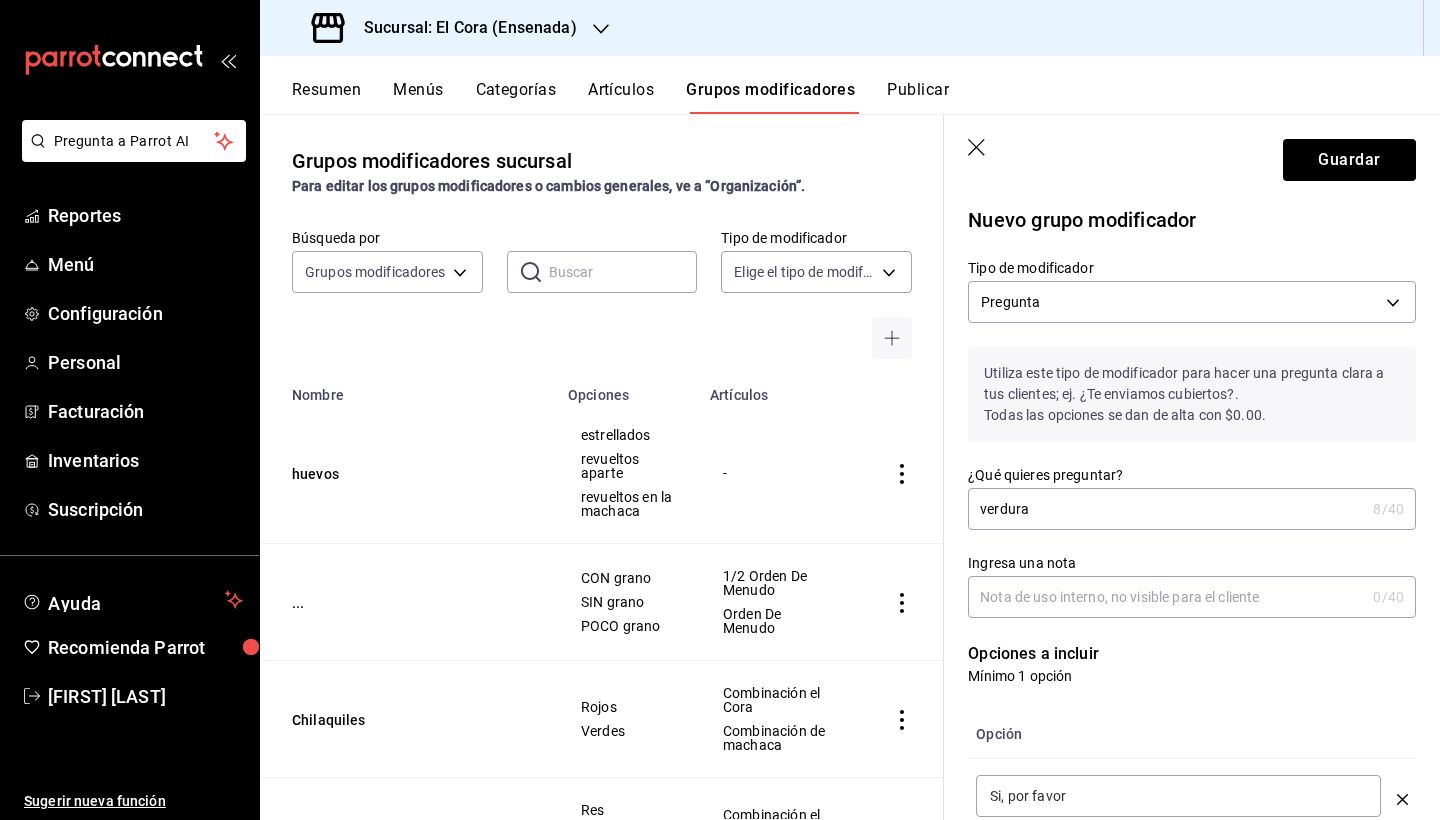 click on "verdura" at bounding box center (1166, 509) 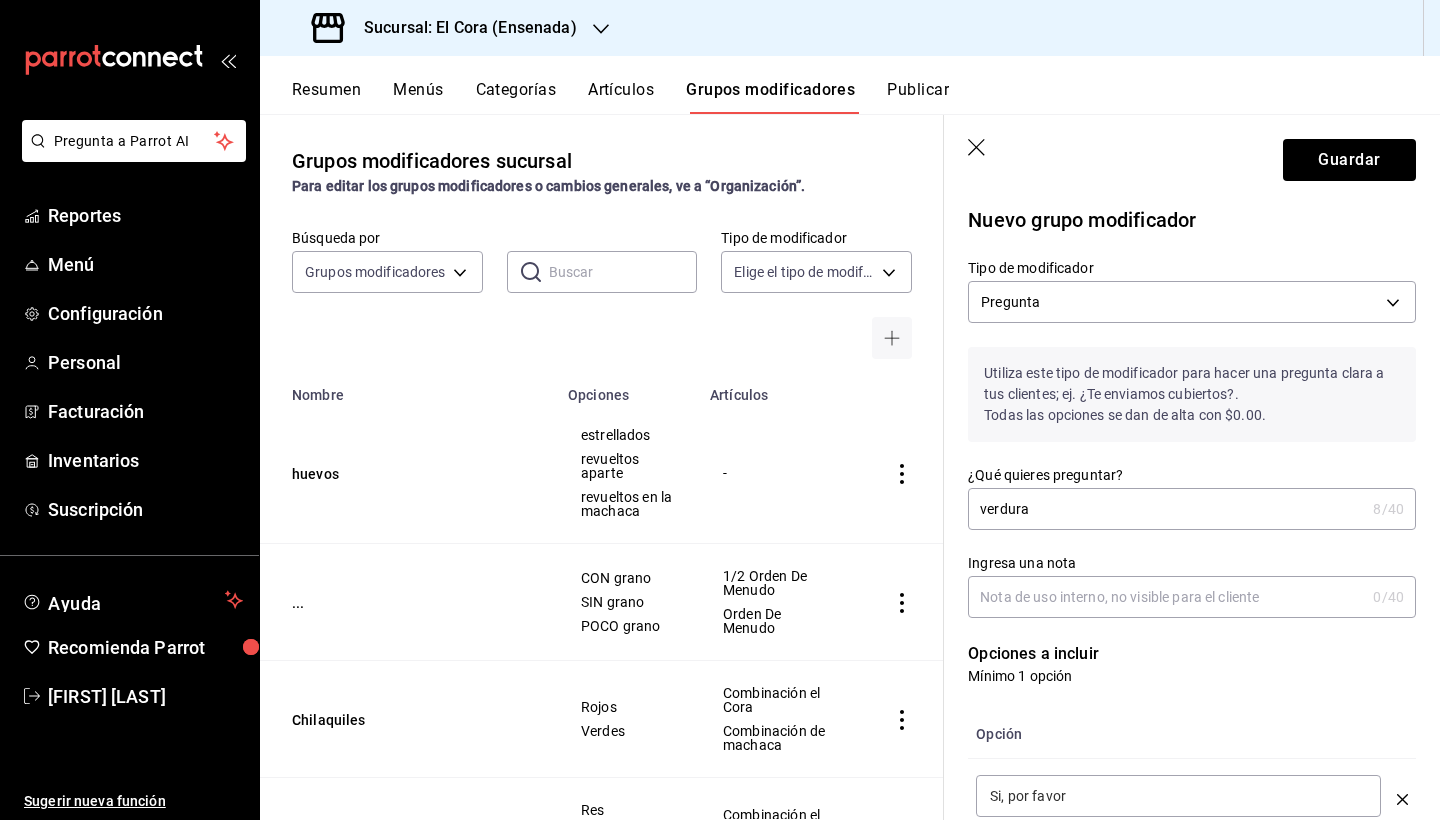 click on "Ingresa una nota" at bounding box center [1166, 597] 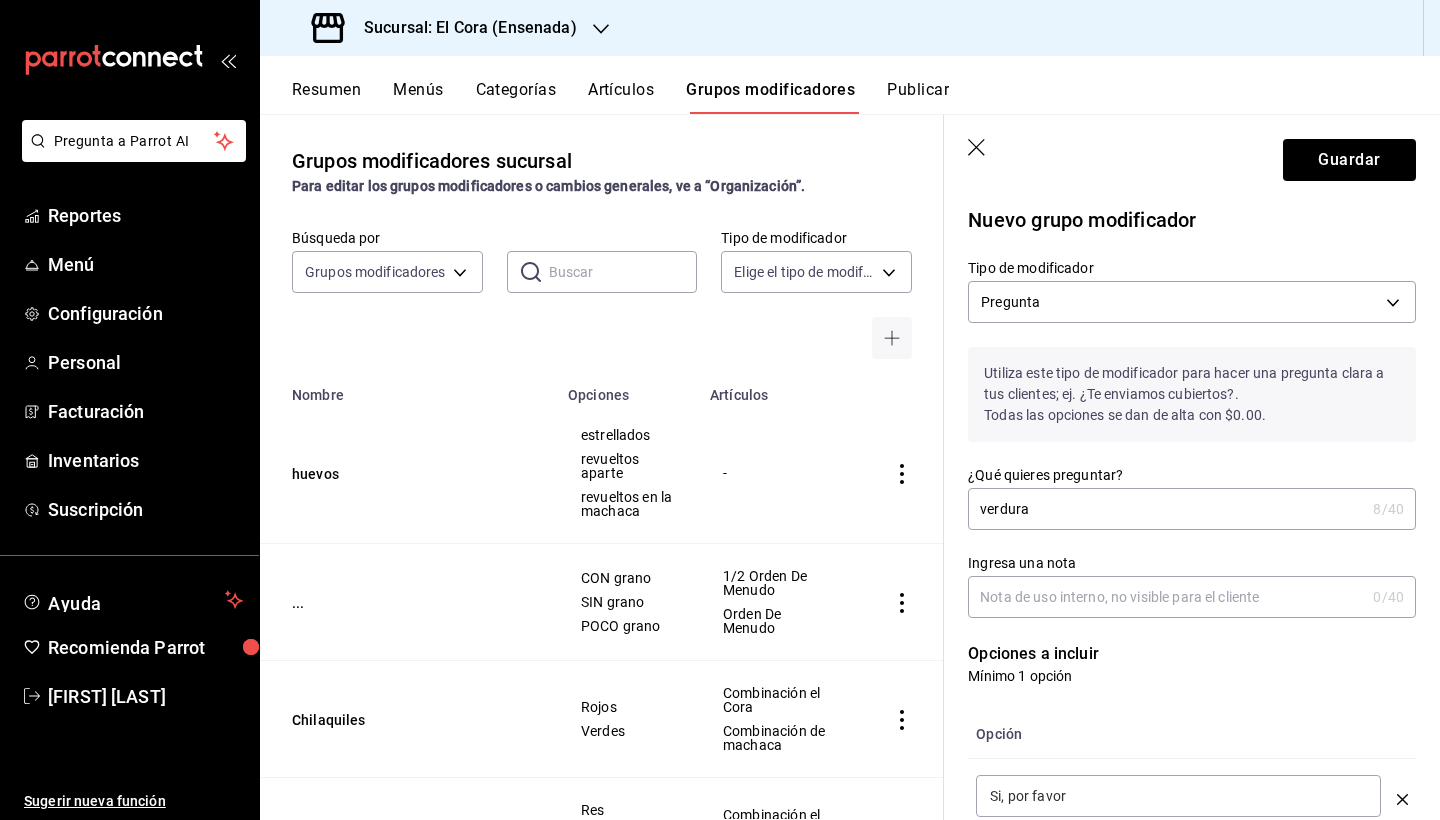 click on "Opciones a incluir" at bounding box center [1192, 654] 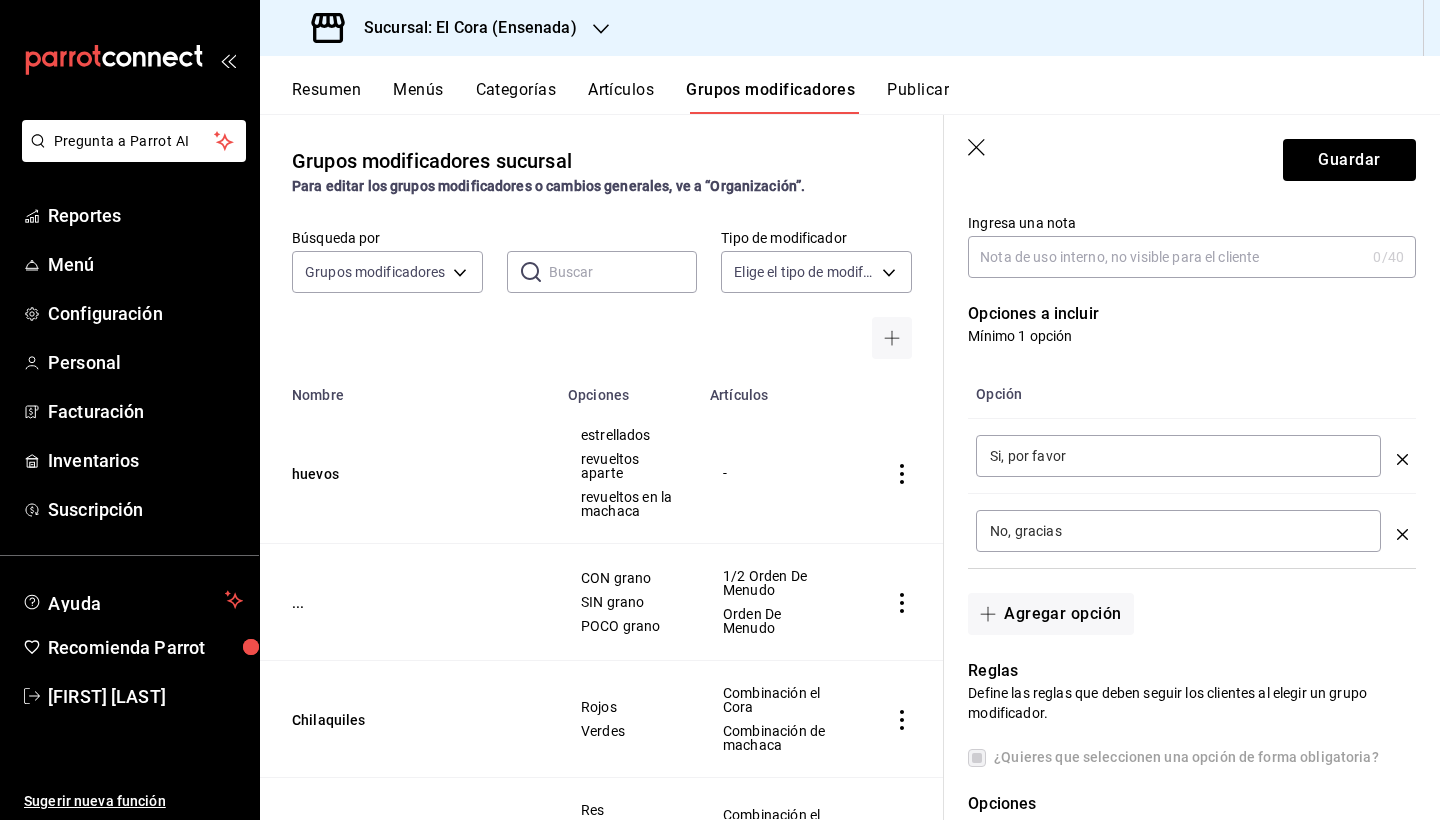 scroll, scrollTop: 355, scrollLeft: 0, axis: vertical 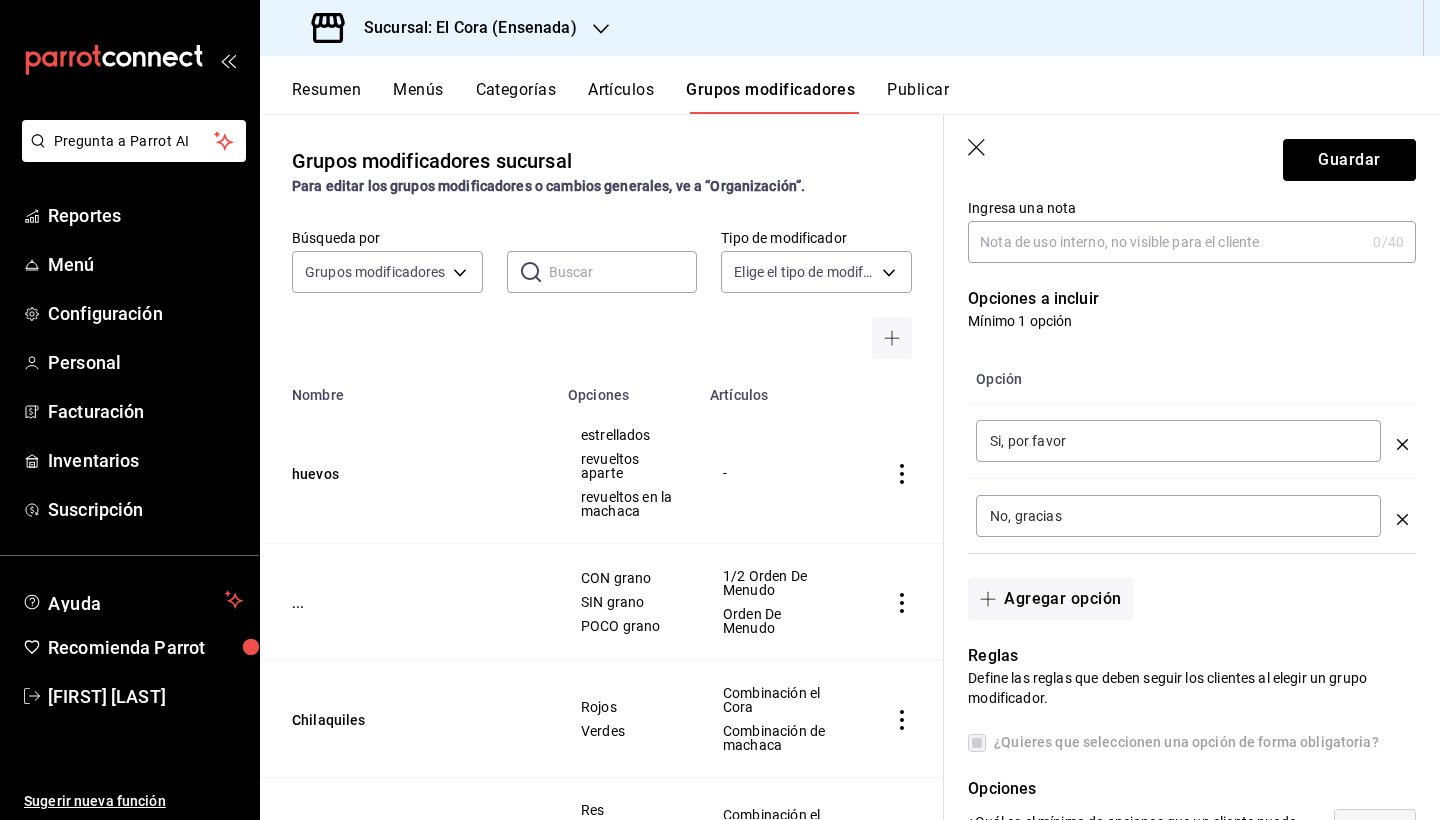 click on "Si, por favor ​" at bounding box center (1178, 441) 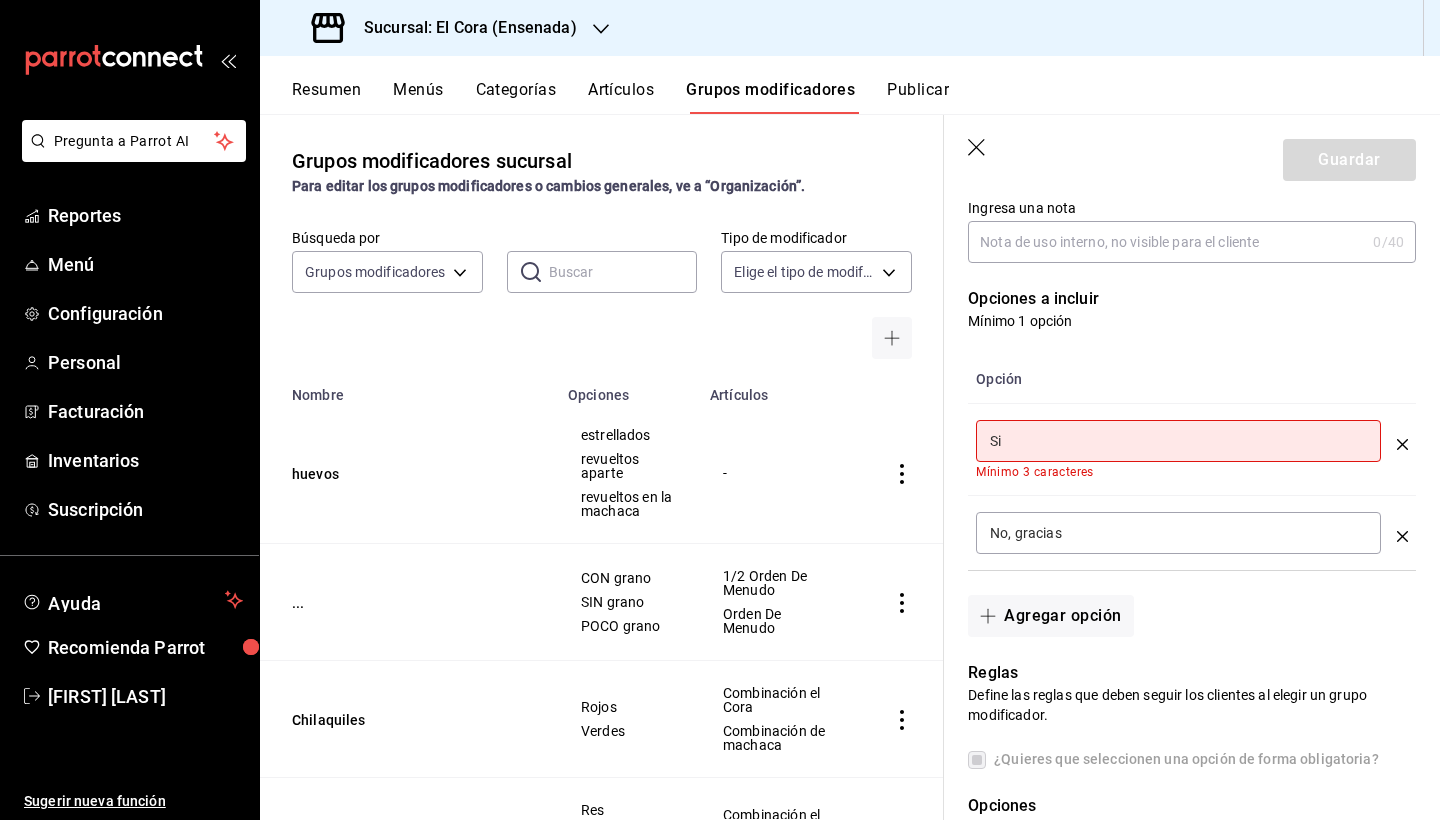 click on "No, gracias ​" at bounding box center (1178, 533) 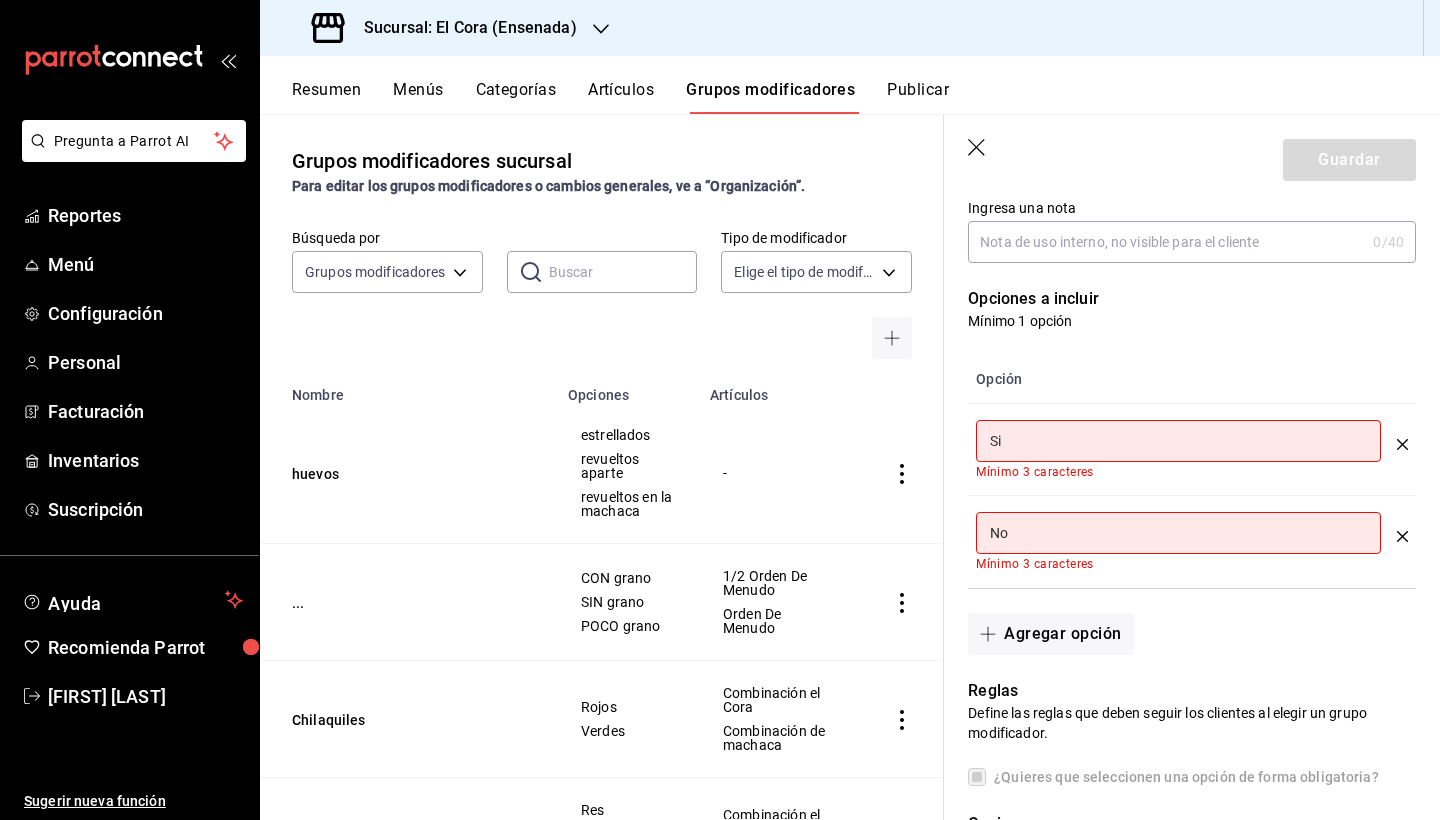 click on "Agregar opción" at bounding box center (1180, 622) 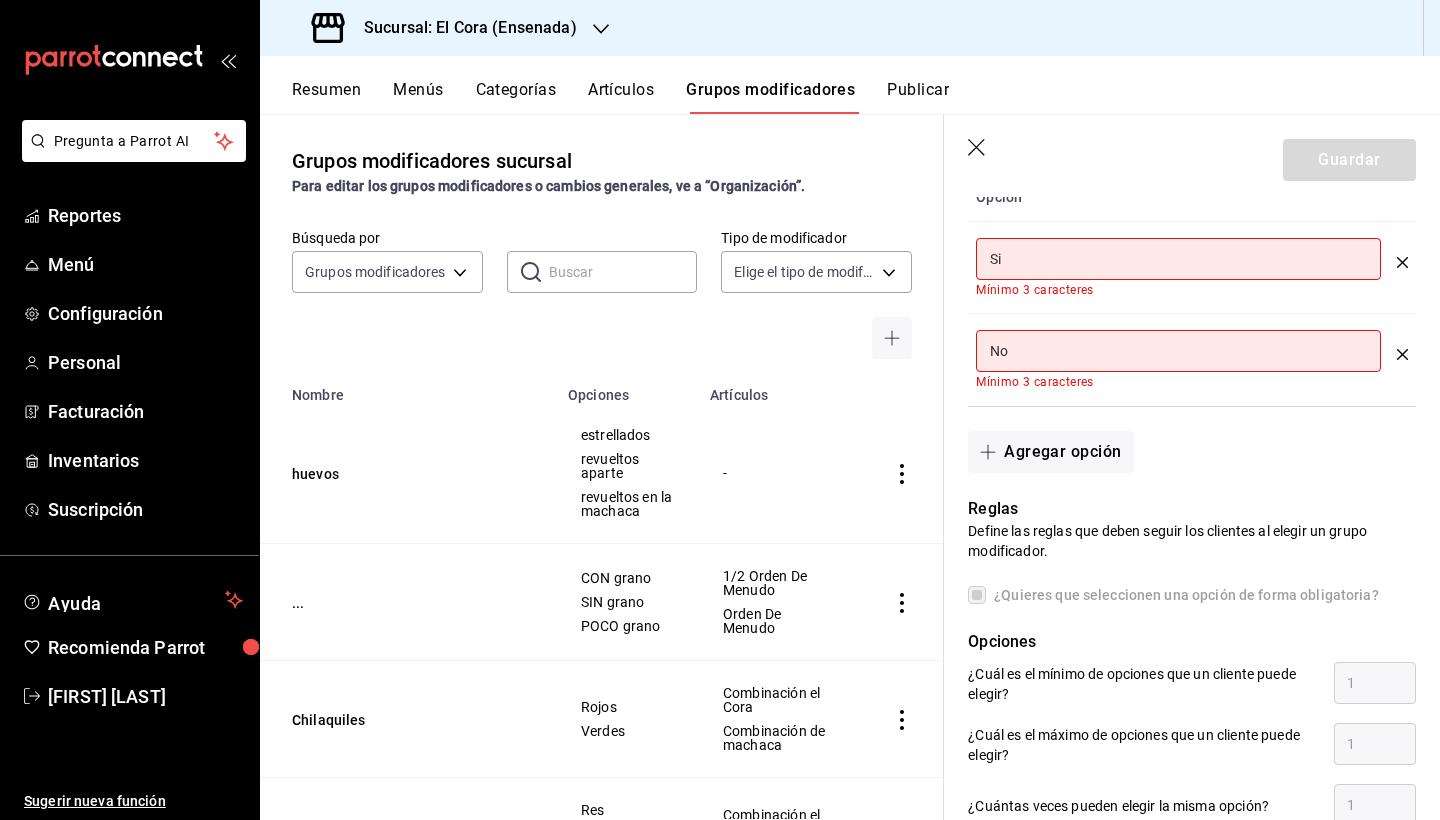 scroll, scrollTop: 525, scrollLeft: 0, axis: vertical 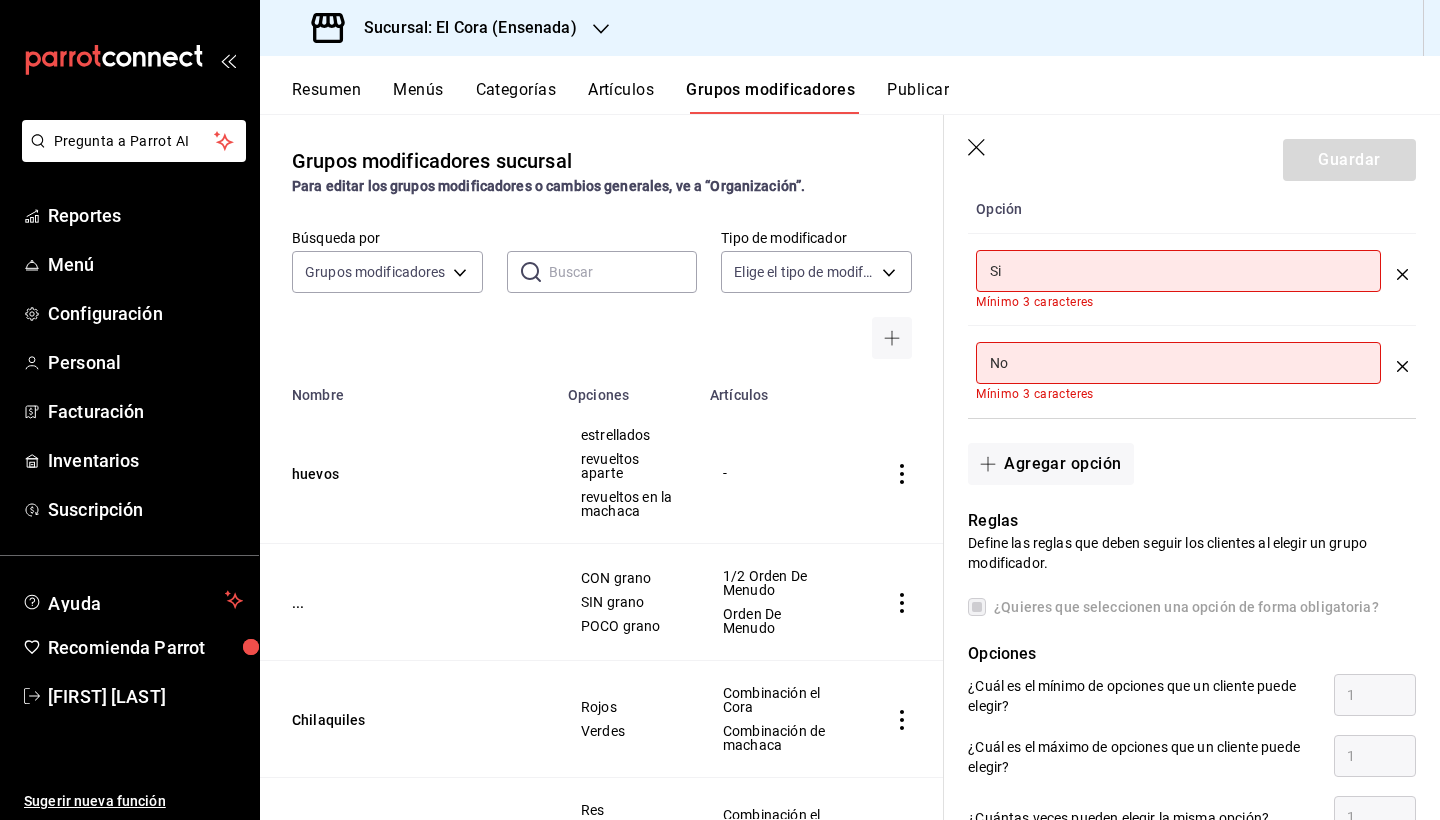 click on "No" at bounding box center (1178, 363) 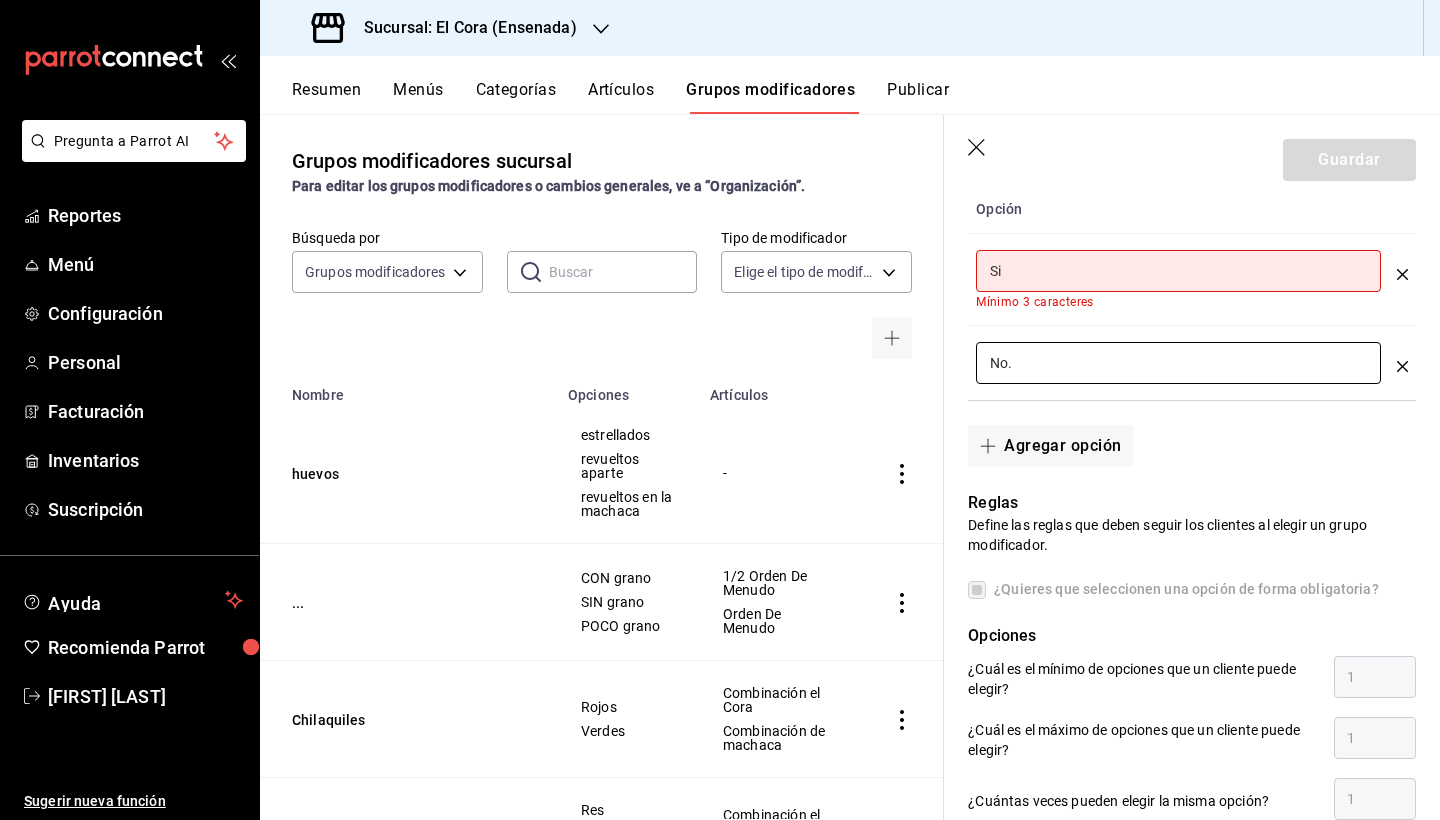click on "Si" at bounding box center [1178, 271] 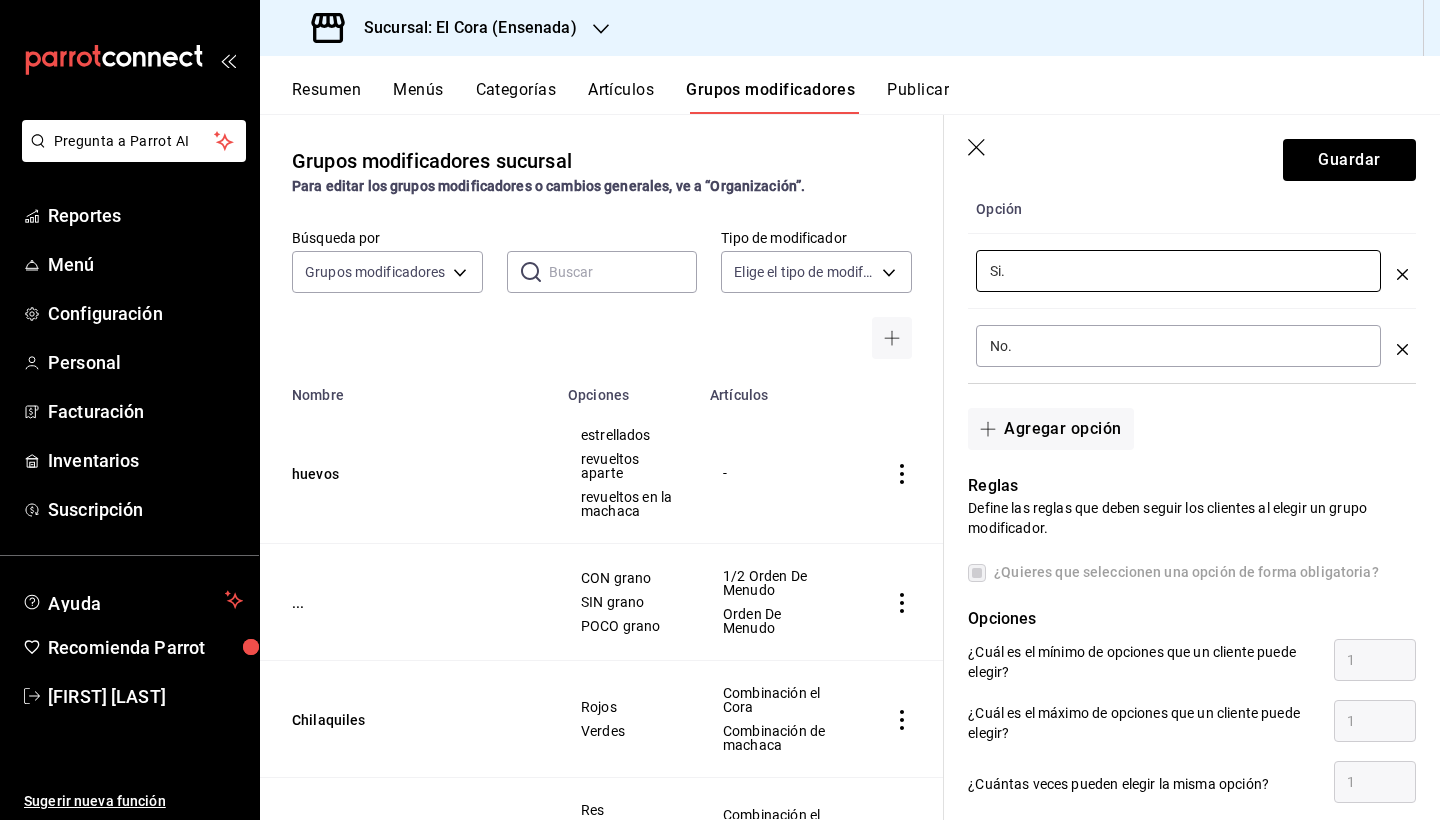 click on "Agregar opción" at bounding box center (1180, 417) 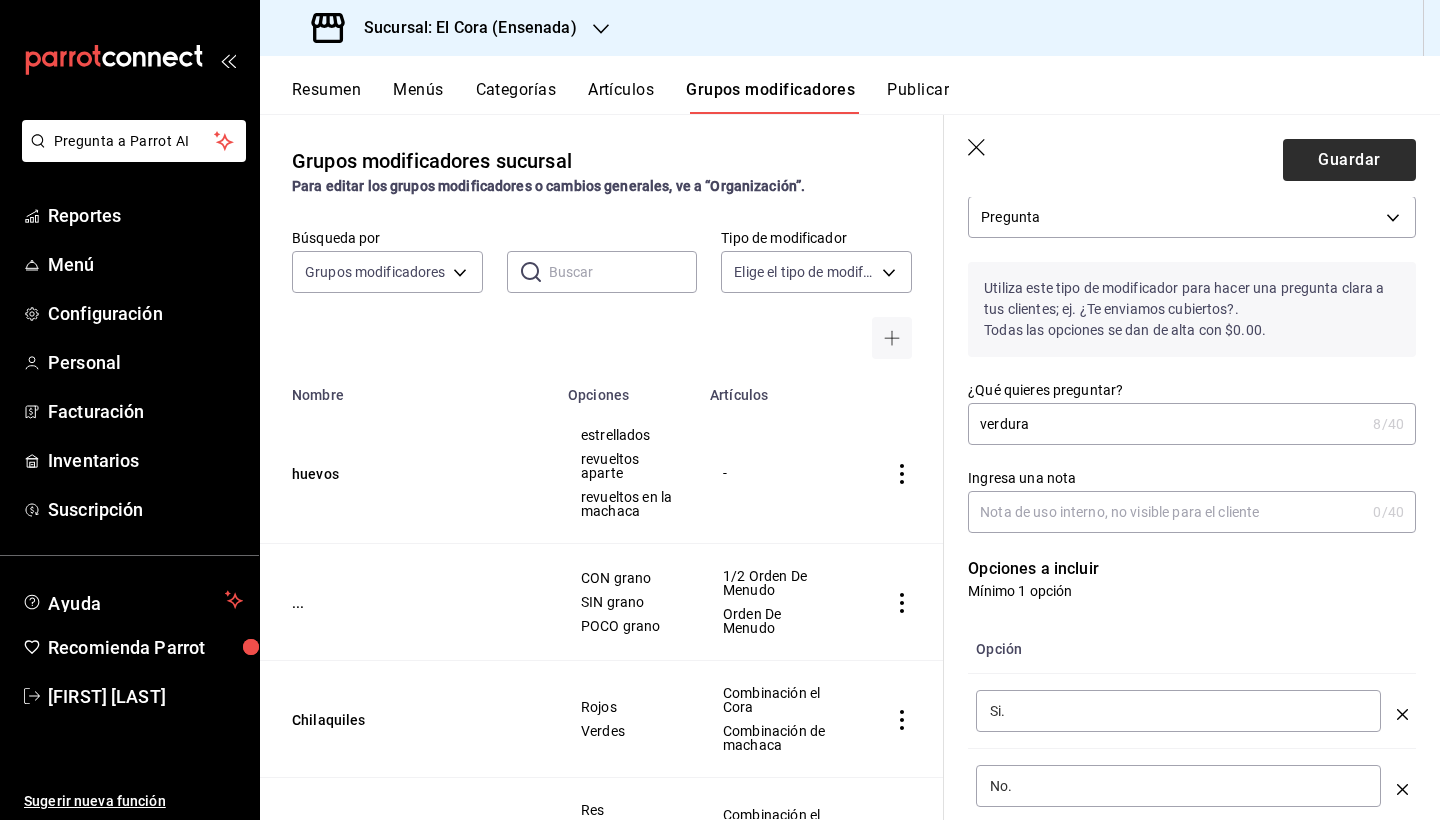 scroll, scrollTop: 82, scrollLeft: 0, axis: vertical 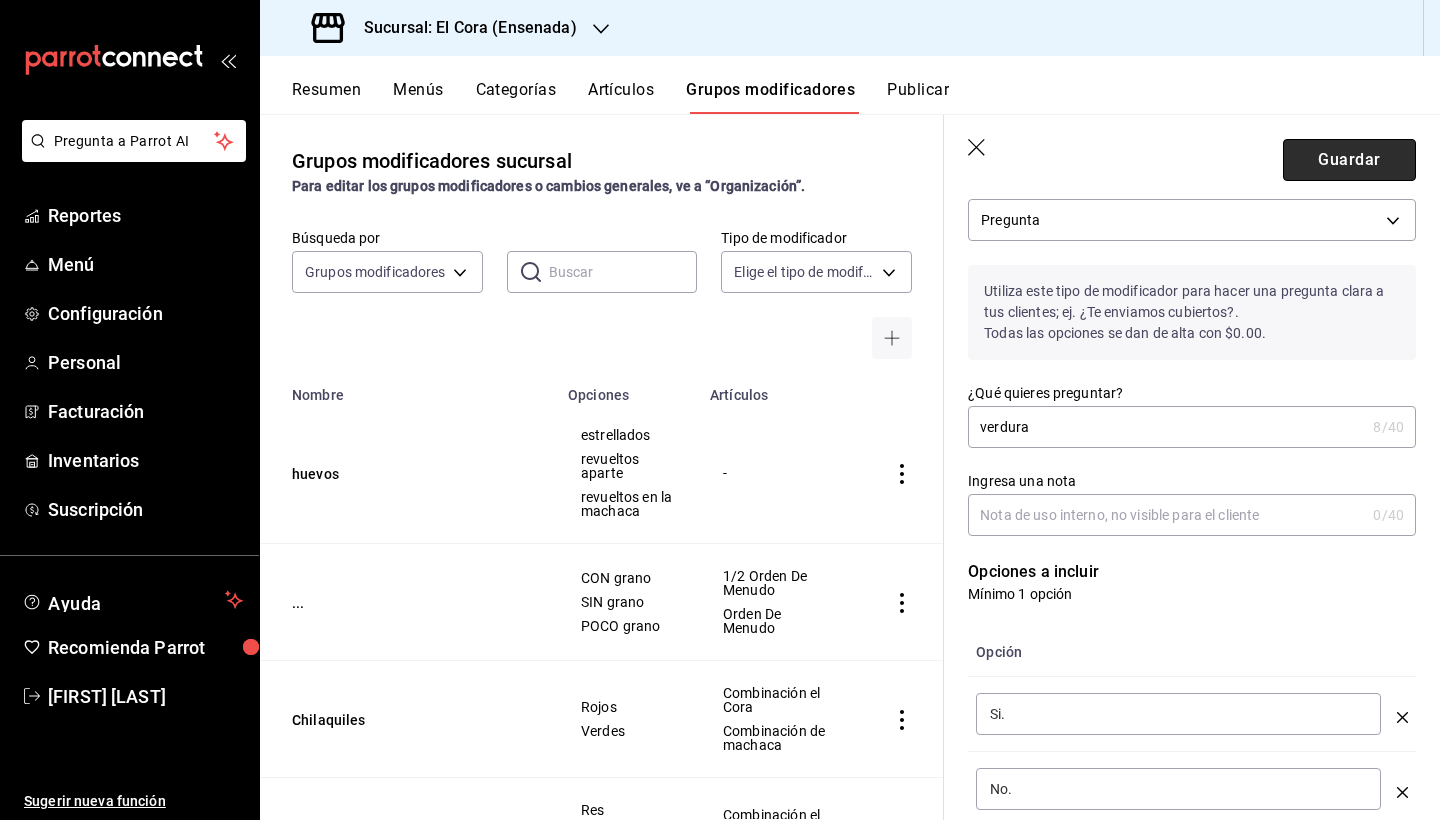 click on "Guardar" at bounding box center [1349, 160] 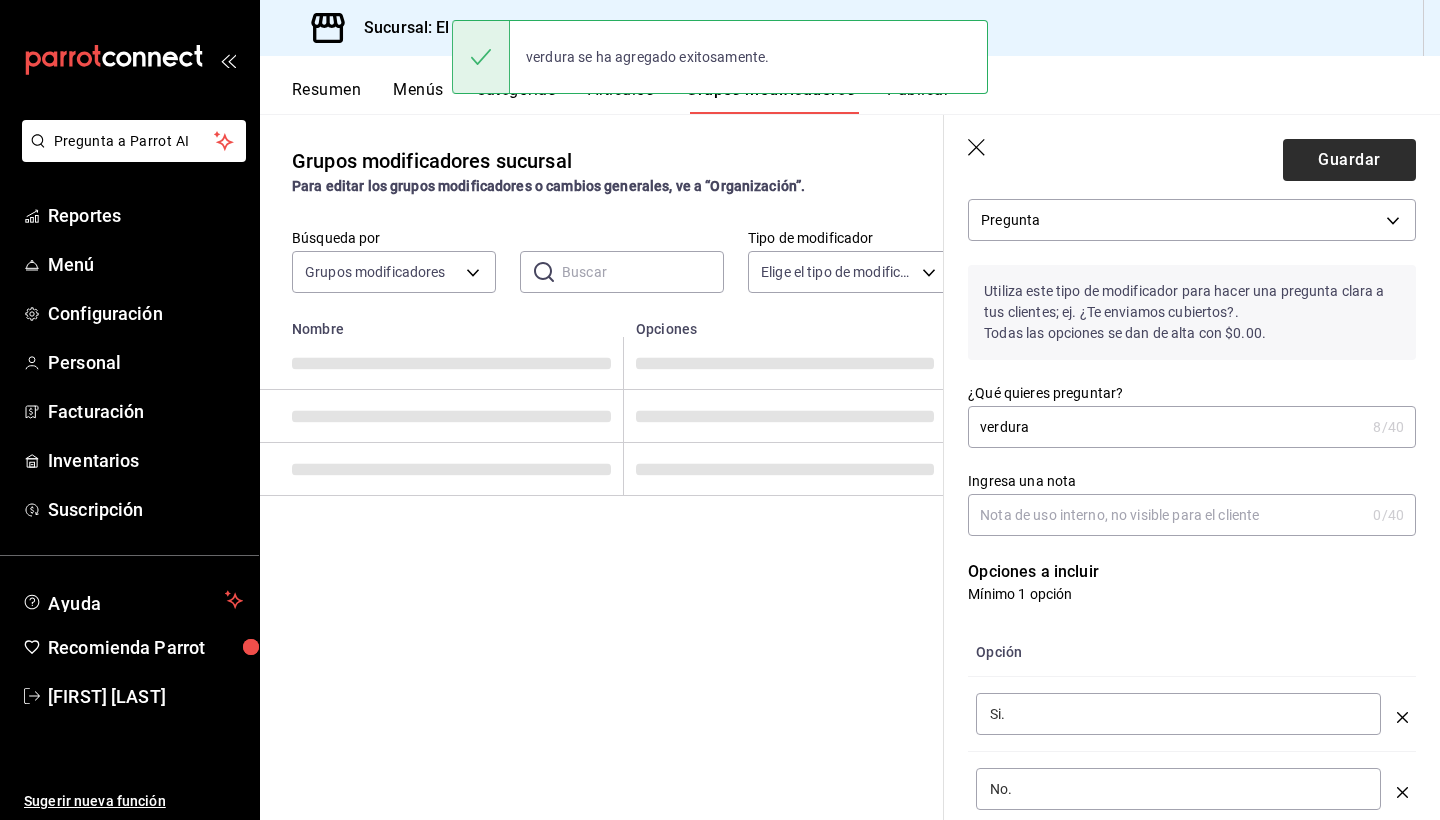 scroll, scrollTop: 0, scrollLeft: 0, axis: both 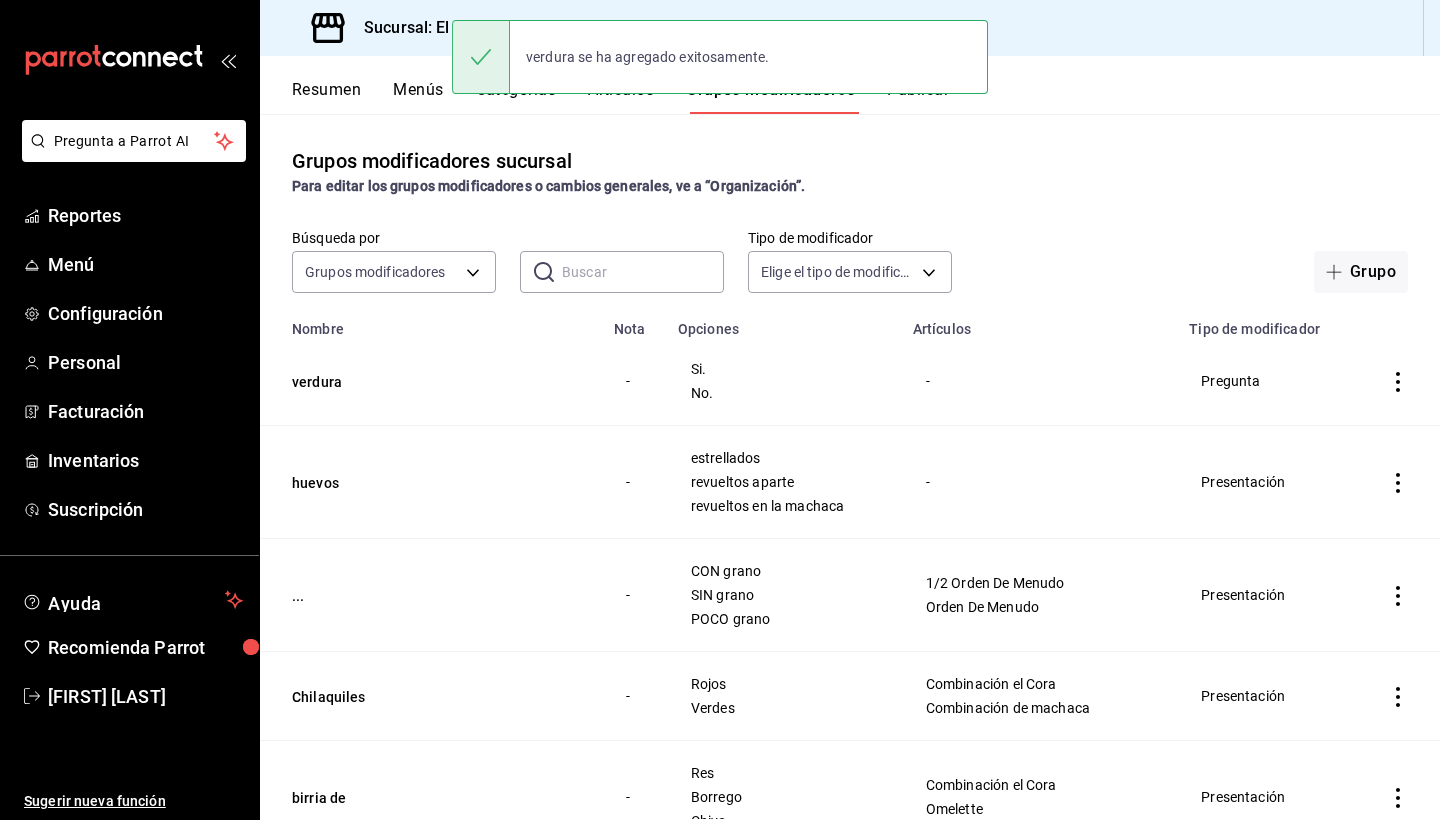 click on "verdura se ha agregado exitosamente." at bounding box center [720, 57] 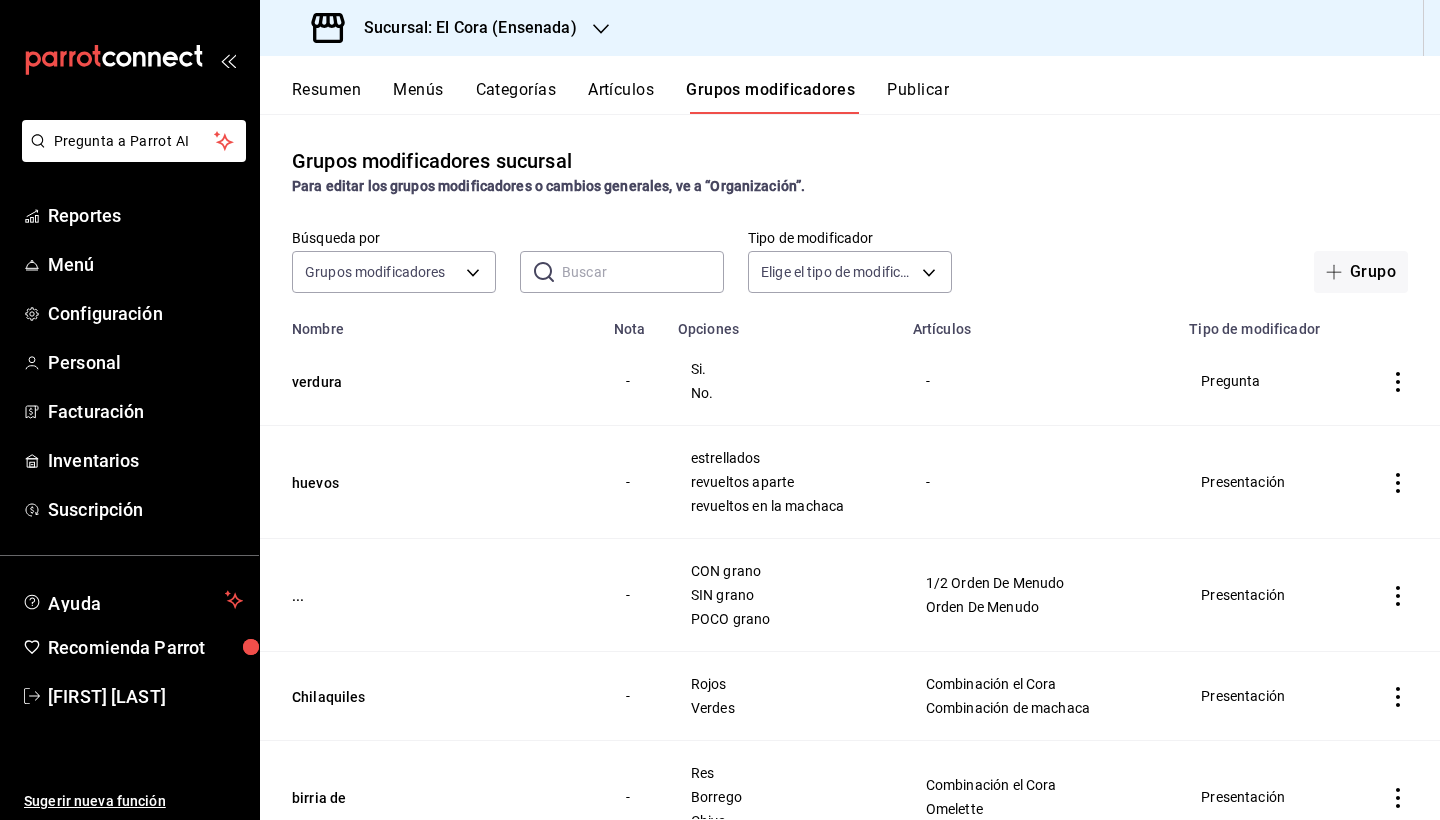 click on "Artículos" at bounding box center [621, 97] 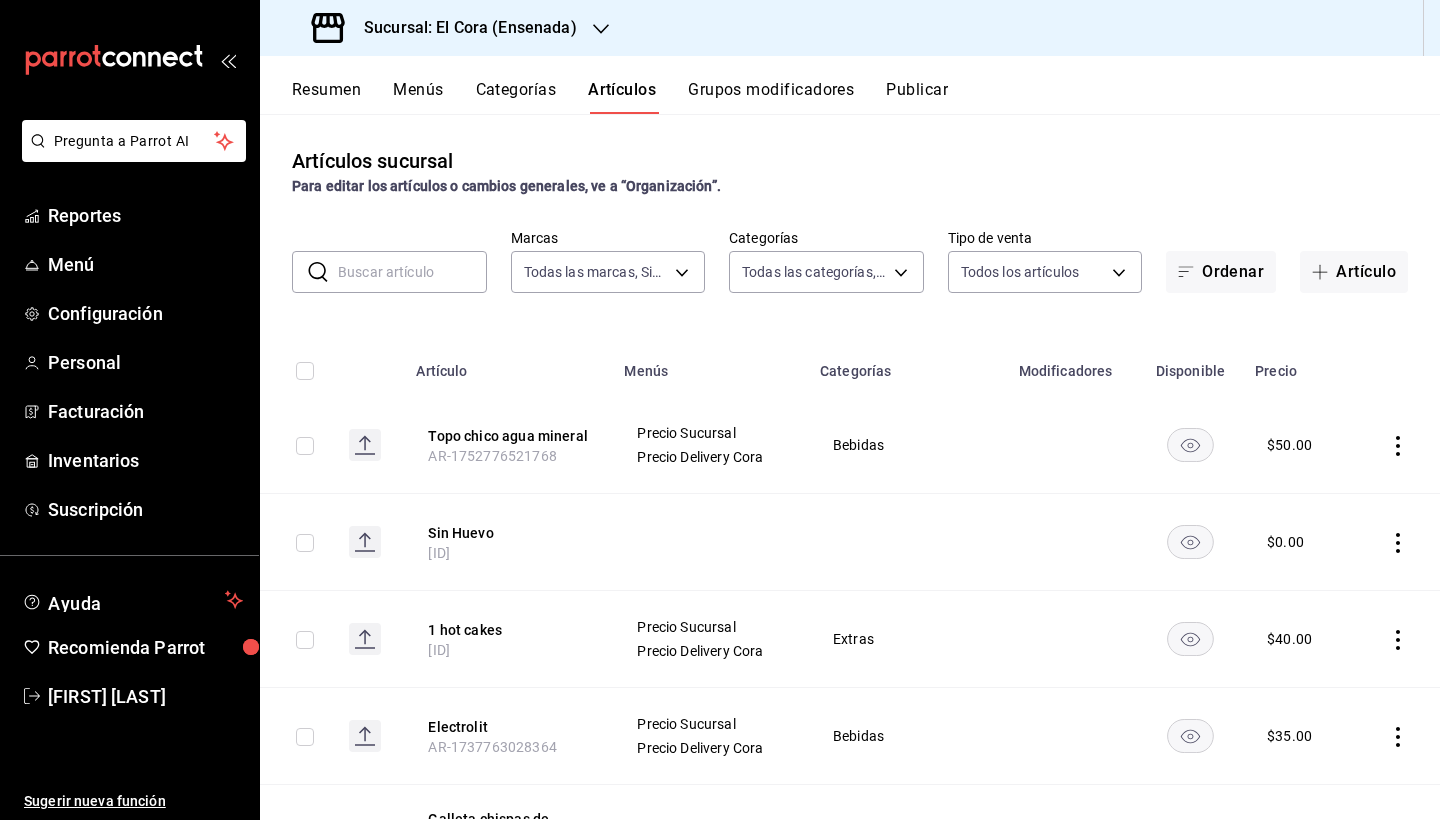 click at bounding box center [412, 272] 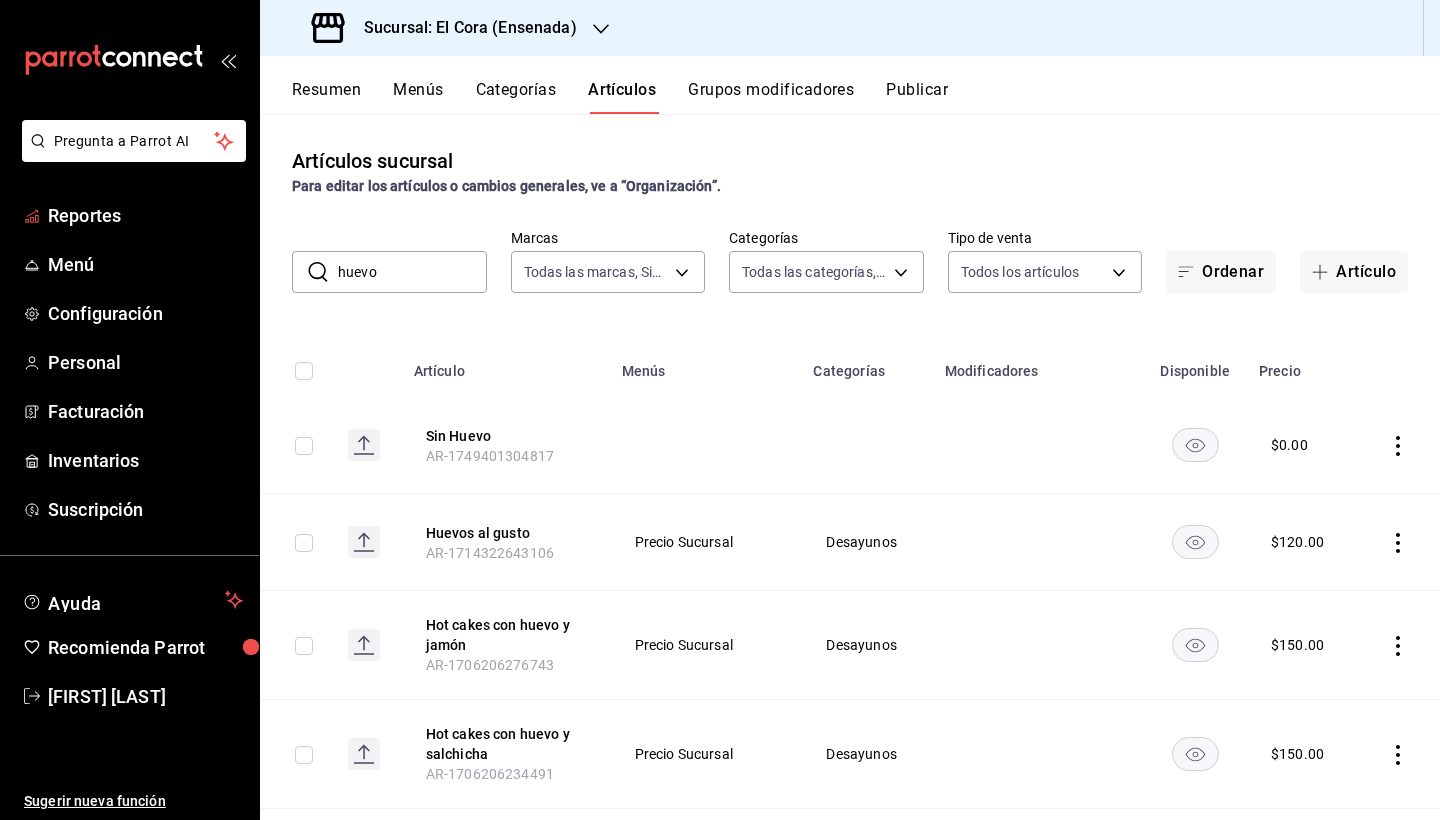 scroll, scrollTop: 0, scrollLeft: 0, axis: both 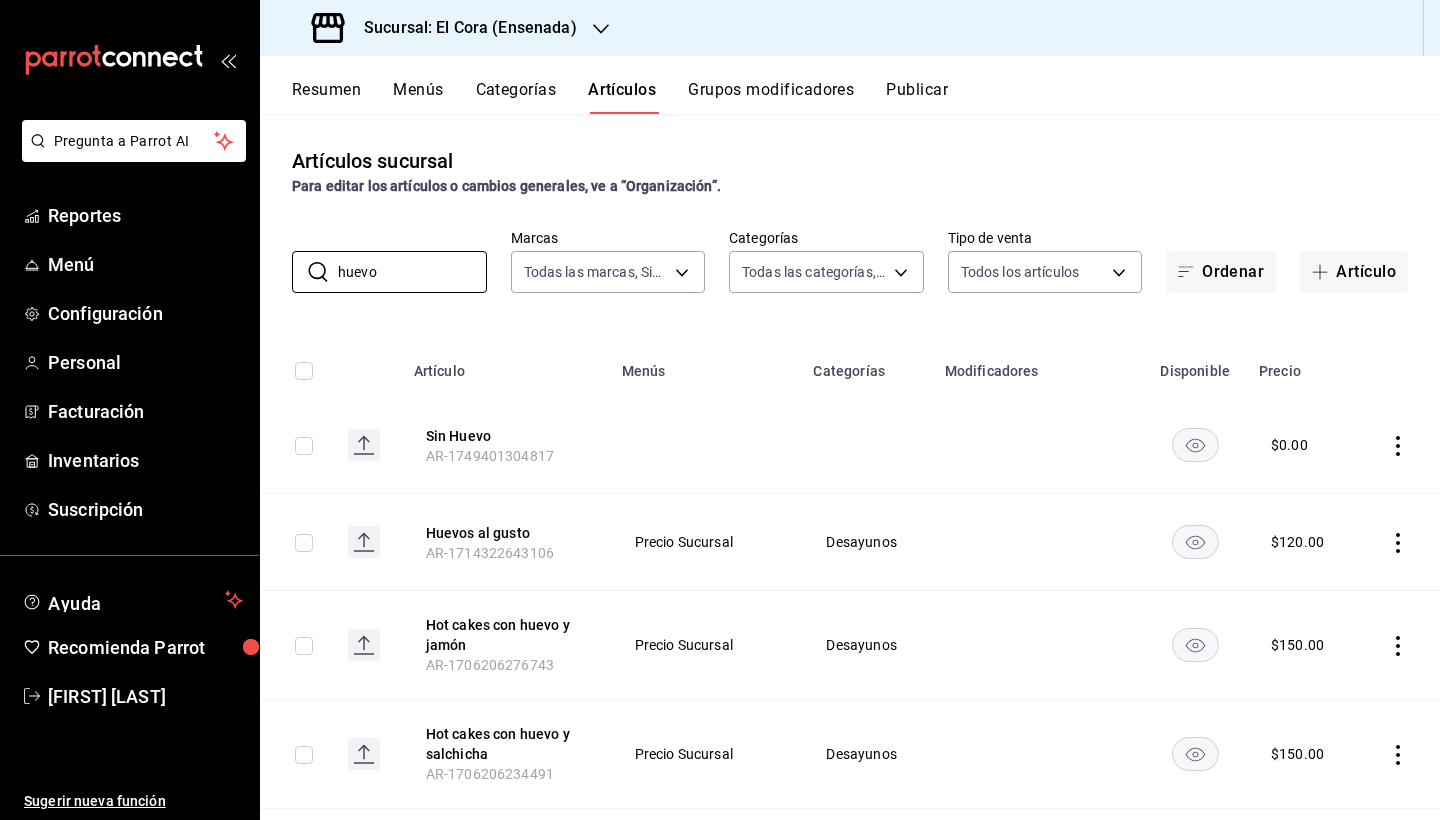 type on "huevo" 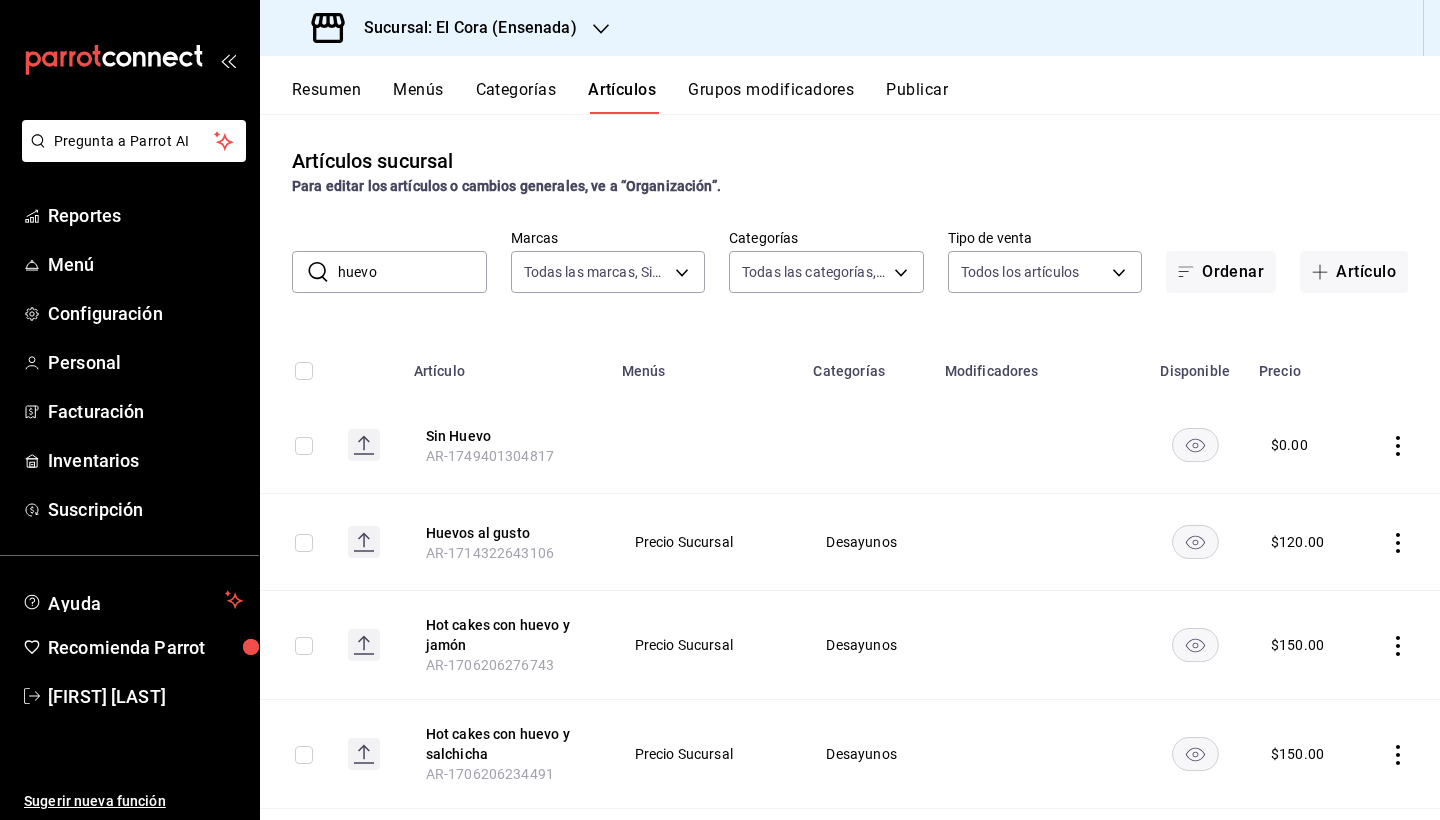 click on "Artículos sucursal Para editar los artículos o cambios generales, ve a “Organización”. ​ huevo ​ Marcas Todas las marcas, Sin marca [UUID] Categorías Todas las categorías, Sin categoría [UUID],[UUID],[UUID],[UUID],[UUID],[UUID],[UUID],[UUID],[UUID],[UUID],[UUID],[UUID],[UUID],[UUID],[UUID],[UUID],[UUID],[UUID],[UUID],[UUID] Tipo de venta Todos los artículos ALL Ordenar Menús" at bounding box center (850, 466) 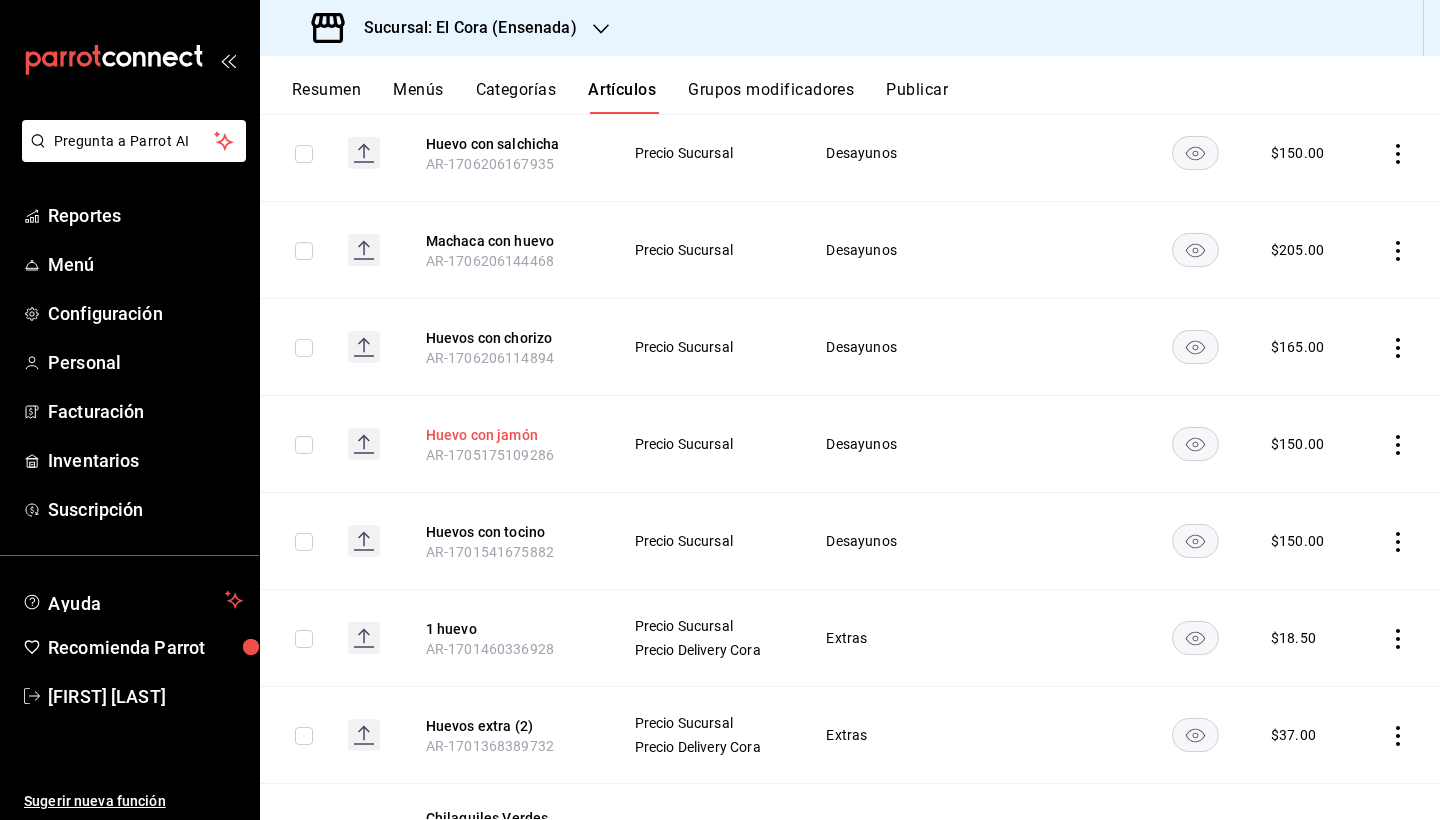 scroll, scrollTop: 836, scrollLeft: 0, axis: vertical 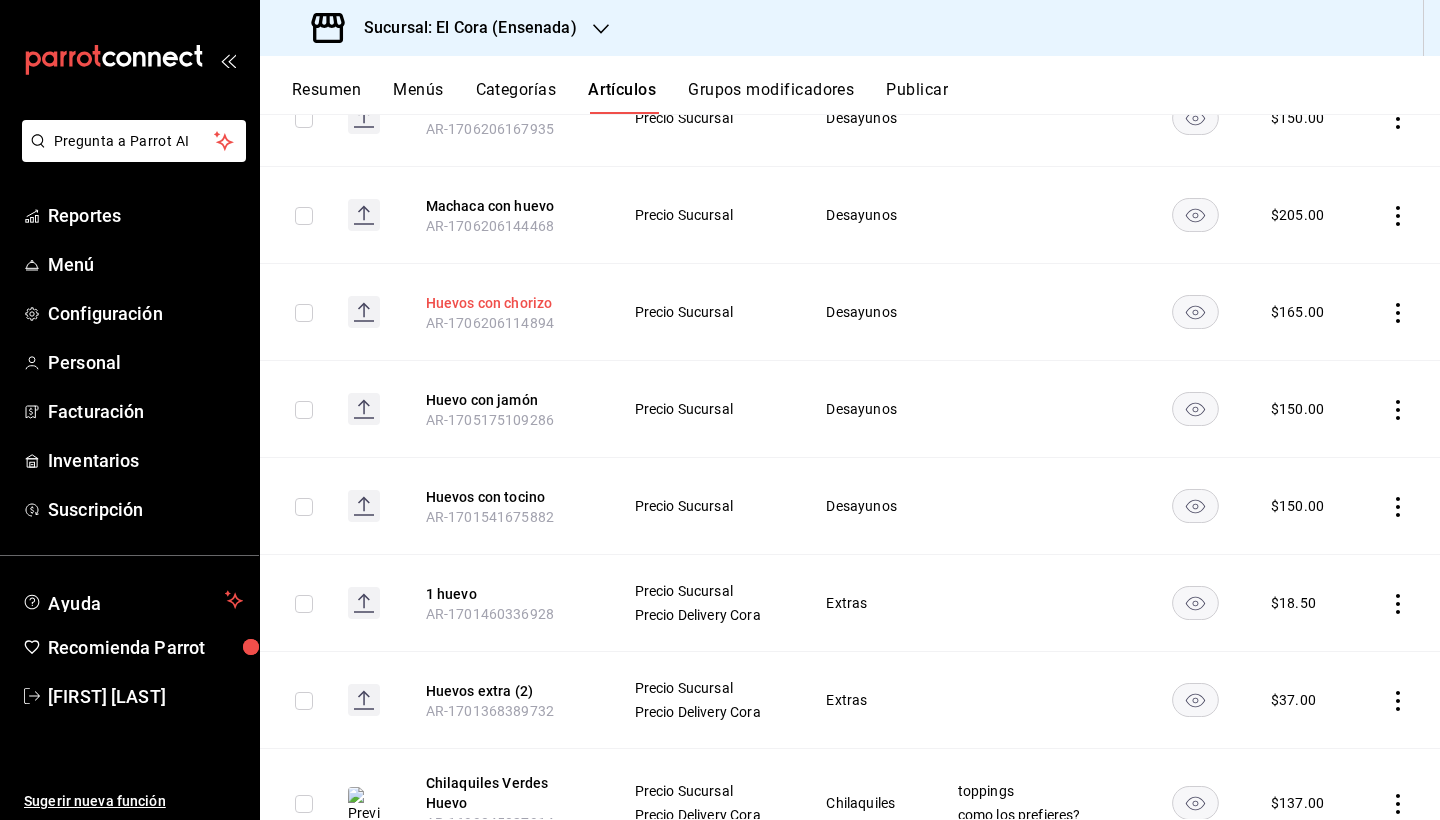 click on "Huevos con chorizo" at bounding box center [506, 303] 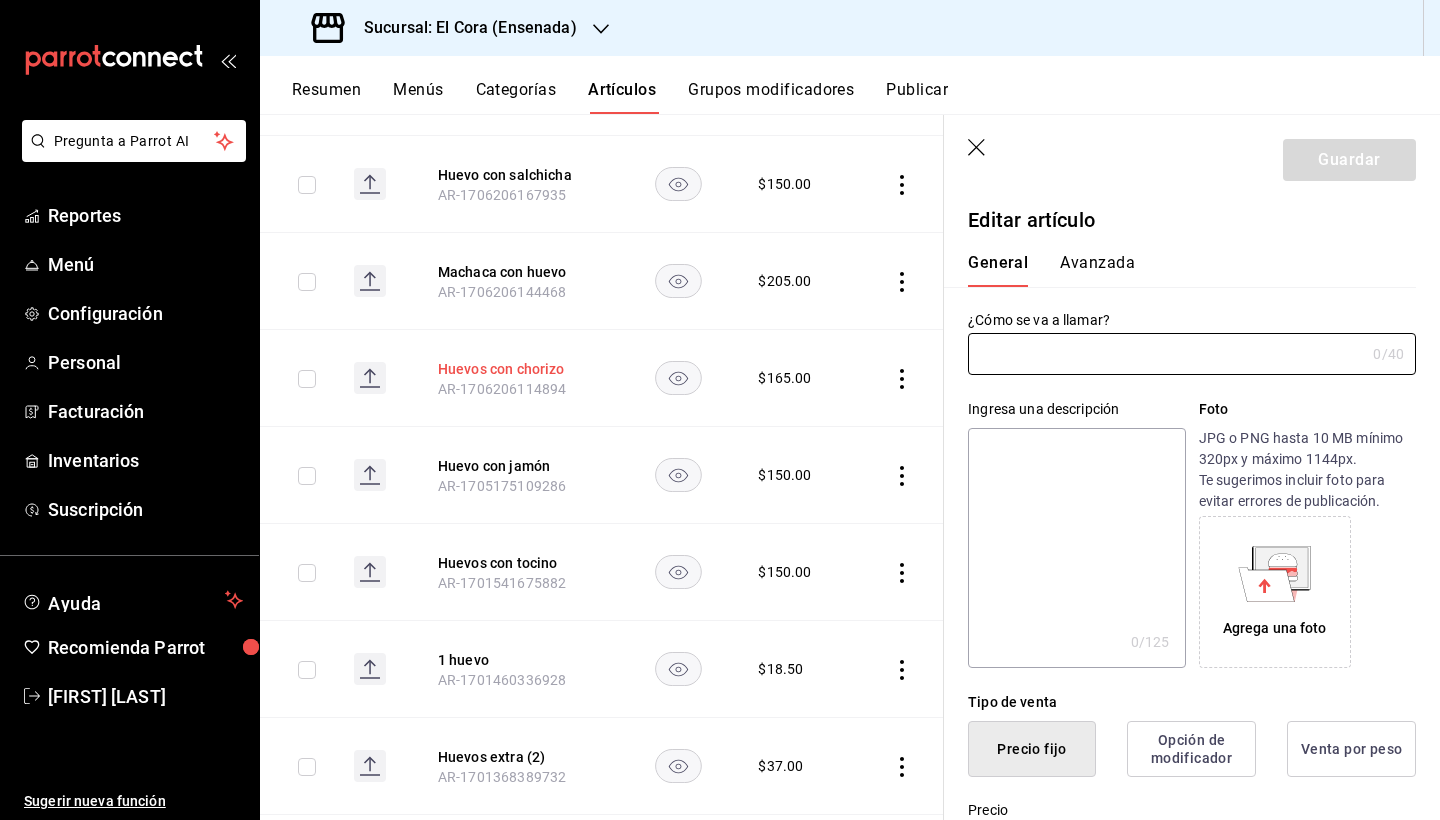 type on "Huevos con chorizo" 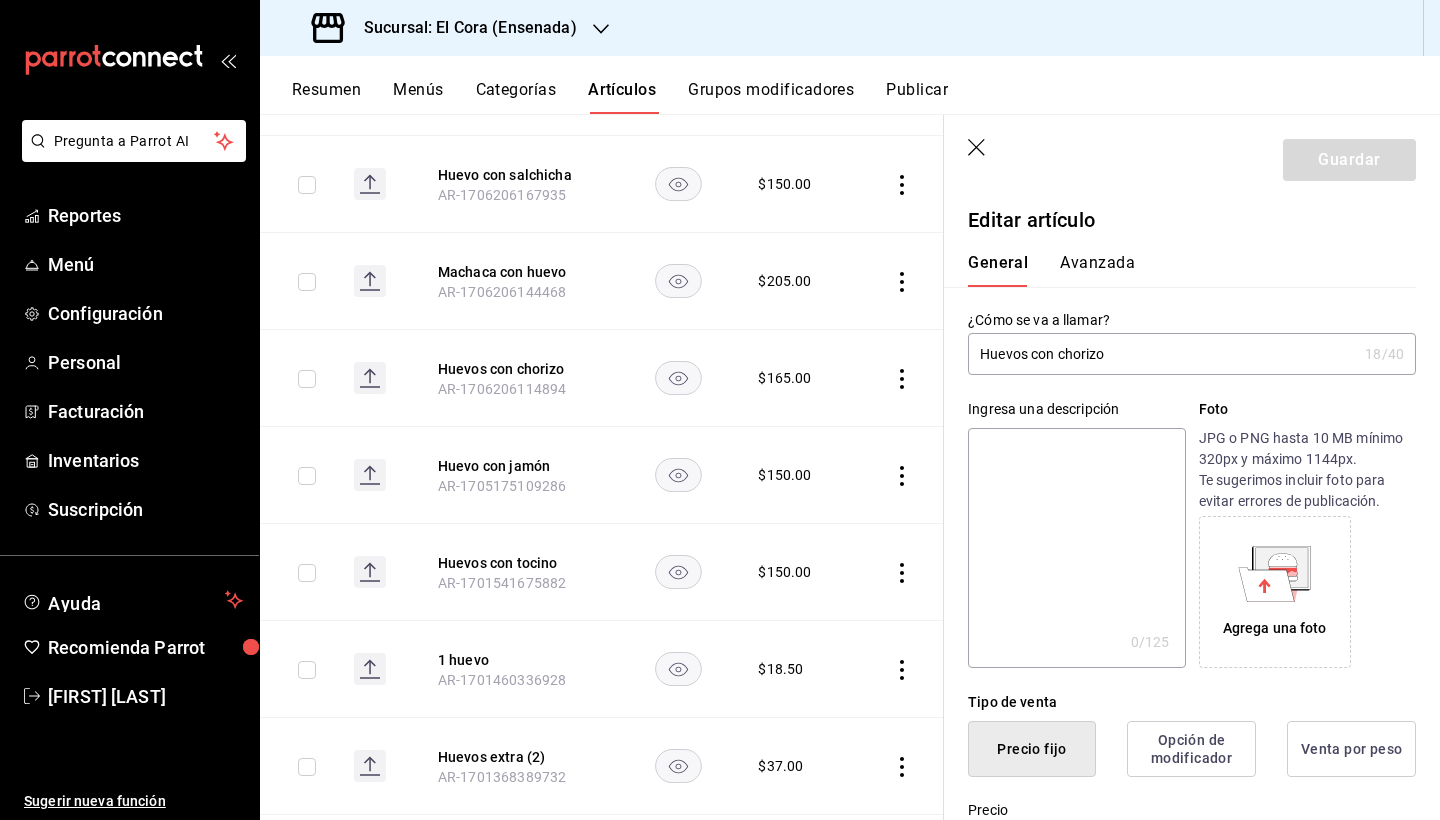 click on "Editar artículo" at bounding box center [1192, 220] 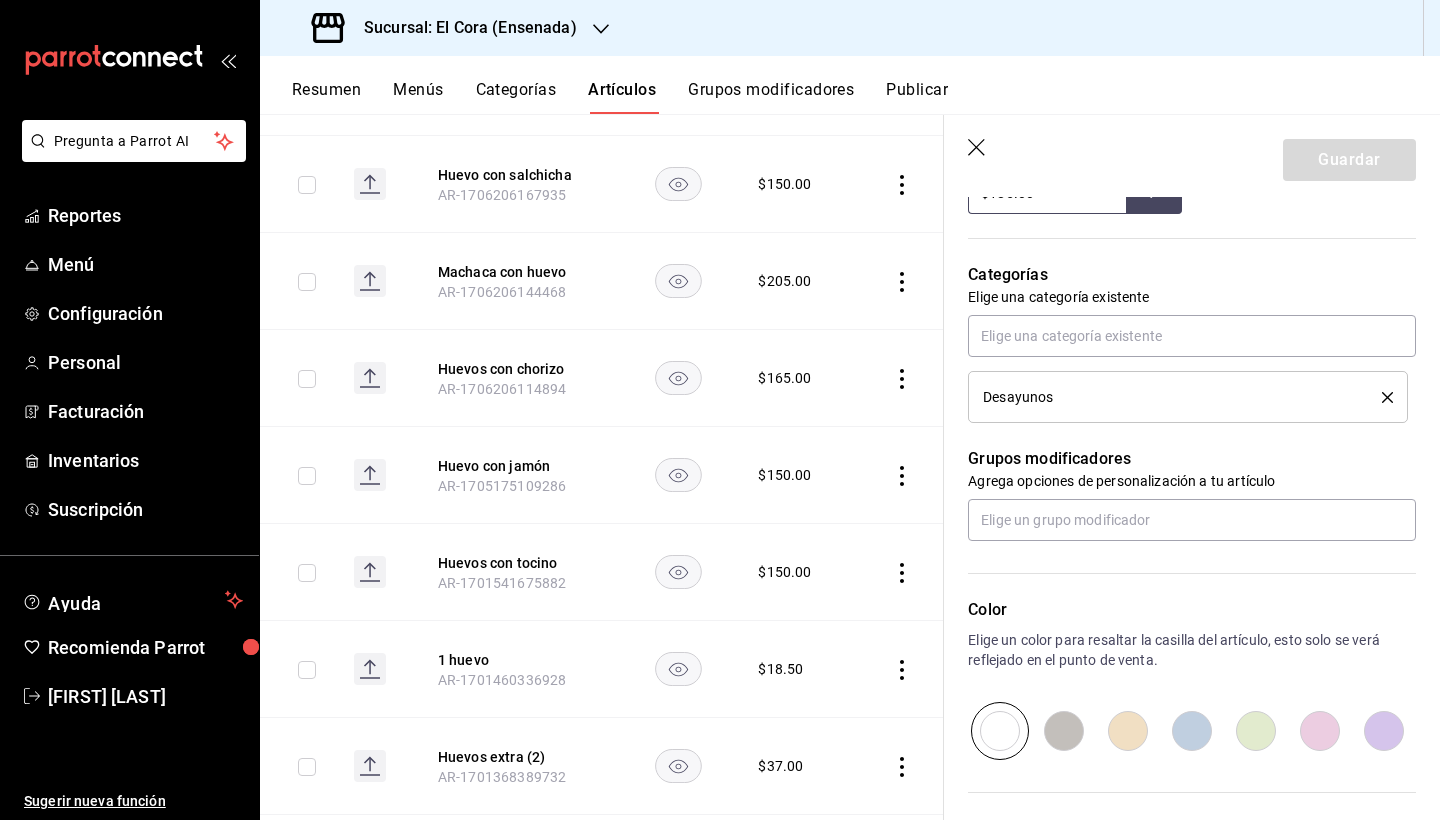 scroll, scrollTop: 805, scrollLeft: 0, axis: vertical 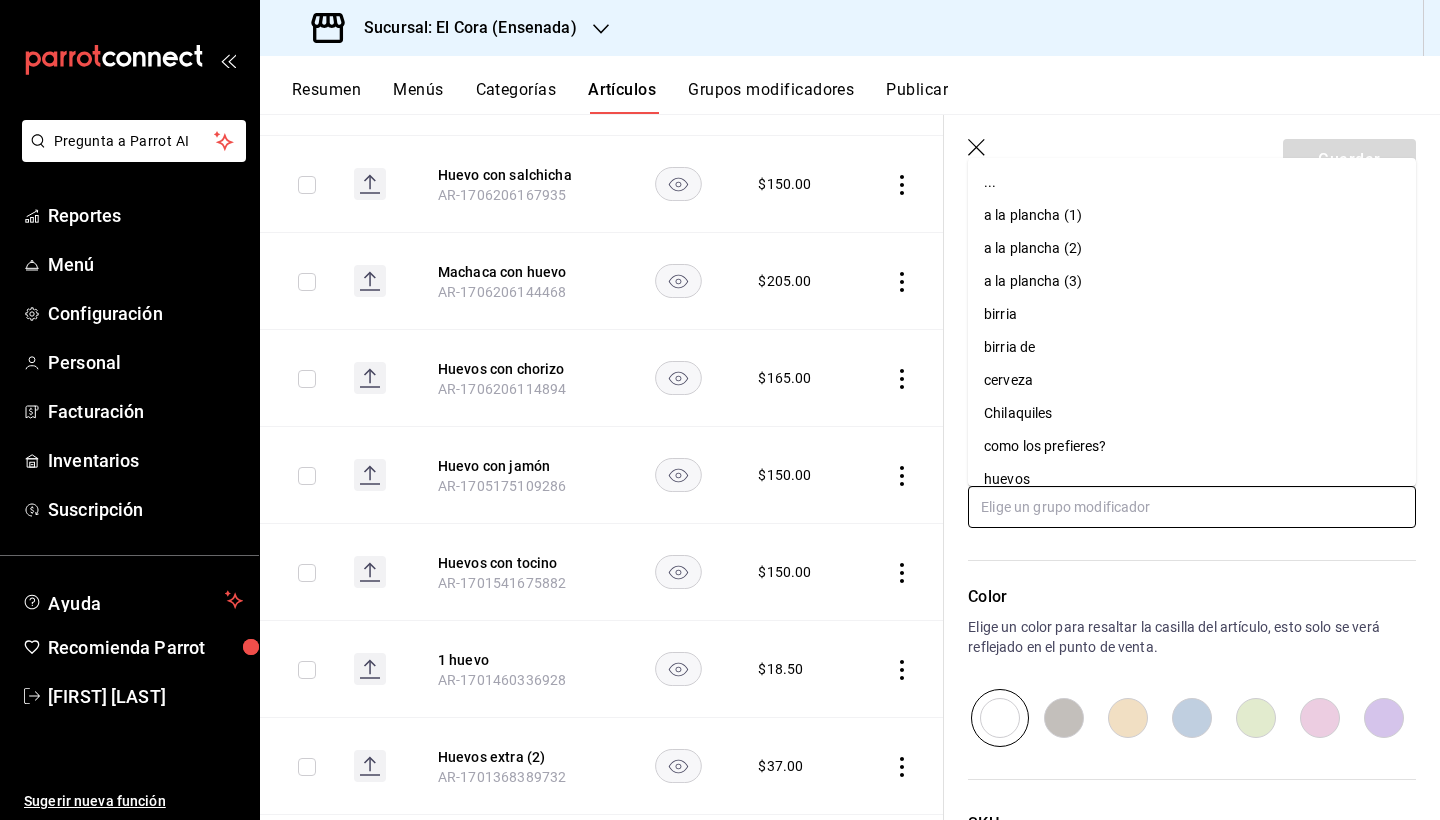 click at bounding box center [1192, 507] 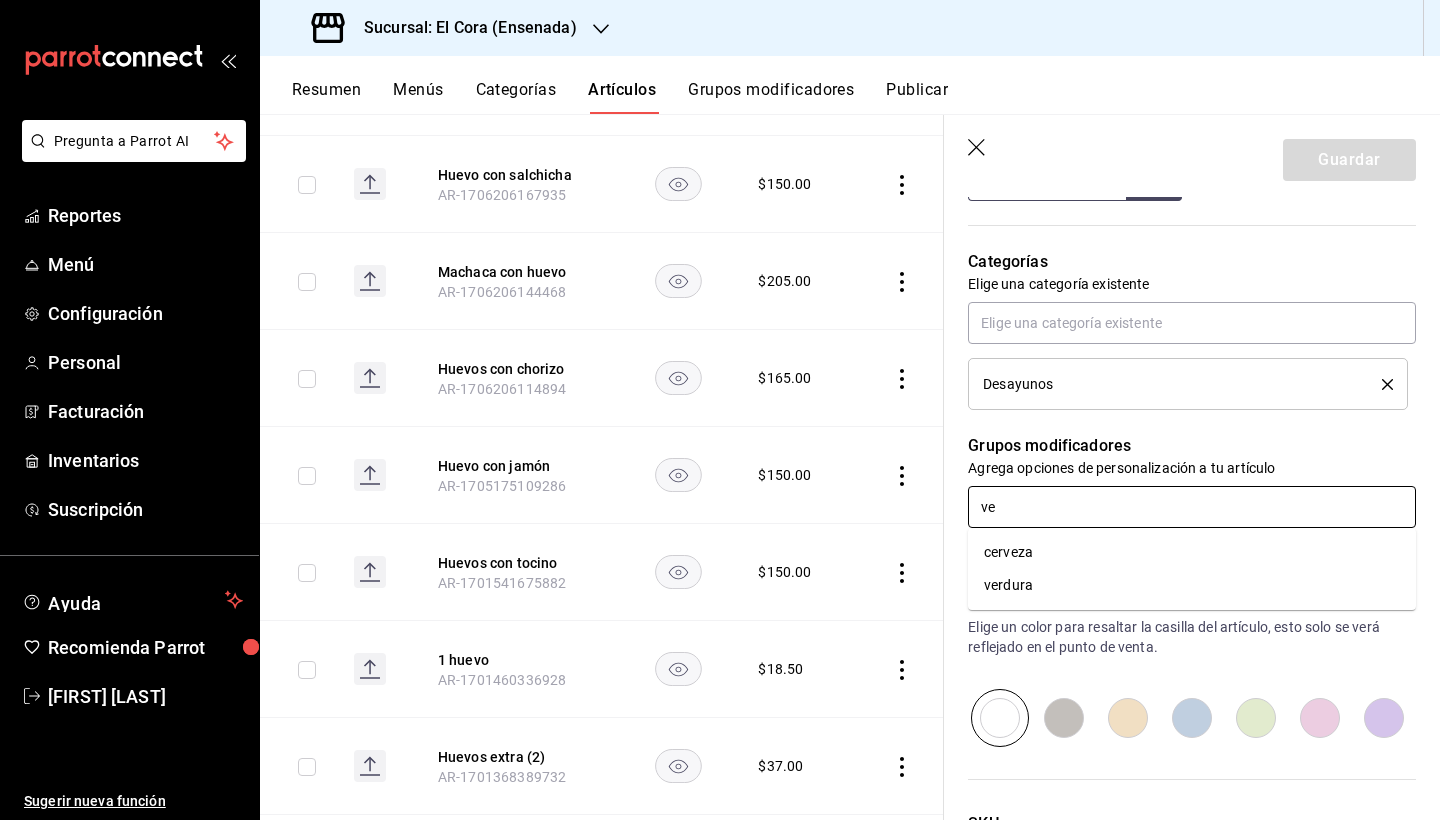 type on "ver" 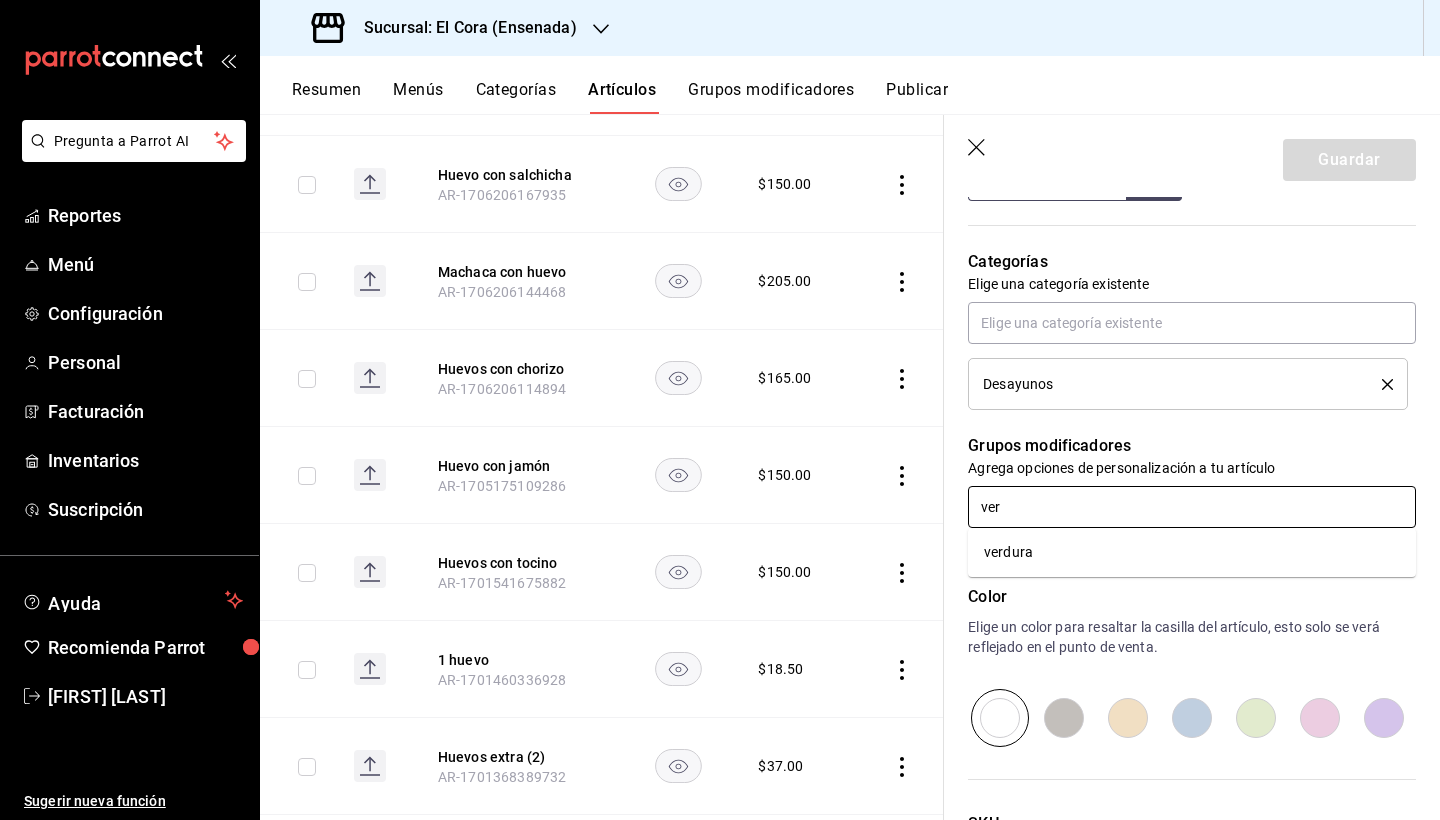 click on "verdura" at bounding box center (1192, 552) 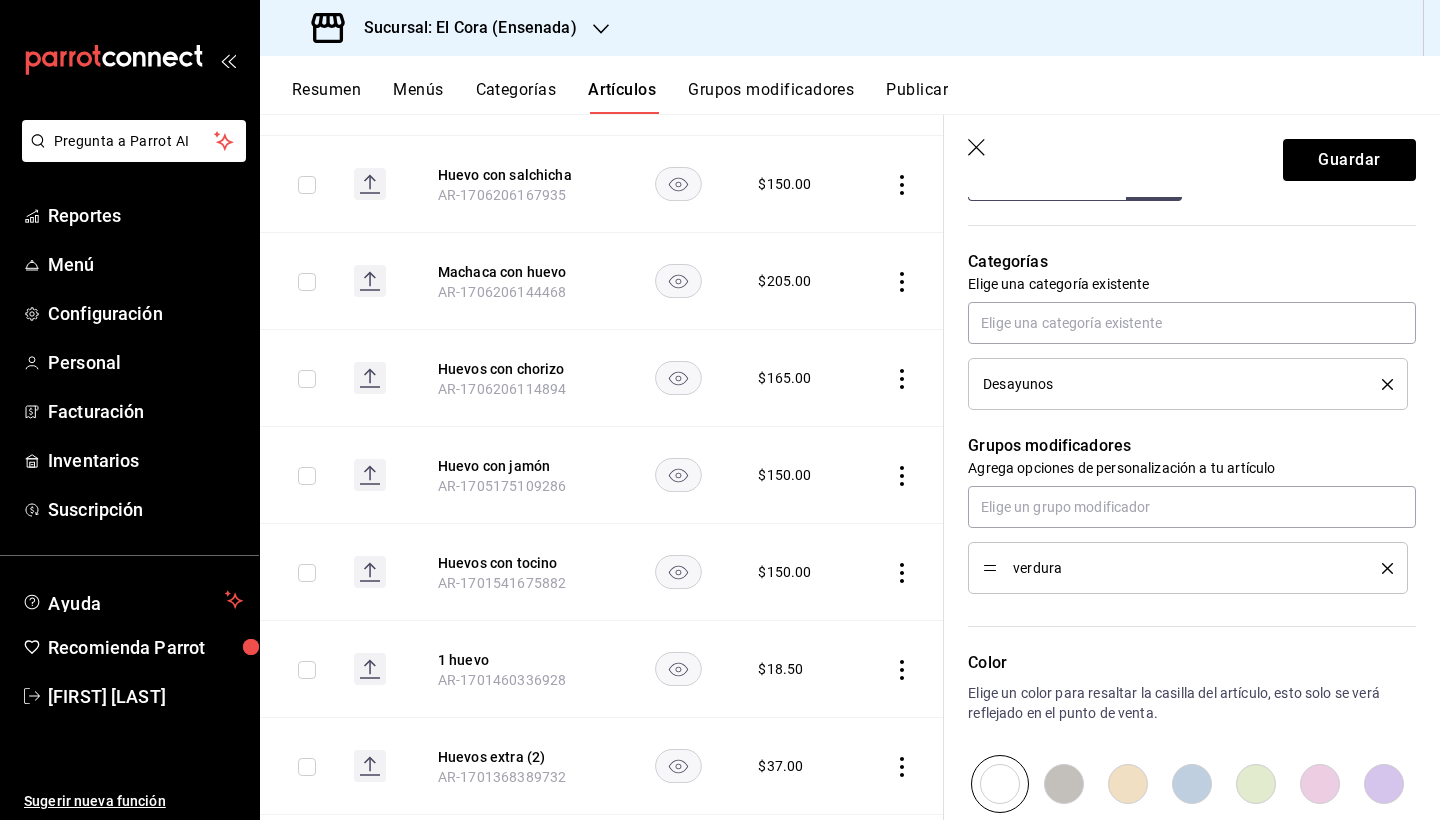 click on "Grupos modificadores" at bounding box center [1192, 446] 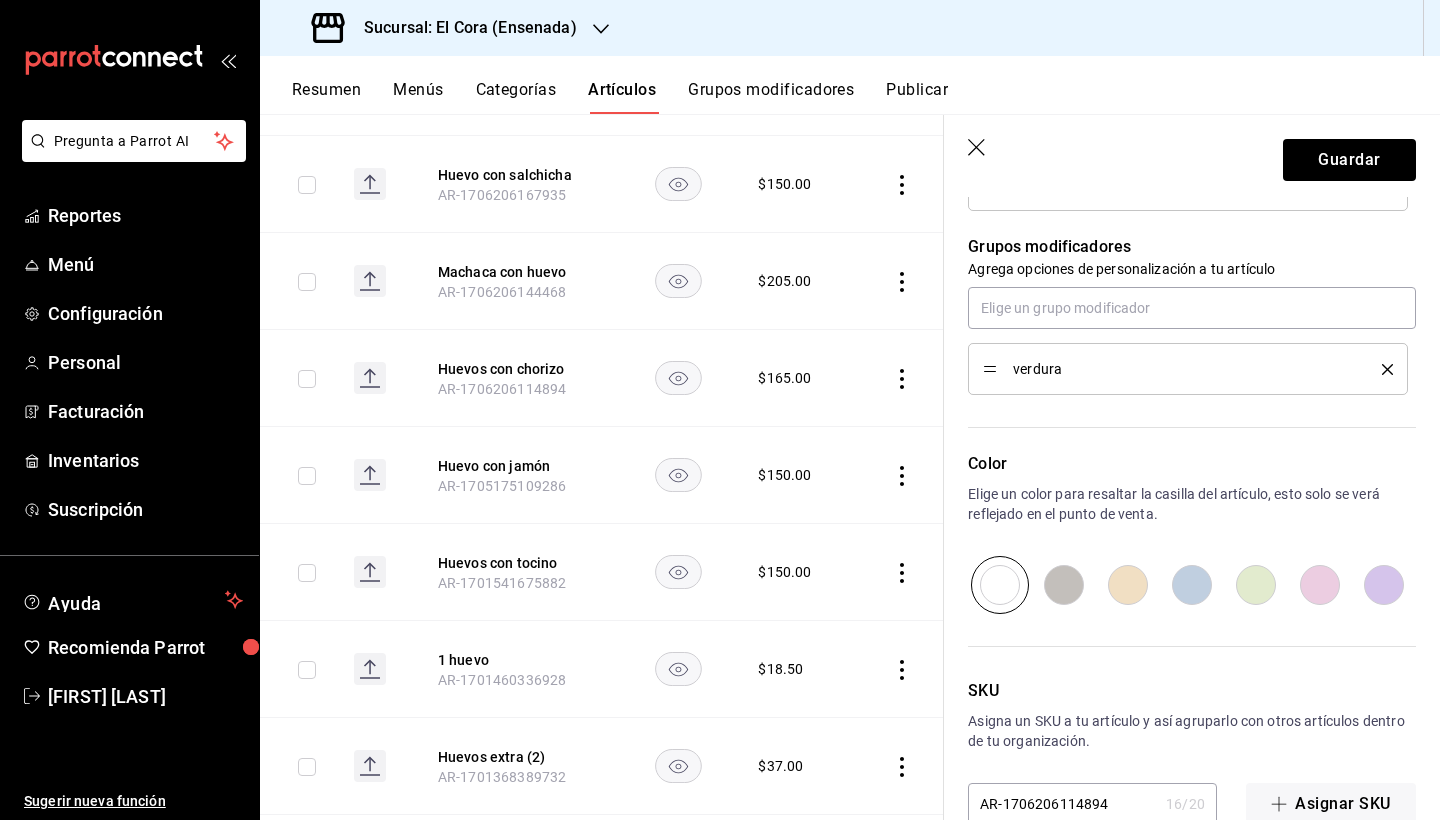 scroll, scrollTop: 1012, scrollLeft: 0, axis: vertical 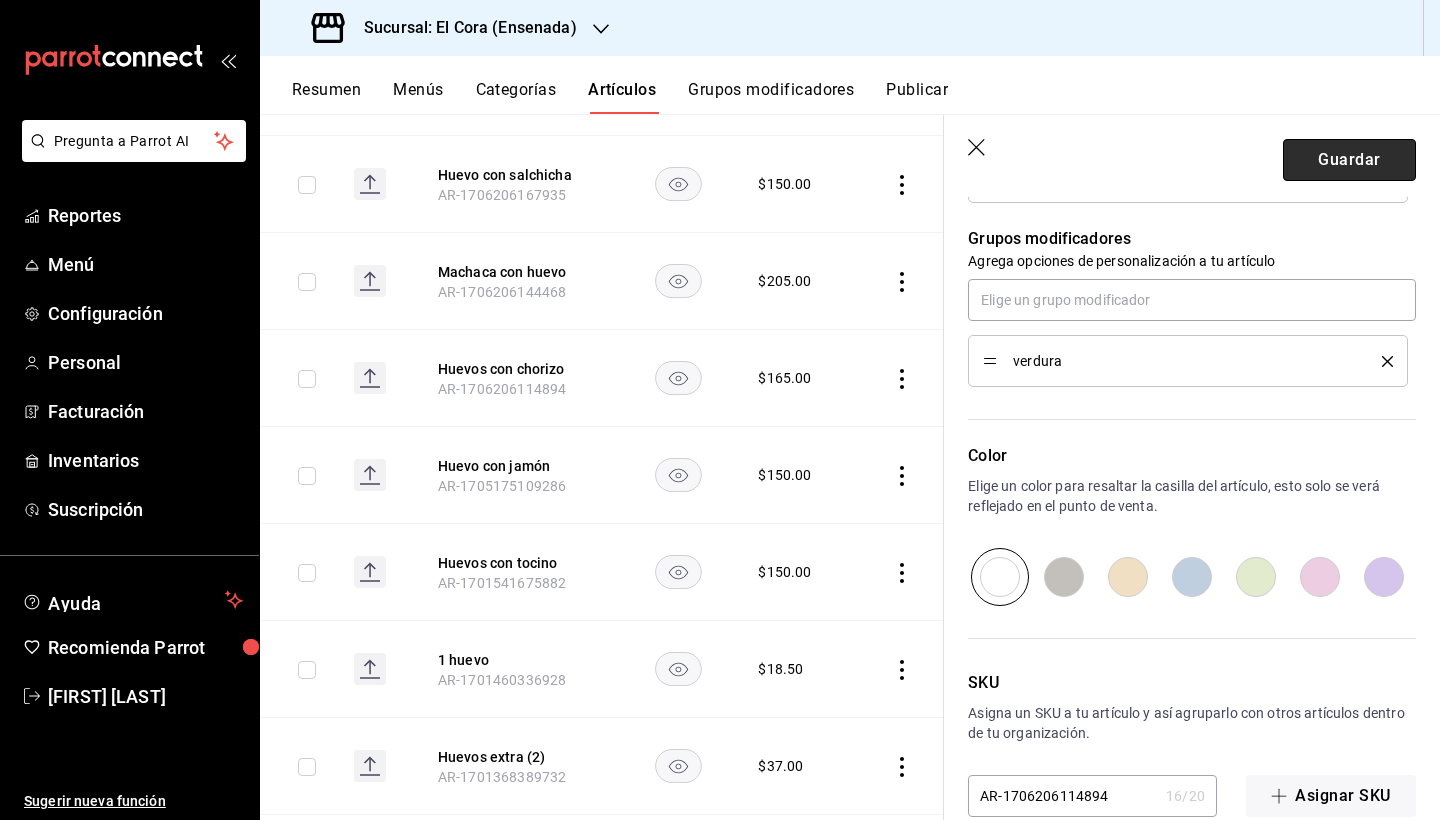 click on "Guardar" at bounding box center [1349, 160] 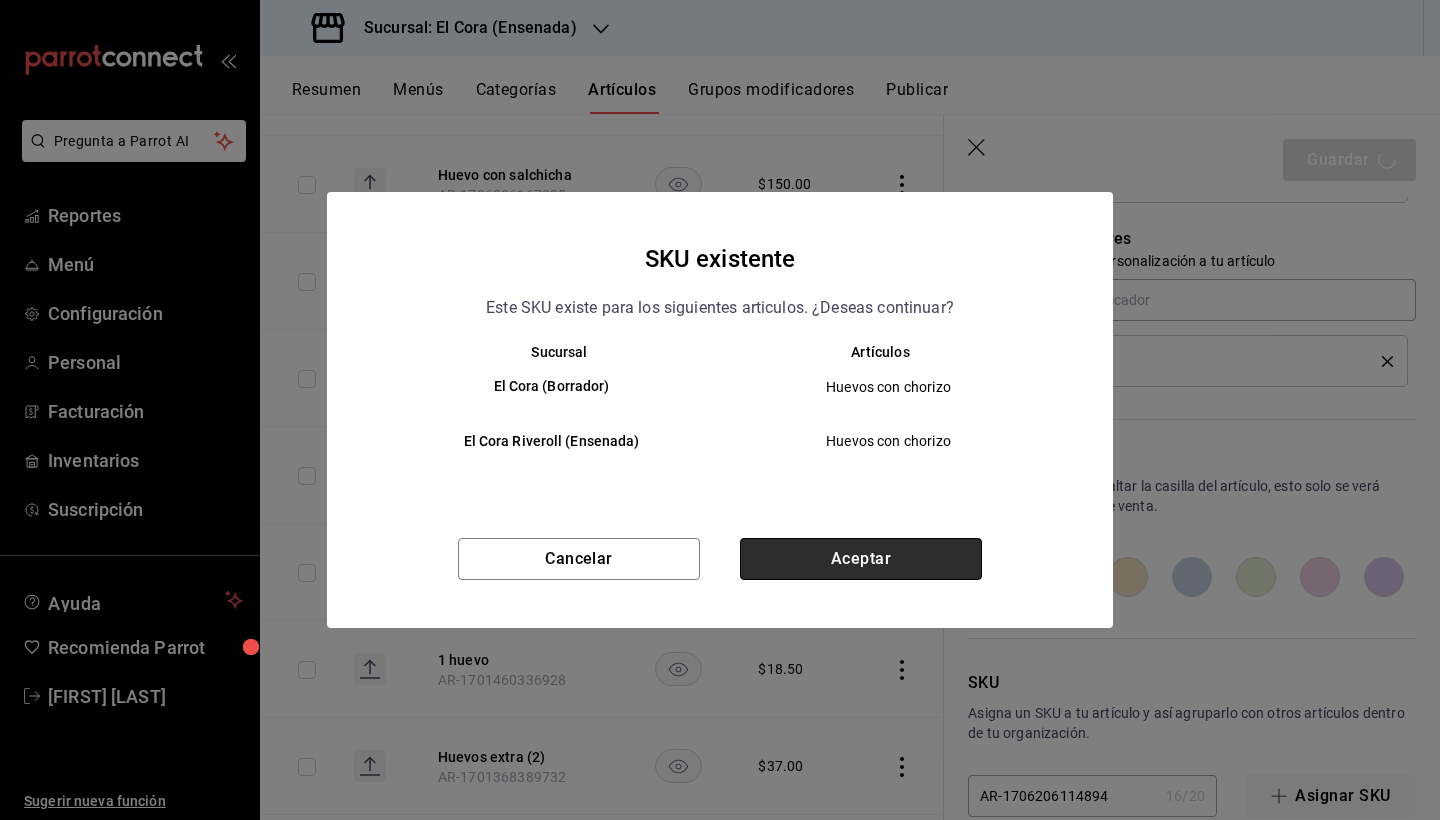 click on "Aceptar" at bounding box center (861, 559) 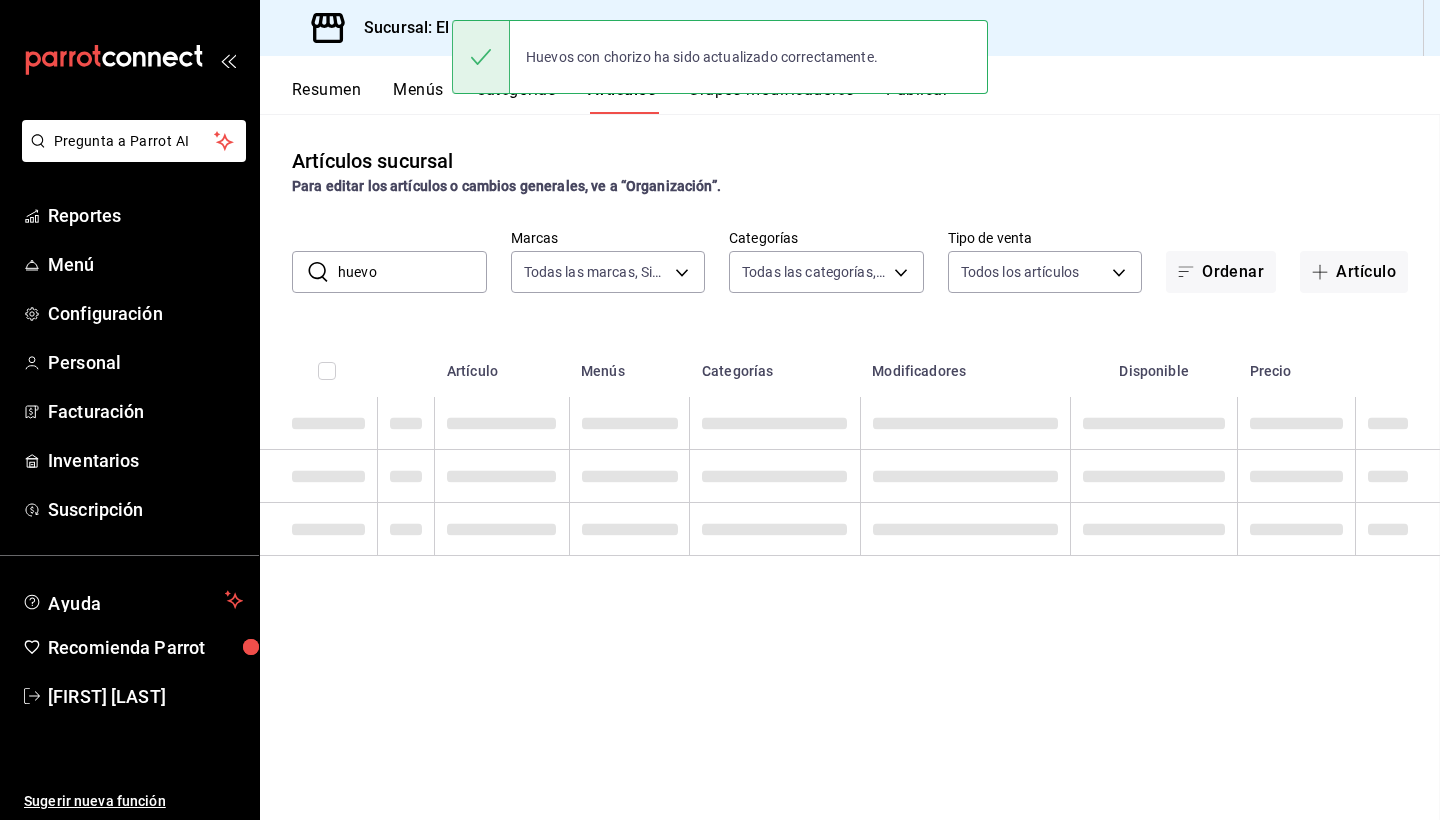 scroll, scrollTop: 0, scrollLeft: 0, axis: both 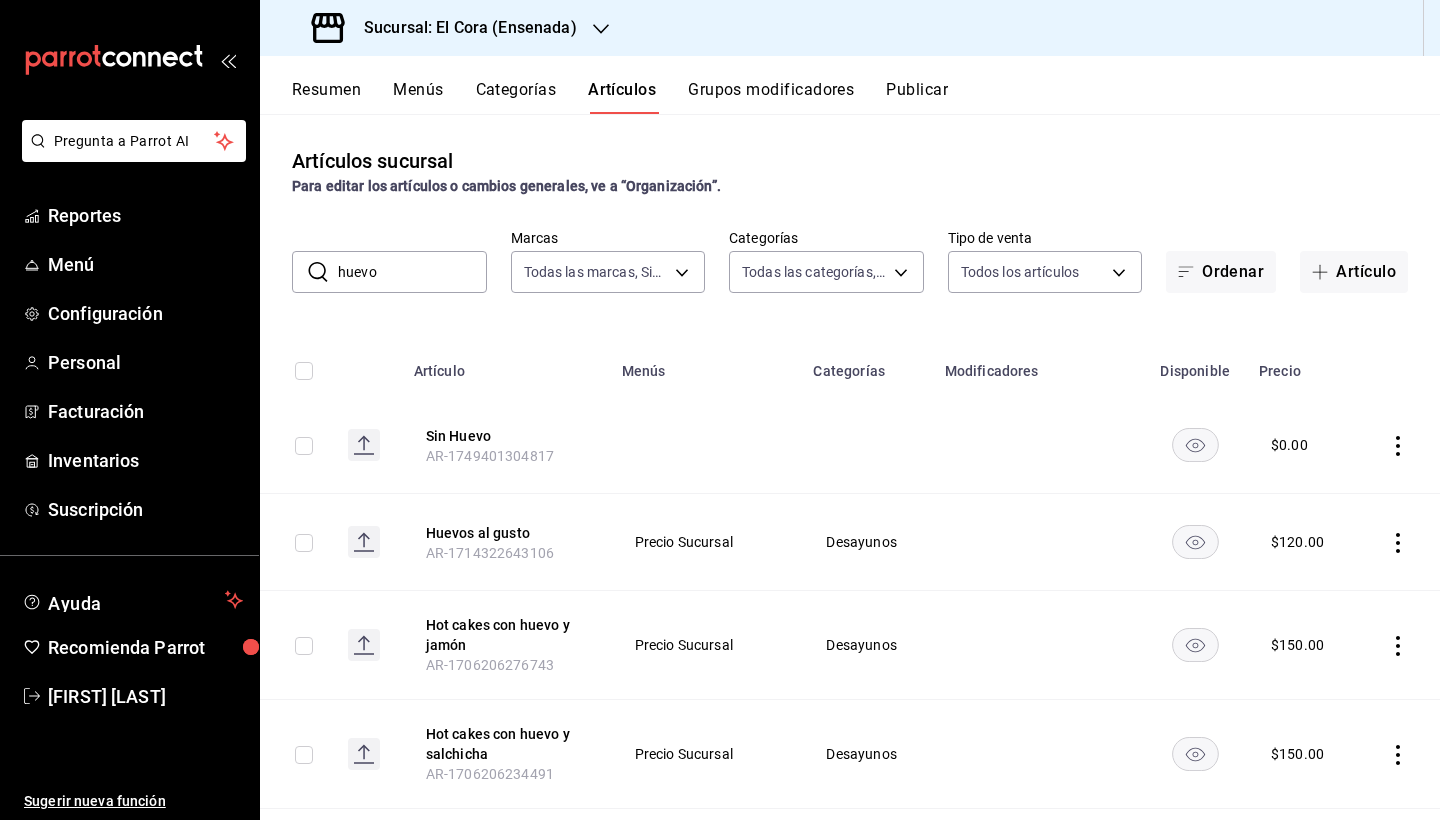 click on "Artículos sucursal Para editar los artículos o cambios generales, ve a “Organización”." at bounding box center (850, 171) 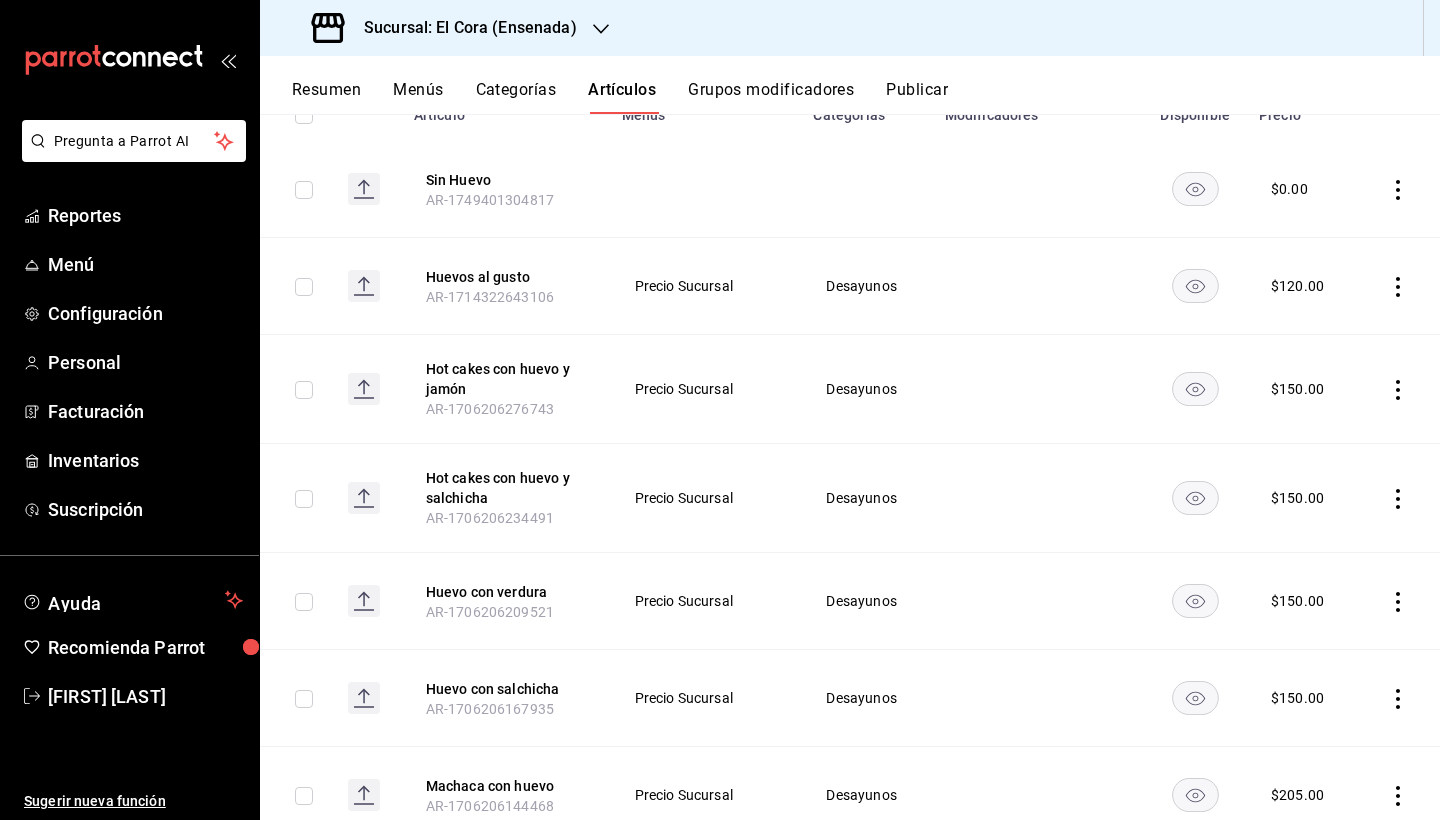 scroll, scrollTop: 262, scrollLeft: 0, axis: vertical 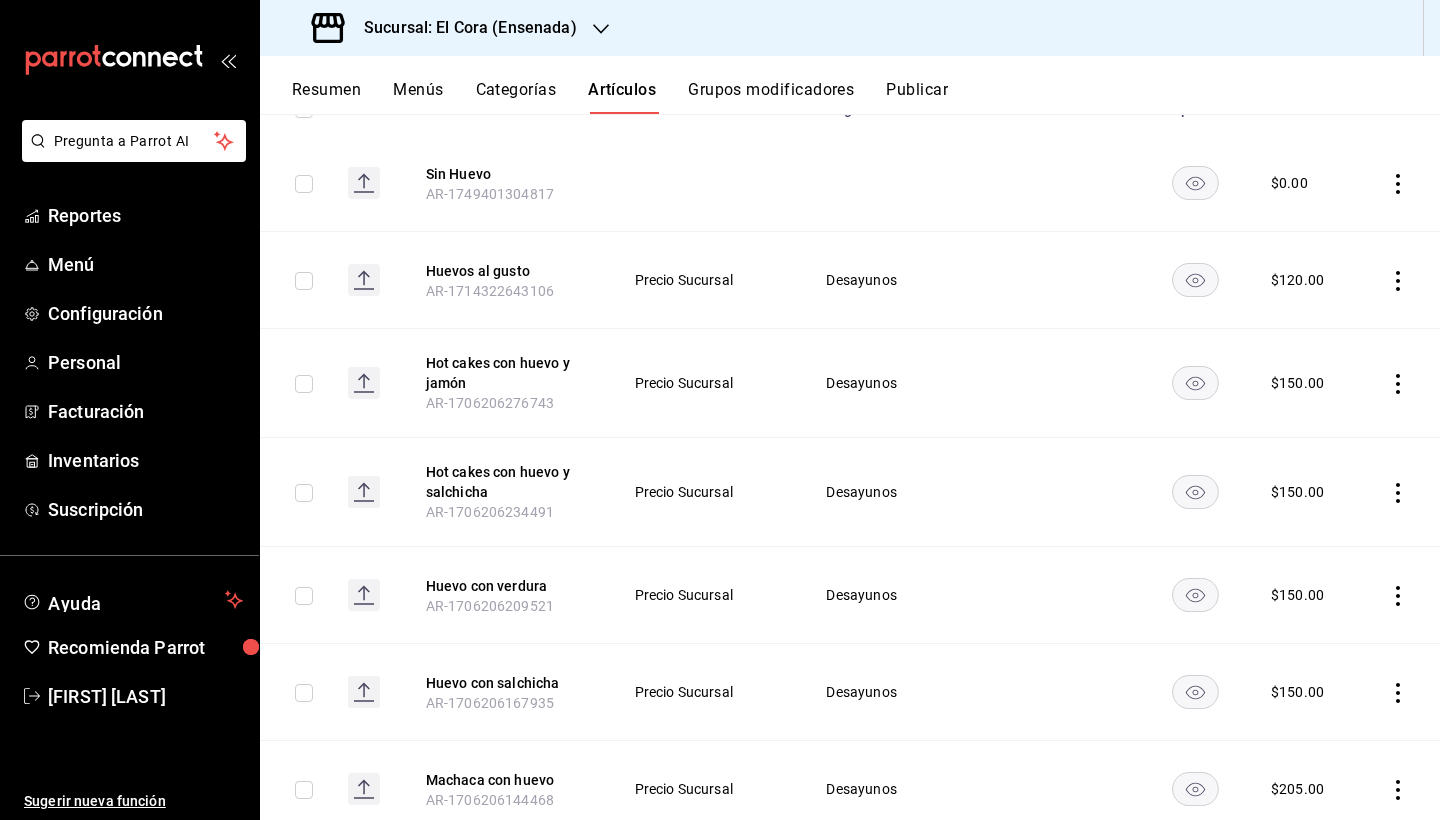 click on "Resumen Menús Categorías Artículos Grupos modificadores Publicar" at bounding box center [866, 97] 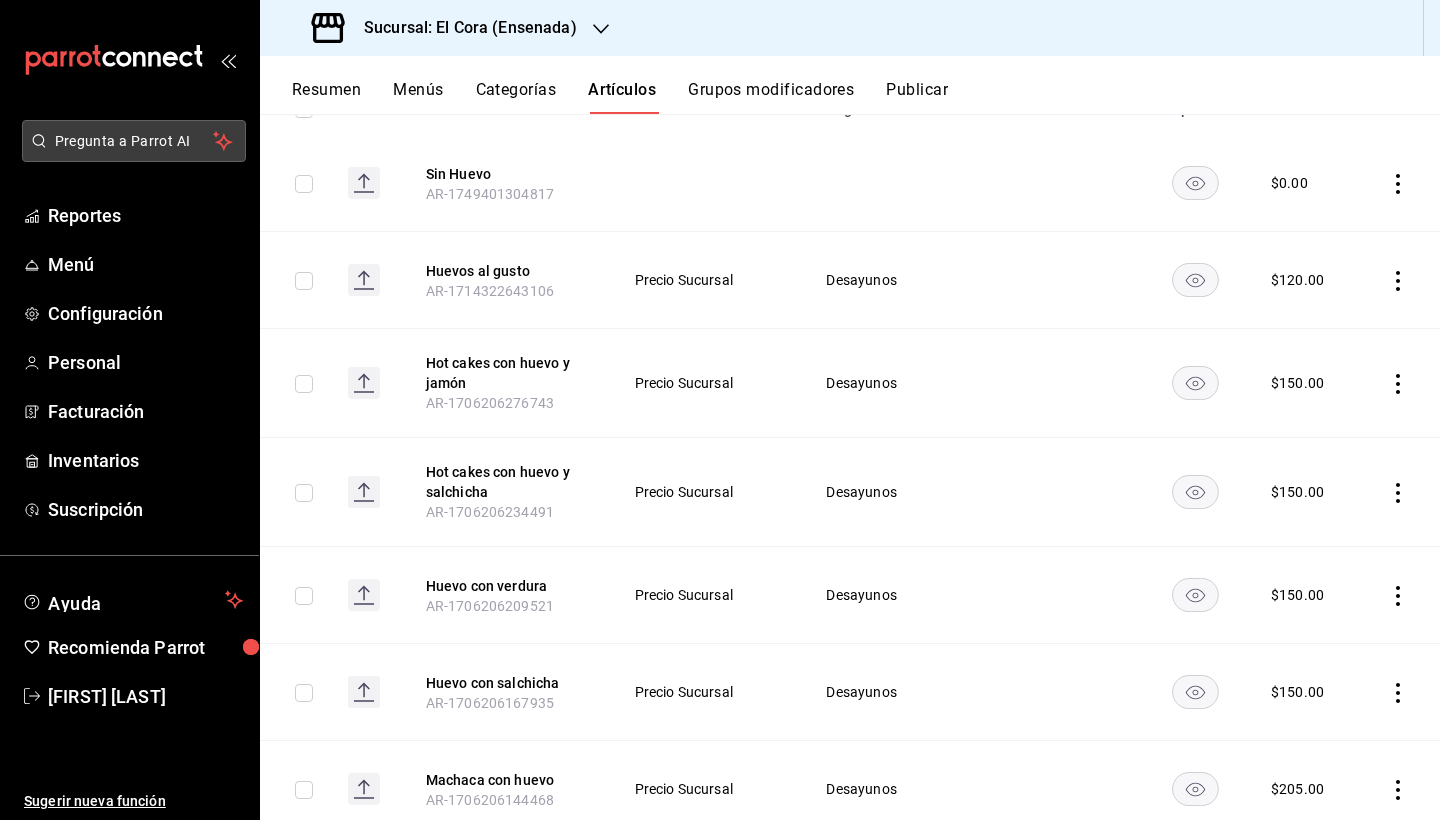 click on "Pregunta a Parrot AI" at bounding box center [134, 141] 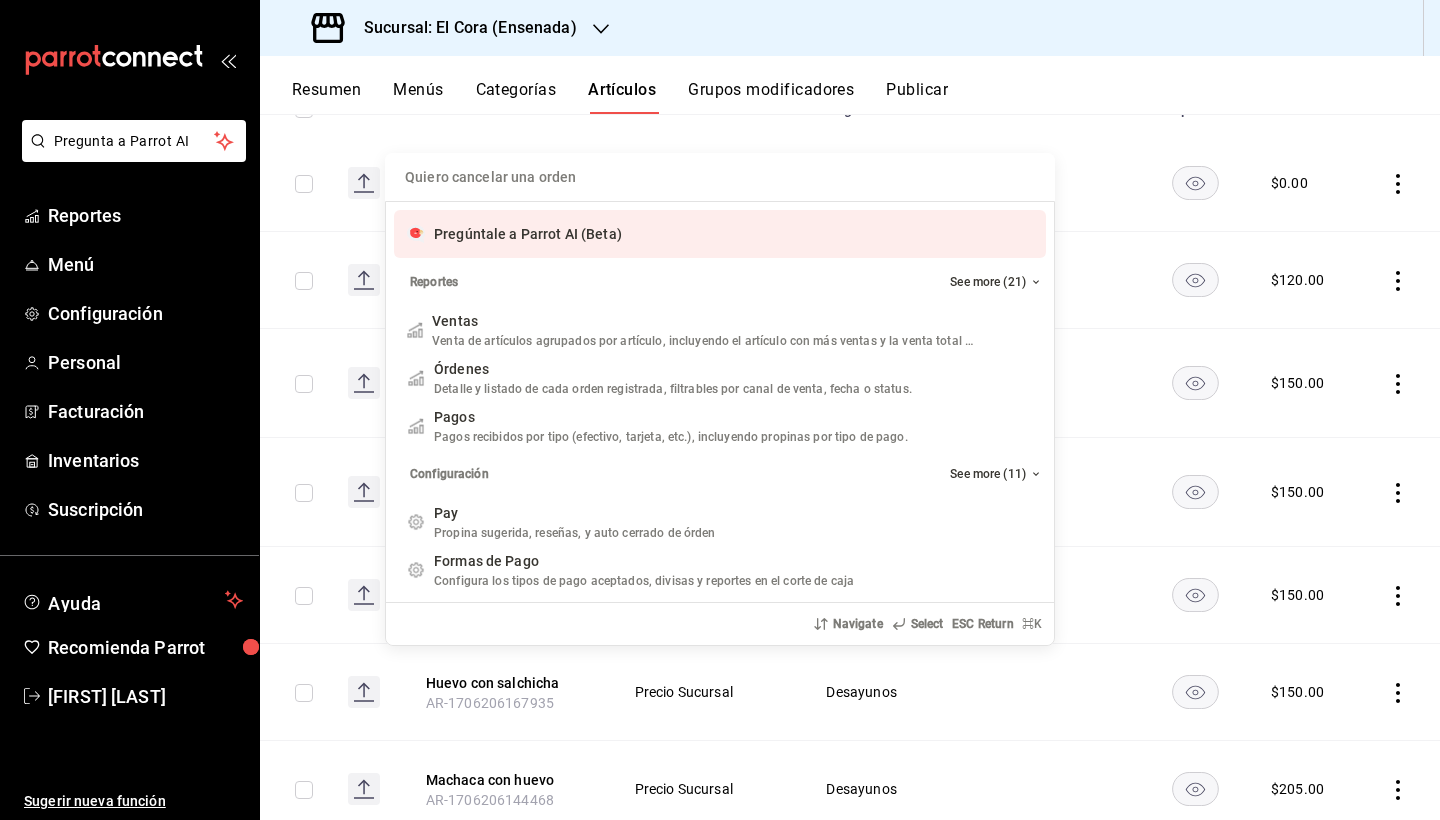 click at bounding box center [720, 177] 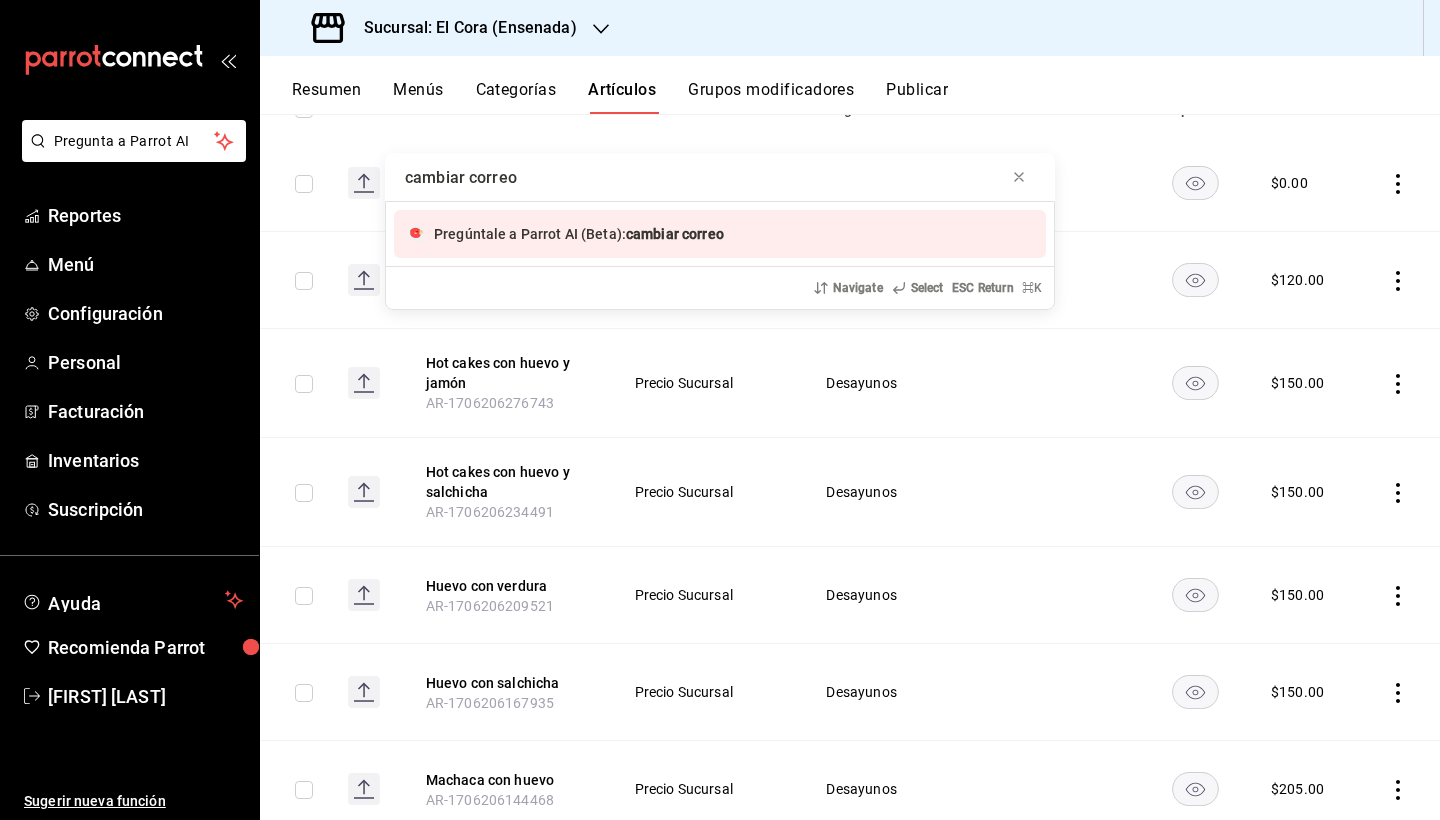 type on "cambiar correo" 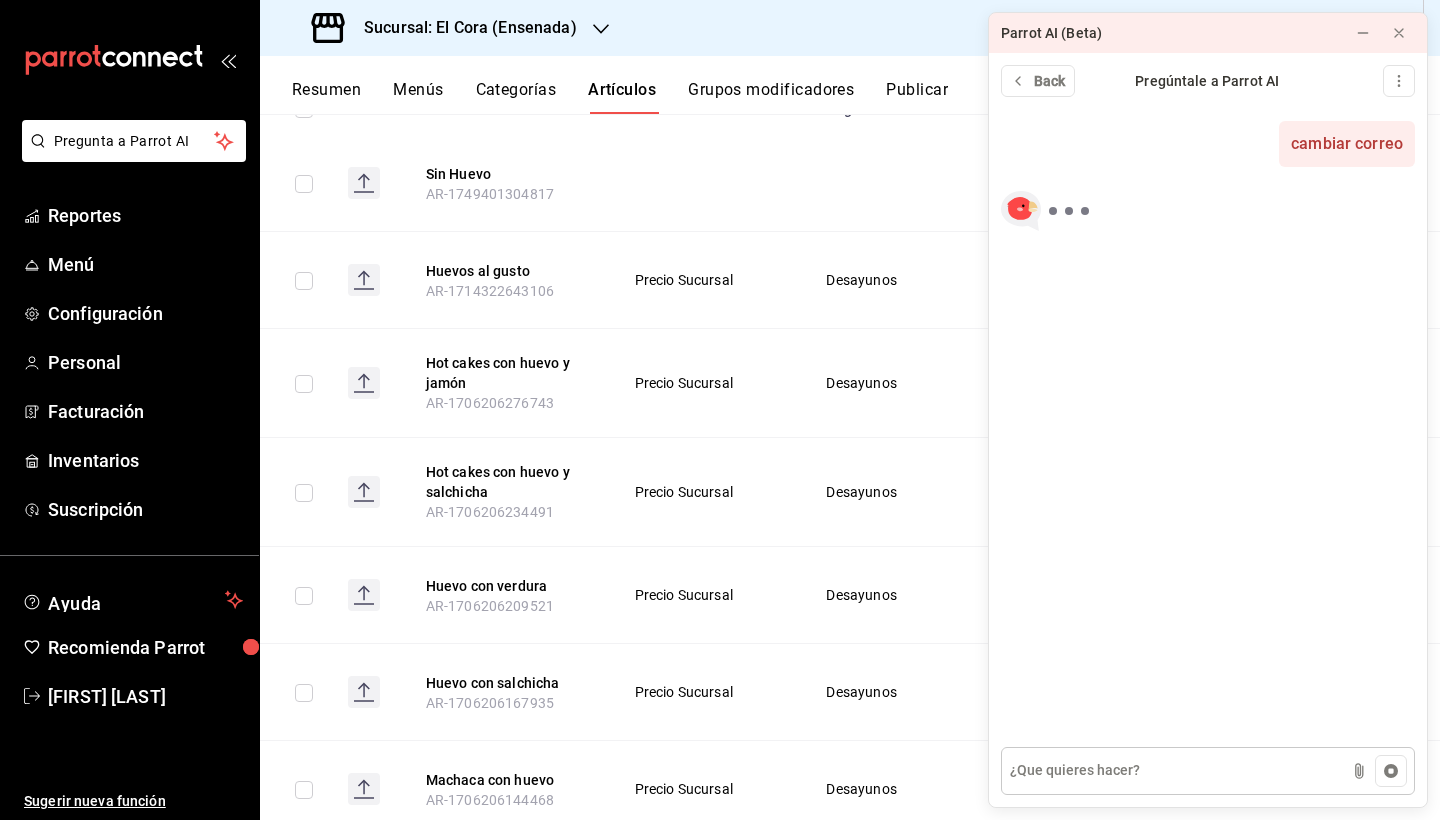 click at bounding box center [1208, 771] 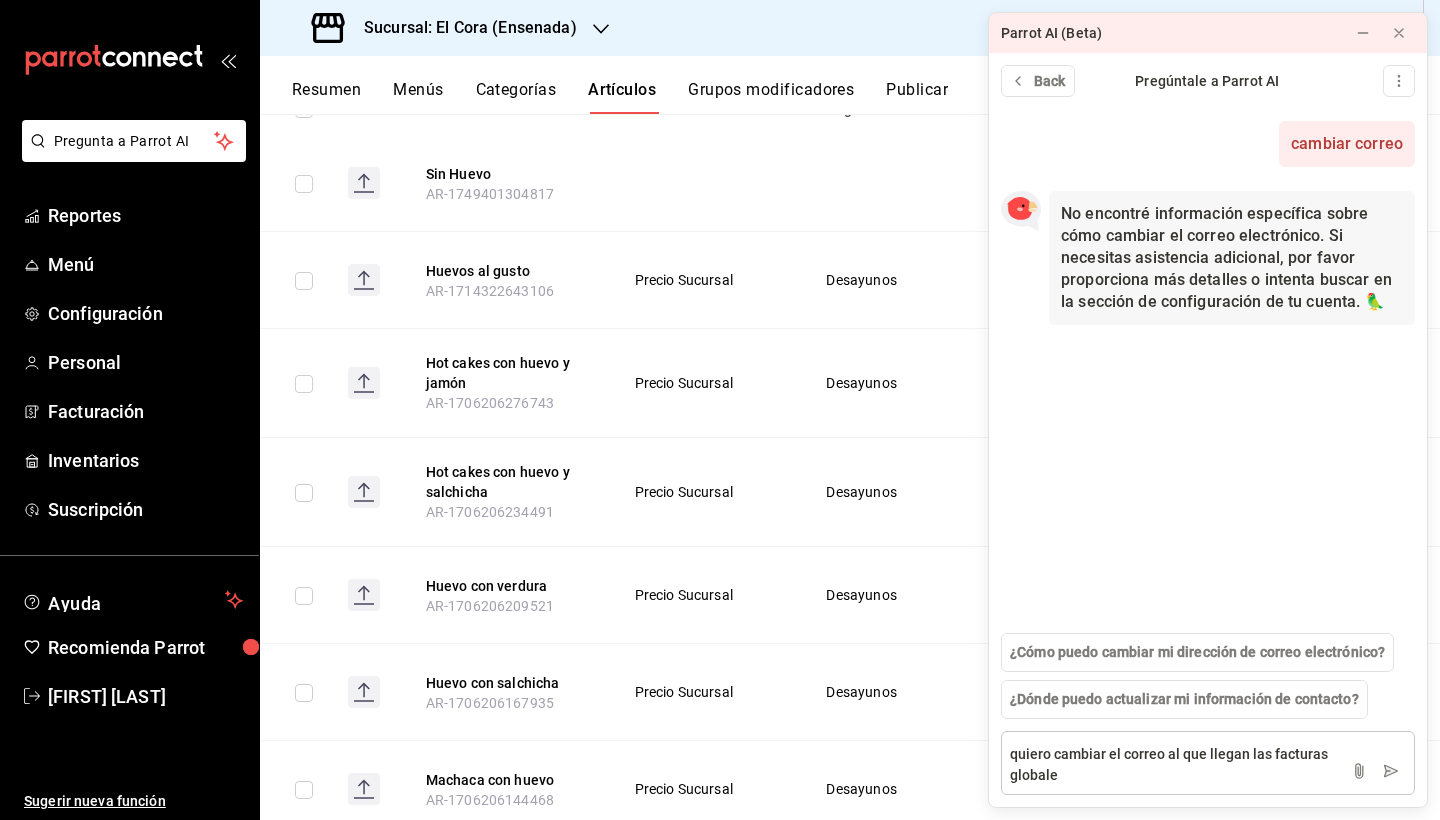 type on "quiero cambiar el correo al que llegan las facturas globales" 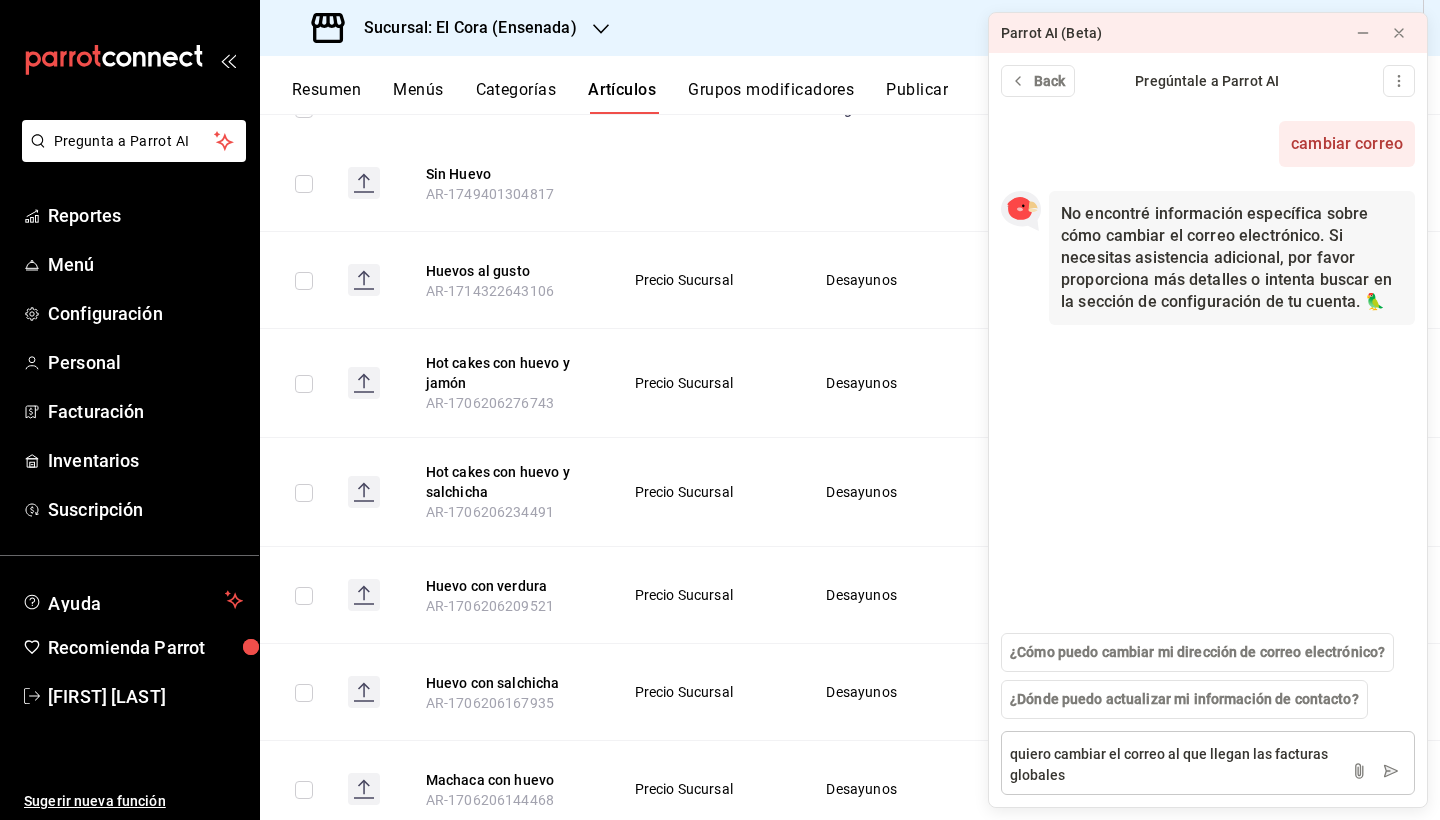 type 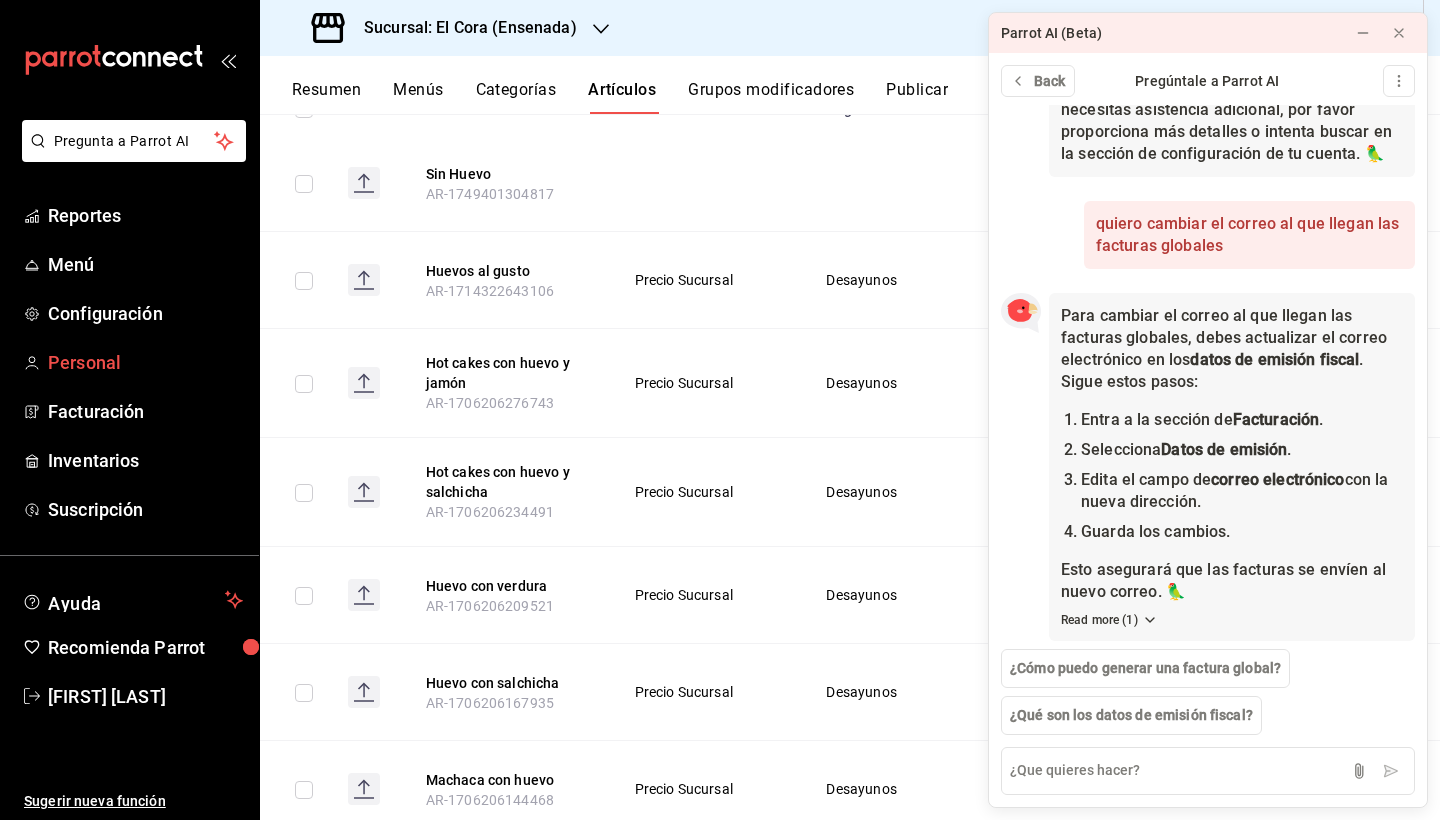 scroll, scrollTop: 159, scrollLeft: 0, axis: vertical 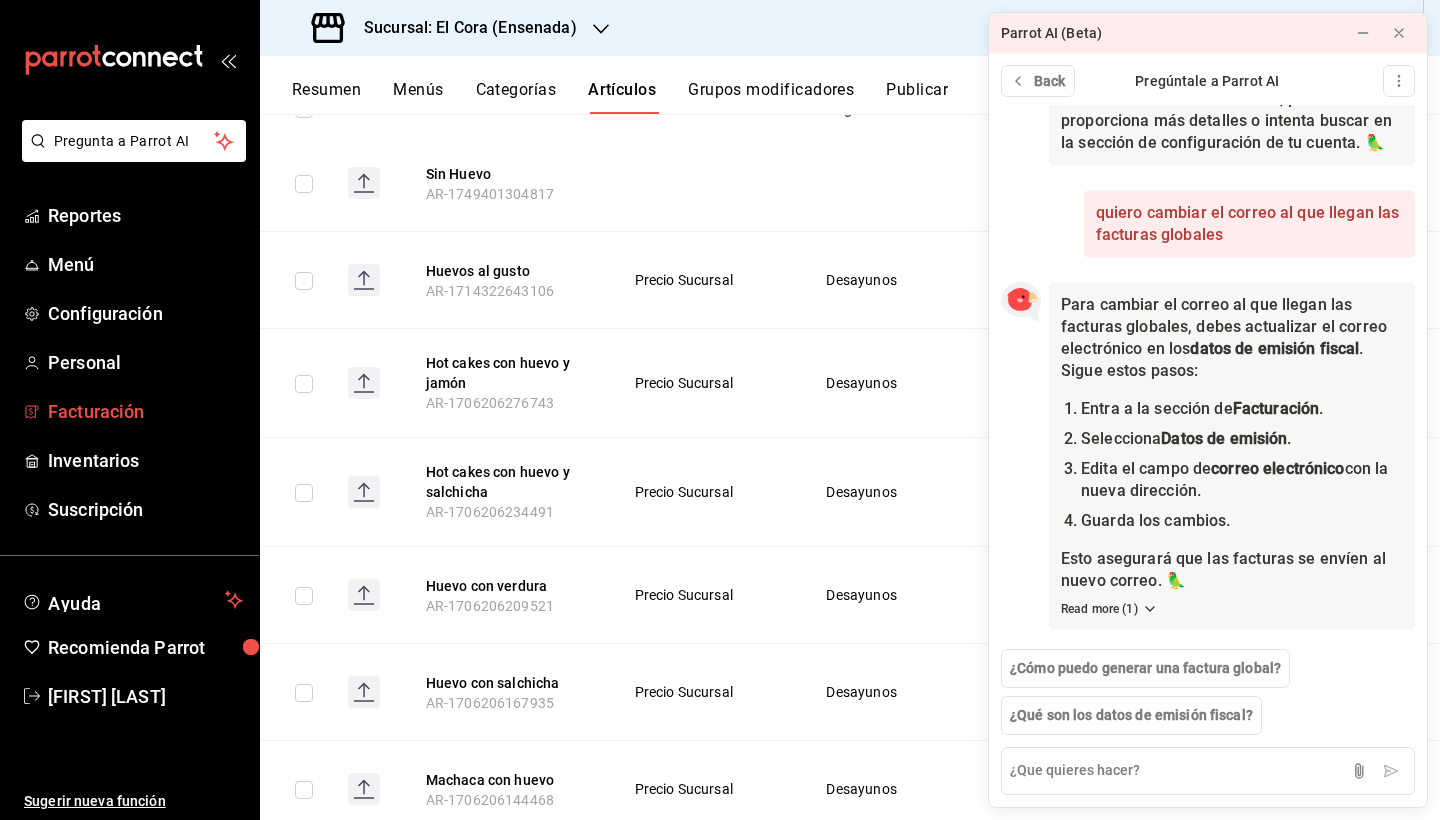 click on "Facturación" at bounding box center (145, 411) 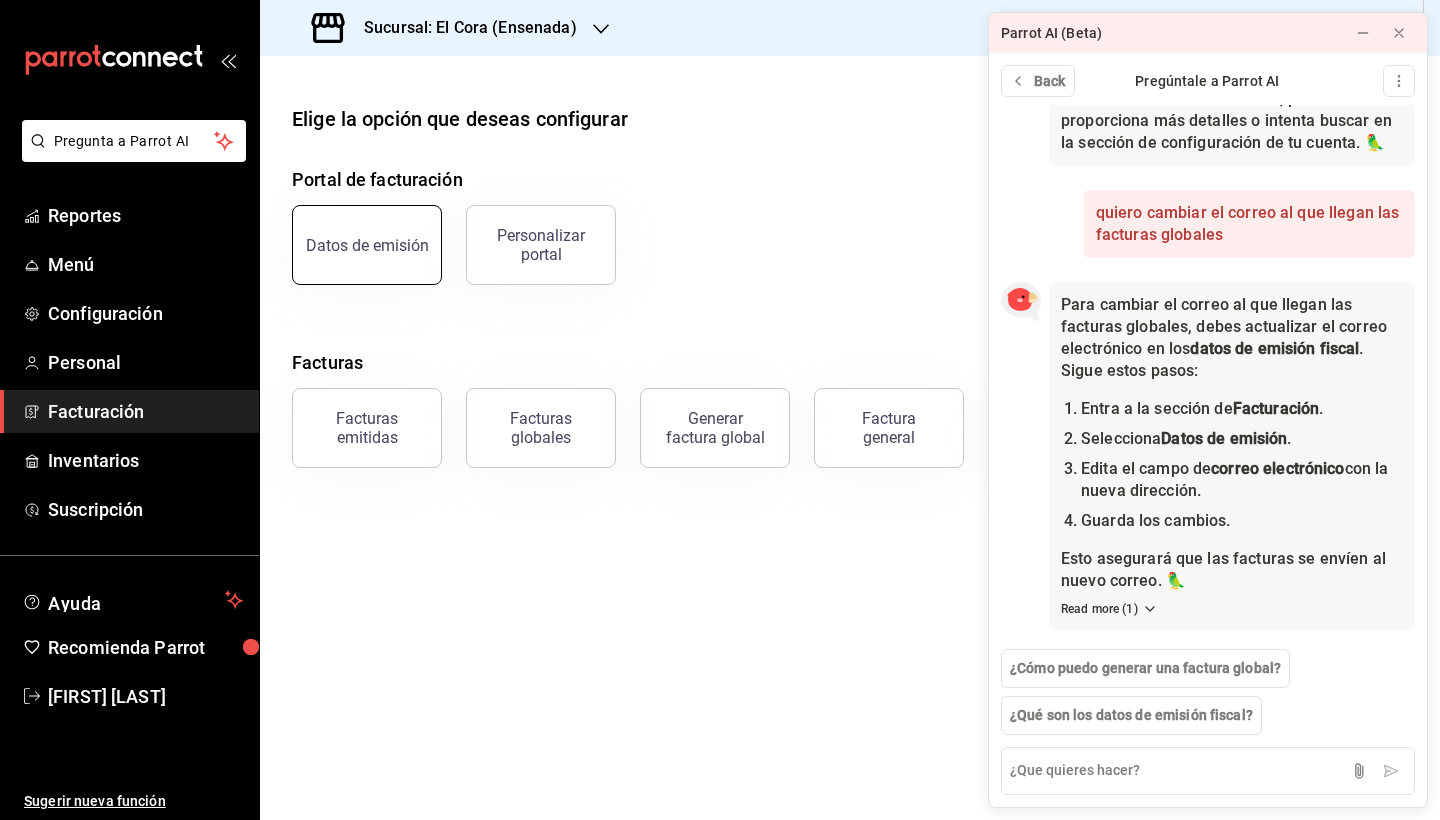 click on "Datos de emisión" at bounding box center (367, 245) 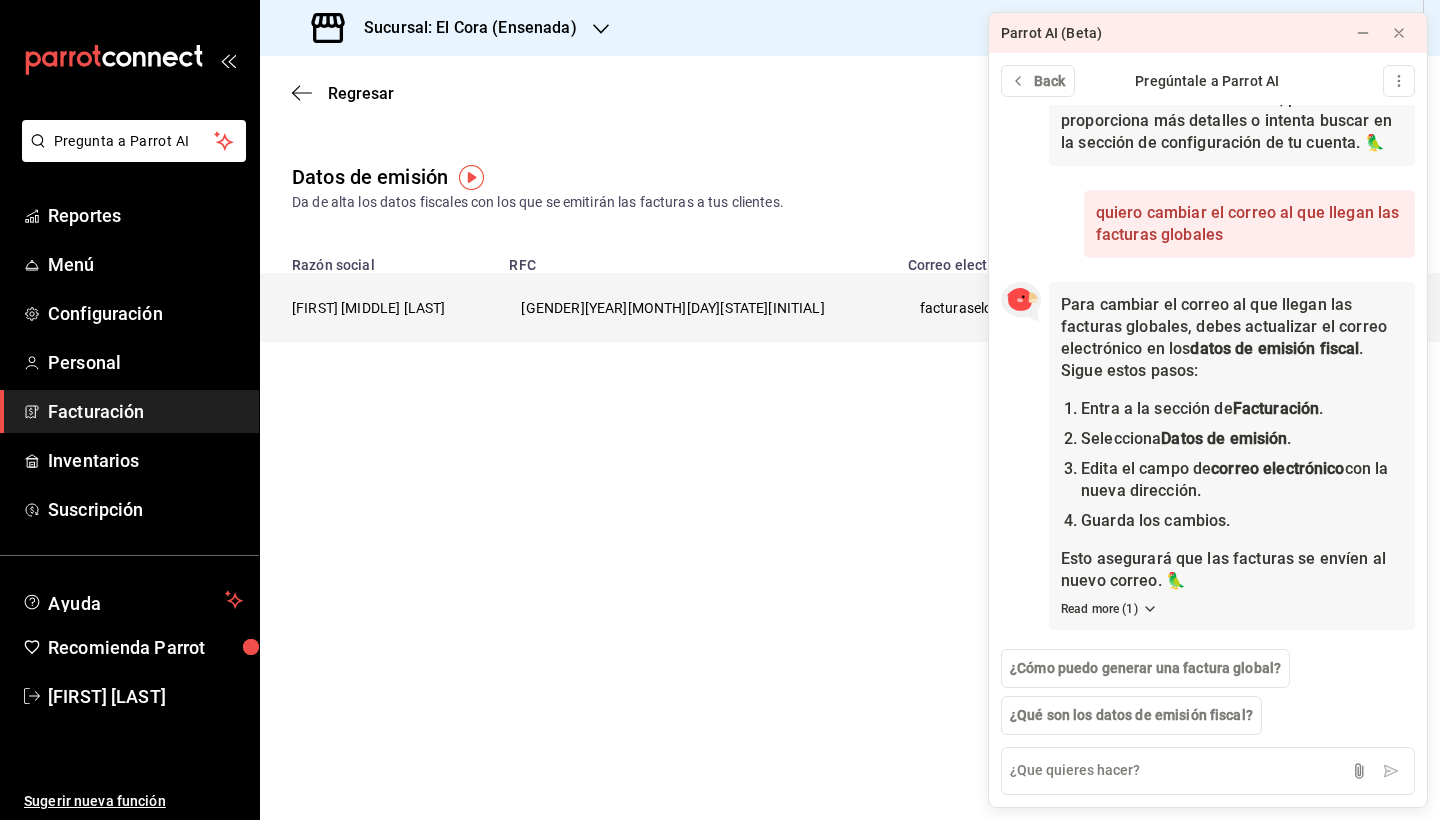 click on "[FIRST] [LAST] [LAST]" at bounding box center (378, 307) 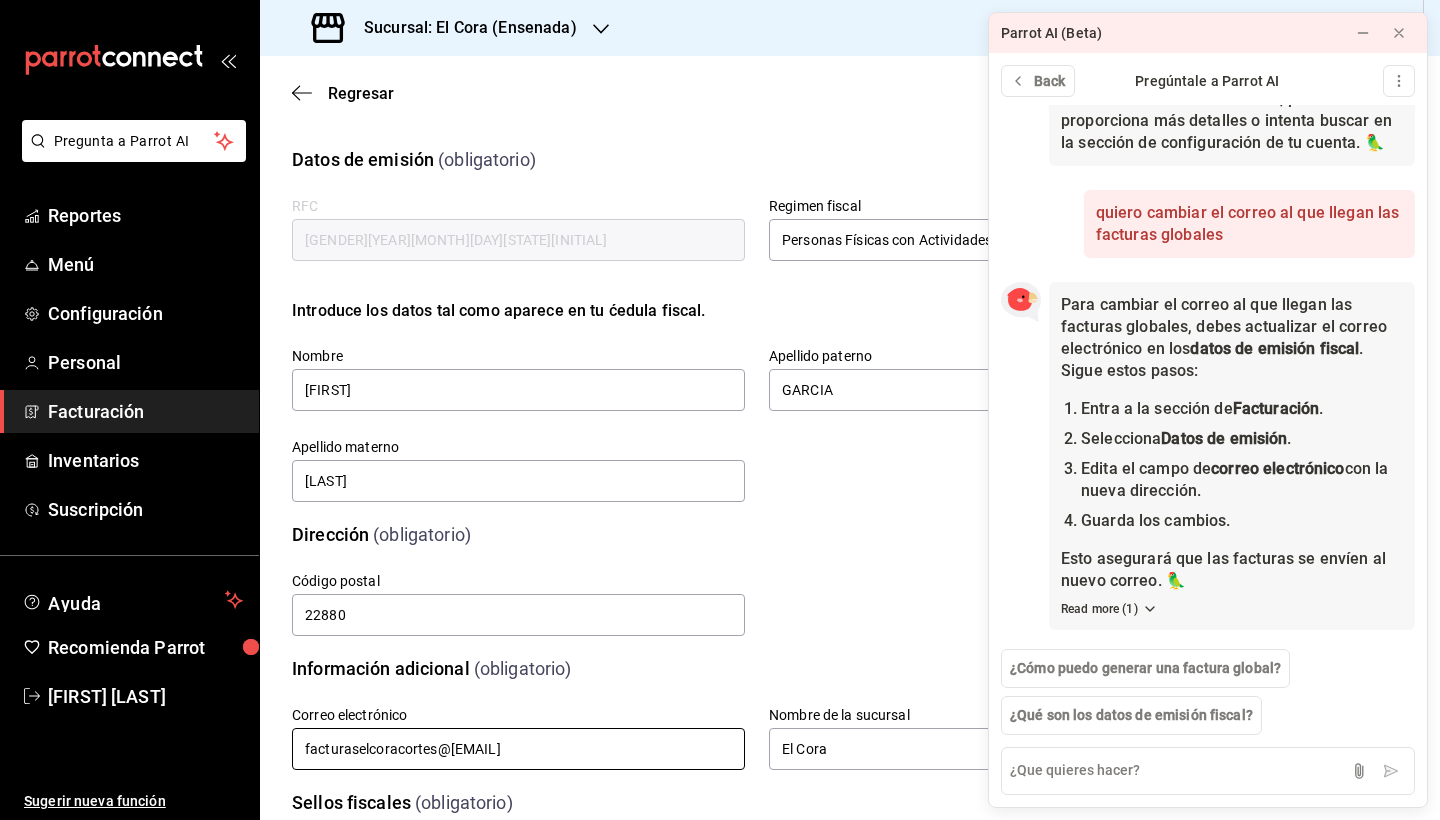 drag, startPoint x: 551, startPoint y: 757, endPoint x: 104, endPoint y: 775, distance: 447.36227 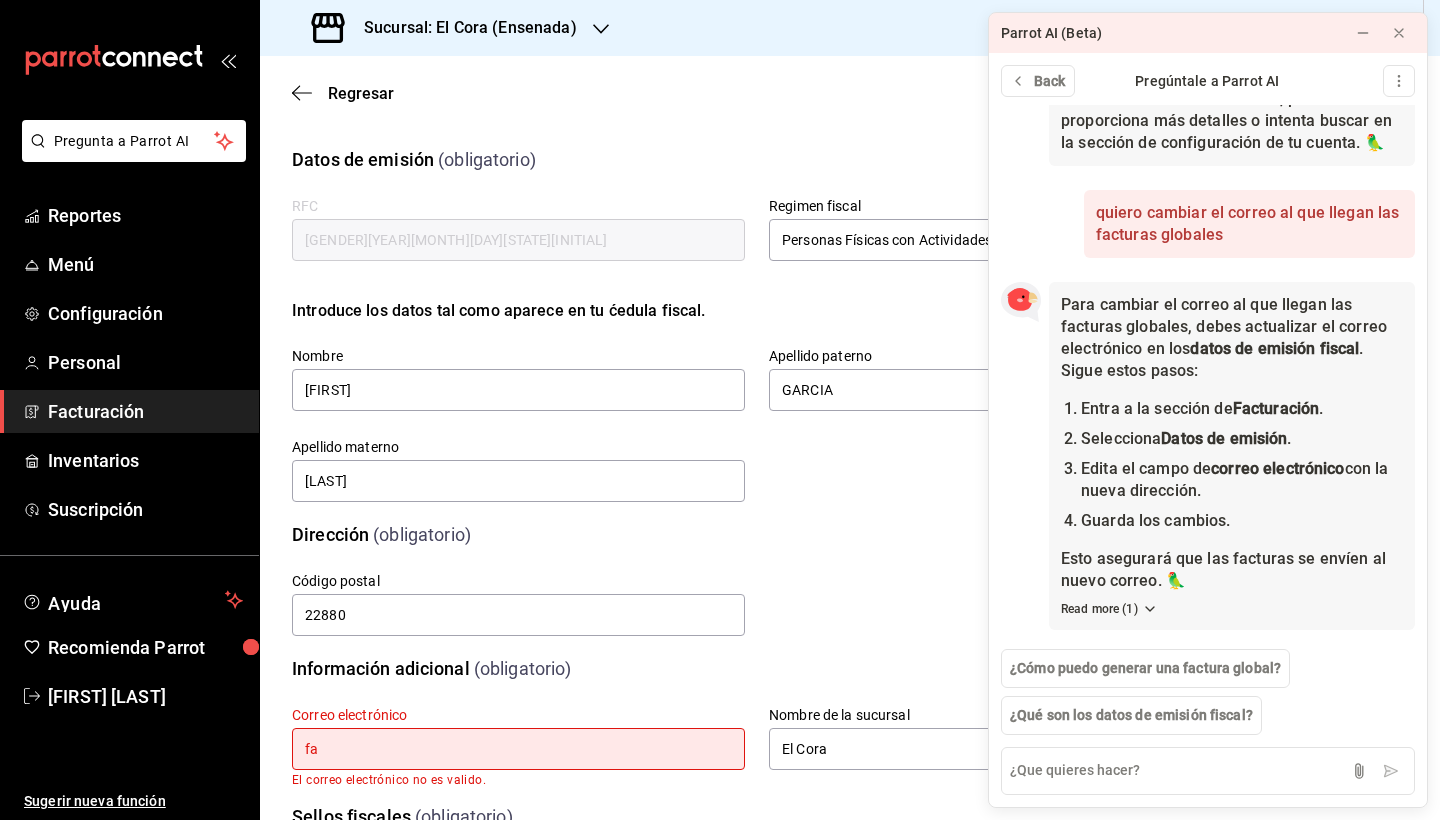type on "f" 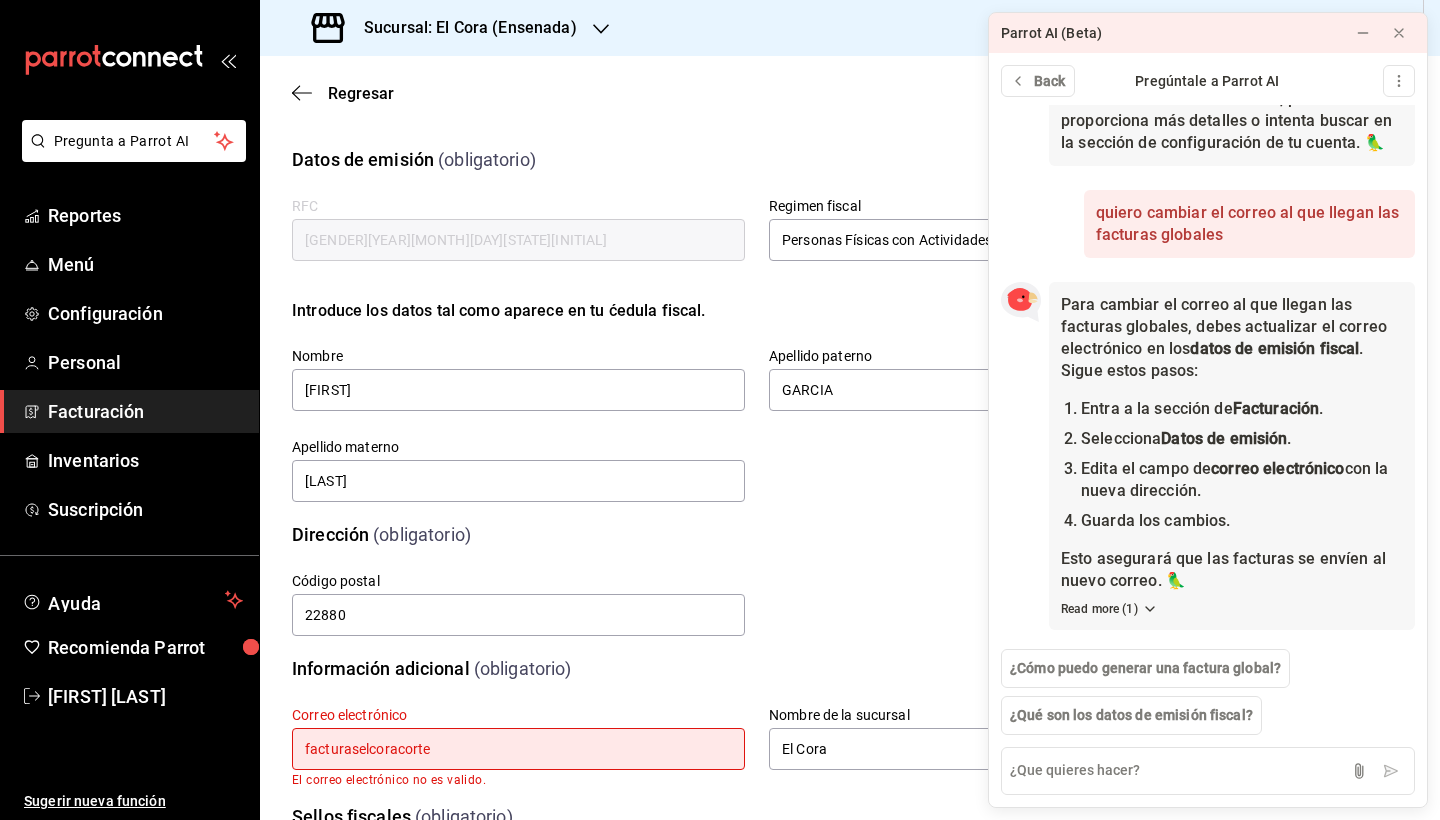 type on "facturaselcoracortez" 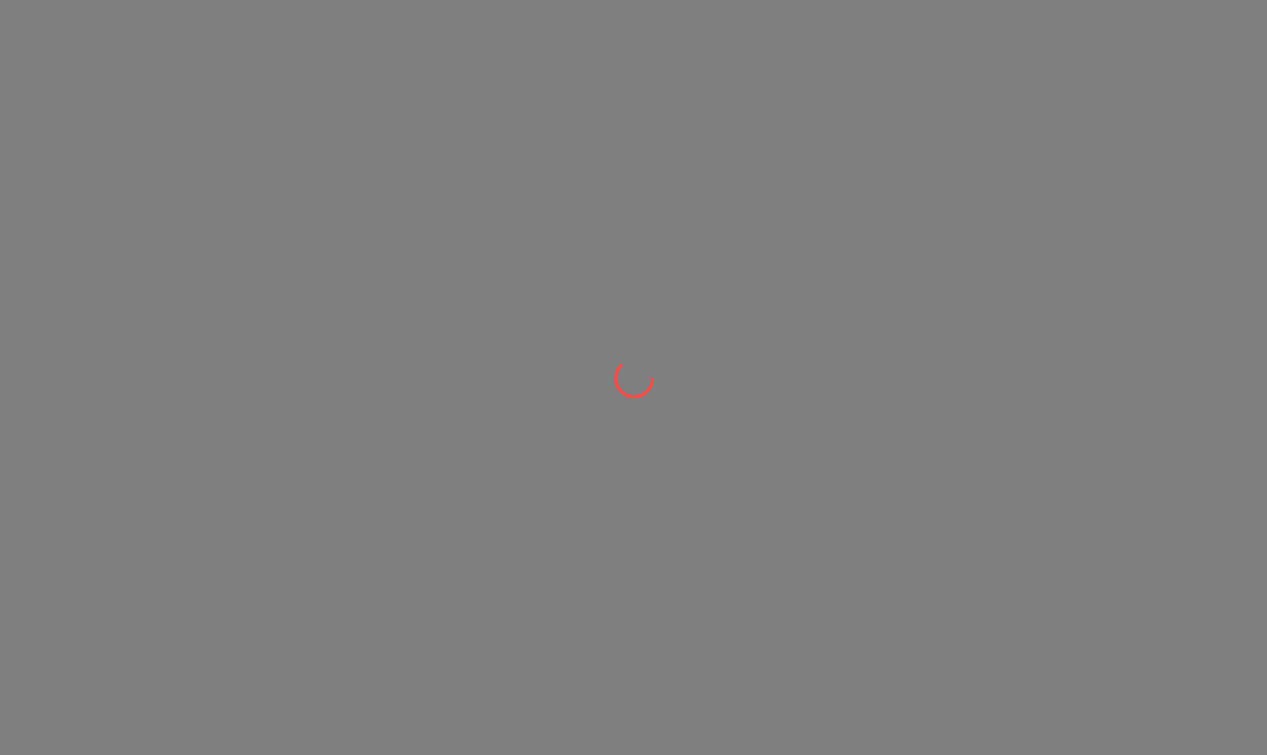 scroll, scrollTop: 0, scrollLeft: 0, axis: both 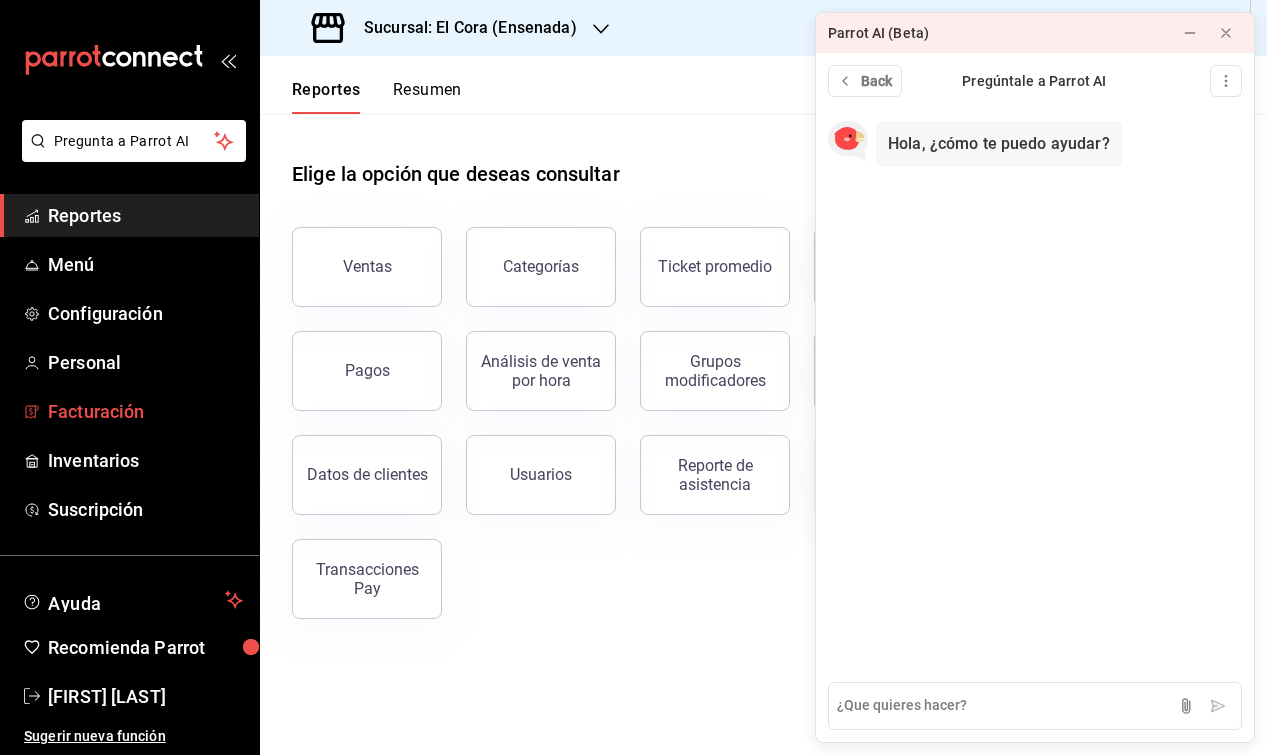 click on "Facturación" at bounding box center [145, 411] 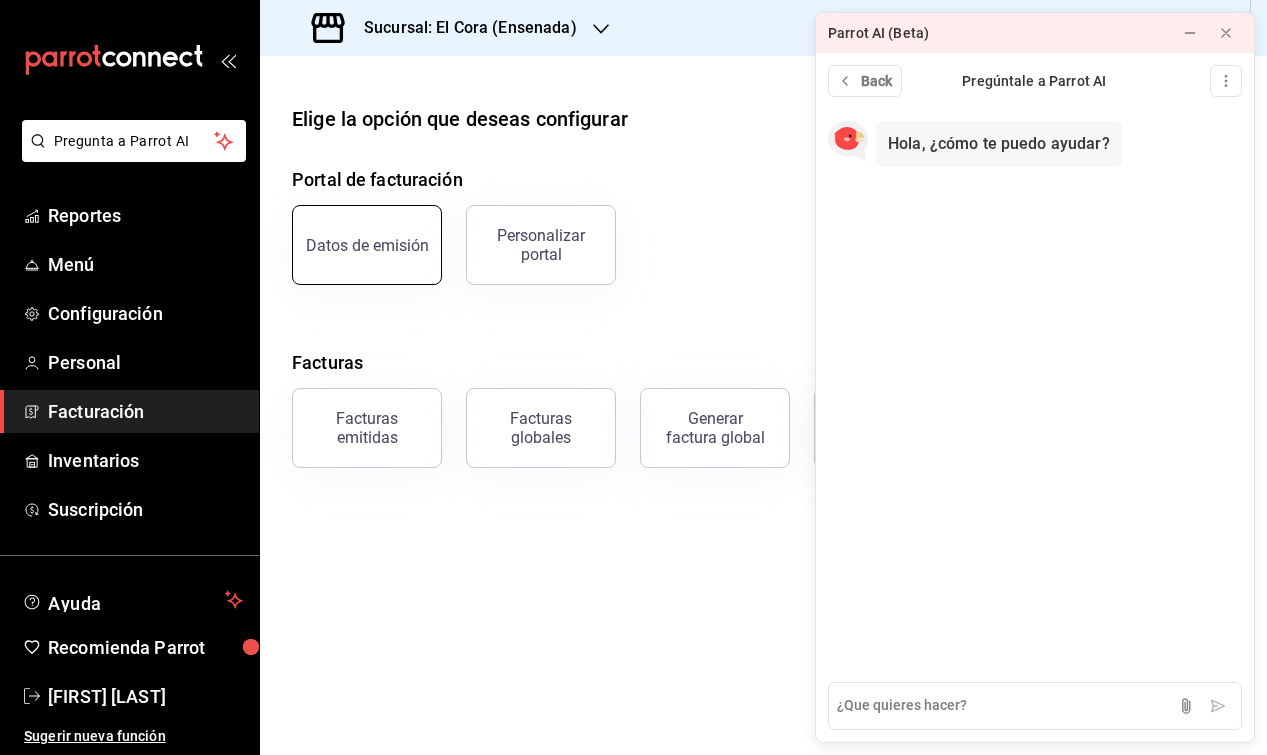 click on "Datos de emisión" at bounding box center [367, 245] 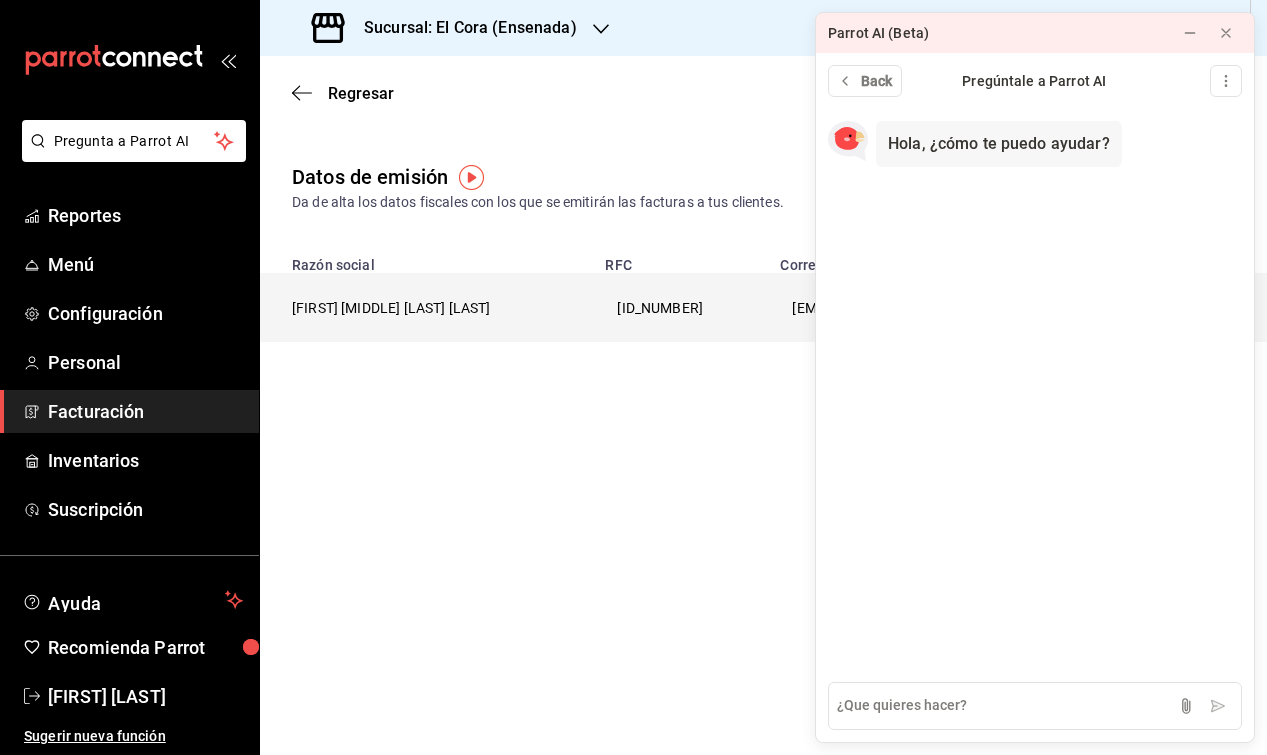 click on "[FIRST] [MIDDLE] [LAST]" at bounding box center [426, 307] 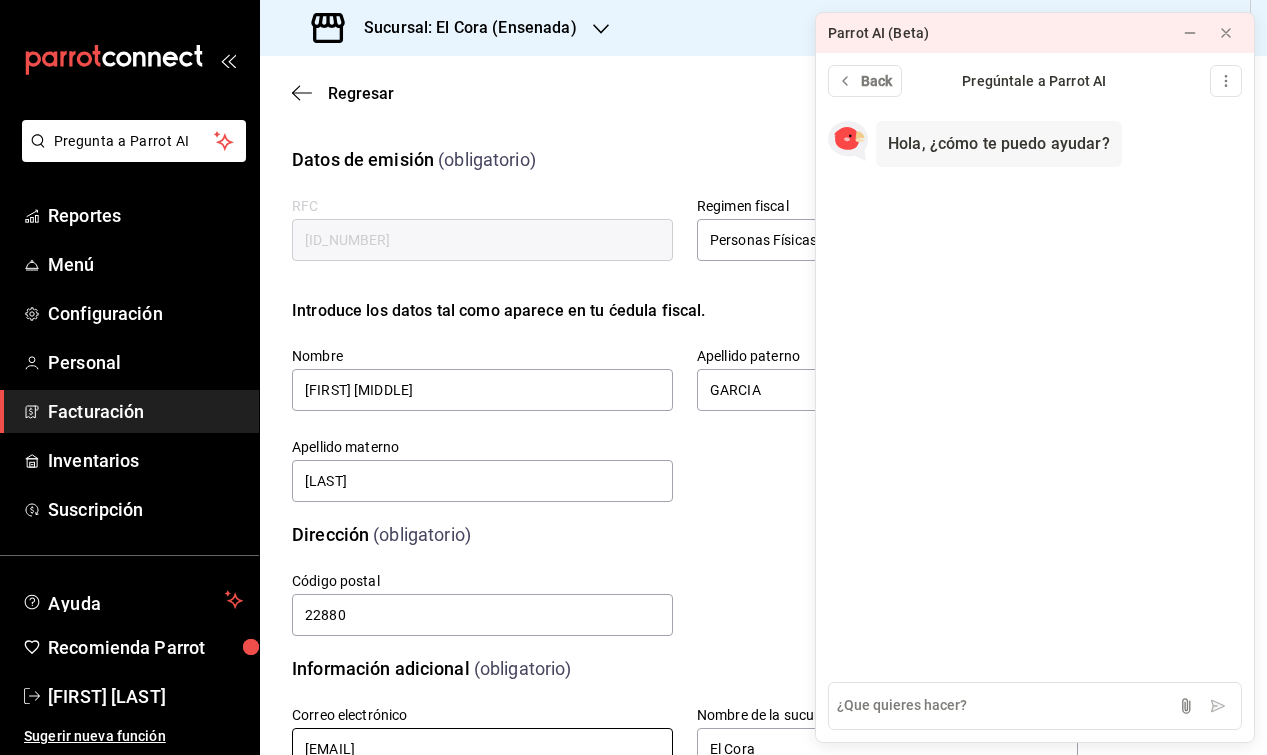scroll, scrollTop: 2, scrollLeft: 0, axis: vertical 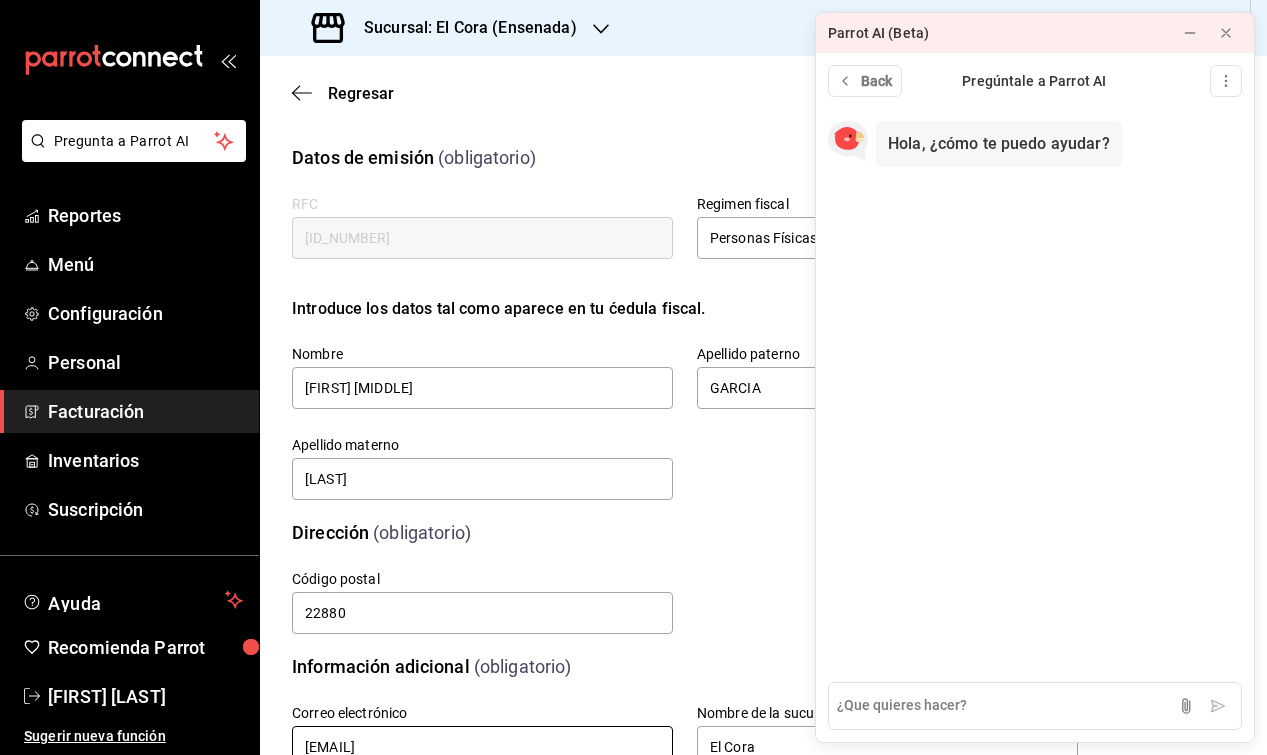 click on "facturaselcoracortes@[EMAIL]" at bounding box center [482, 747] 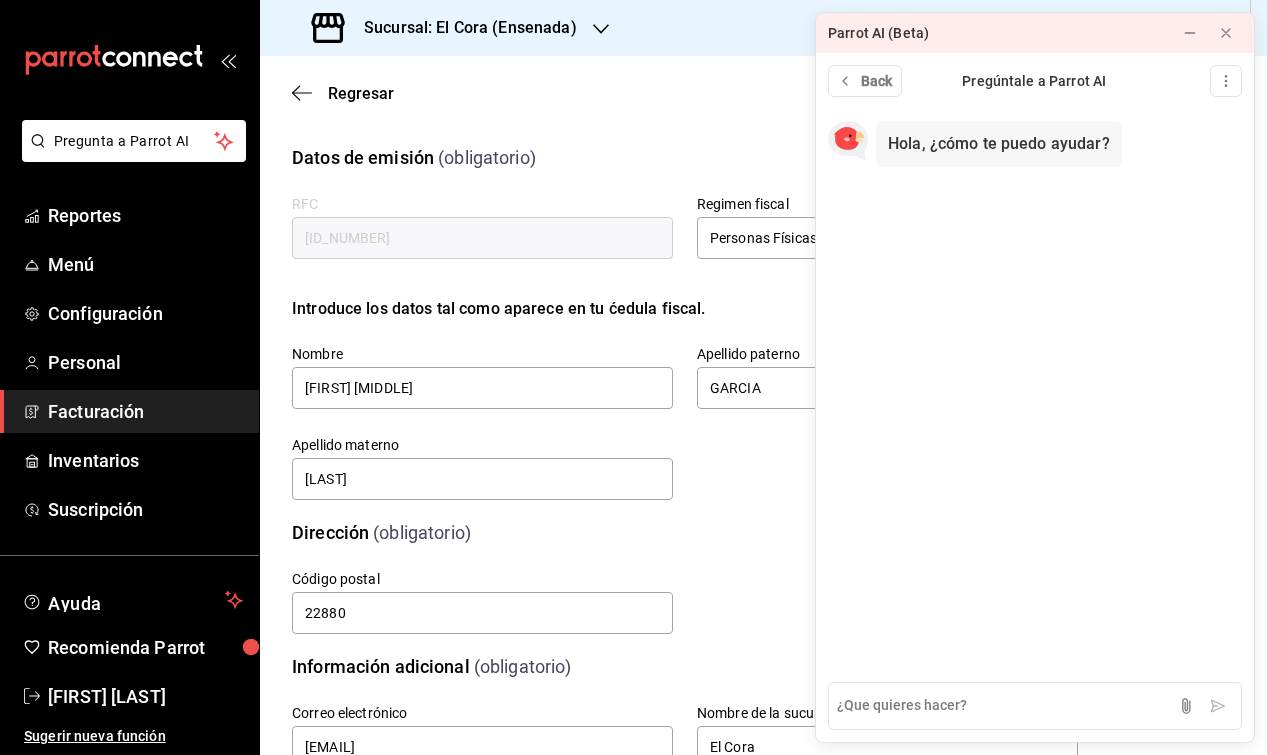 click on "Correo electrónico facturaselcoracortez@gmail.com" at bounding box center [470, 725] 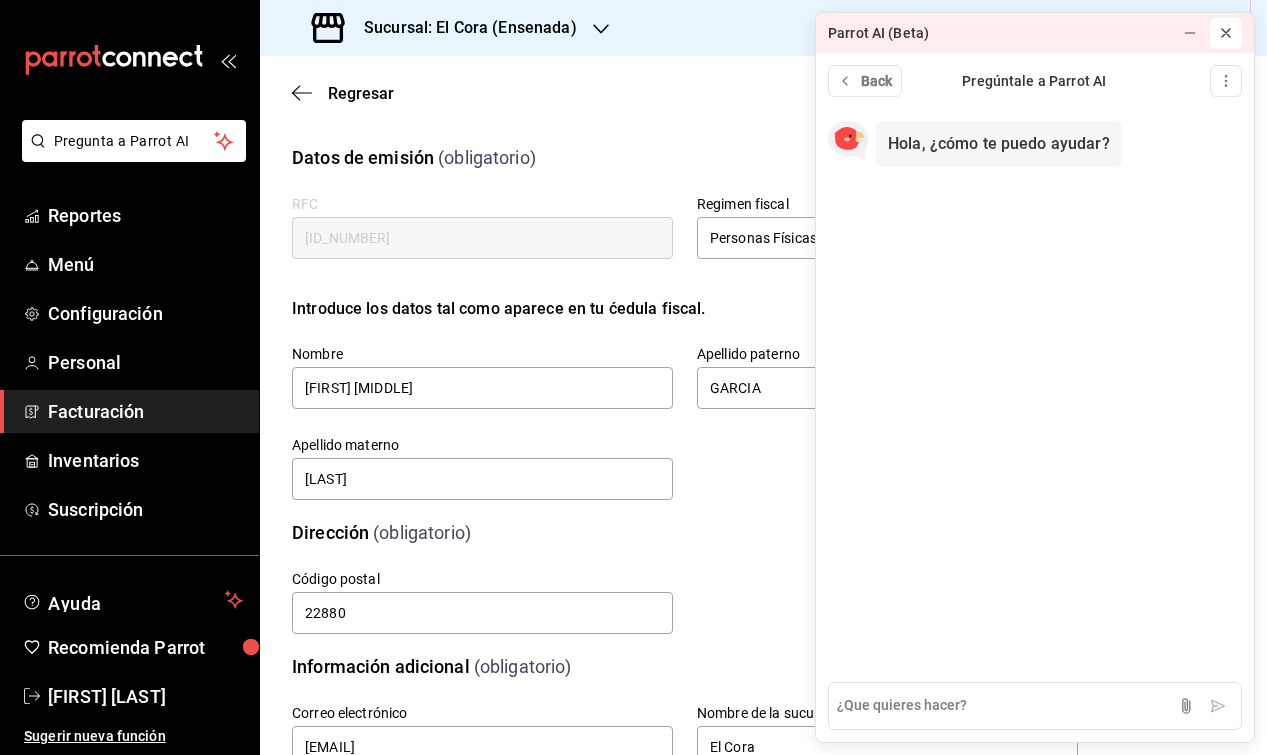 click at bounding box center (1226, 33) 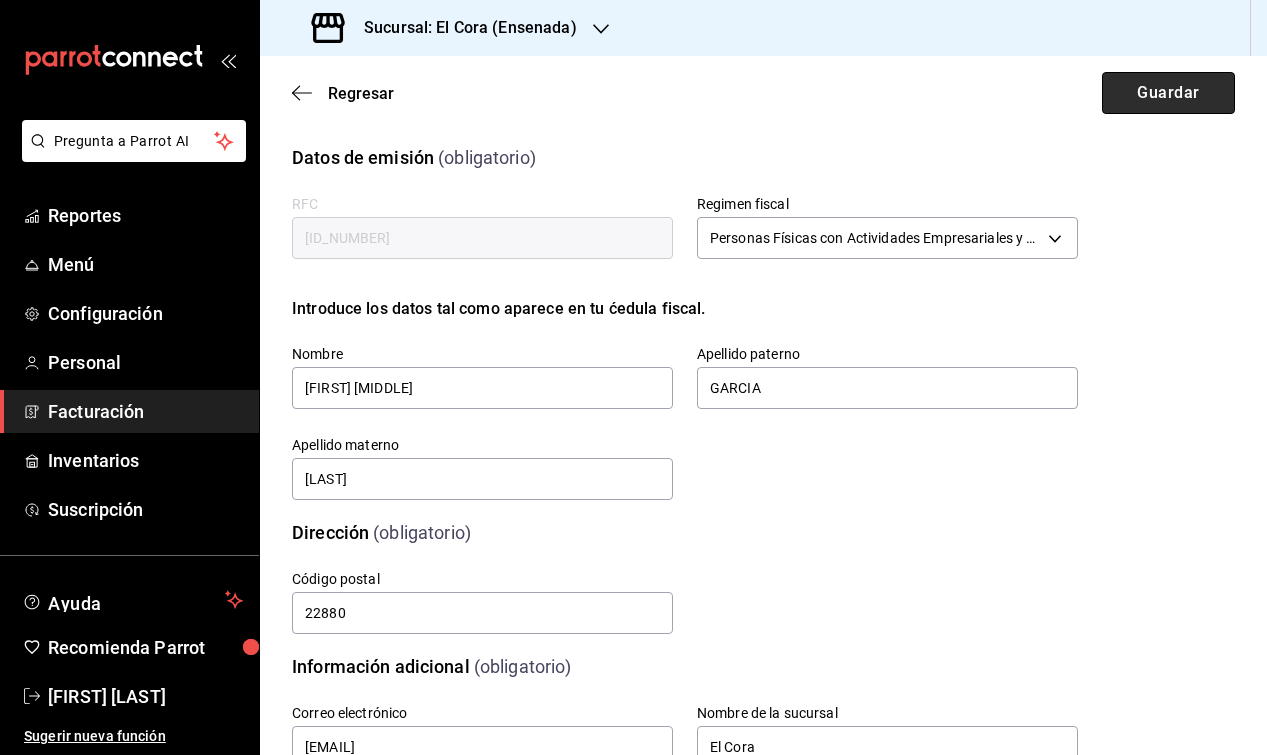 click on "Guardar" at bounding box center (1168, 93) 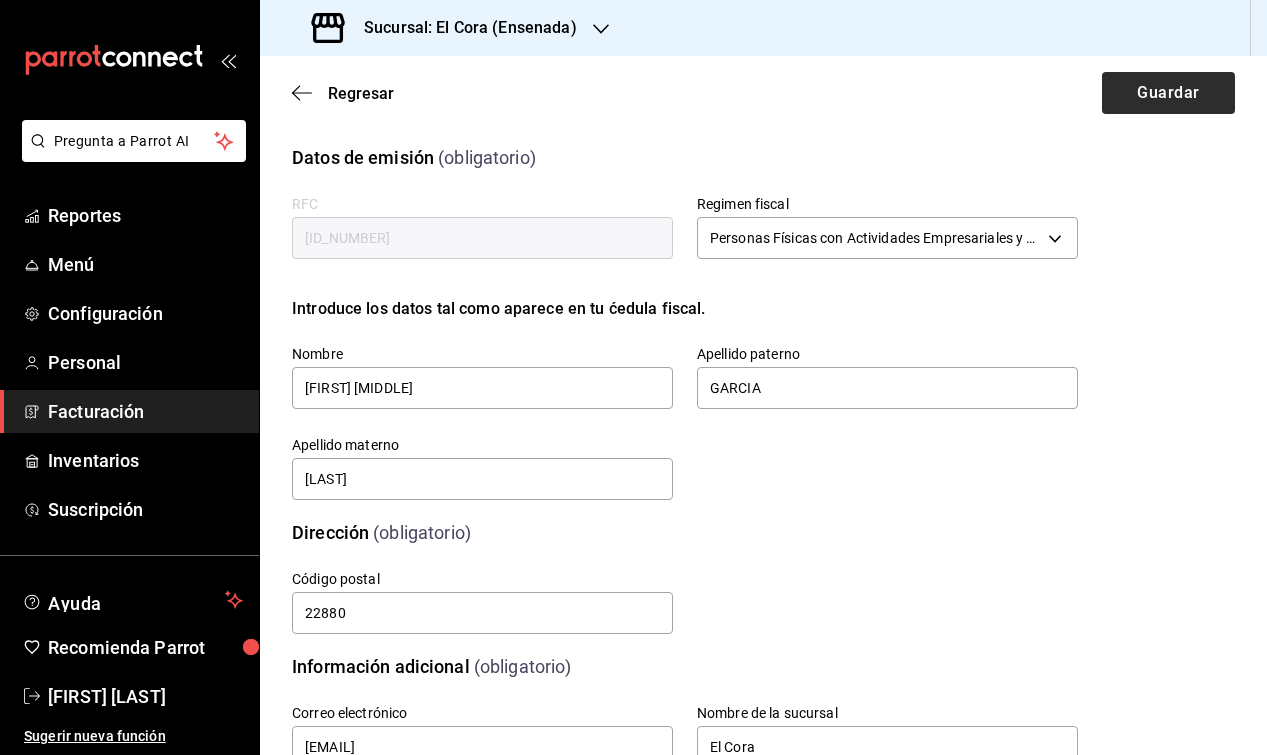 scroll, scrollTop: 0, scrollLeft: 0, axis: both 